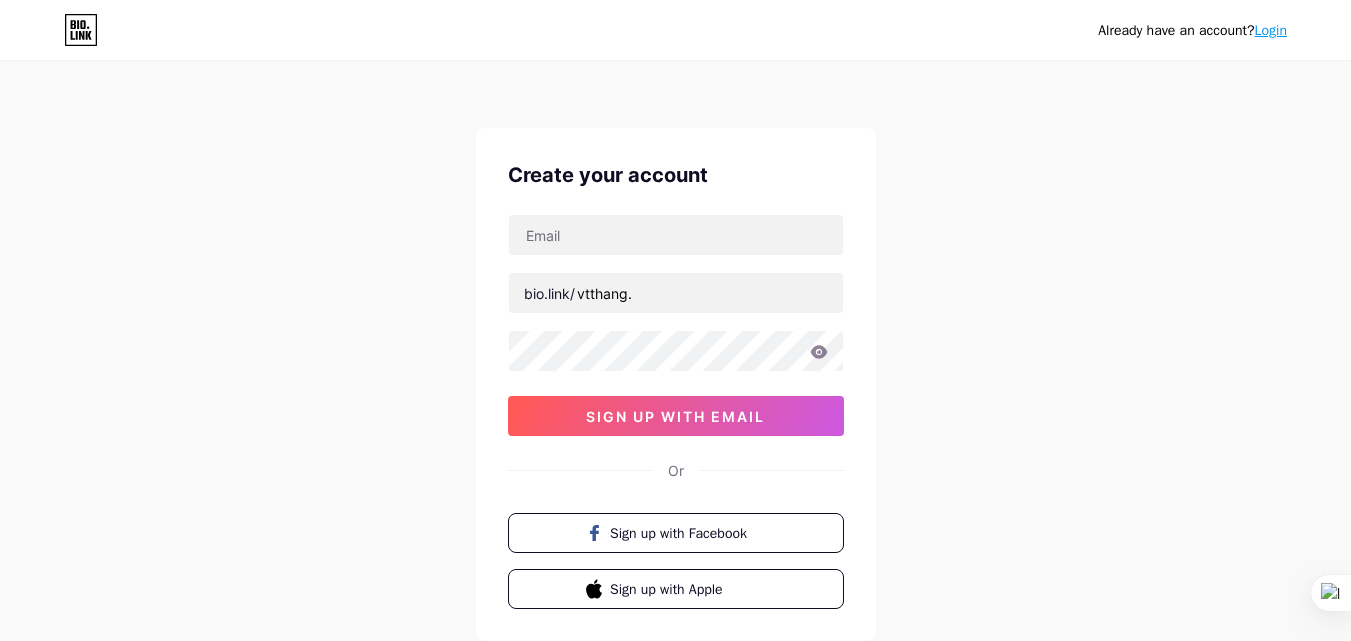 scroll, scrollTop: 0, scrollLeft: 0, axis: both 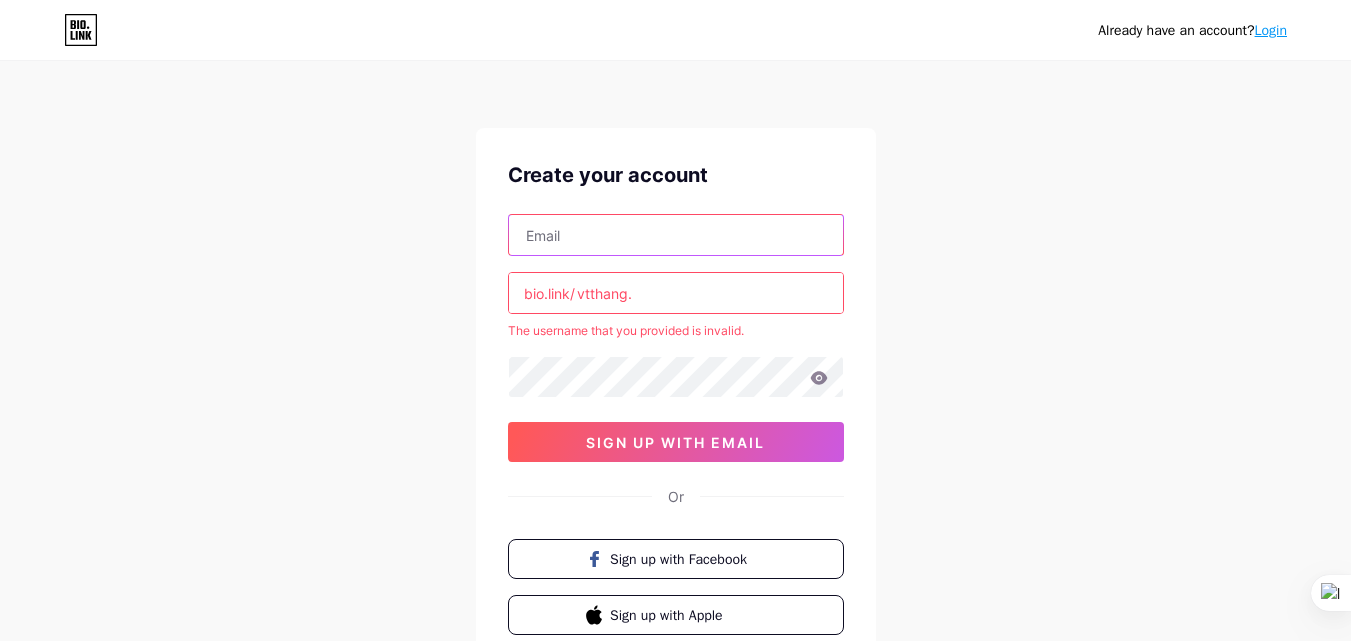 click at bounding box center (676, 235) 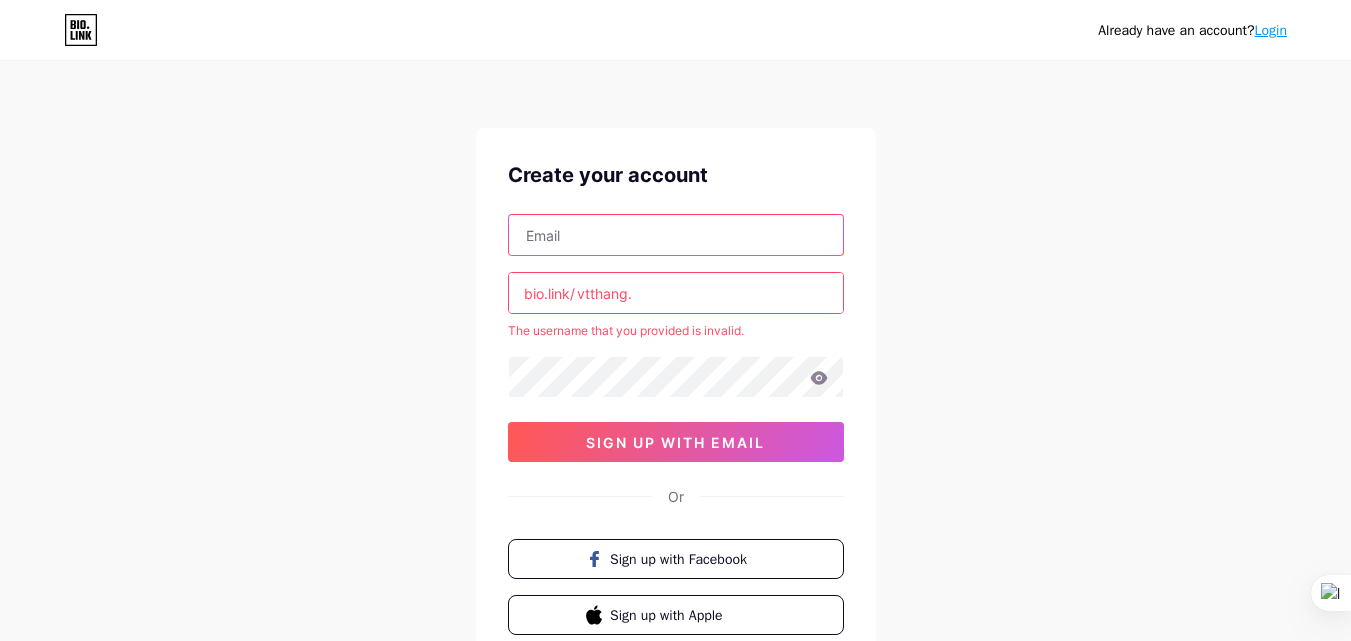 type on "vtthang0710@[EMAIL]" 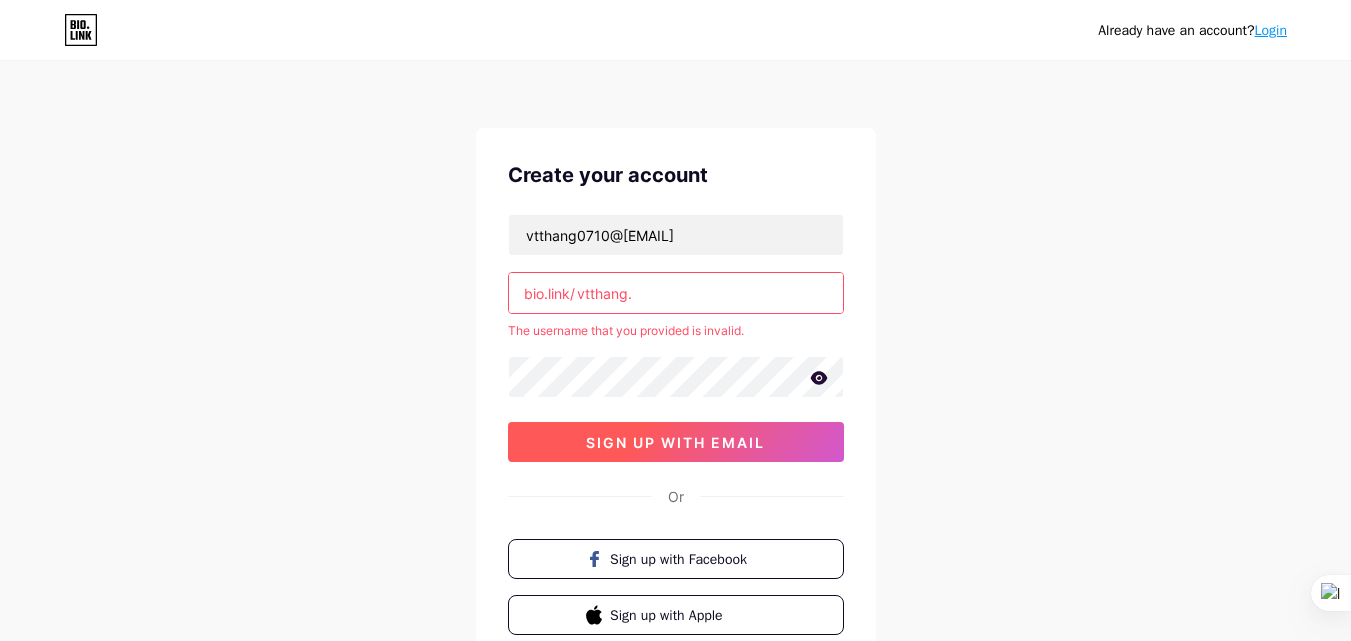 click on "sign up with email" at bounding box center [675, 442] 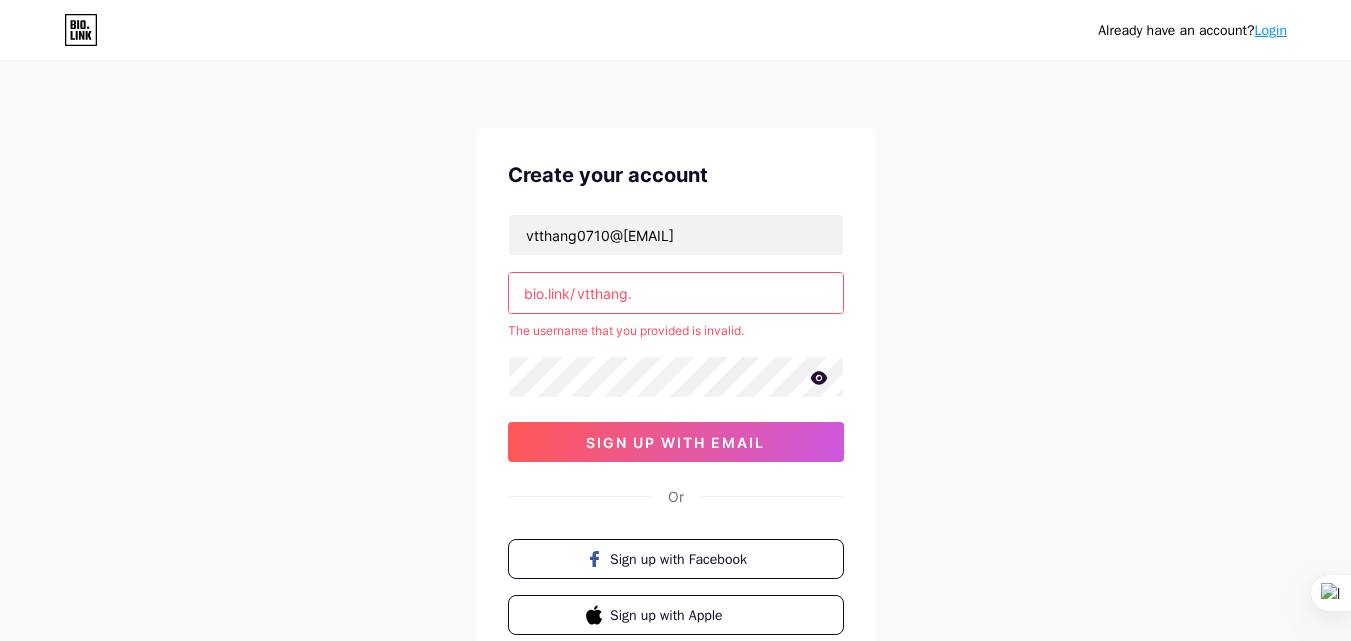 click on "vtthang." at bounding box center (676, 293) 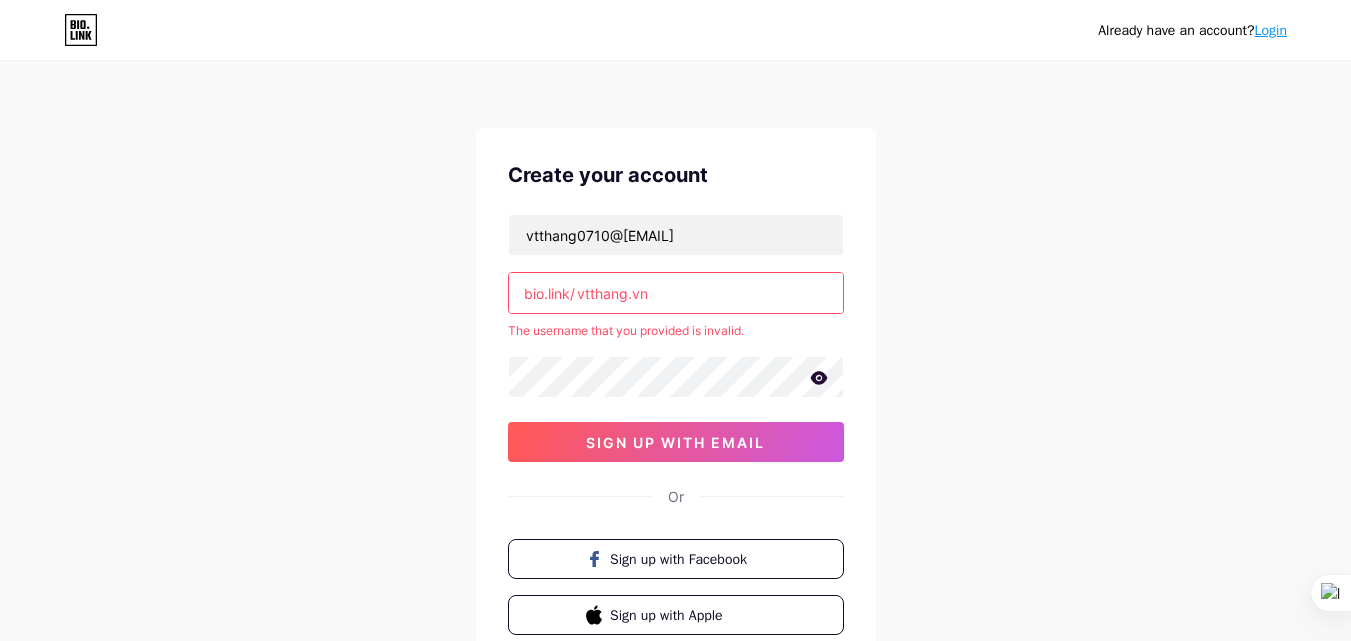 click on "The username that you provided is invalid." at bounding box center (676, 331) 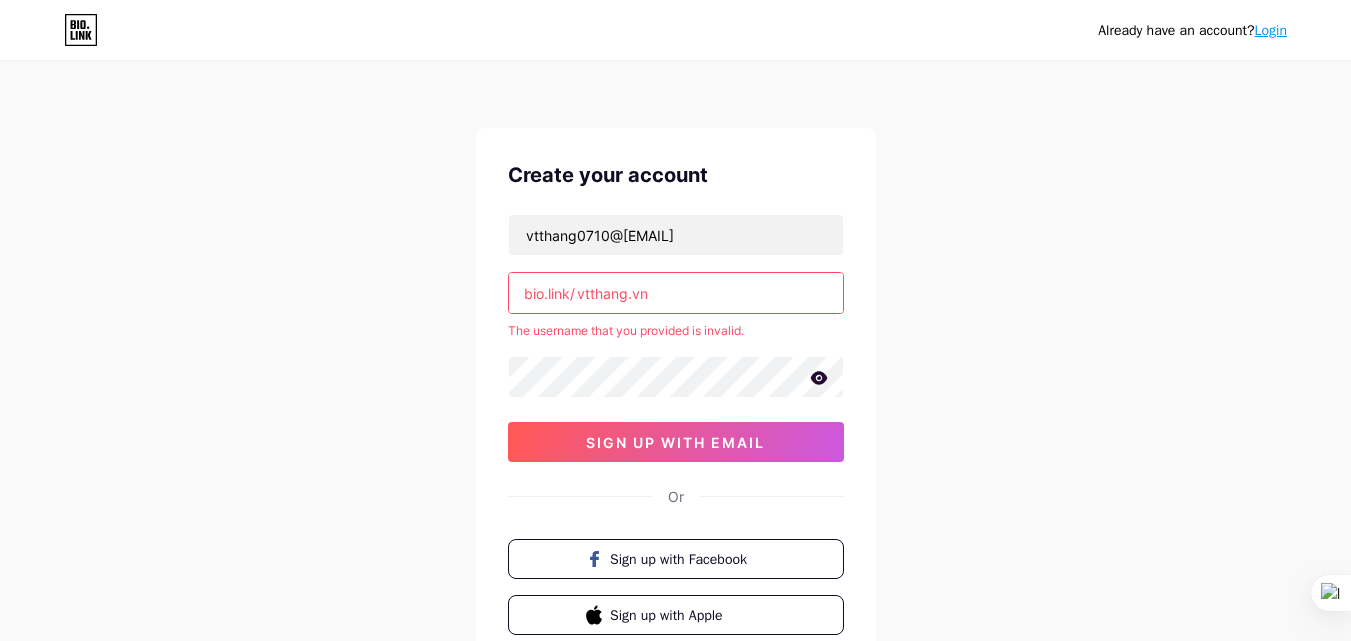 click on "vtthang.vn" at bounding box center [676, 293] 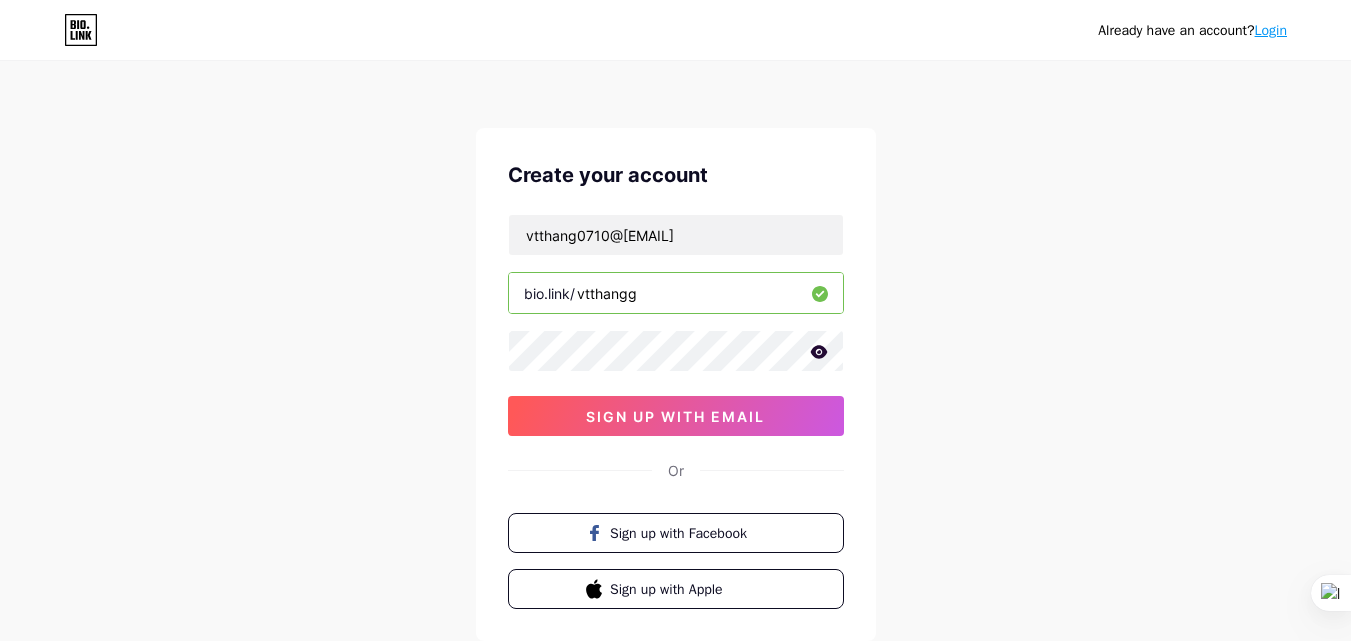 type on "vtthangg" 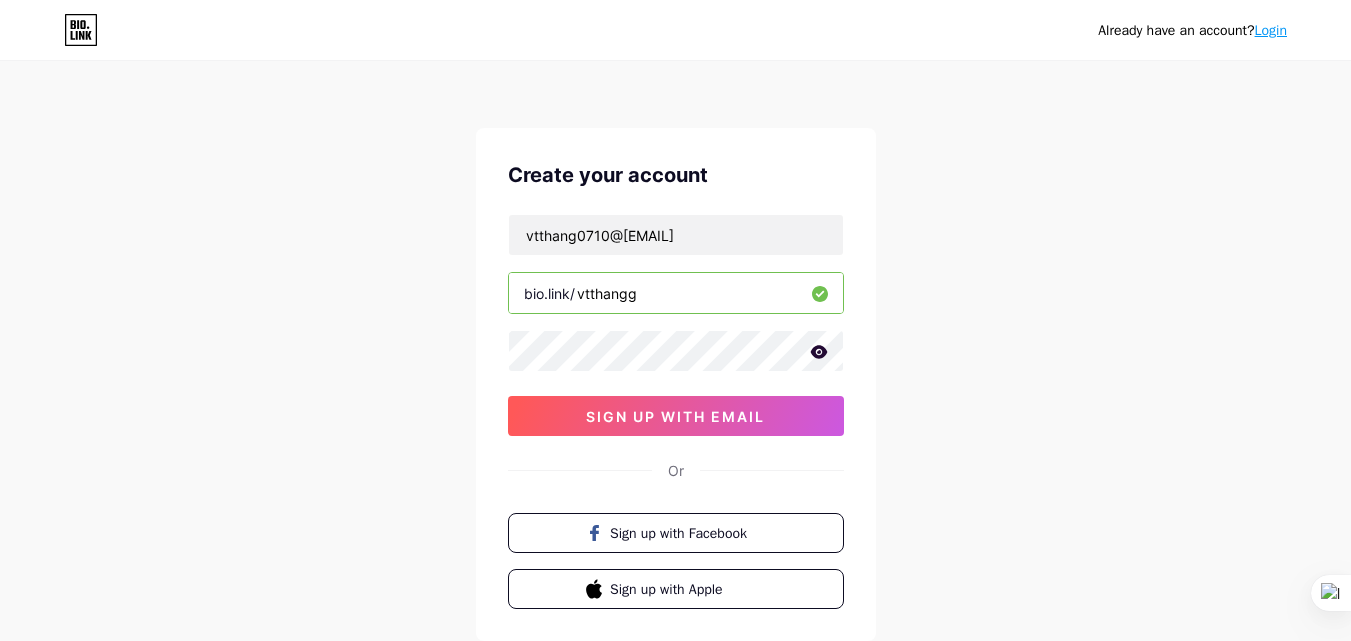click on "Already have an account?  Login   Create your account     vtthang0710@[EMAIL]     bio.link/   vtthangg                     sign up with email         Or       Sign up with Facebook
Sign up with Apple
By signing up, you agree to our  Terms of Service  and  Privacy Policy ." at bounding box center [675, 382] 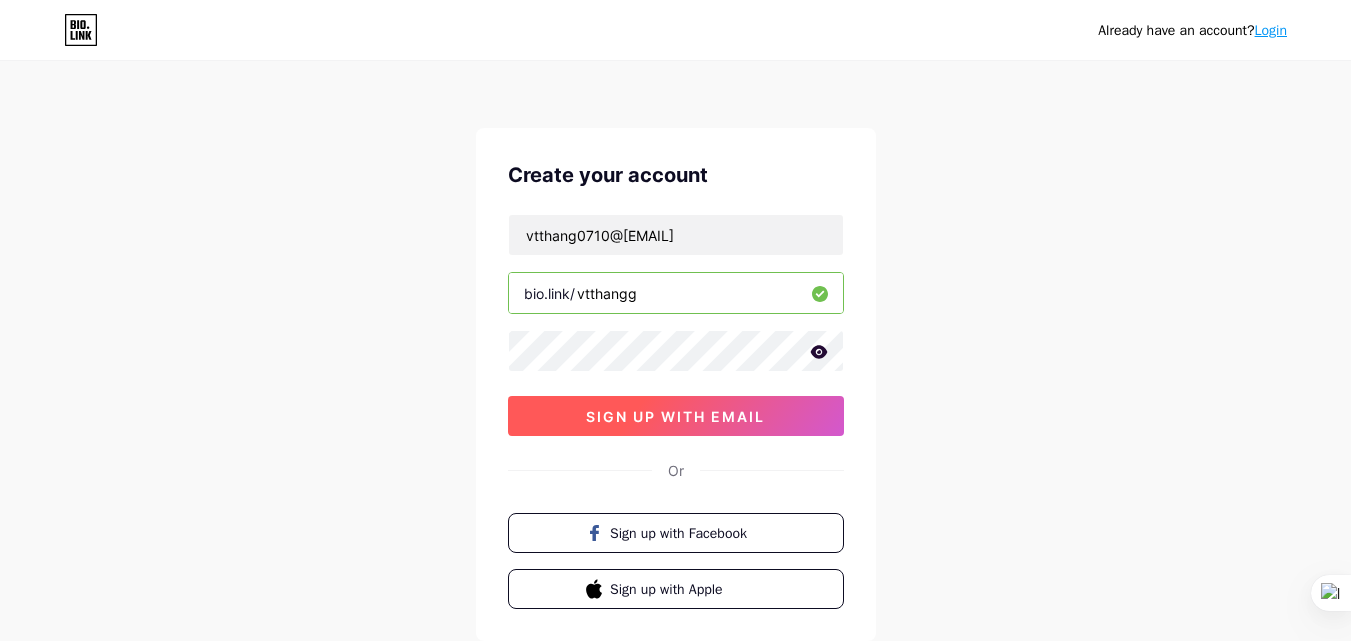 click on "sign up with email" at bounding box center [676, 416] 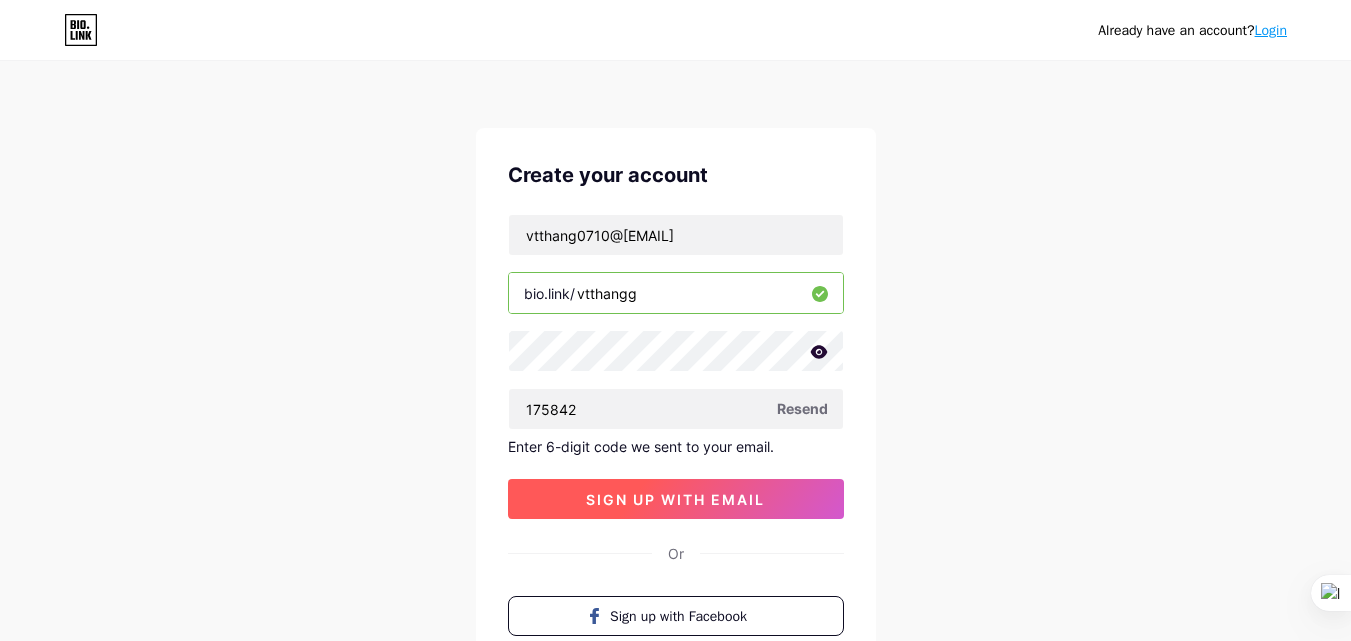 type on "175842" 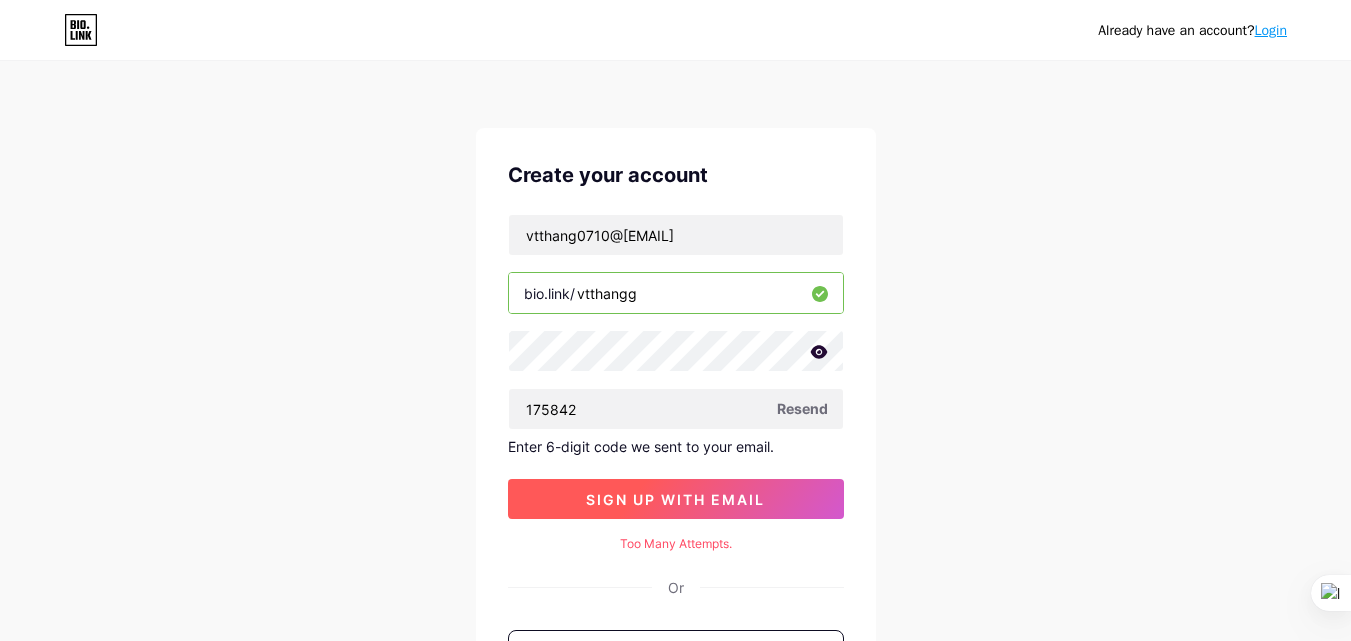 click on "sign up with email" at bounding box center (676, 499) 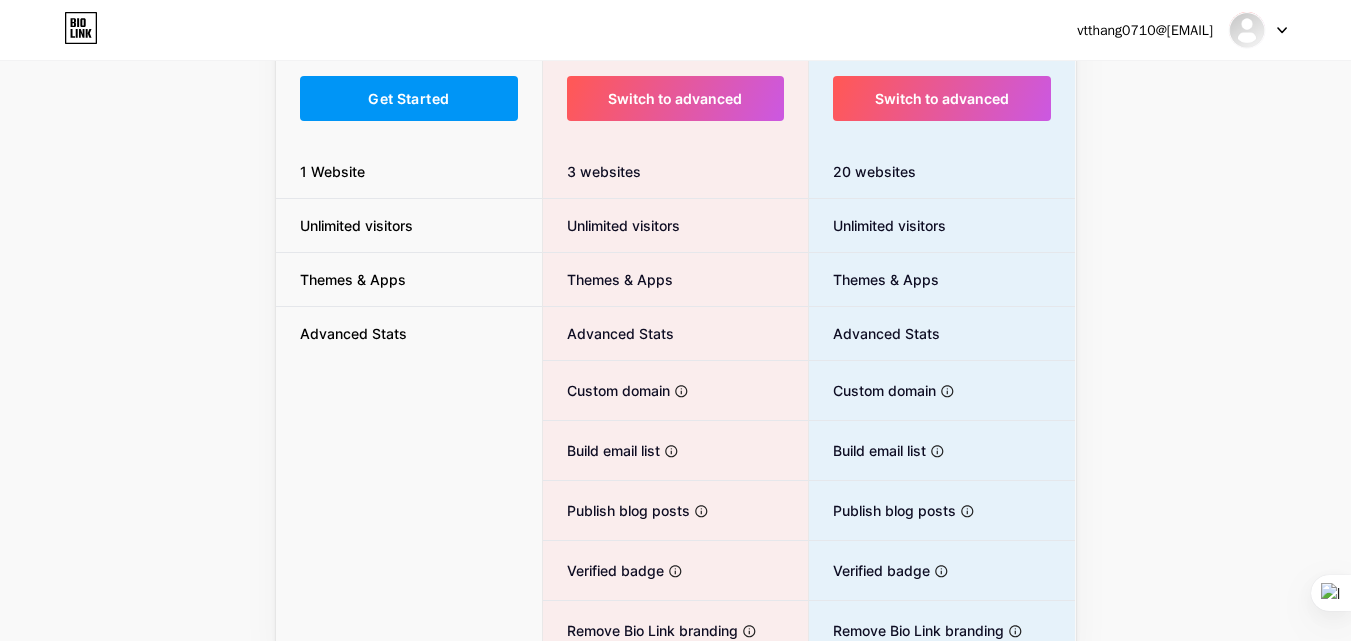 scroll, scrollTop: 141, scrollLeft: 0, axis: vertical 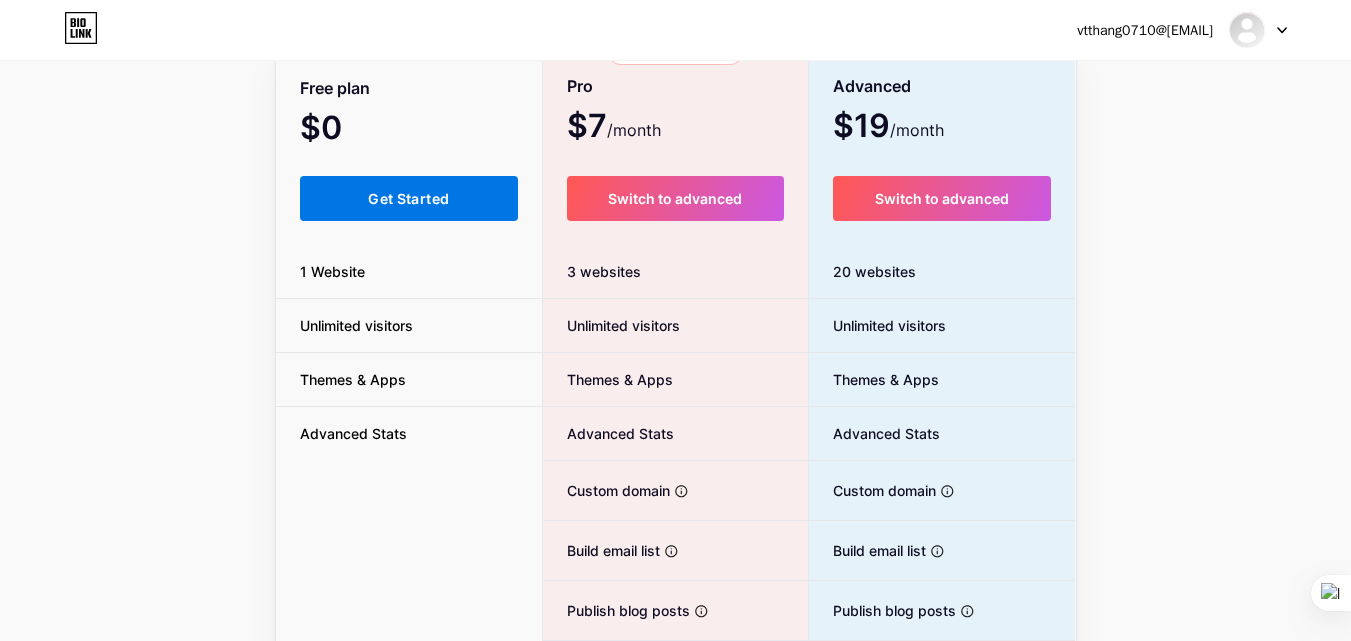 click on "Get Started" at bounding box center [409, 198] 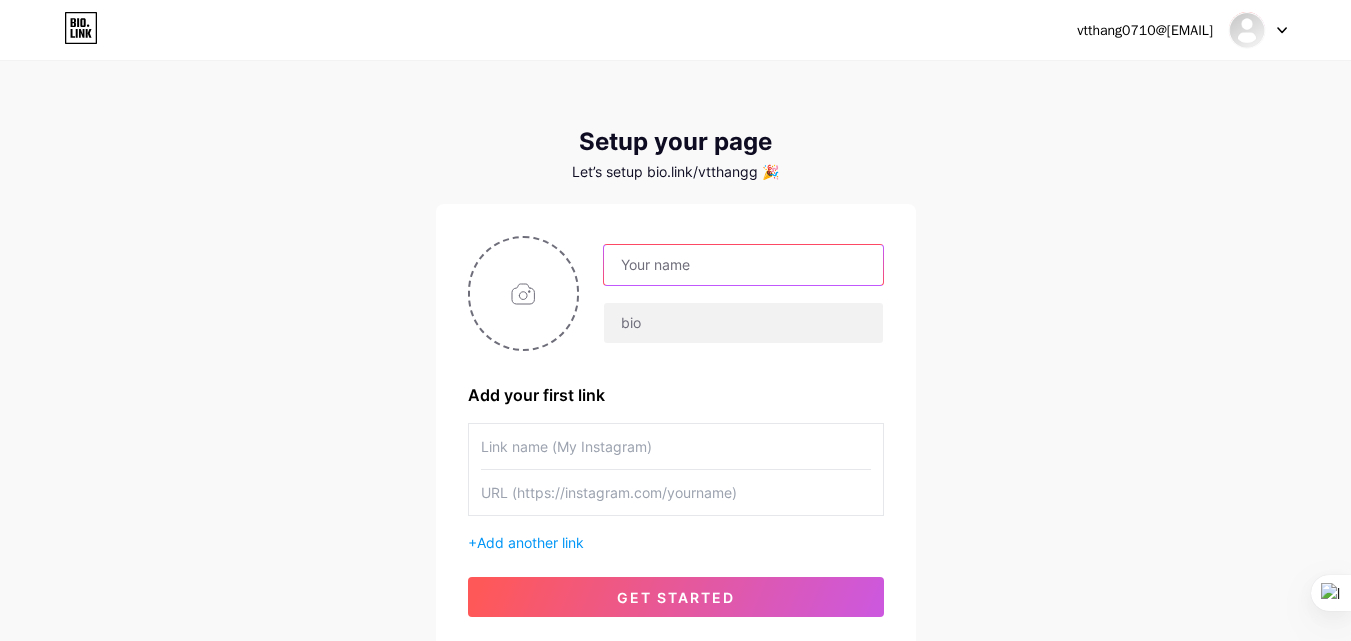 click at bounding box center [743, 265] 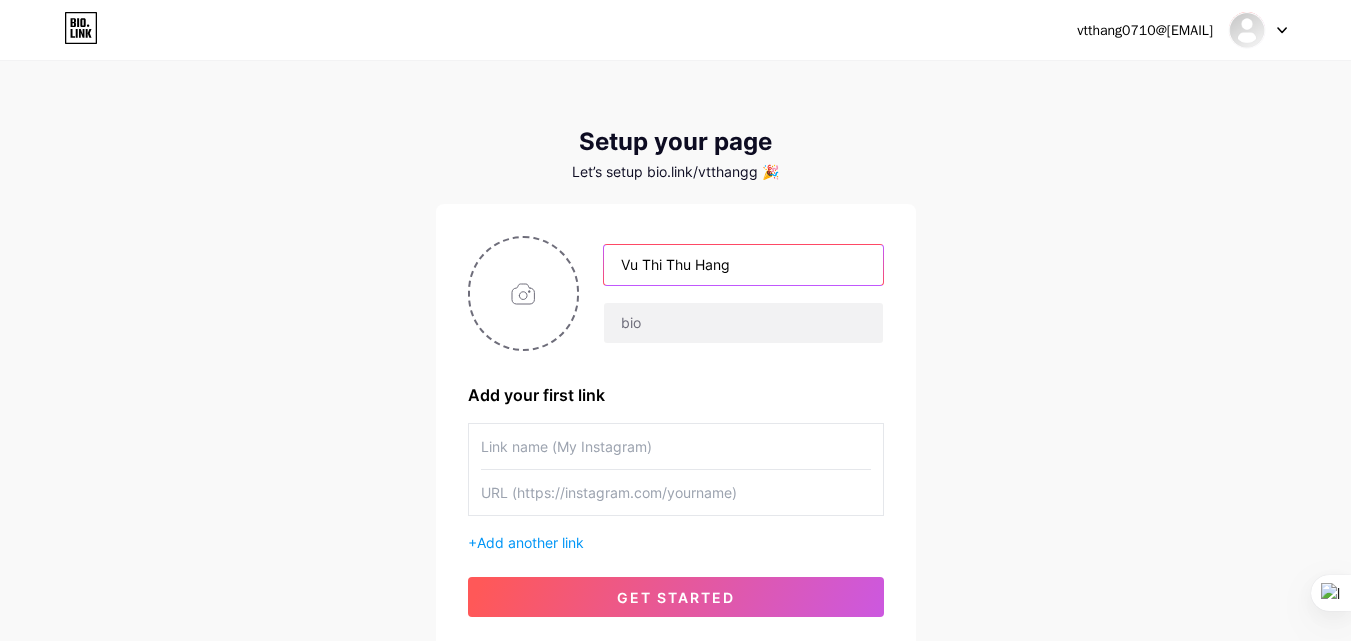 type on "Vu Thi Thu Hang" 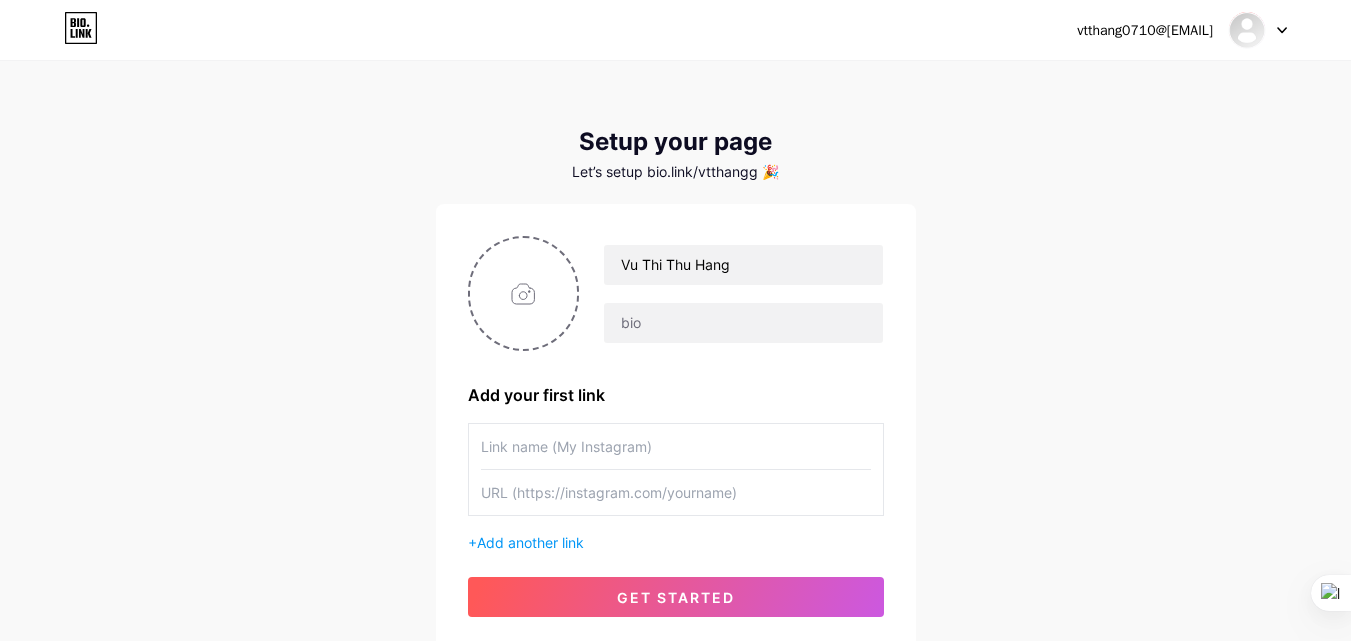 click at bounding box center [676, 446] 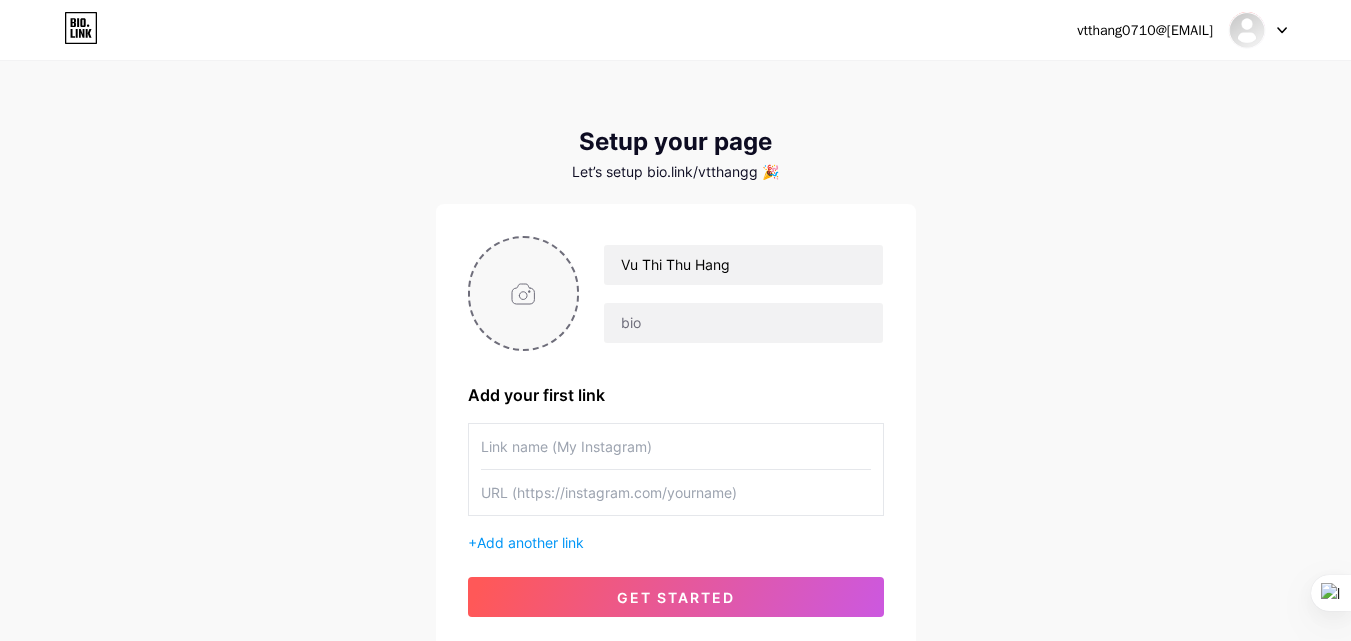 click at bounding box center (524, 293) 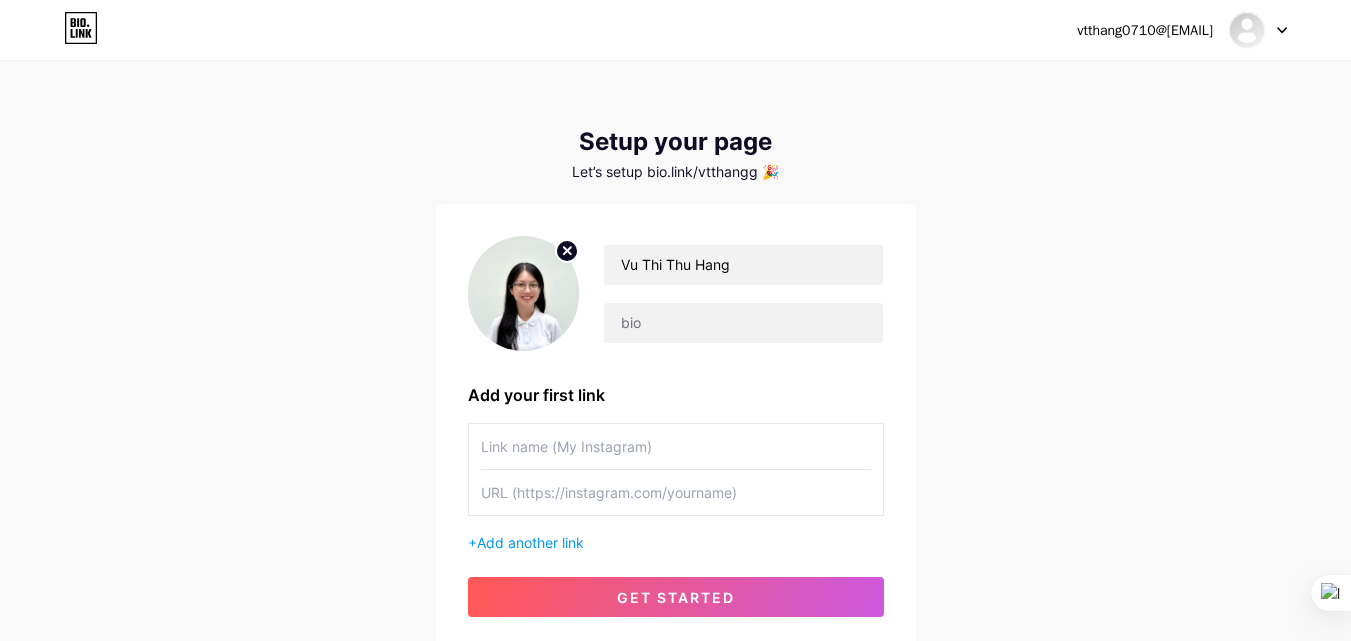 scroll, scrollTop: 152, scrollLeft: 0, axis: vertical 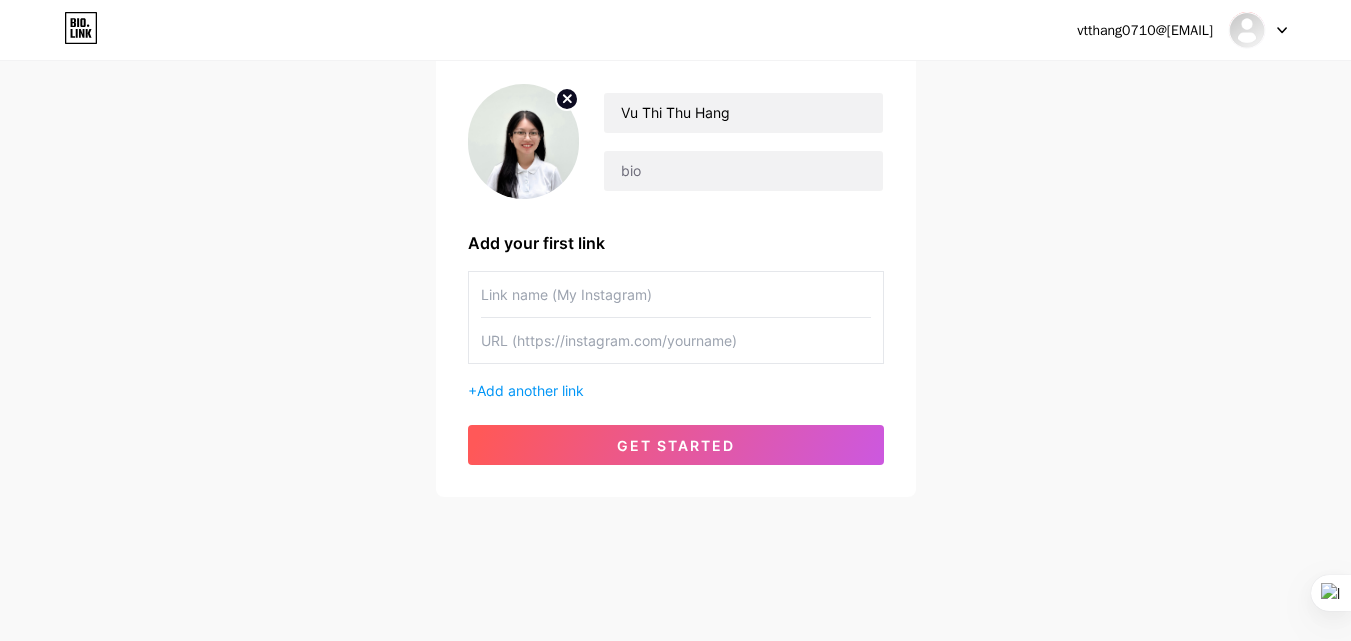 click at bounding box center (676, 294) 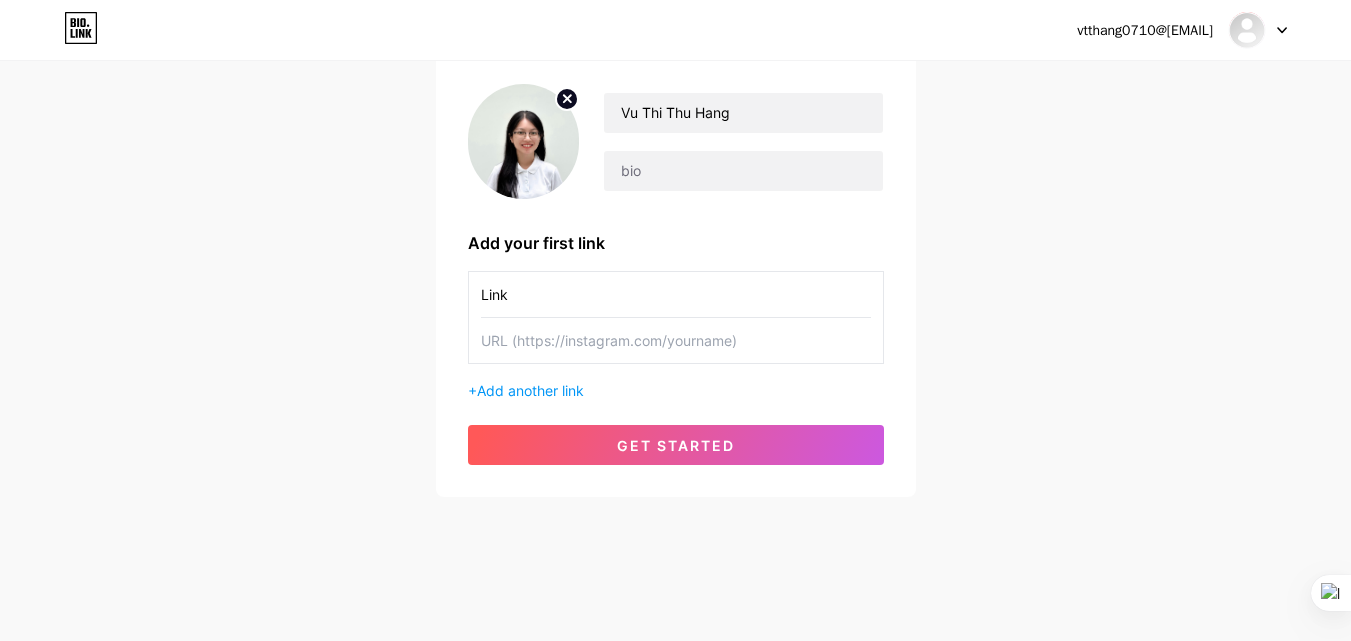 type on "Link" 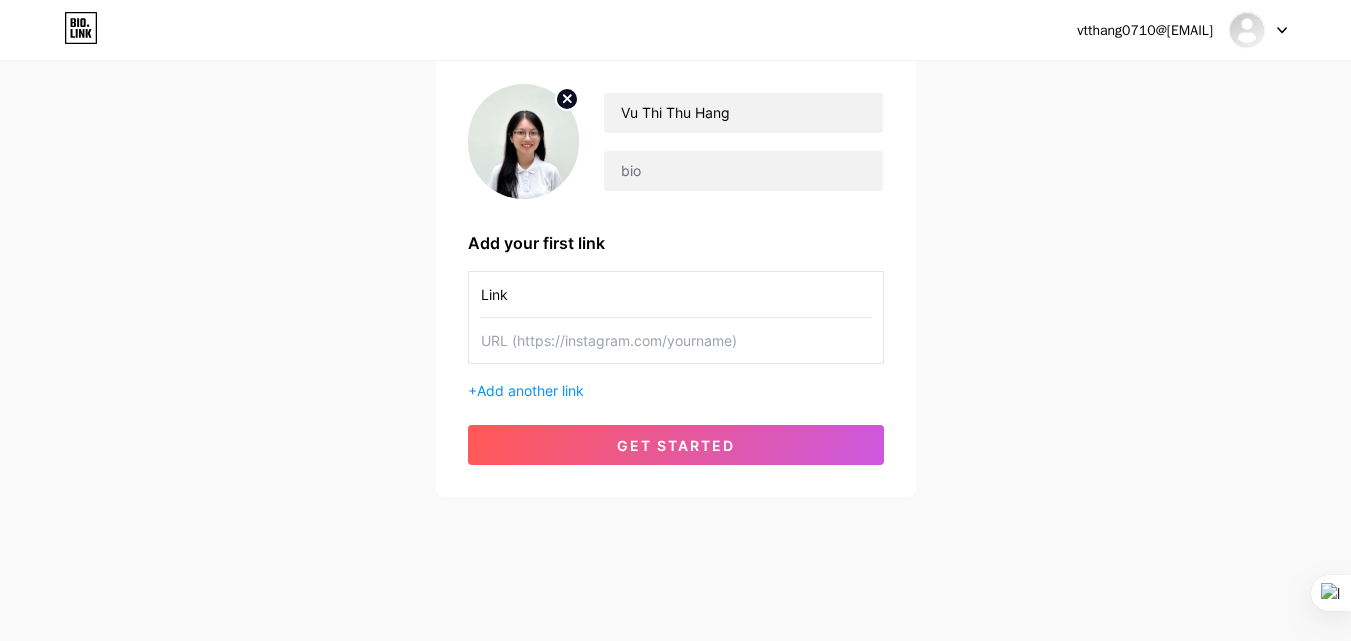 click at bounding box center (676, 340) 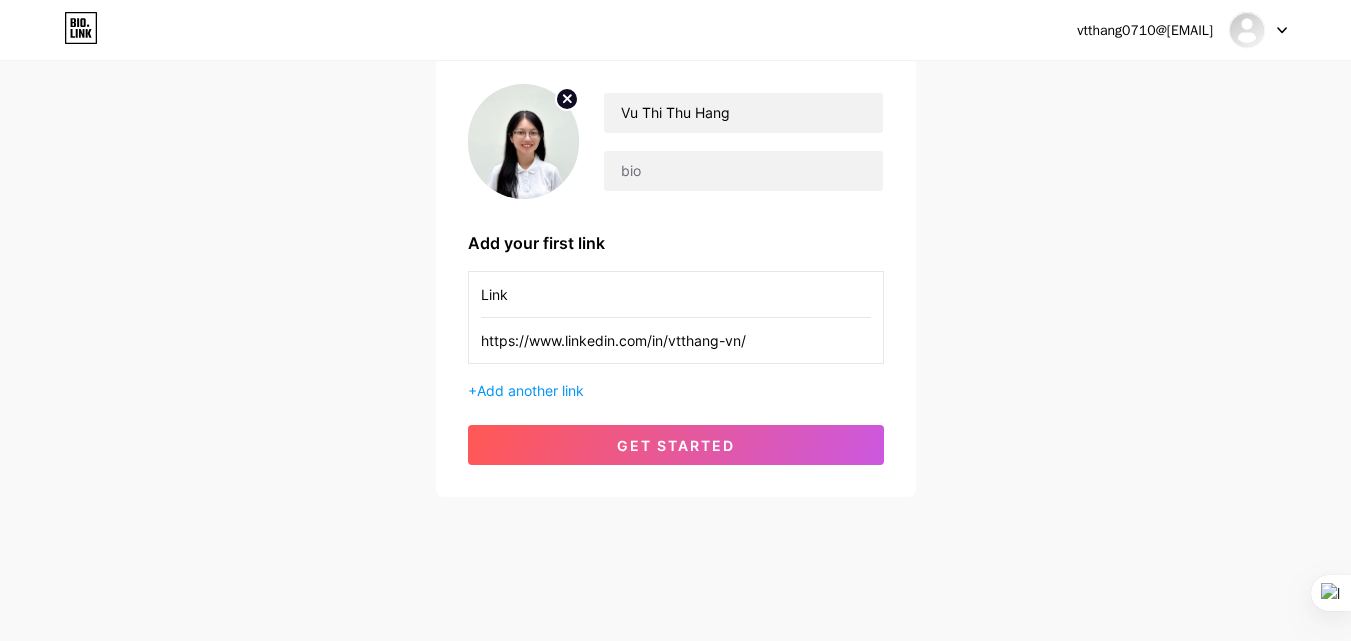 type on "https://www.linkedin.com/in/vtthang-vn/" 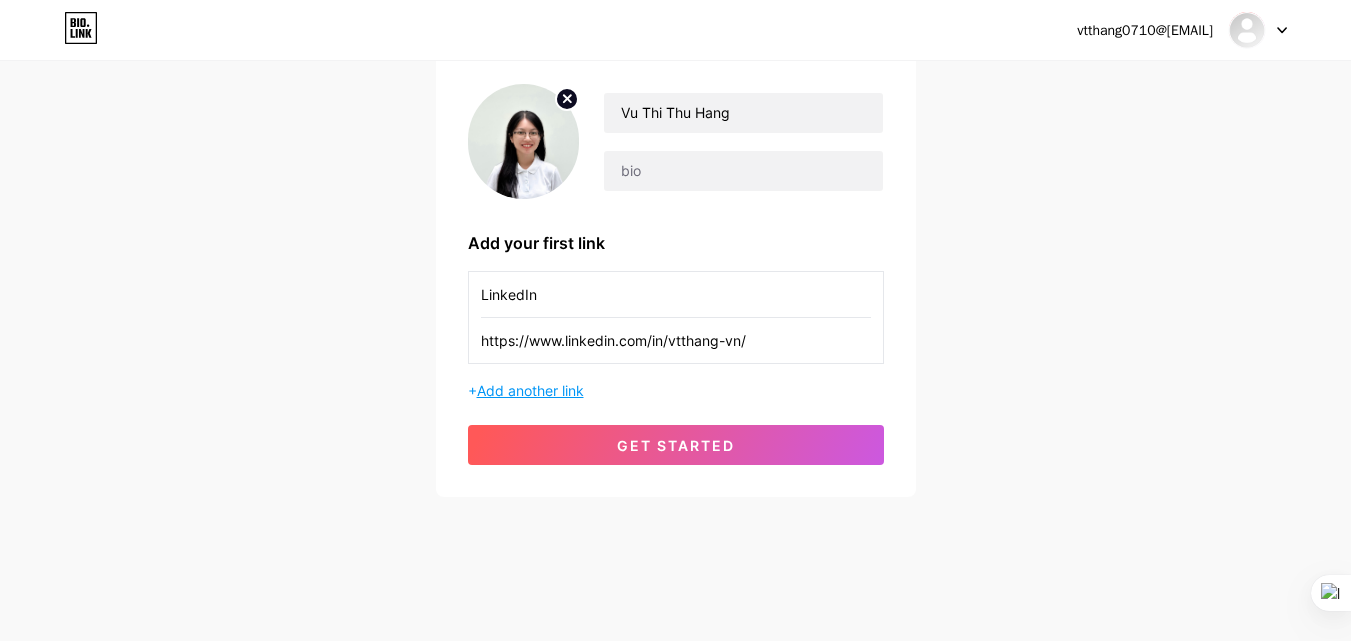 type on "LinkedIn" 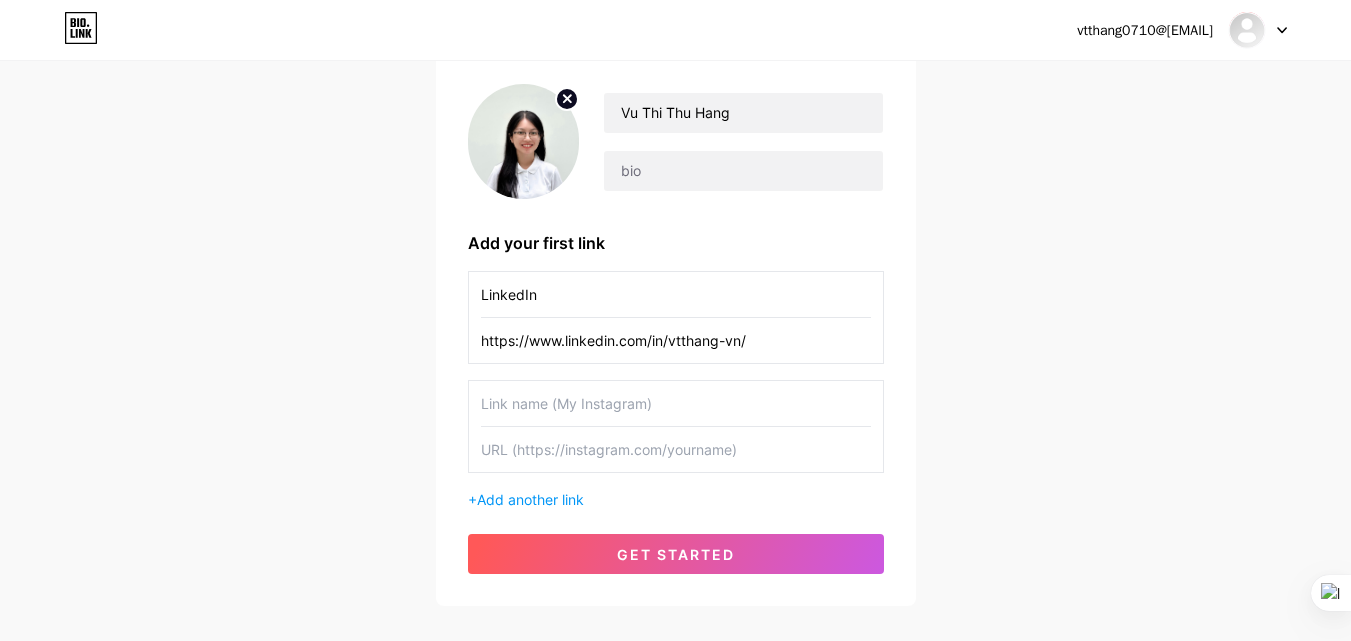 click at bounding box center (676, 403) 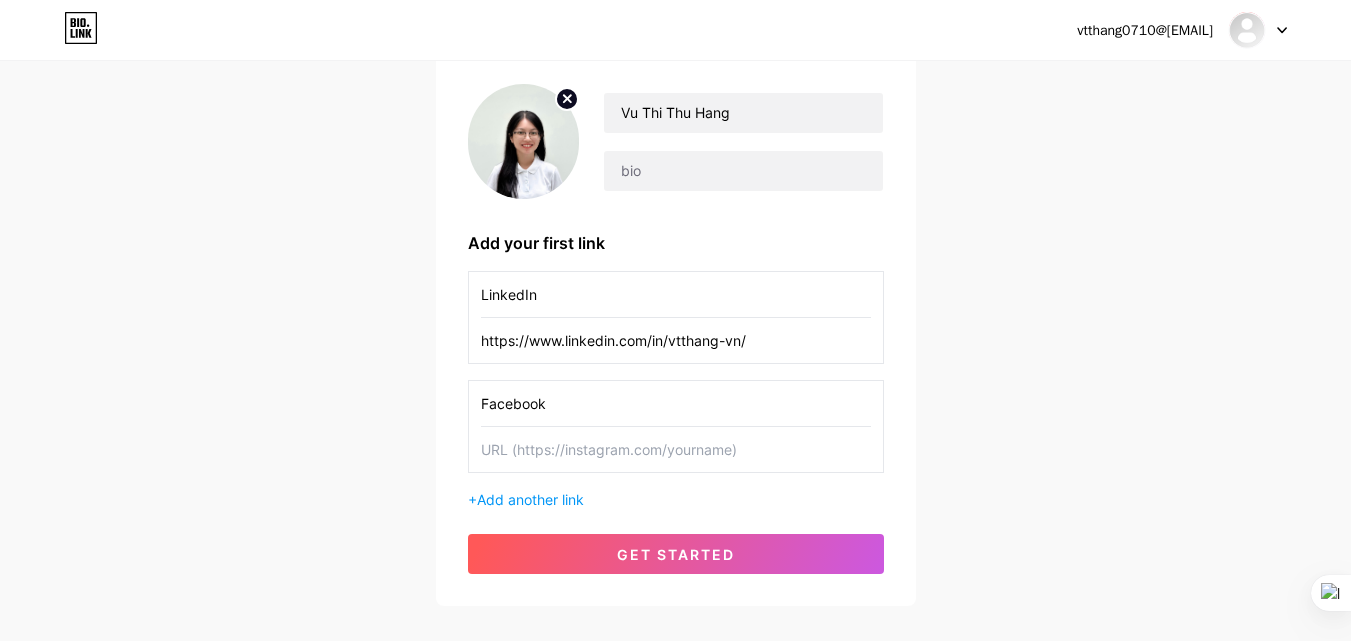 type on "Facebook" 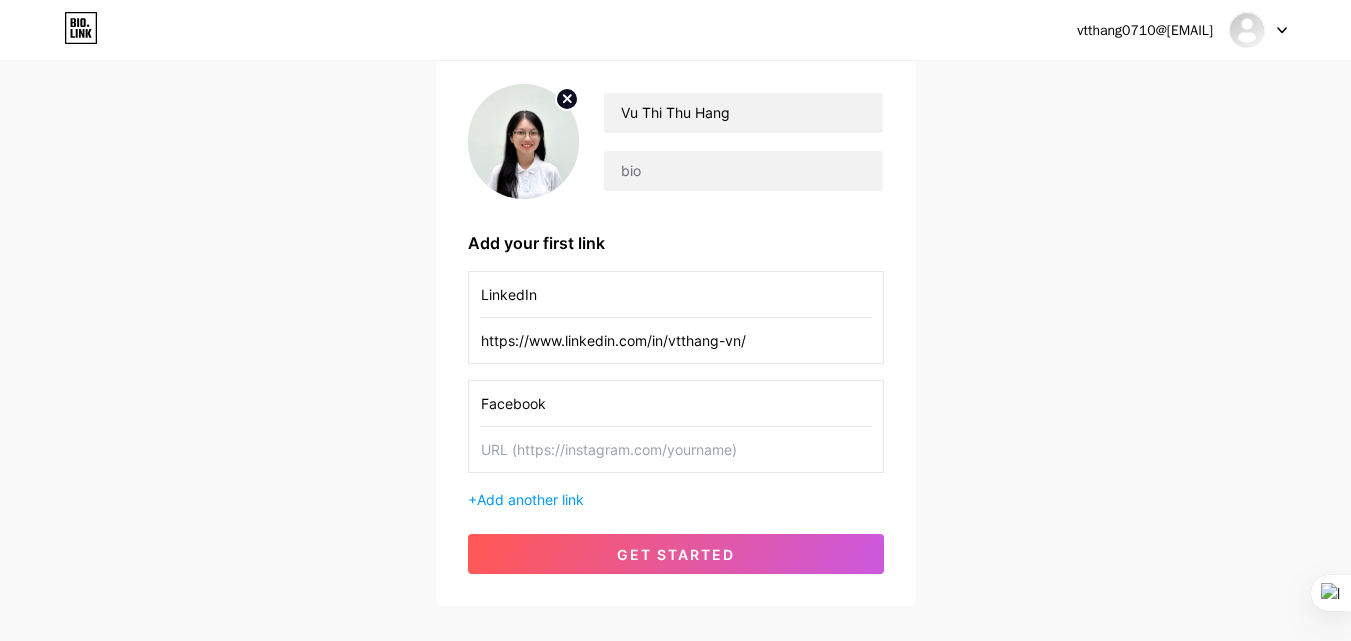 paste on "https://www.facebook.com/vtthang.vn" 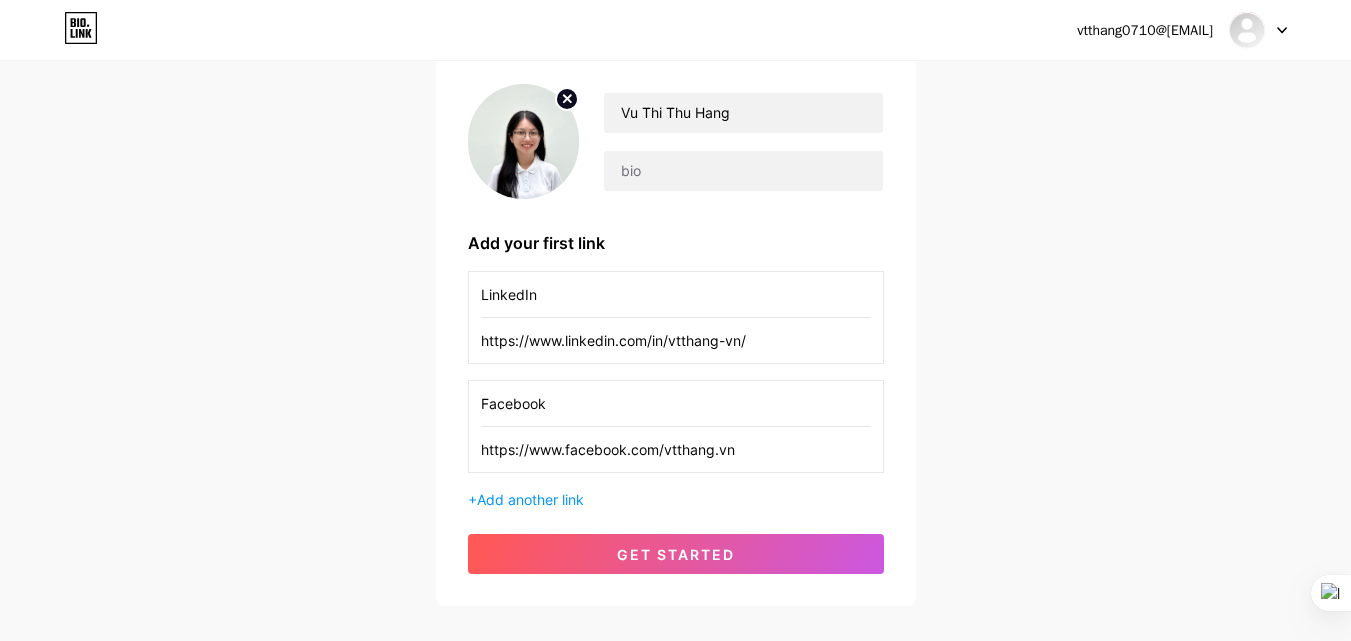 type on "https://www.facebook.com/vtthang.vn" 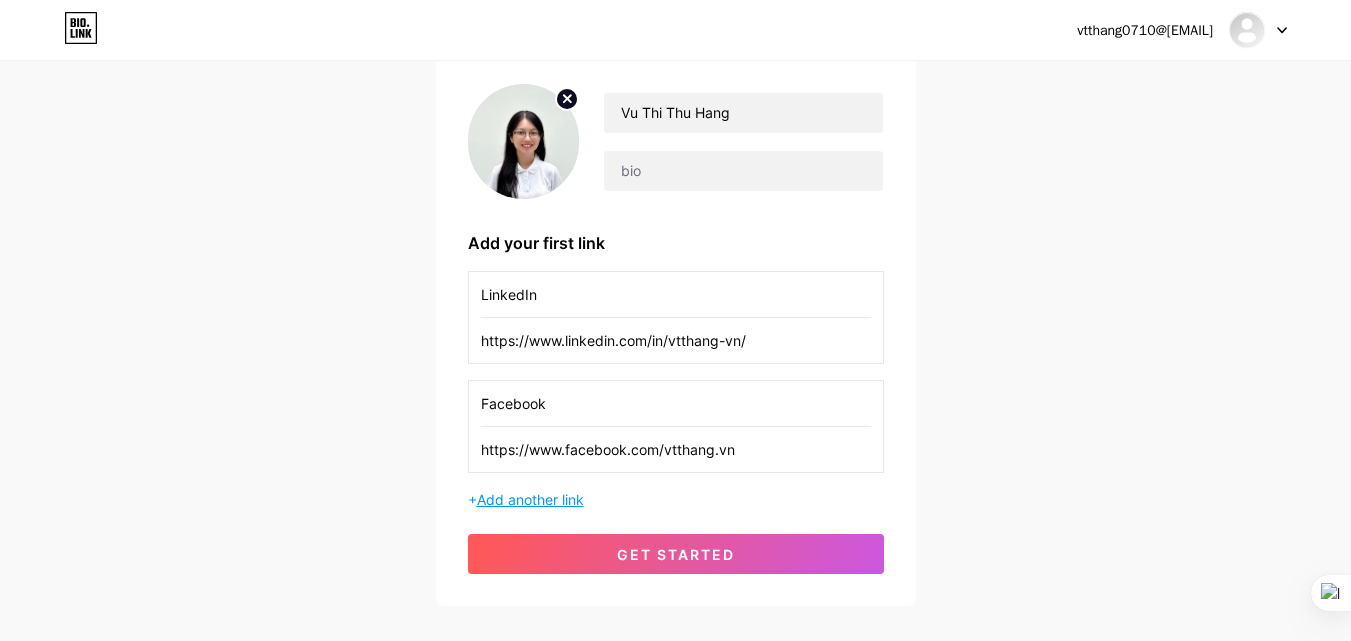 click on "Add another link" at bounding box center [530, 499] 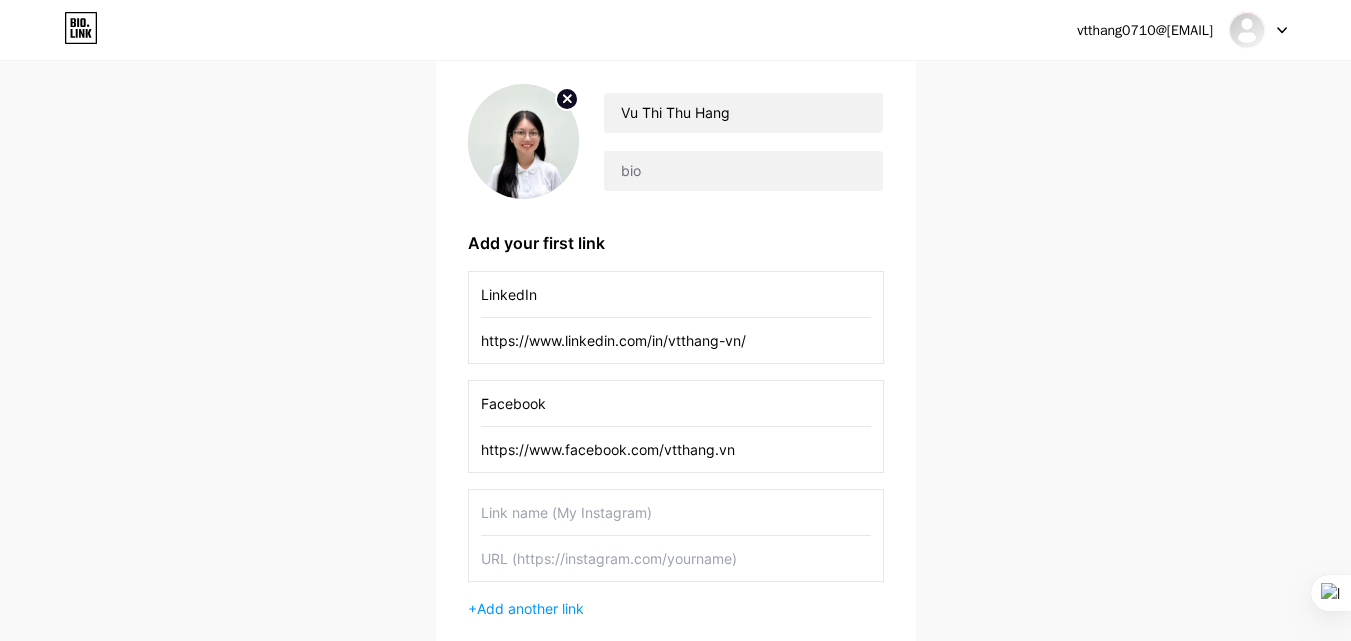 click at bounding box center (676, 512) 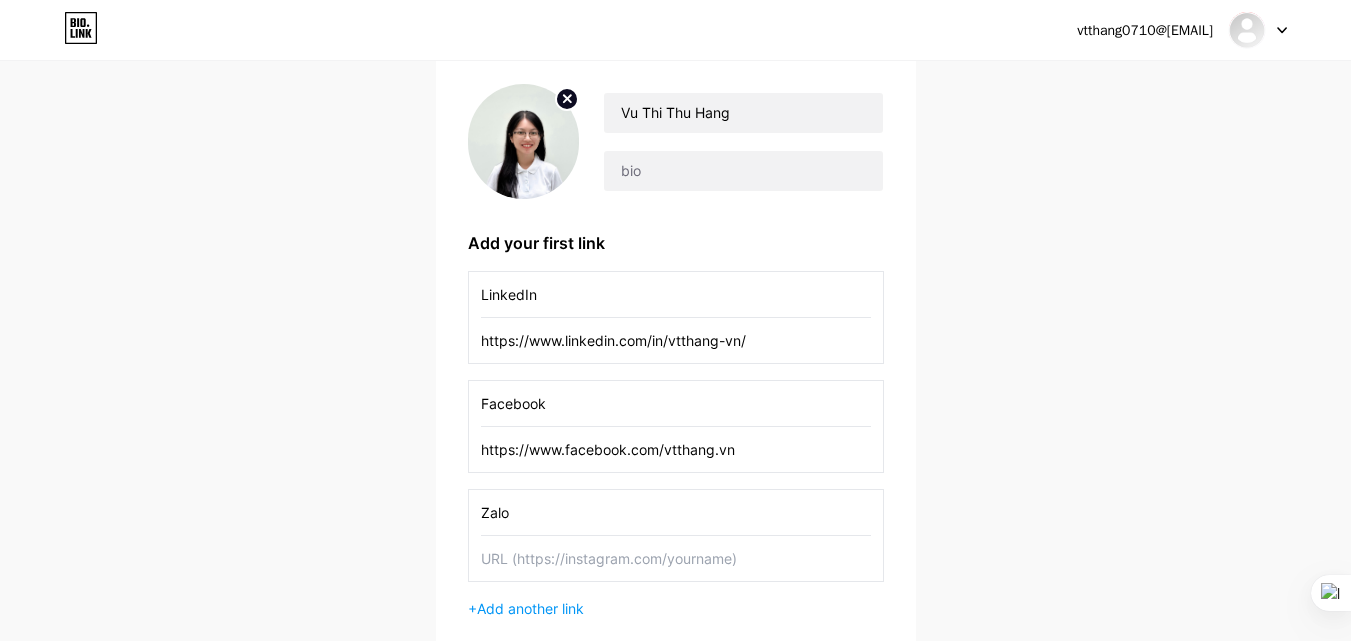 type on "Zalo" 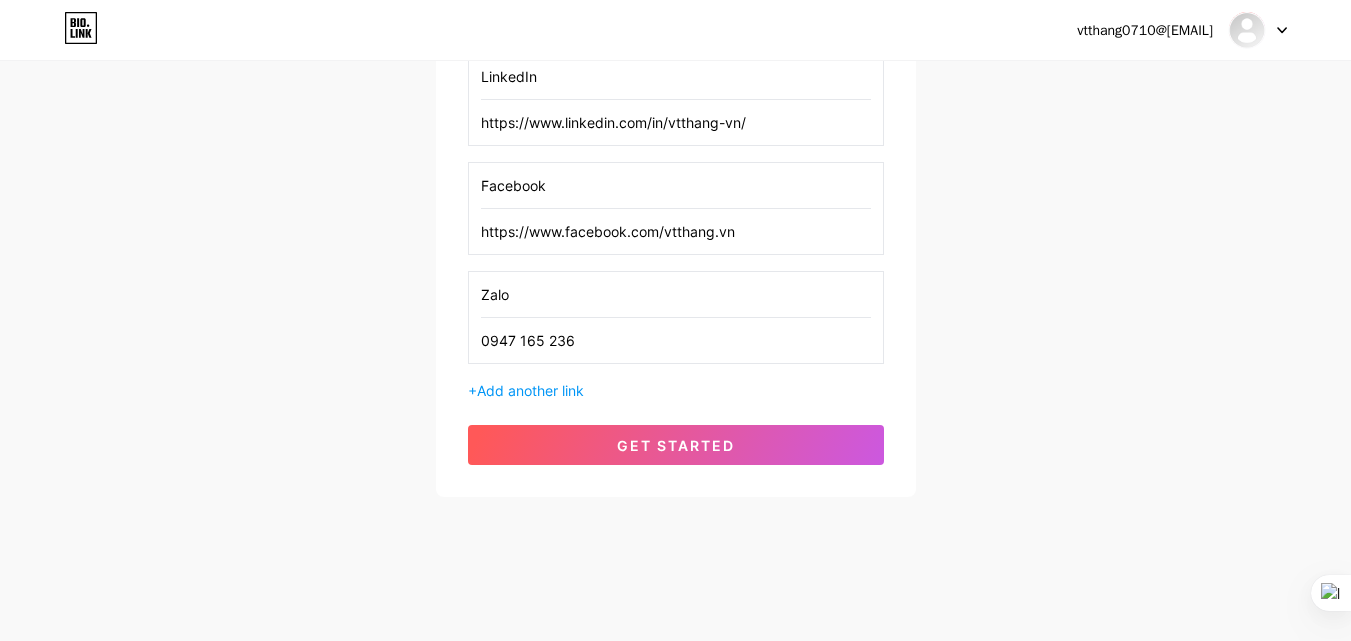 type on "0947 165 236" 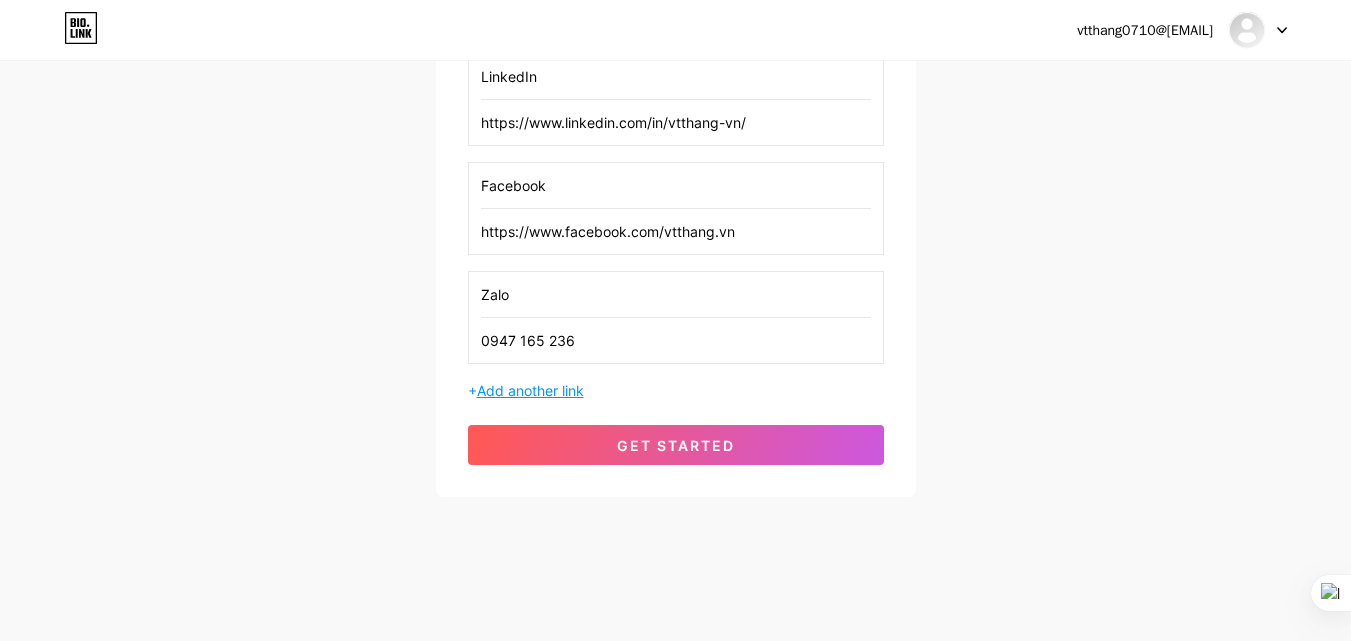 click on "Add another link" at bounding box center [530, 390] 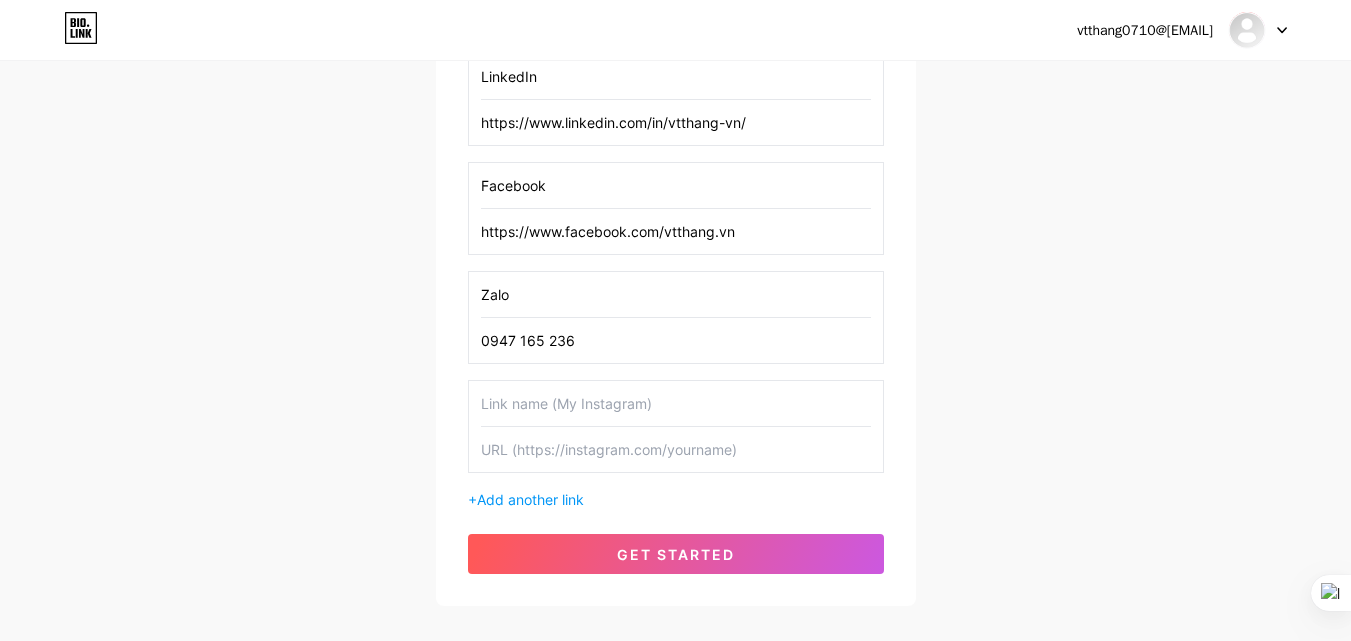 click at bounding box center (676, 403) 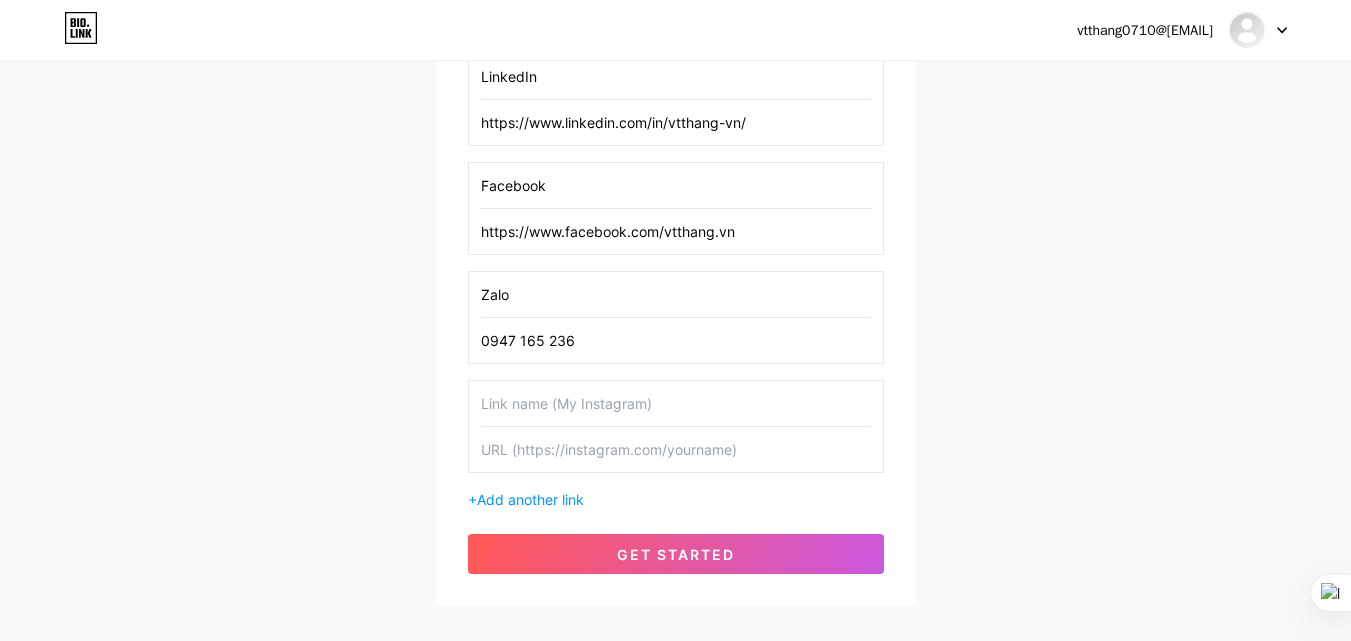 type on "Ư" 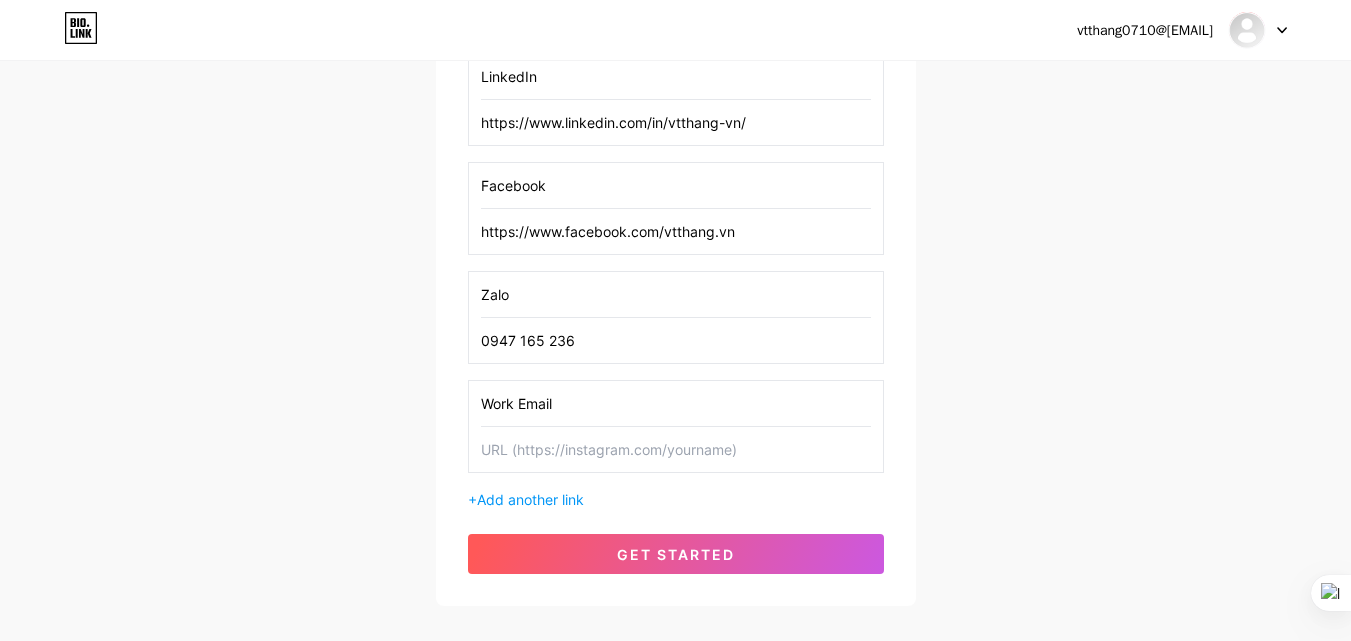type on "Work Email" 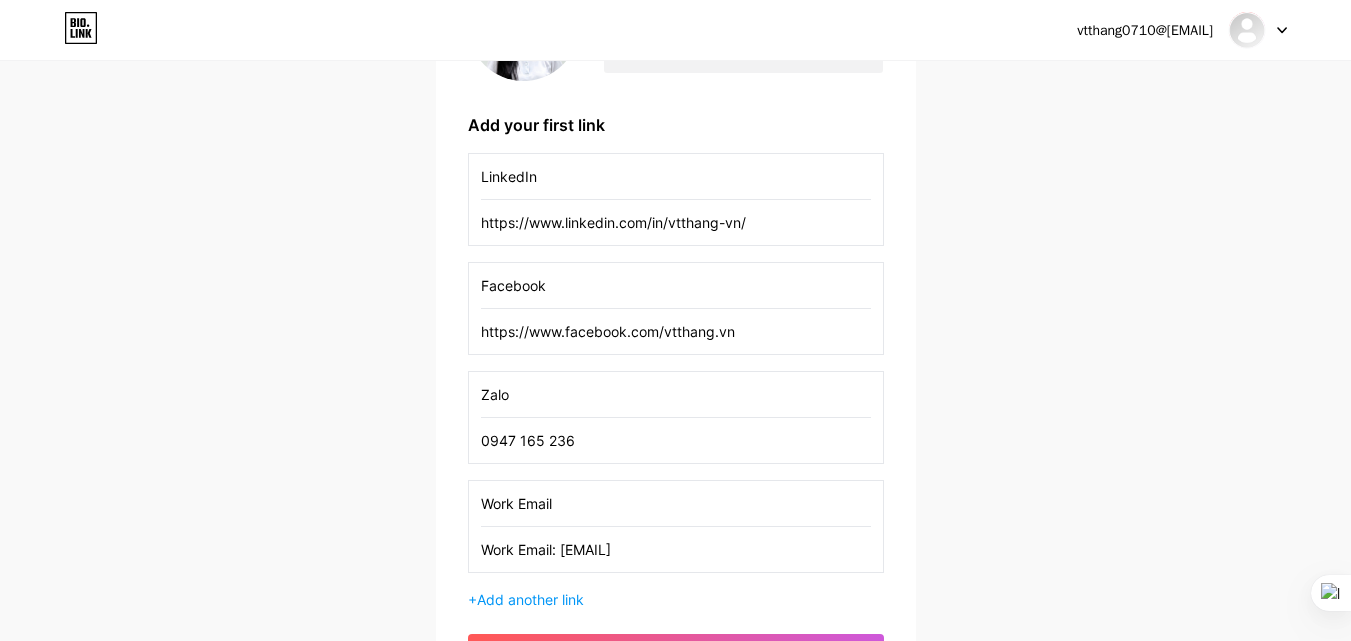 scroll, scrollTop: 370, scrollLeft: 0, axis: vertical 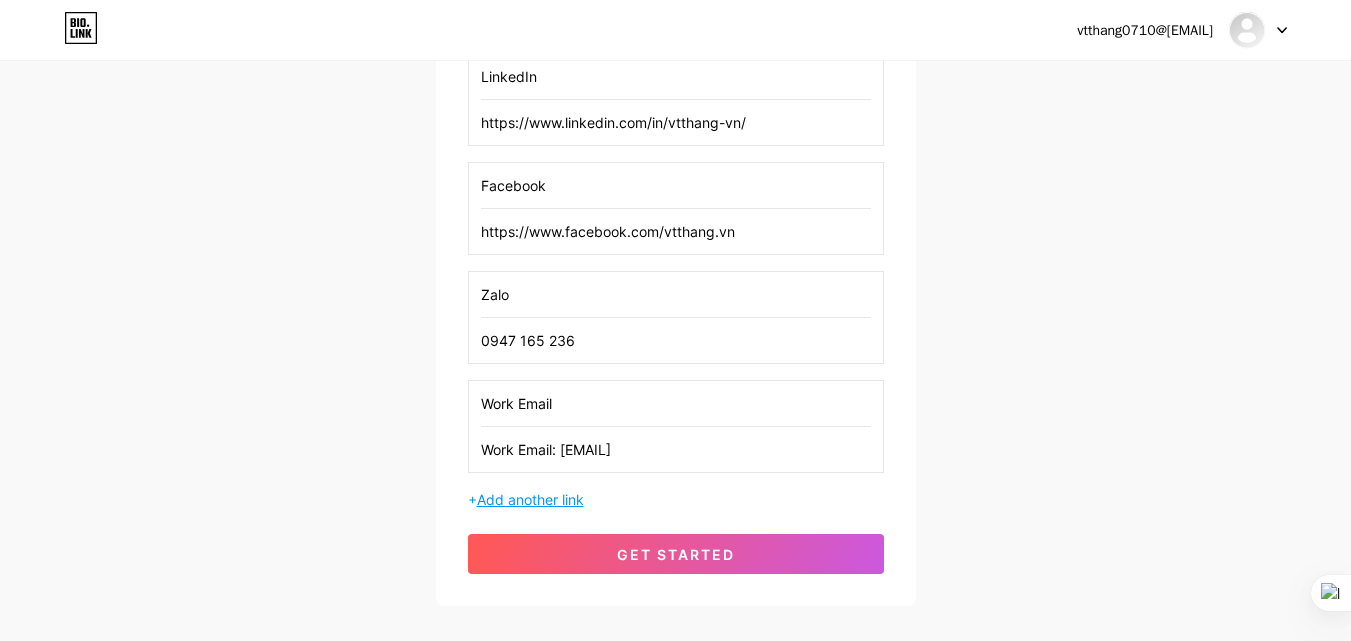 type on "Work Email: [EMAIL]" 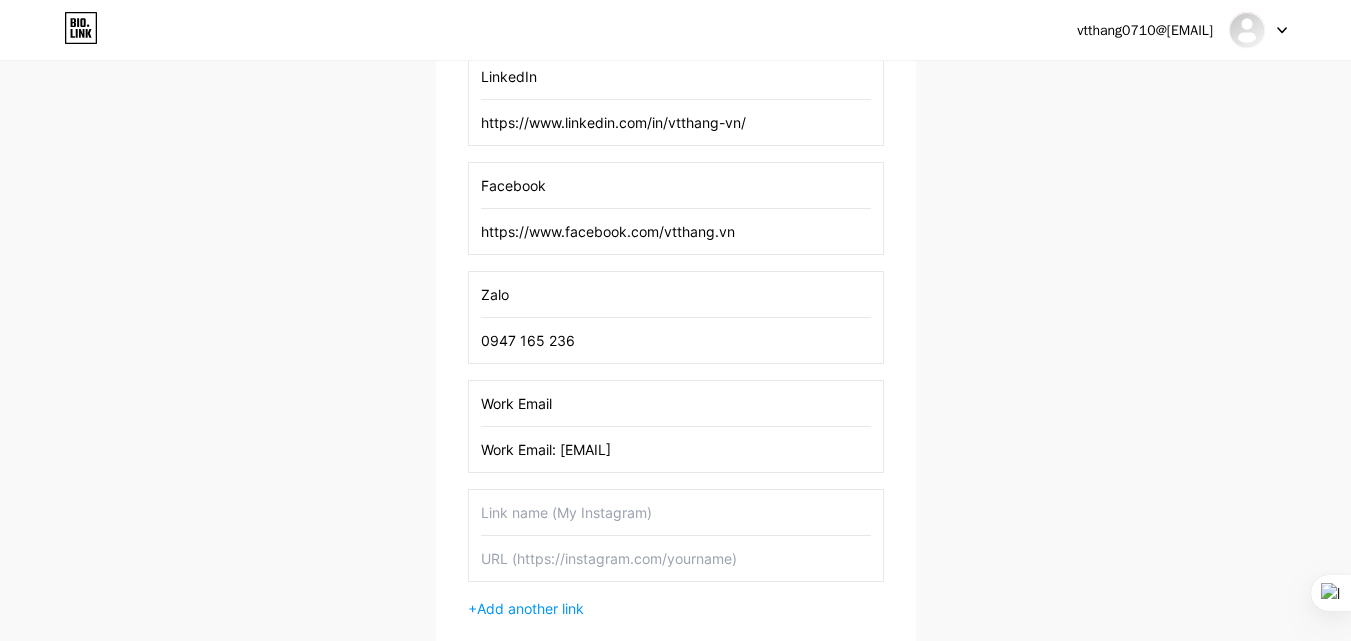 click at bounding box center (676, 512) 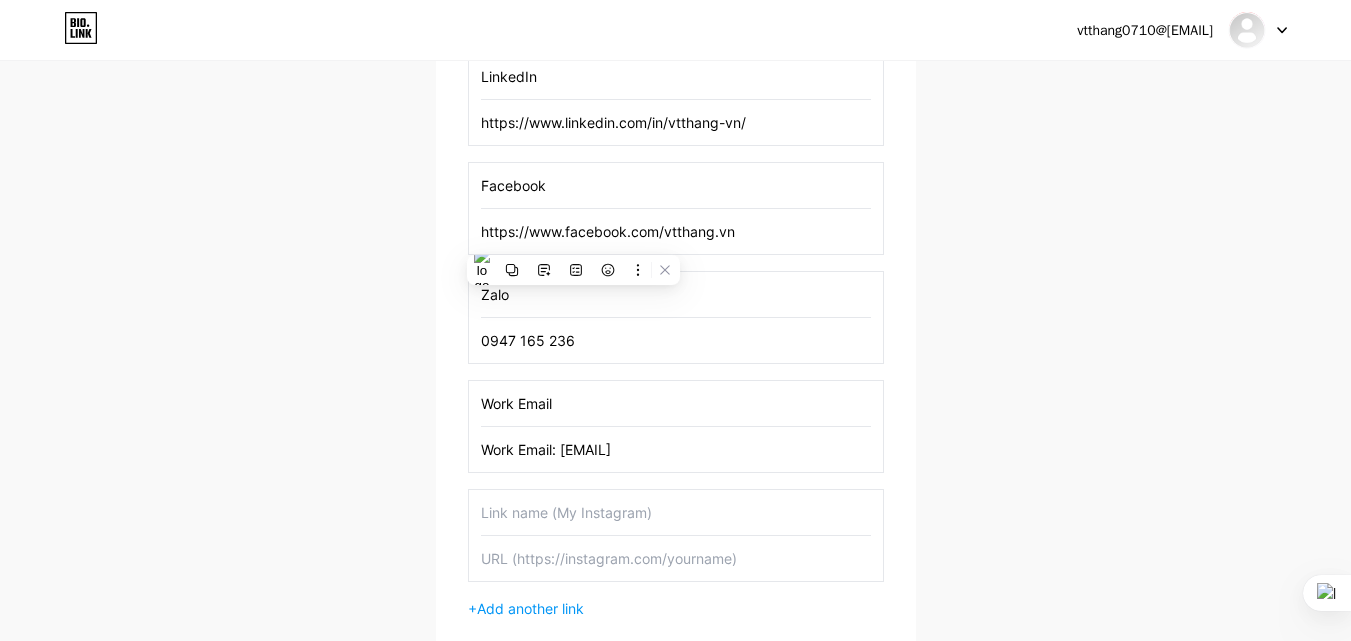 click on "Zalo" at bounding box center [676, 294] 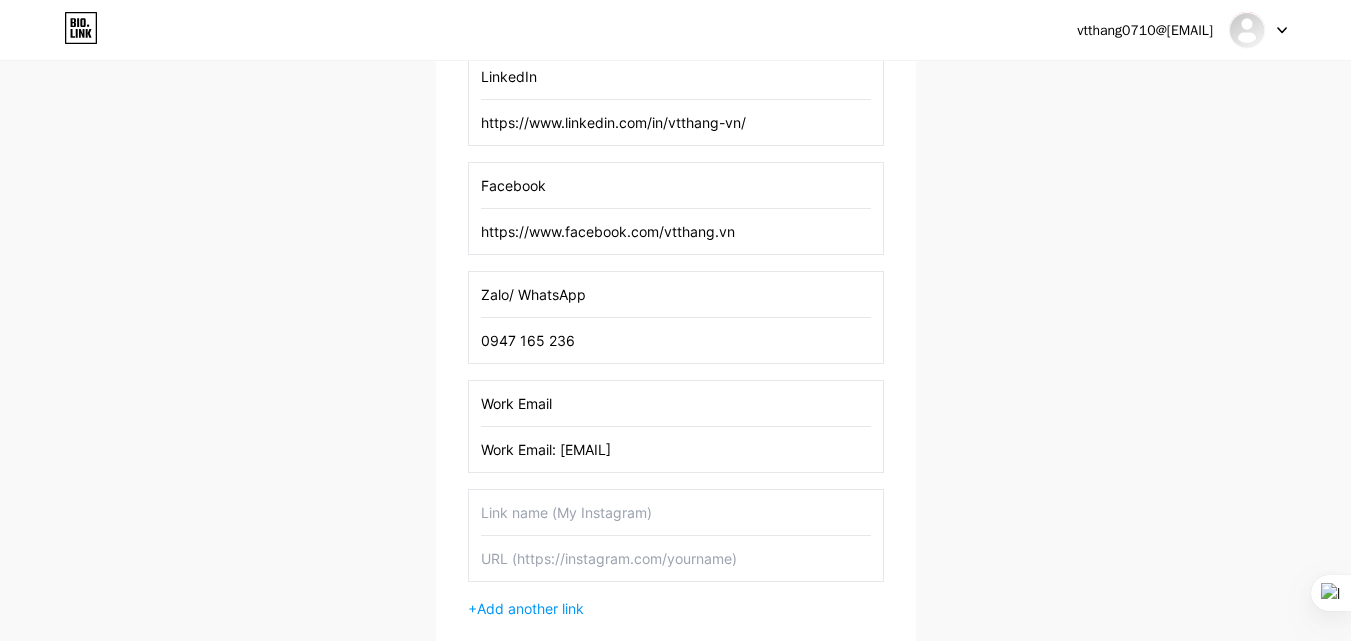 scroll, scrollTop: 170, scrollLeft: 0, axis: vertical 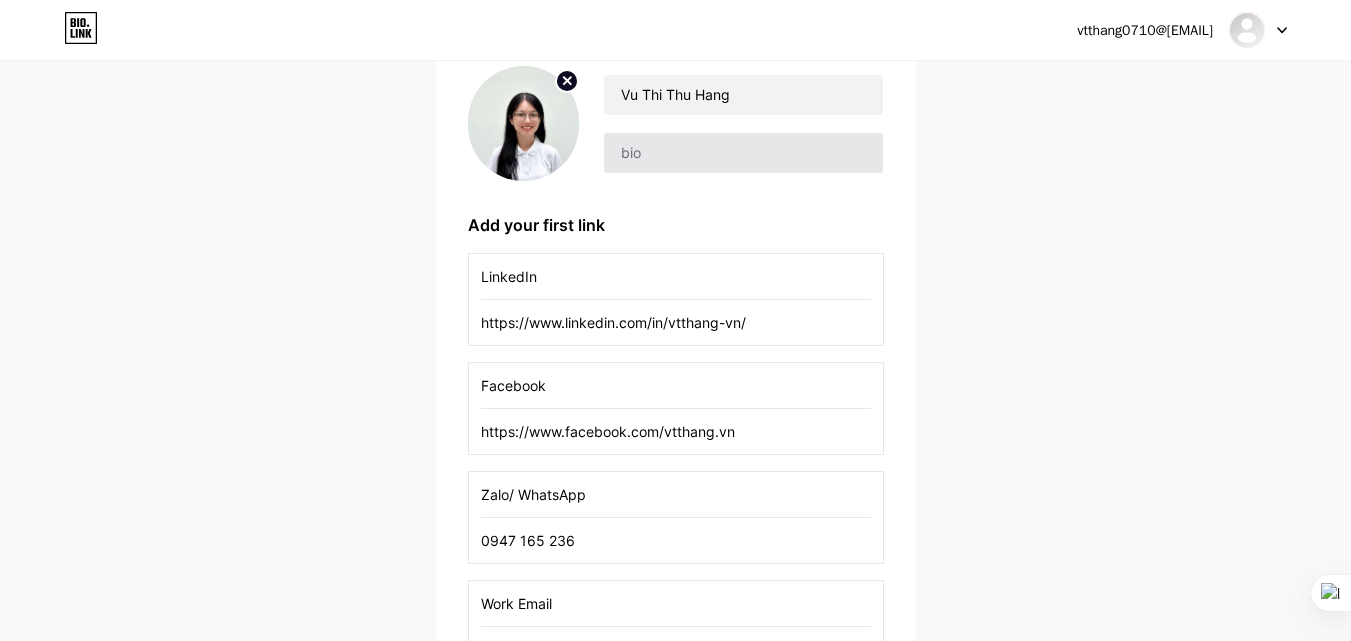 type on "Zalo/ WhatsApp" 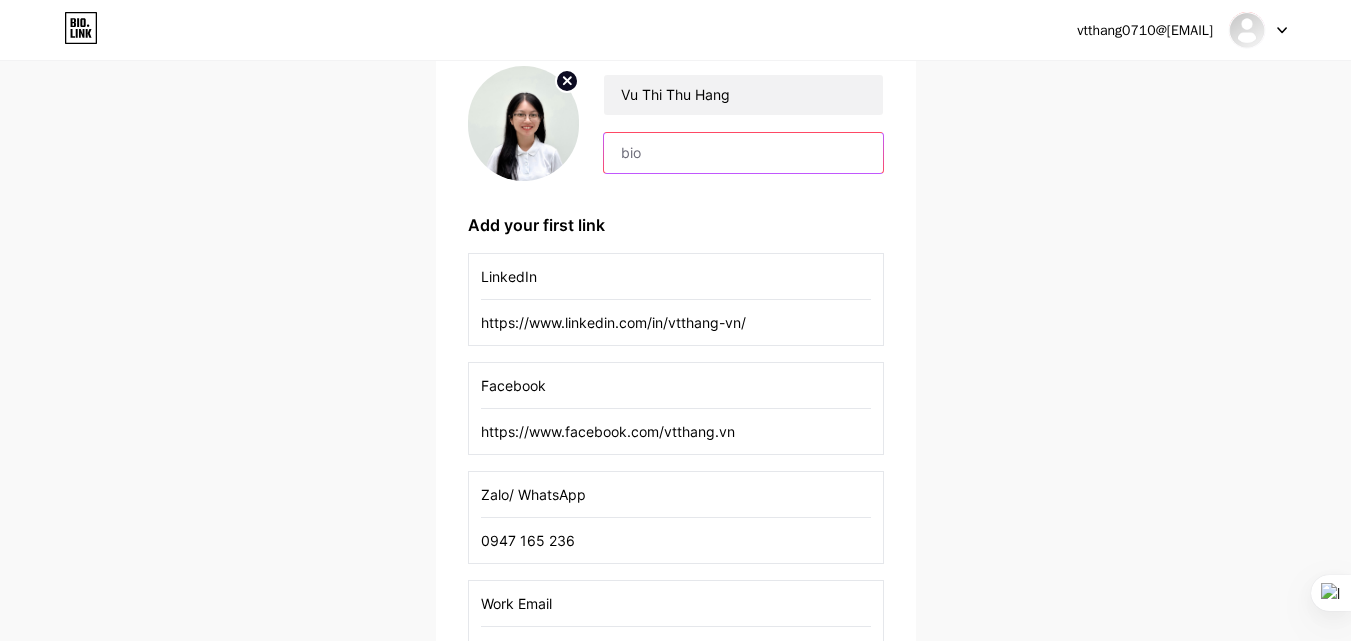 click at bounding box center (743, 153) 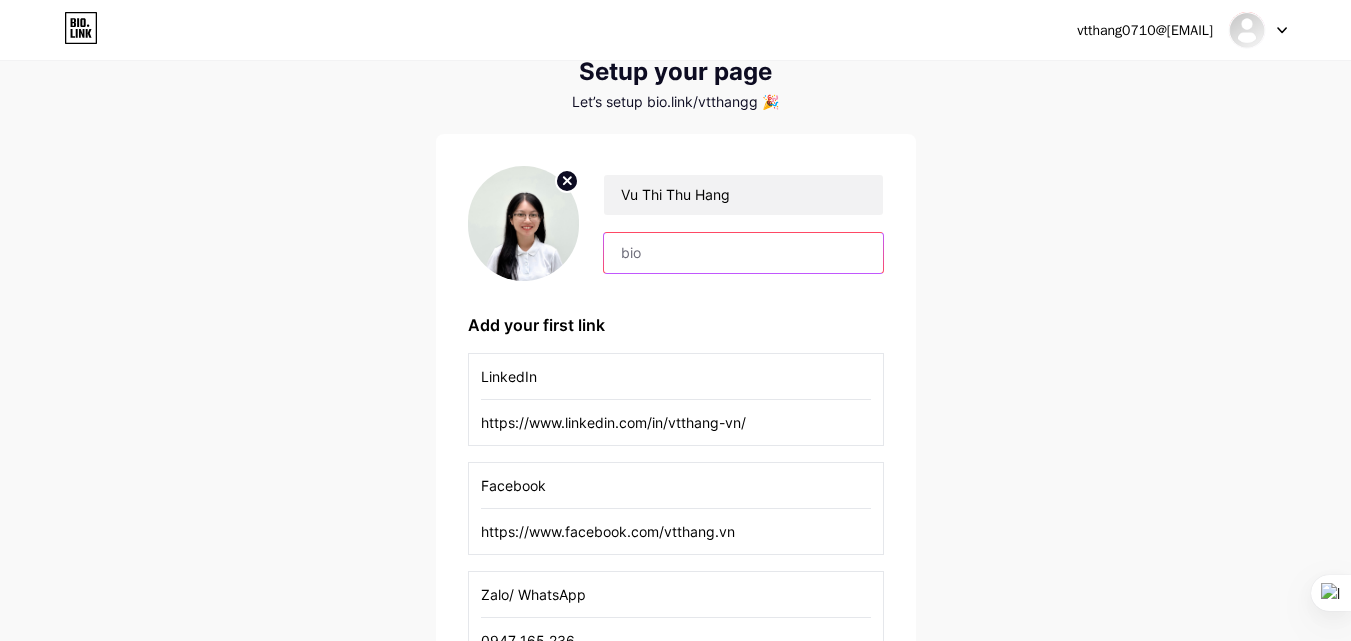 scroll, scrollTop: 0, scrollLeft: 0, axis: both 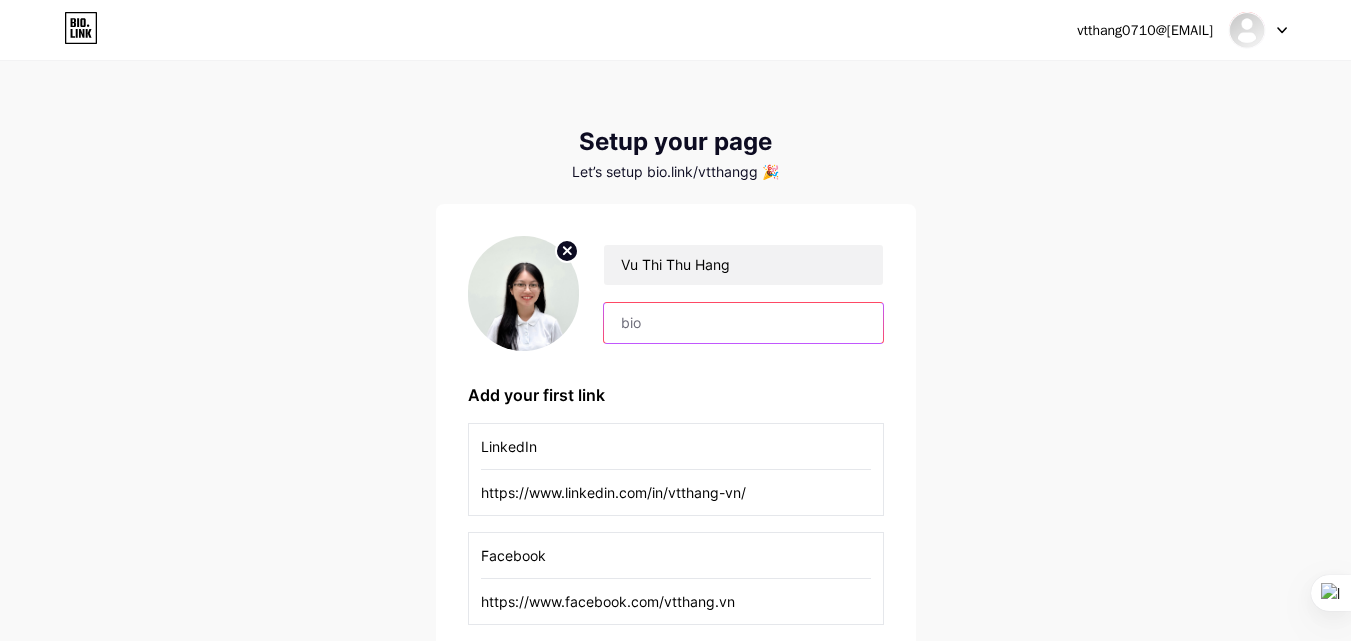 click at bounding box center (743, 323) 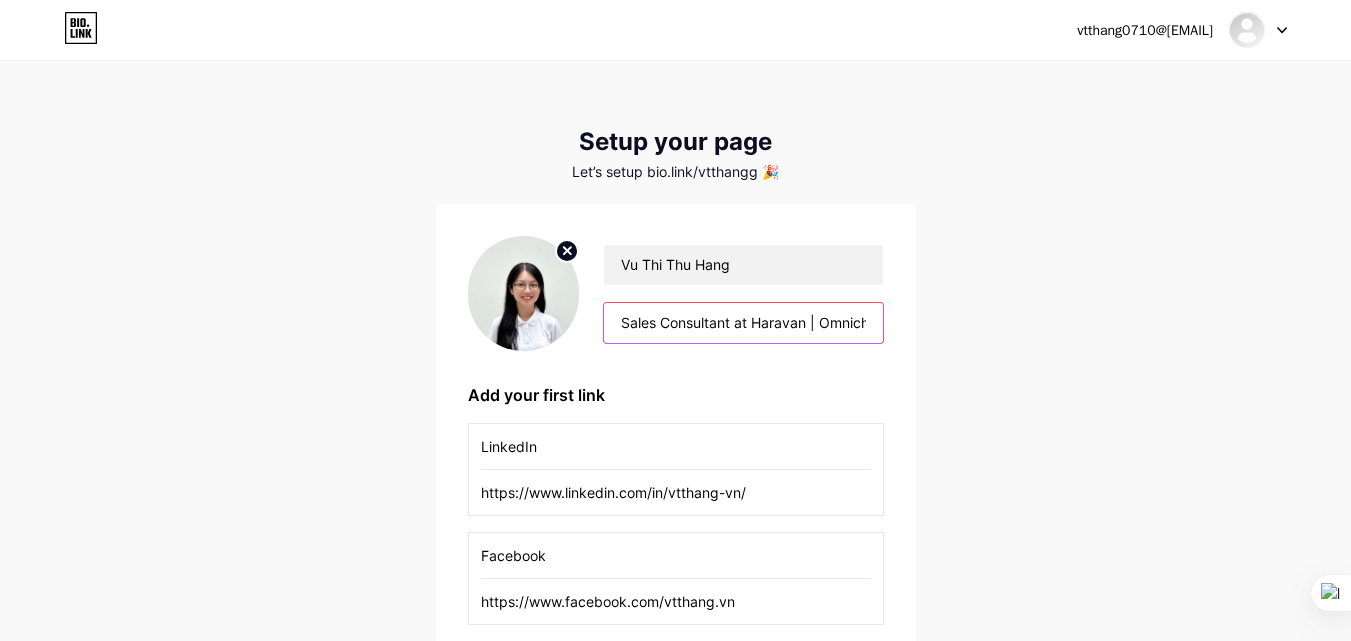 scroll, scrollTop: 0, scrollLeft: 309, axis: horizontal 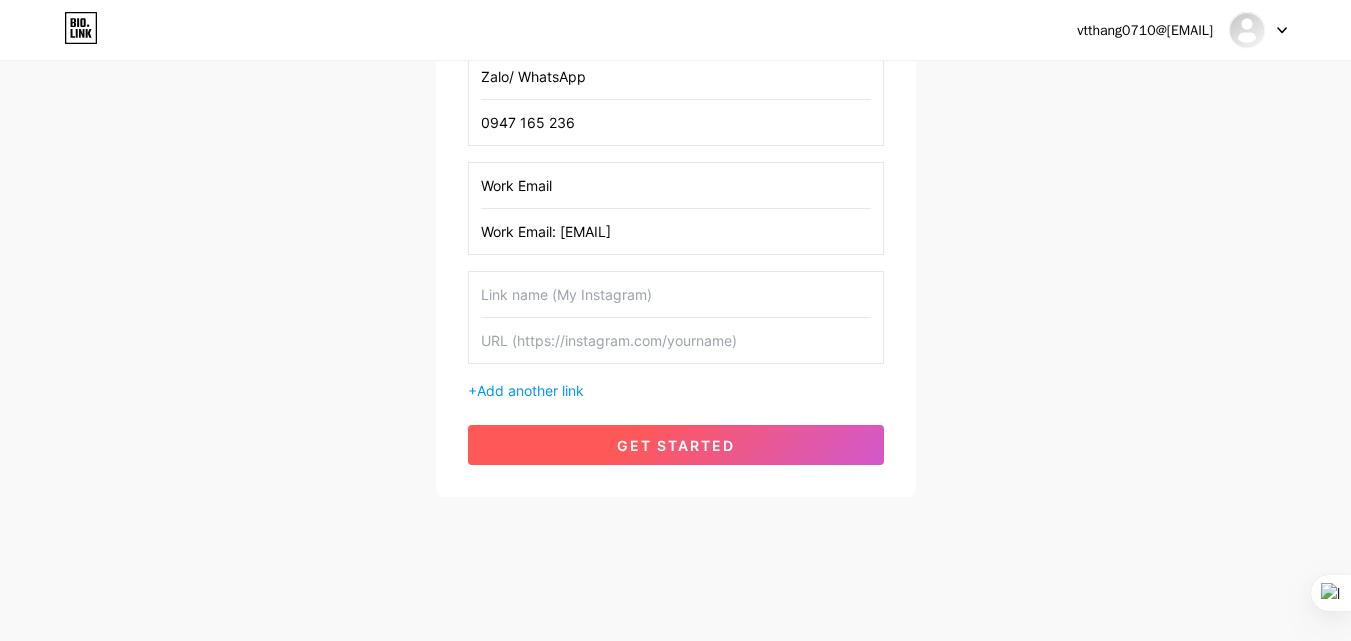 type on "Sales Consultant at Haravan | Omnichannel, Loyalty & Ecommerce Growth Solutions" 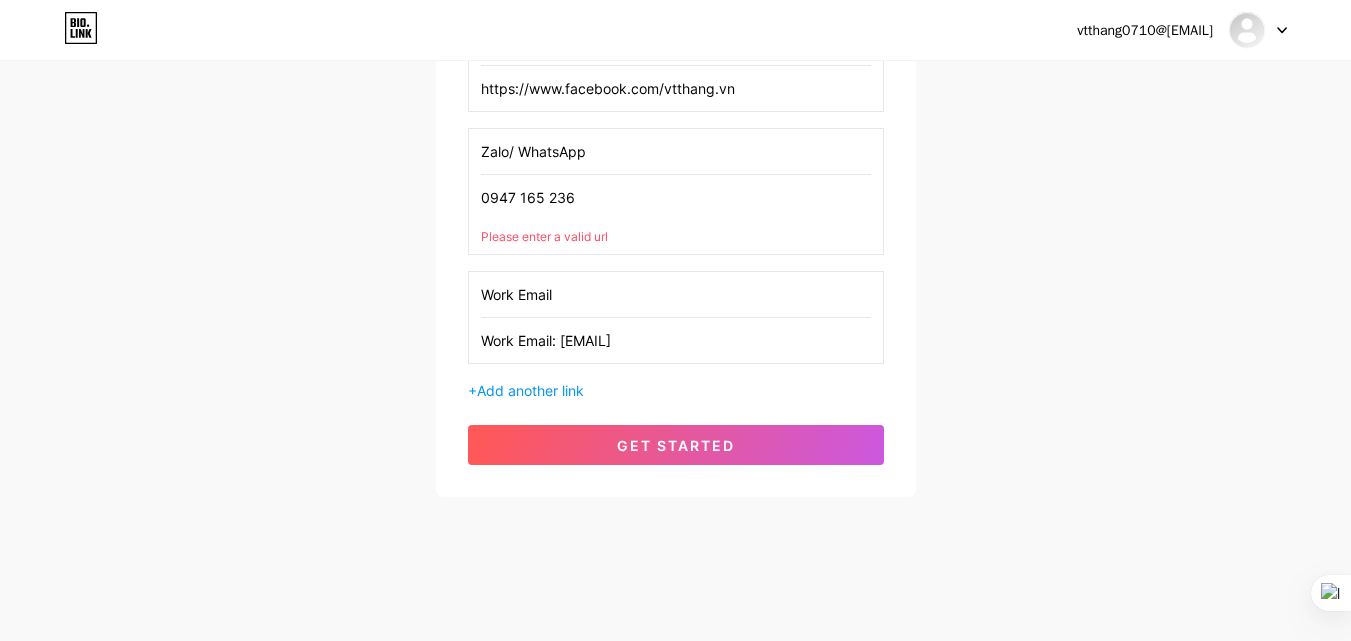 click on "Please enter a valid url" at bounding box center [676, 237] 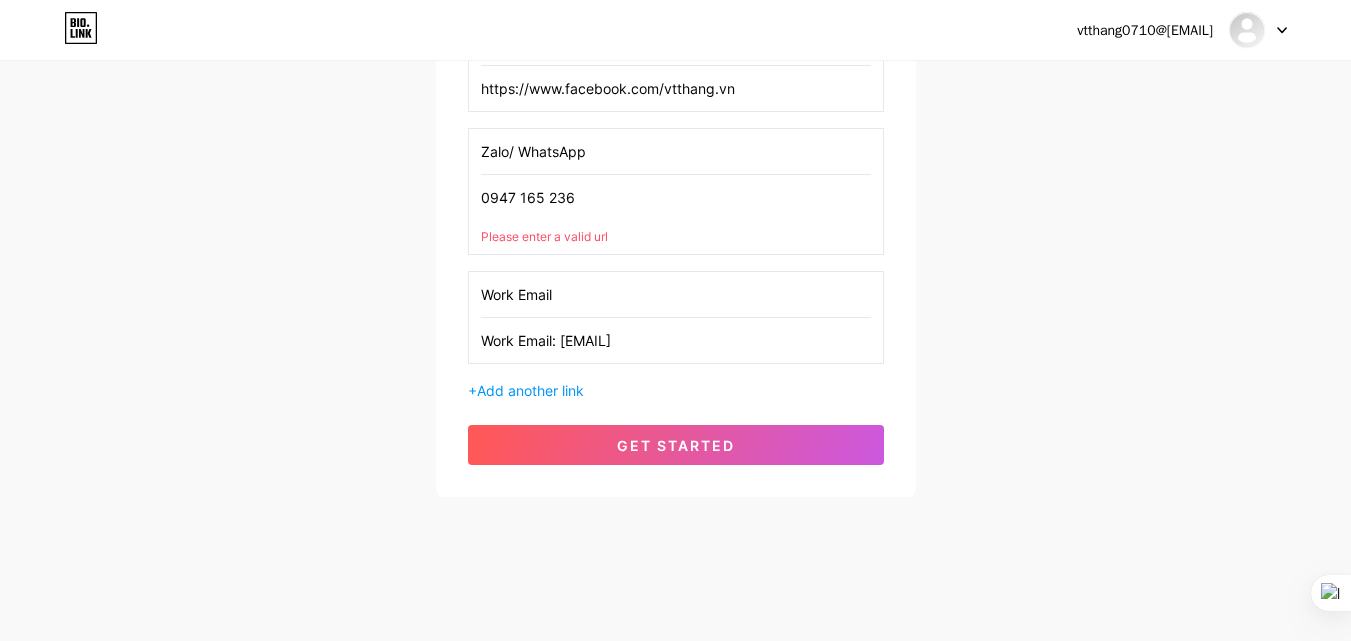 drag, startPoint x: 621, startPoint y: 207, endPoint x: 472, endPoint y: 200, distance: 149.16434 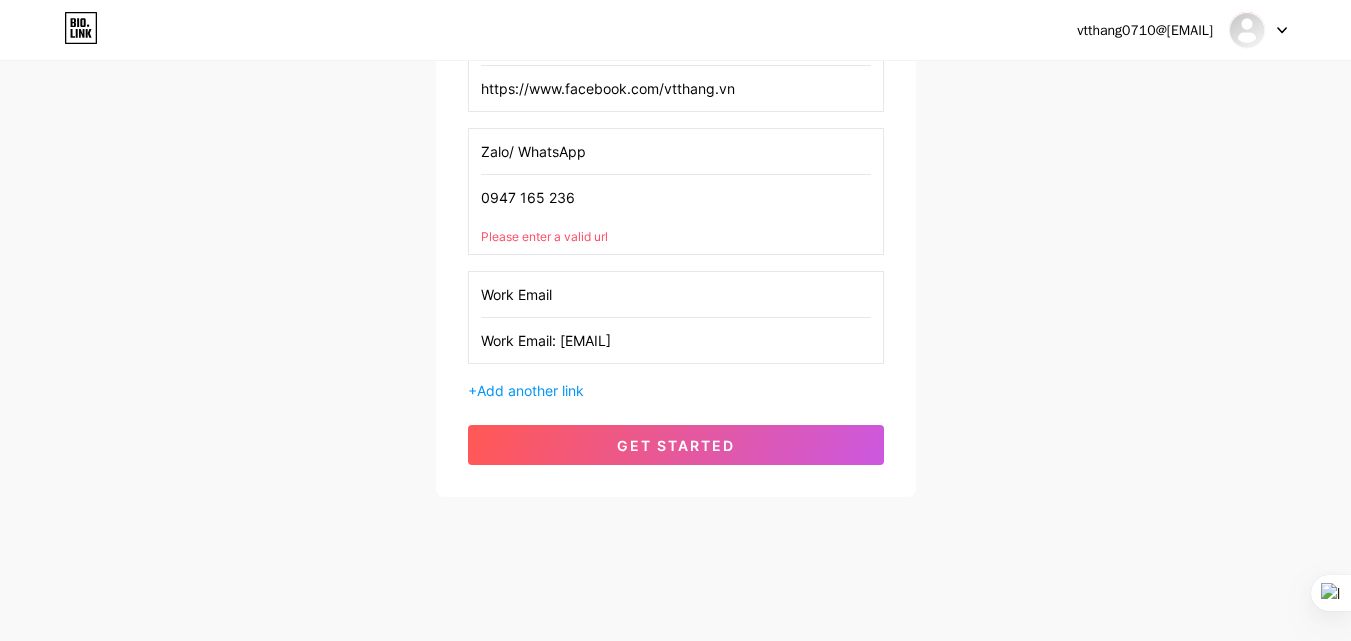 click on "Zalo/ WhatsApp   [PHONE]   Please enter a valid url" at bounding box center [676, 191] 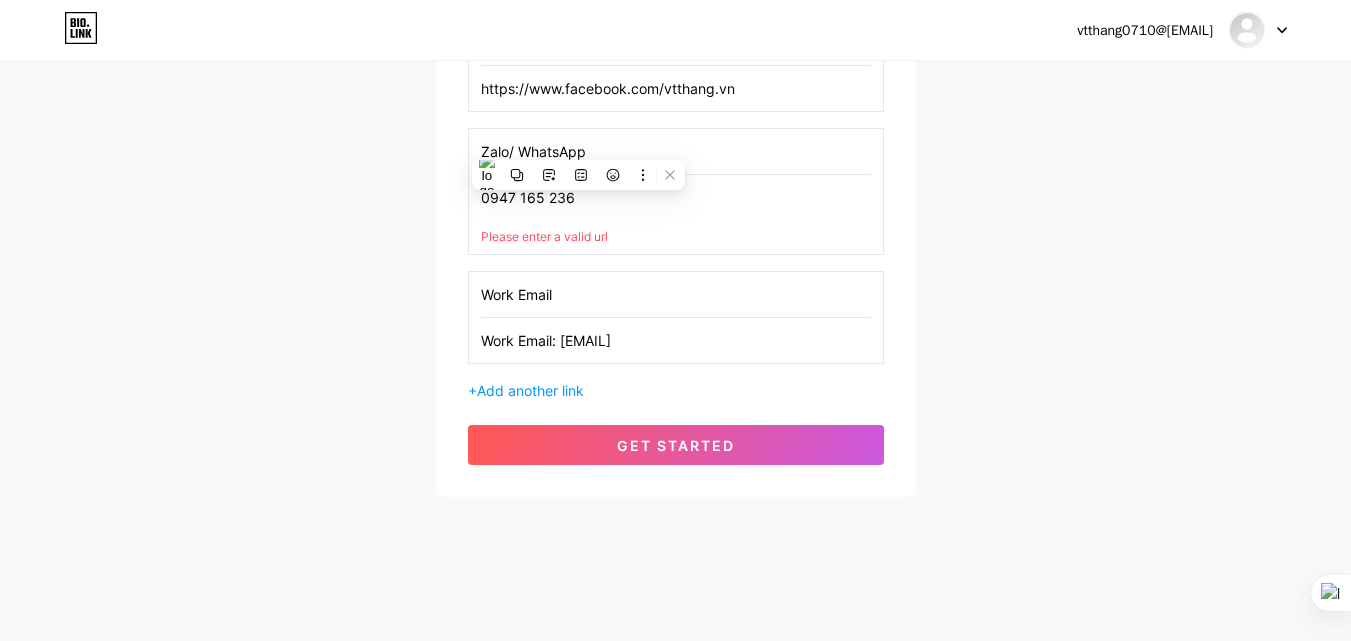 click on "0947 165 236" at bounding box center (676, 197) 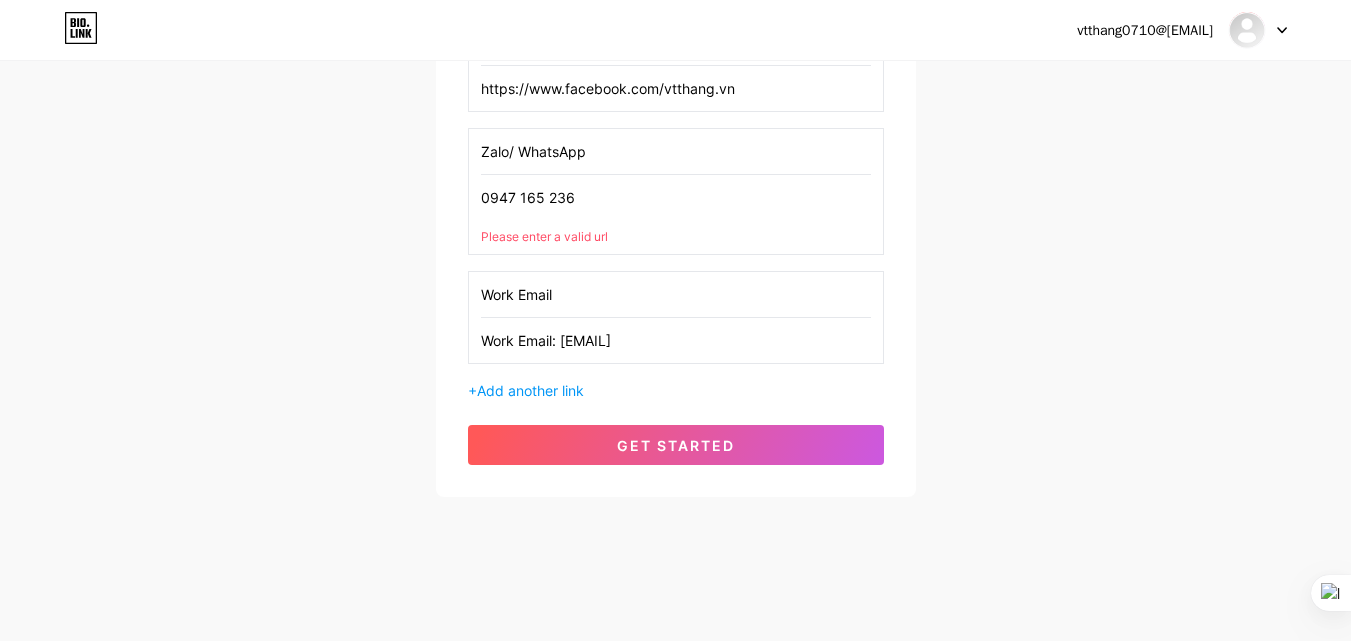 click on "0947 165 236" at bounding box center (676, 197) 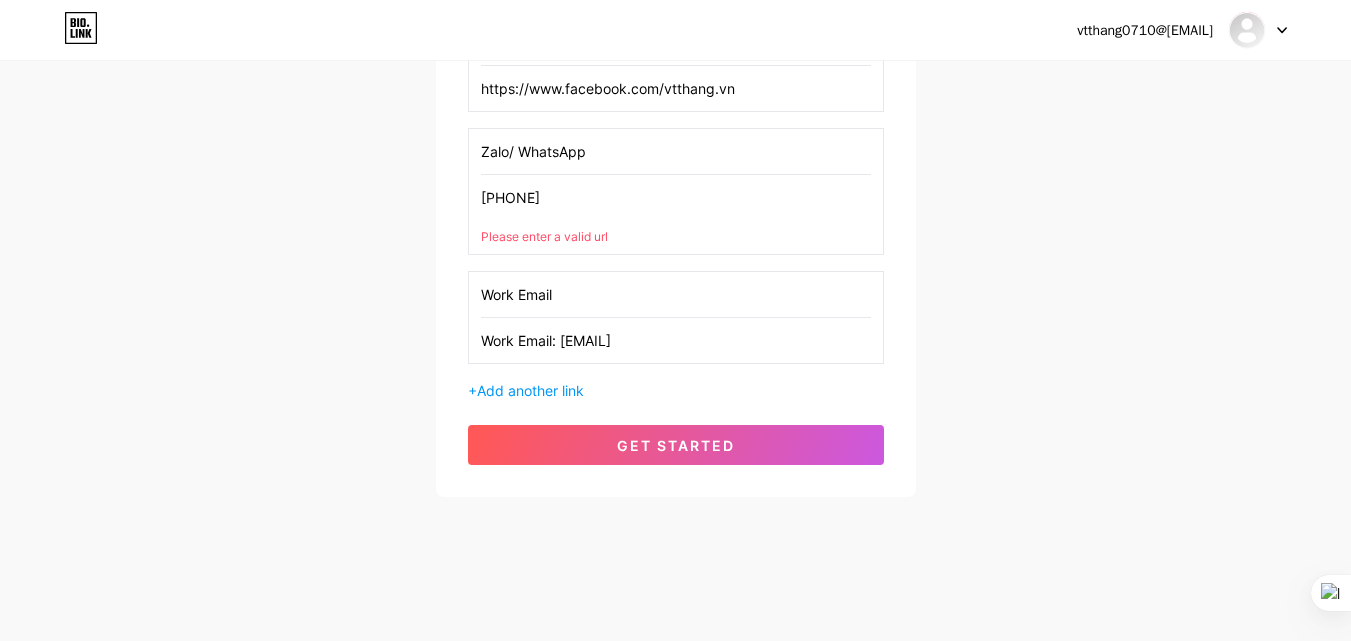 scroll, scrollTop: 479, scrollLeft: 0, axis: vertical 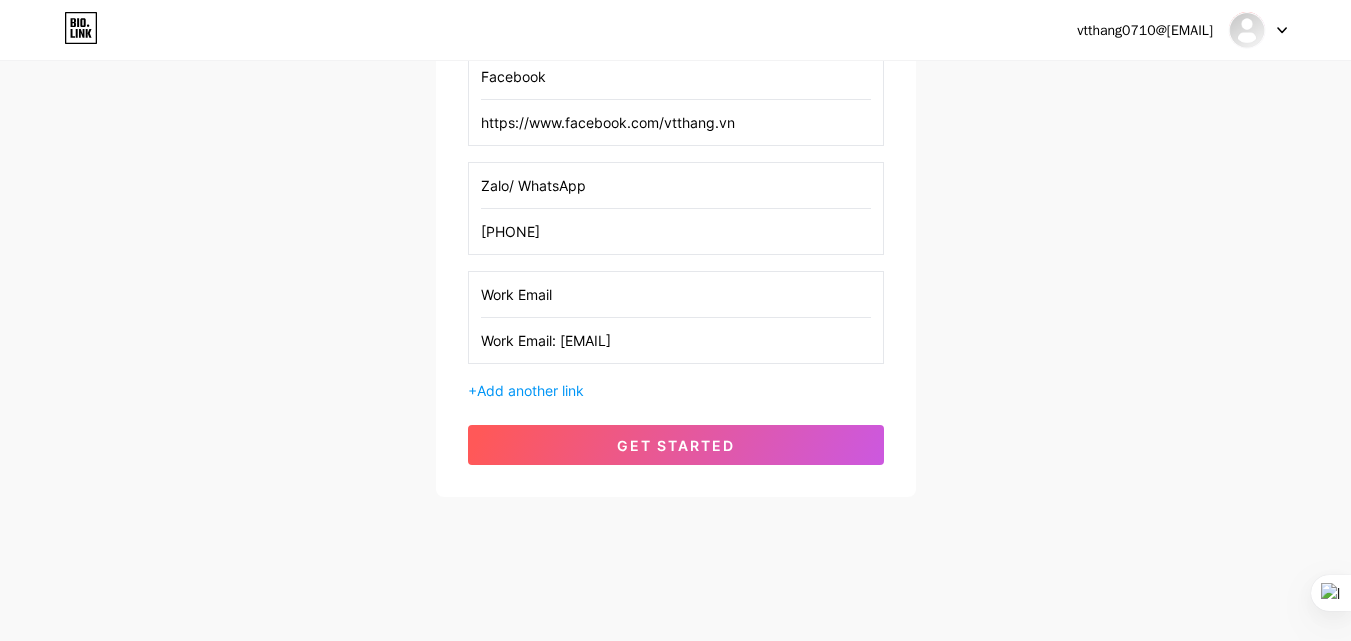 click on "[PHONE]" at bounding box center (676, 231) 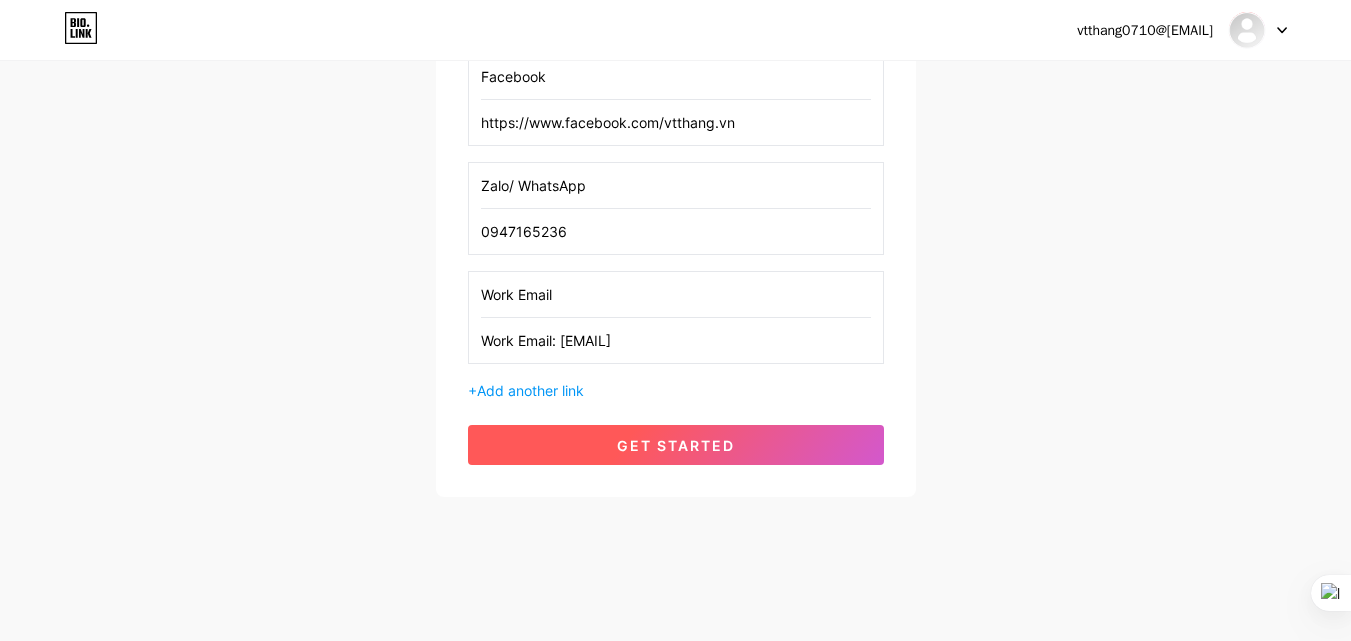 type on "0947165236" 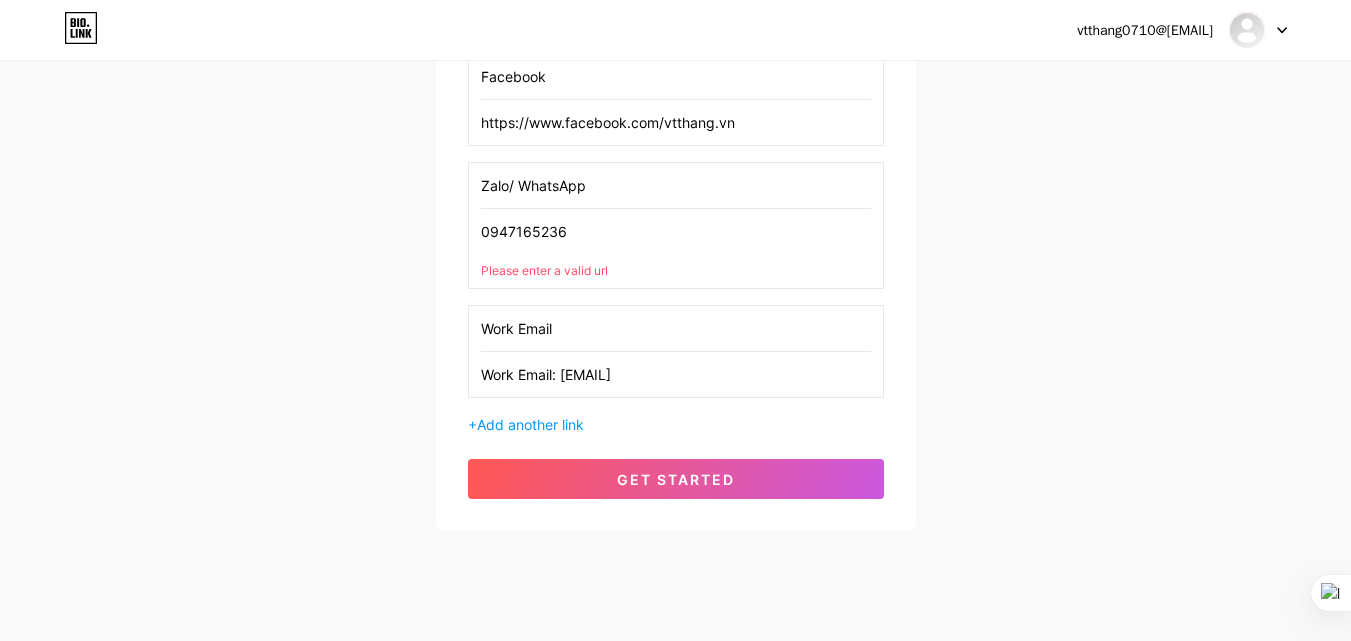 drag, startPoint x: 576, startPoint y: 232, endPoint x: 481, endPoint y: 225, distance: 95.257545 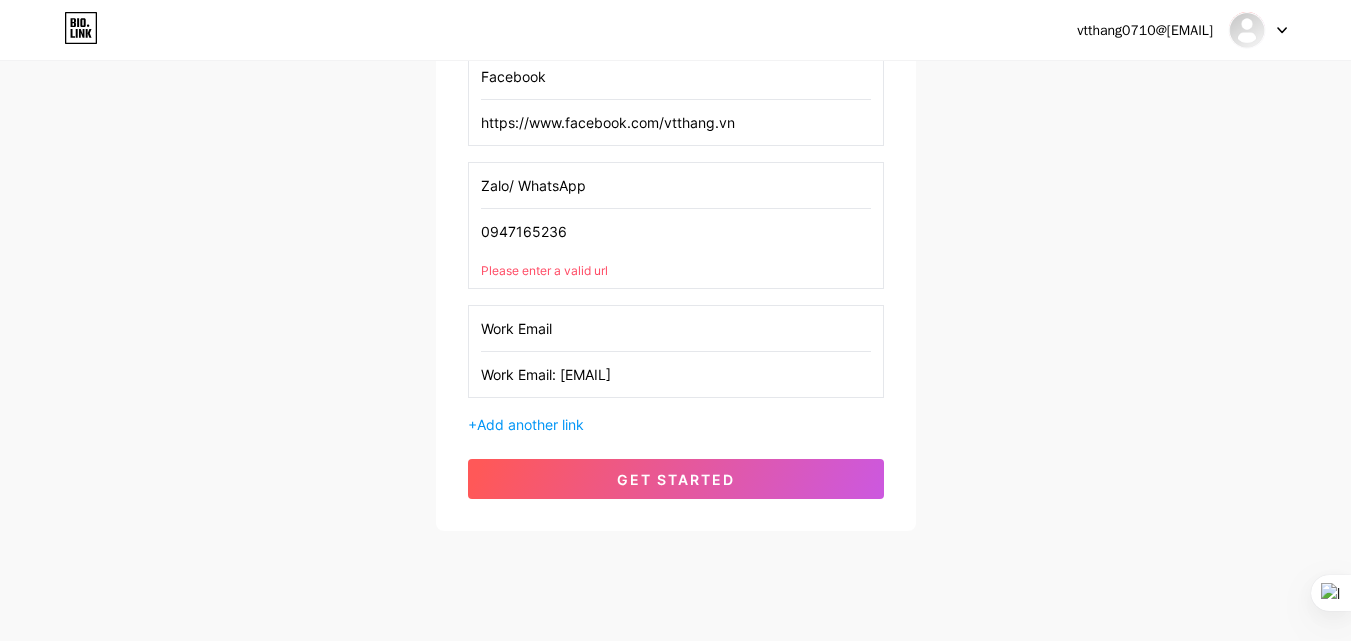 click on "0947165236" at bounding box center (676, 231) 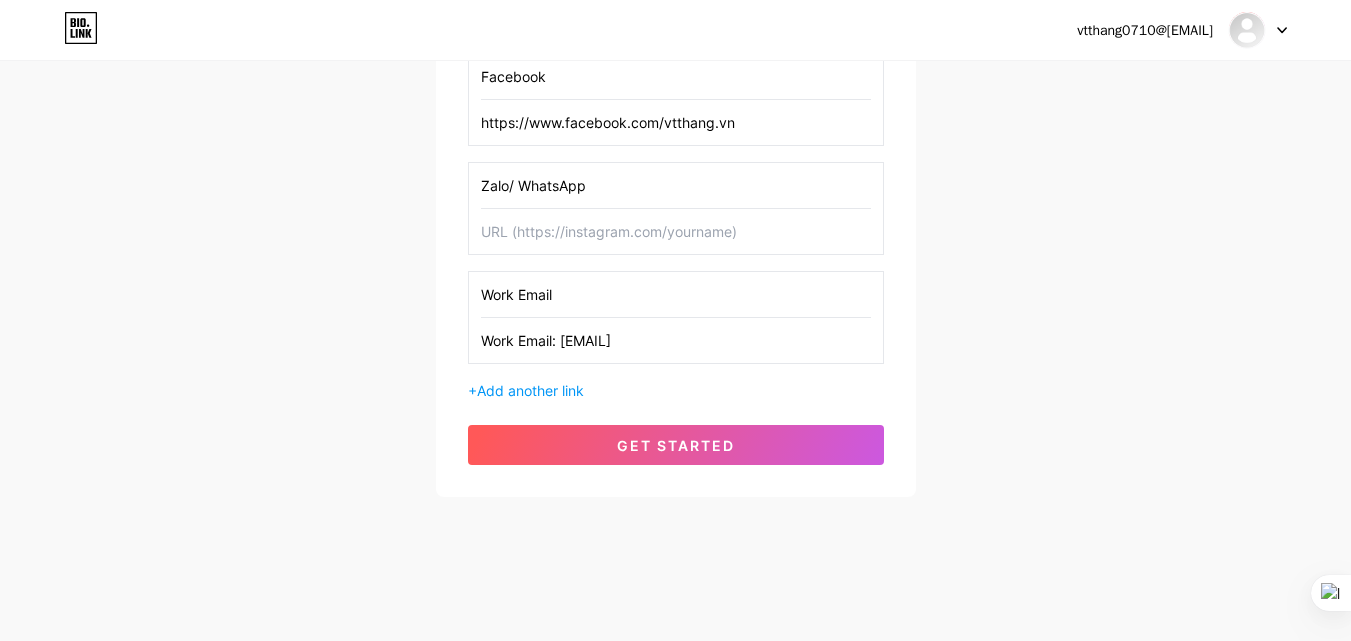 type 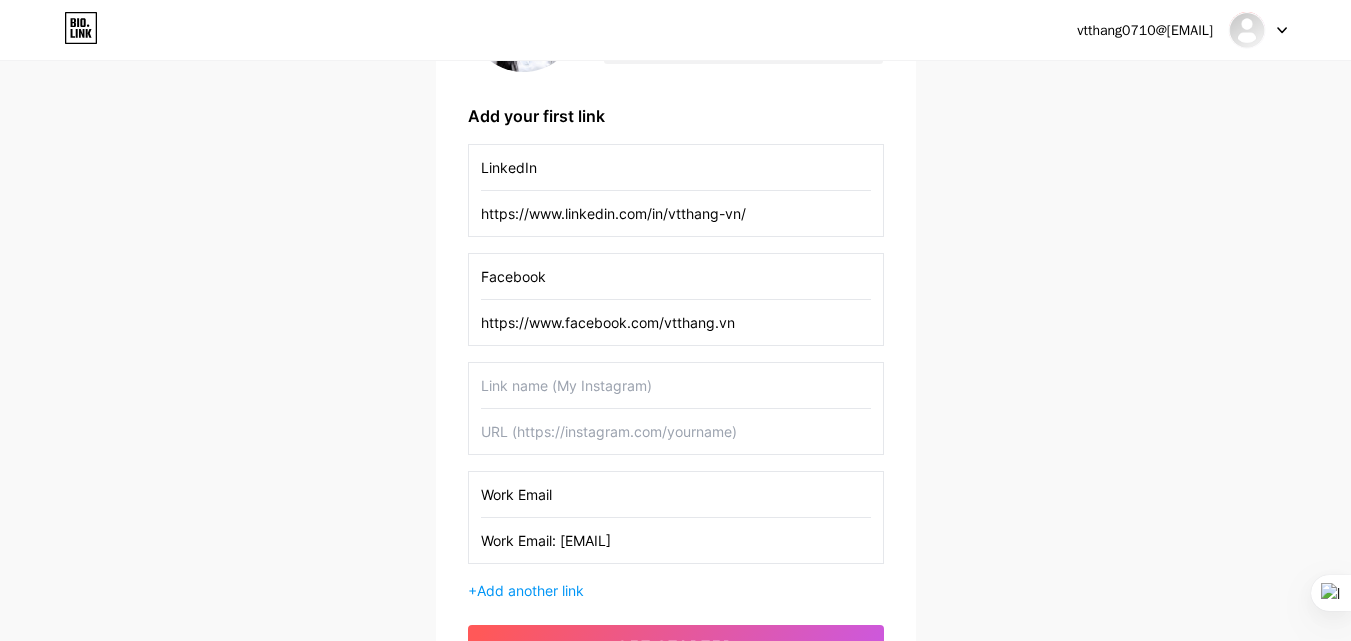 scroll, scrollTop: 179, scrollLeft: 0, axis: vertical 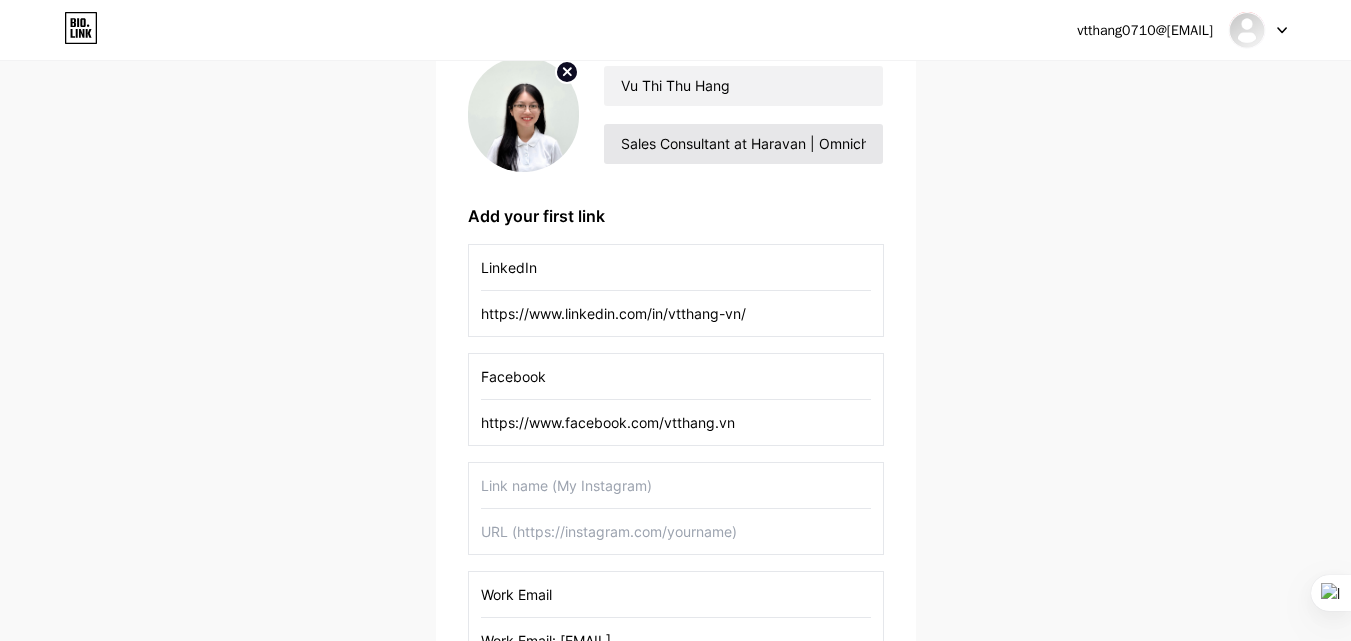 type 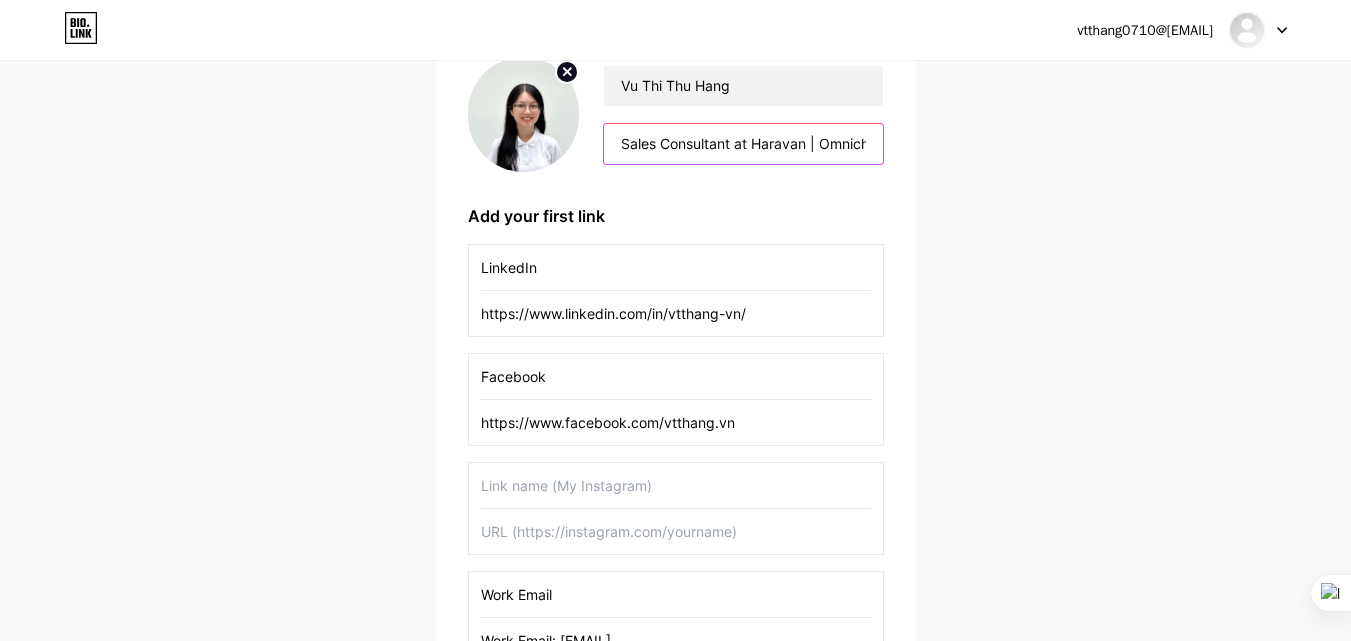 click on "Sales Consultant at Haravan | Omnichannel, Loyalty & Ecommerce Growth Solutions" at bounding box center (743, 144) 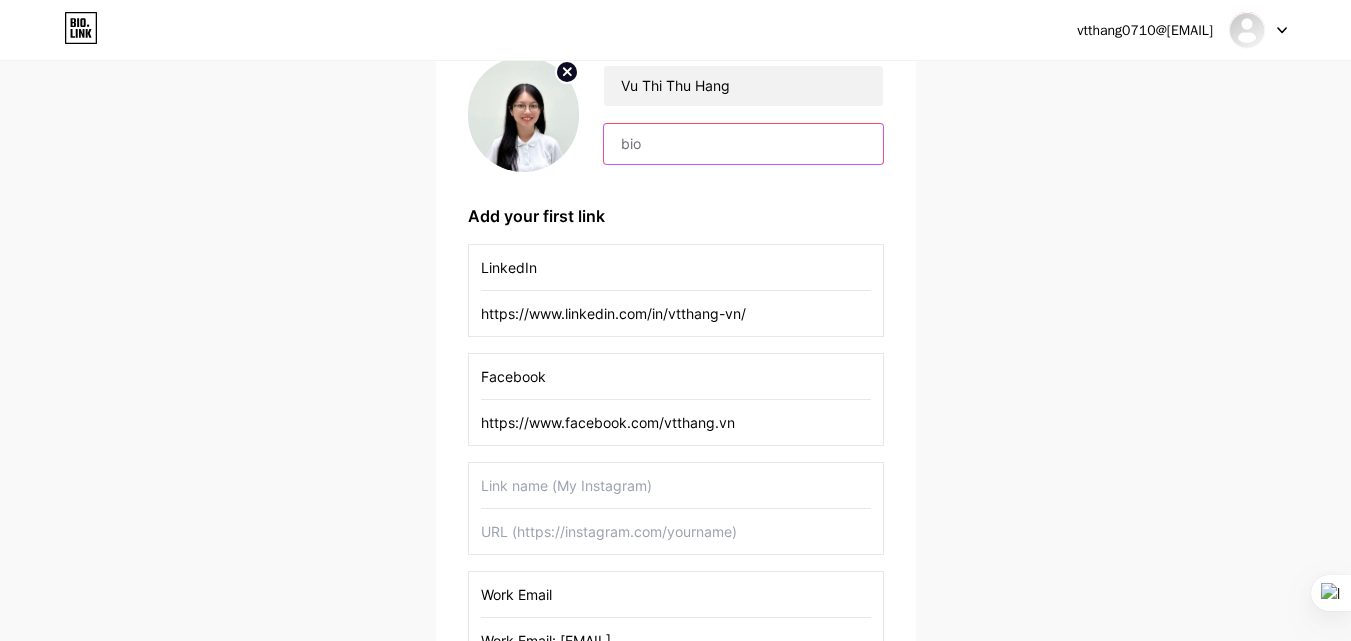 click at bounding box center [743, 144] 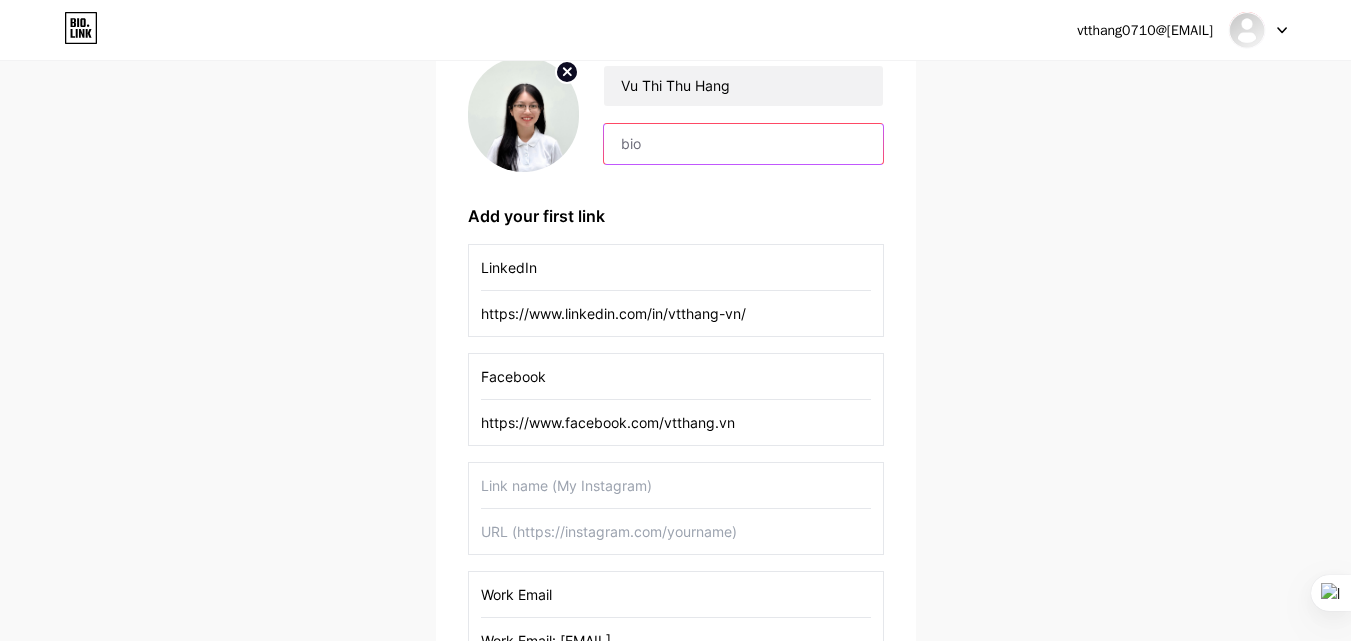 paste on "Sales Consultant at Haravan | Omnichannel, Loyalty & Ecommerce Growth Solutions  Work Contact (Zalo/ WhatsApp): [PHONE]" 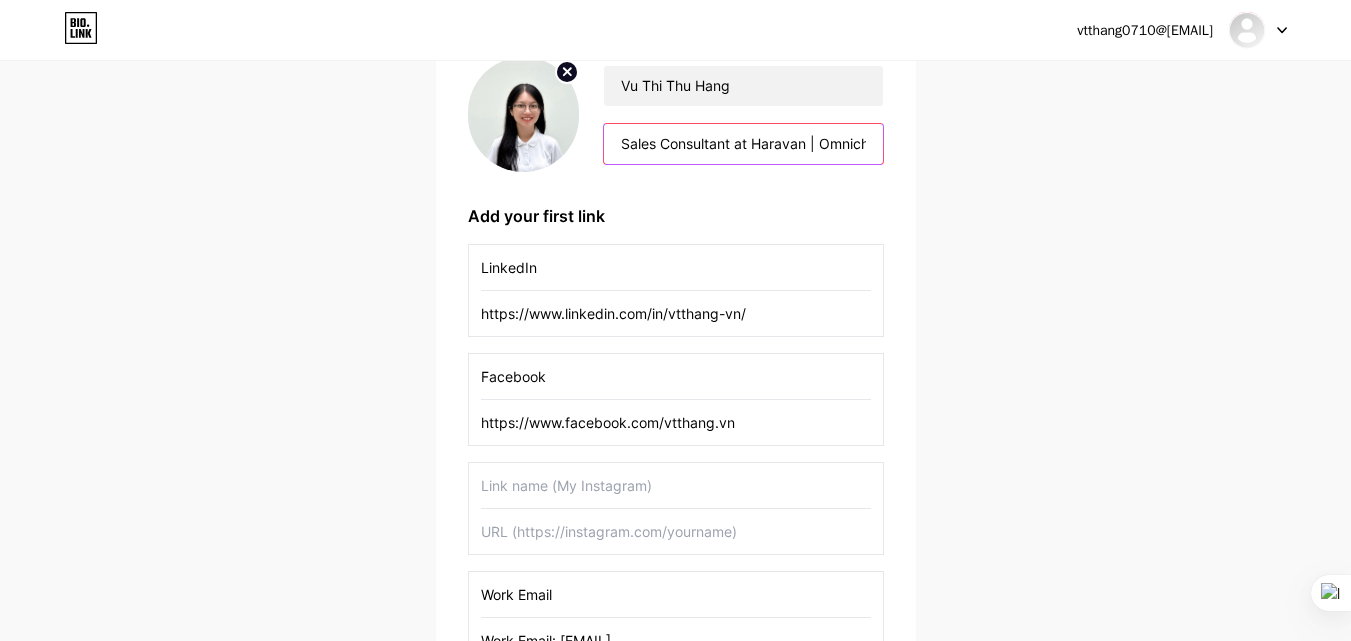 scroll, scrollTop: 0, scrollLeft: 627, axis: horizontal 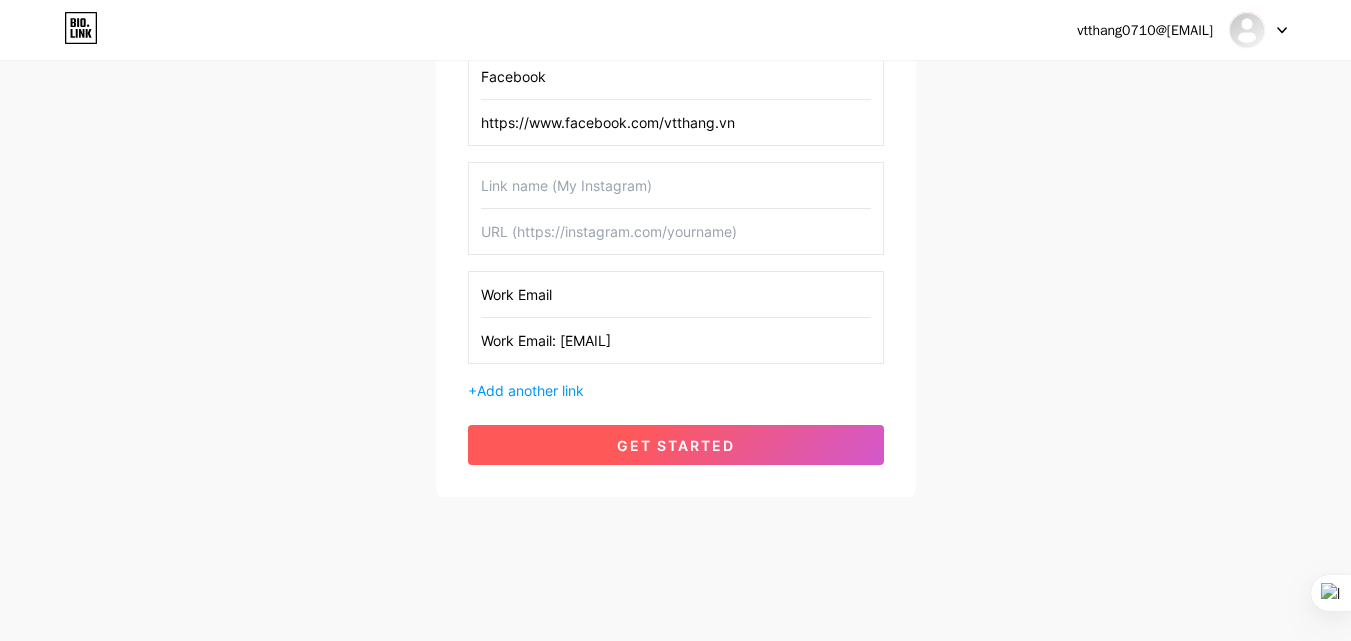 type on "Sales Consultant at Haravan | Omnichannel, Loyalty & Ecommerce Growth Solutions  Work Contact (Zalo/ WhatsApp): [PHONE]" 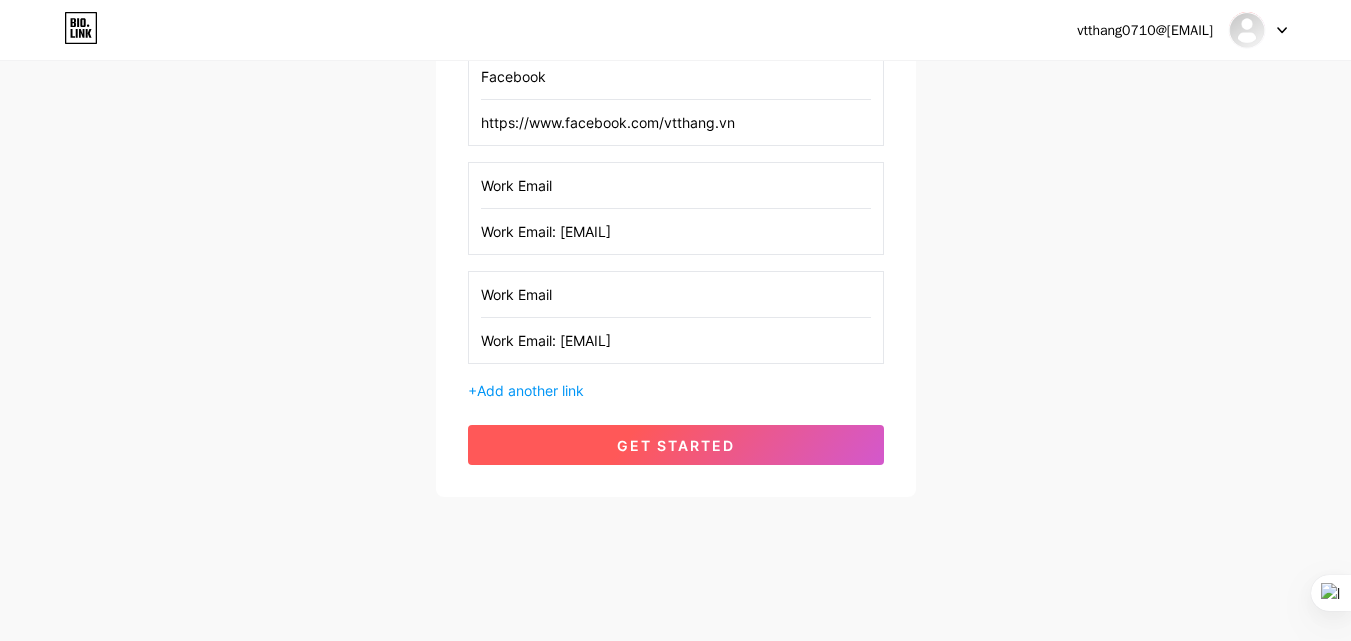 scroll, scrollTop: 0, scrollLeft: 0, axis: both 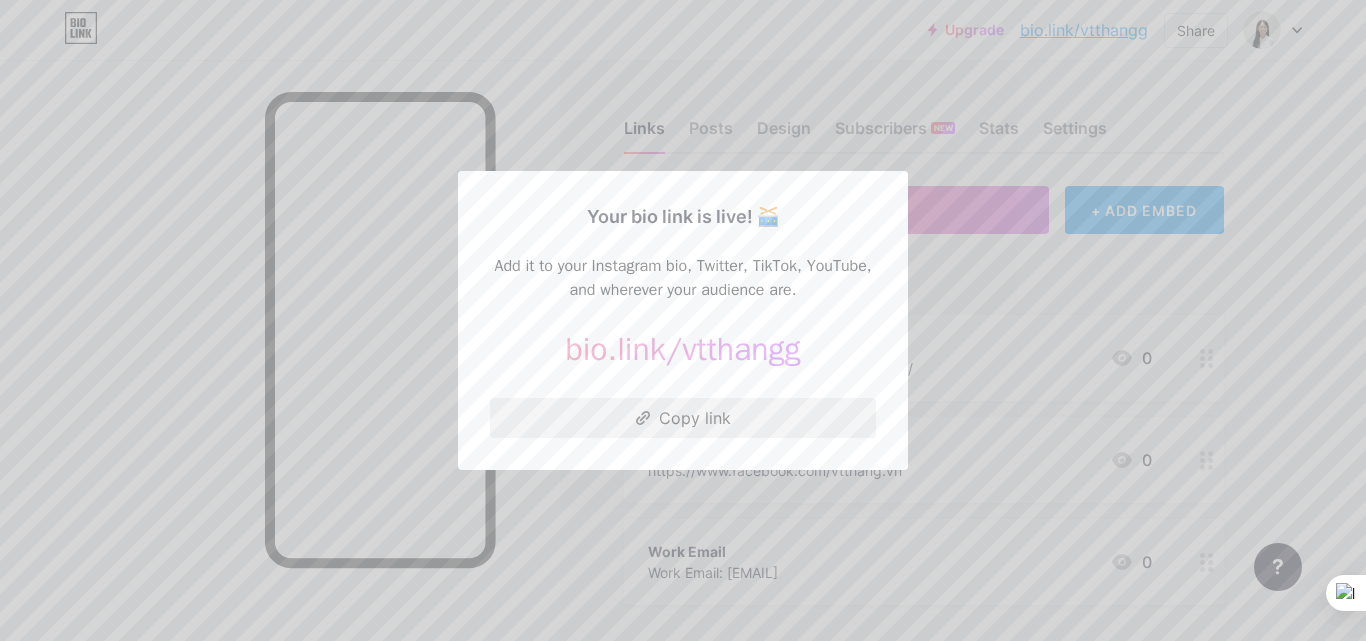 click on "Copy link" at bounding box center (683, 418) 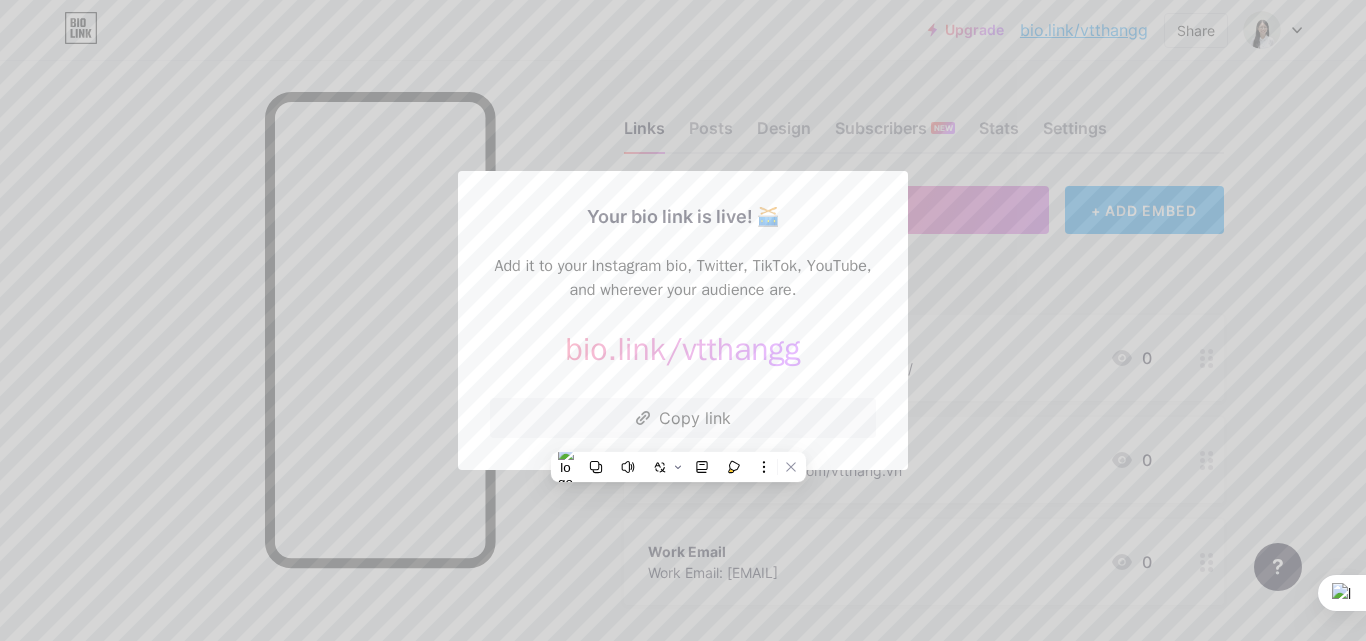click at bounding box center [683, 320] 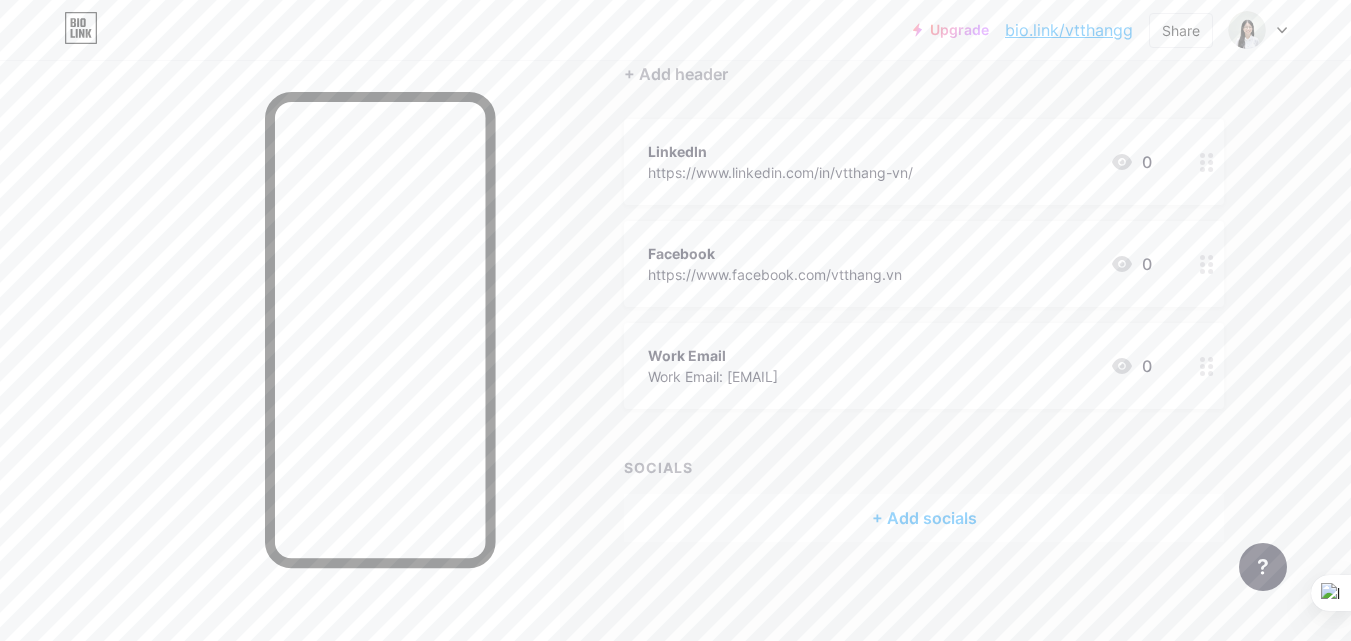 scroll, scrollTop: 96, scrollLeft: 0, axis: vertical 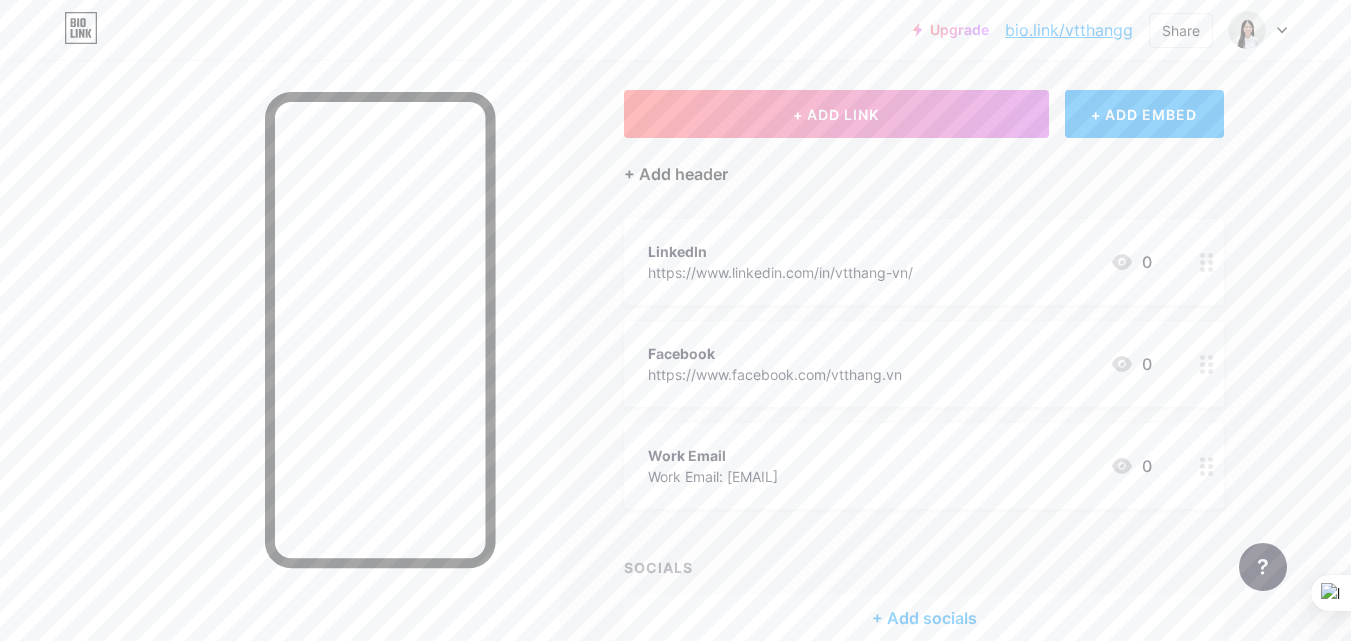 click on "+ Add header" at bounding box center [676, 174] 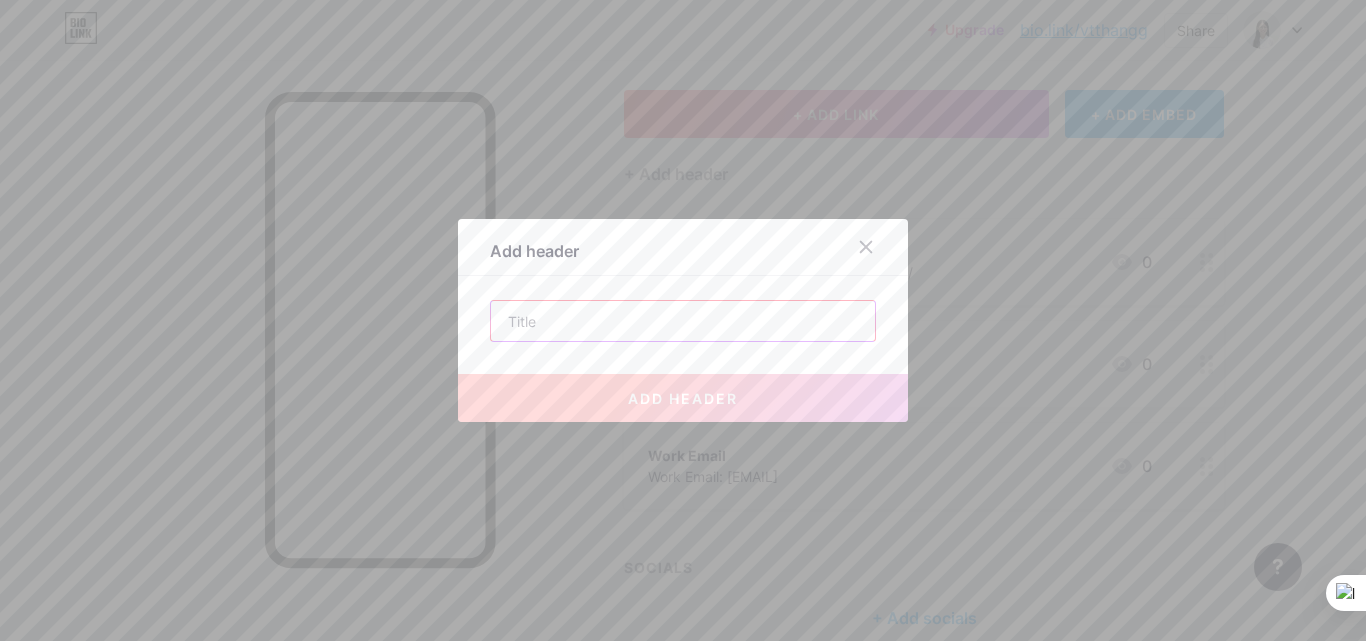 click at bounding box center (683, 321) 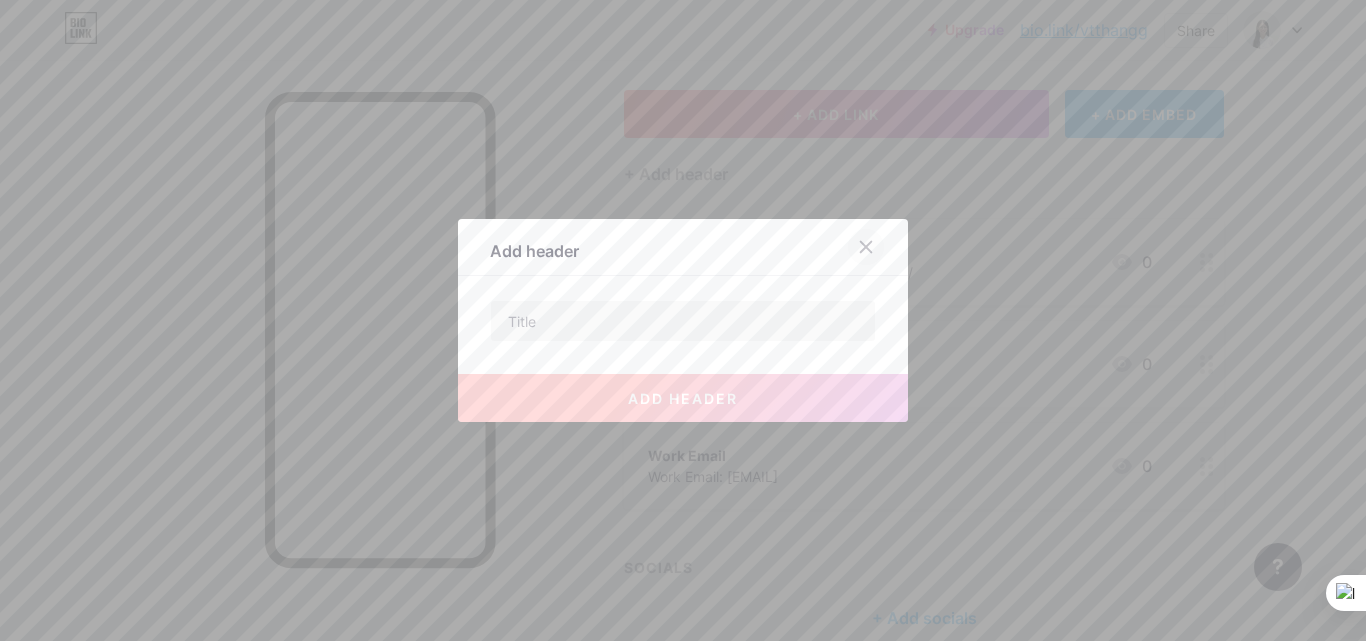 click at bounding box center [866, 247] 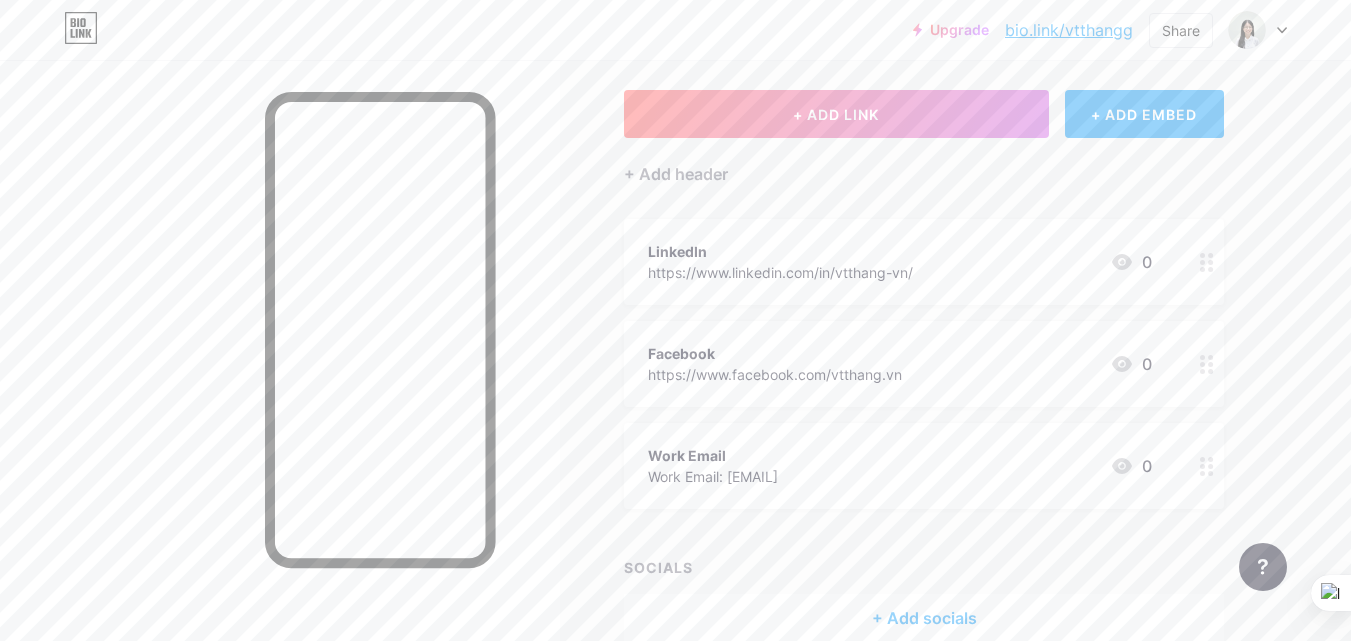 scroll, scrollTop: 0, scrollLeft: 0, axis: both 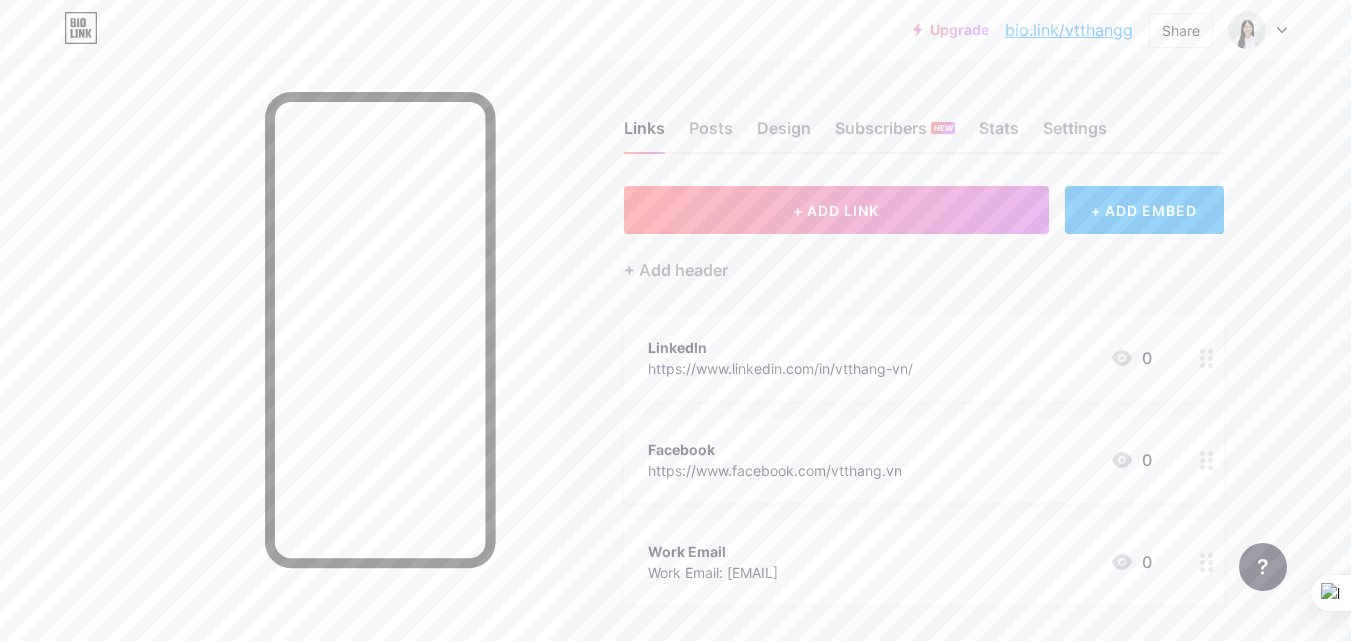 click on "Links
Posts
Design
Subscribers
NEW
Stats
Settings" at bounding box center [924, 119] 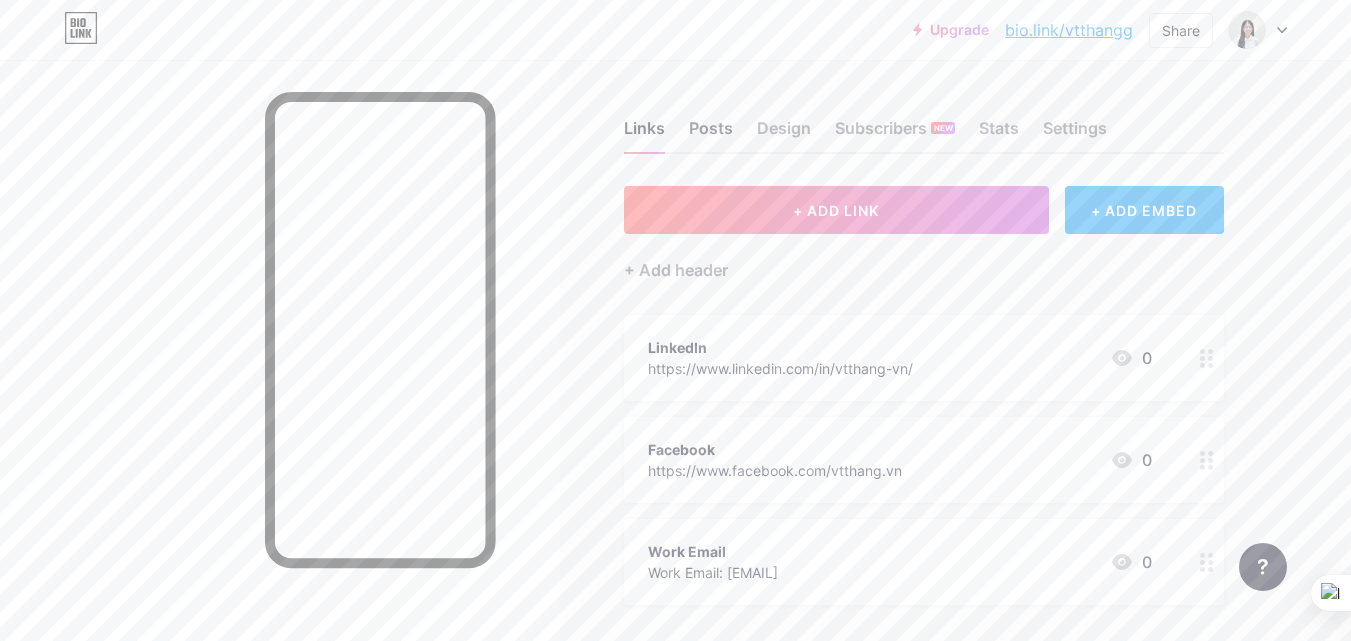 click on "Posts" at bounding box center [711, 134] 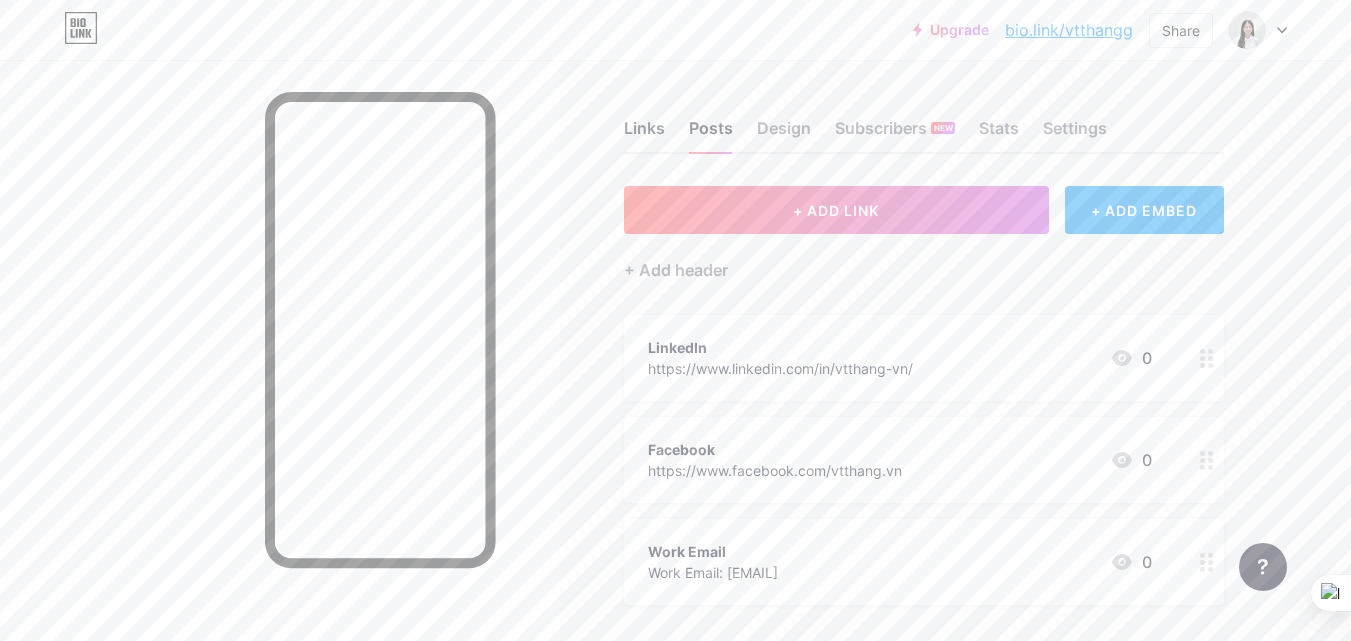 click on "Links" at bounding box center (644, 134) 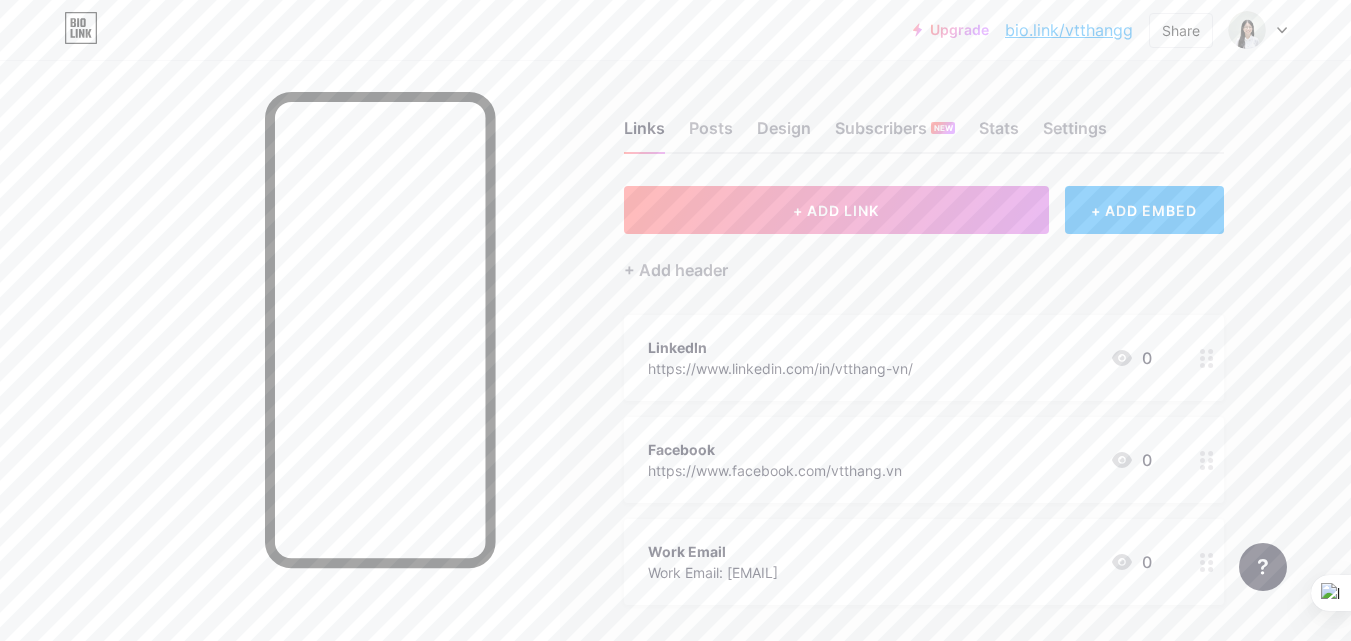 click 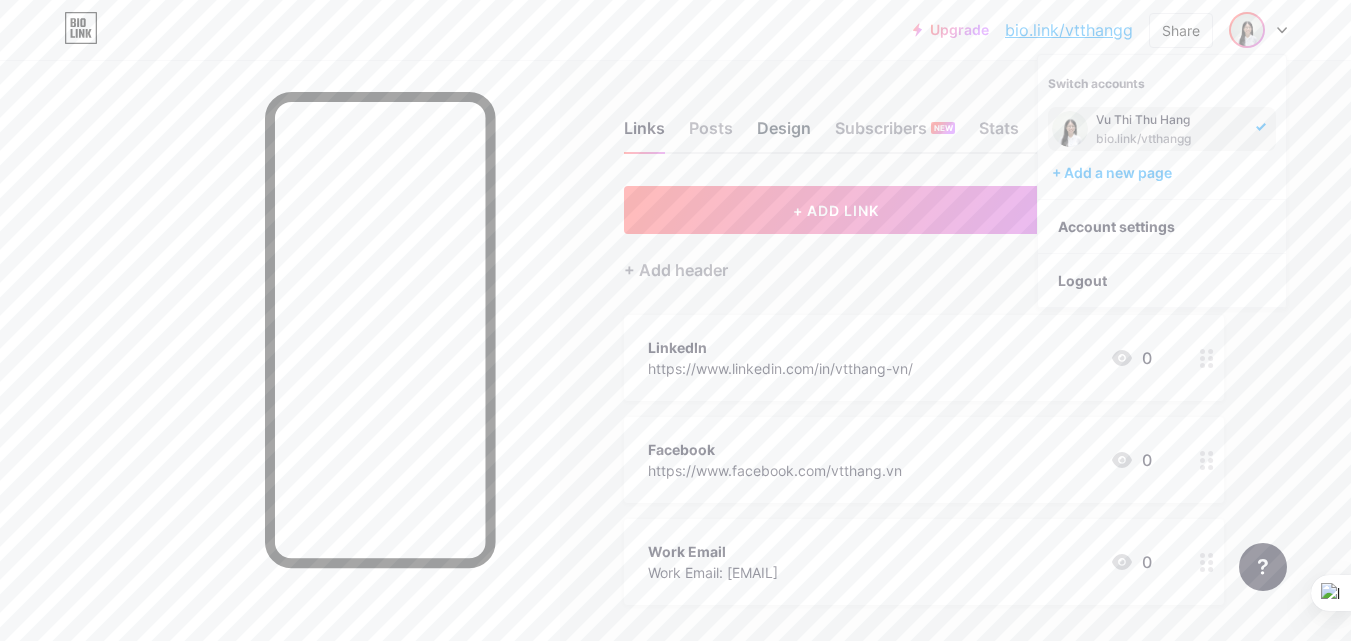 click on "Design" at bounding box center [784, 134] 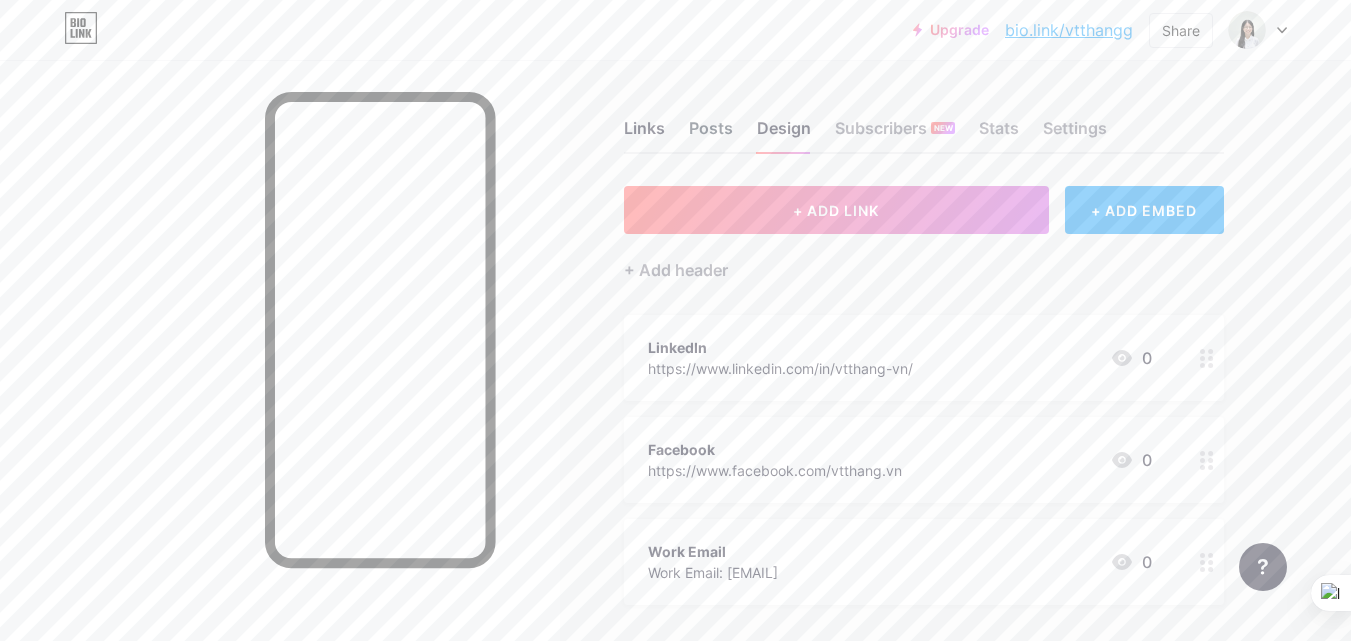 click on "Posts" at bounding box center [711, 134] 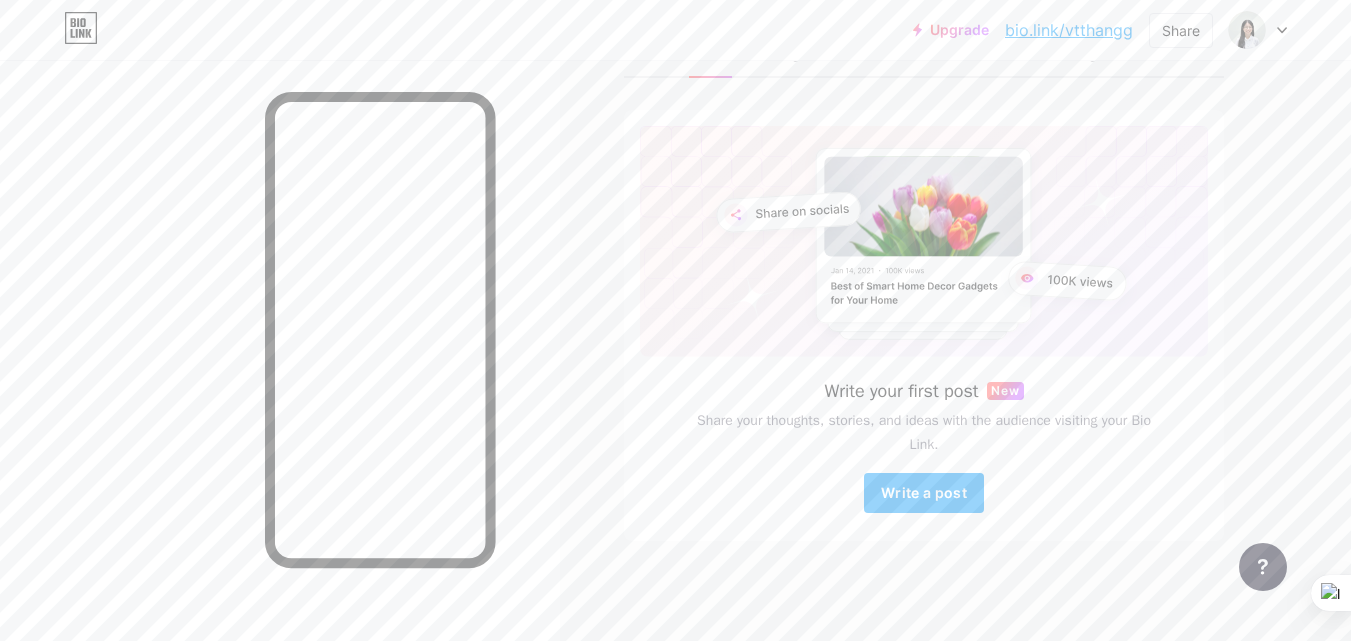 scroll, scrollTop: 0, scrollLeft: 0, axis: both 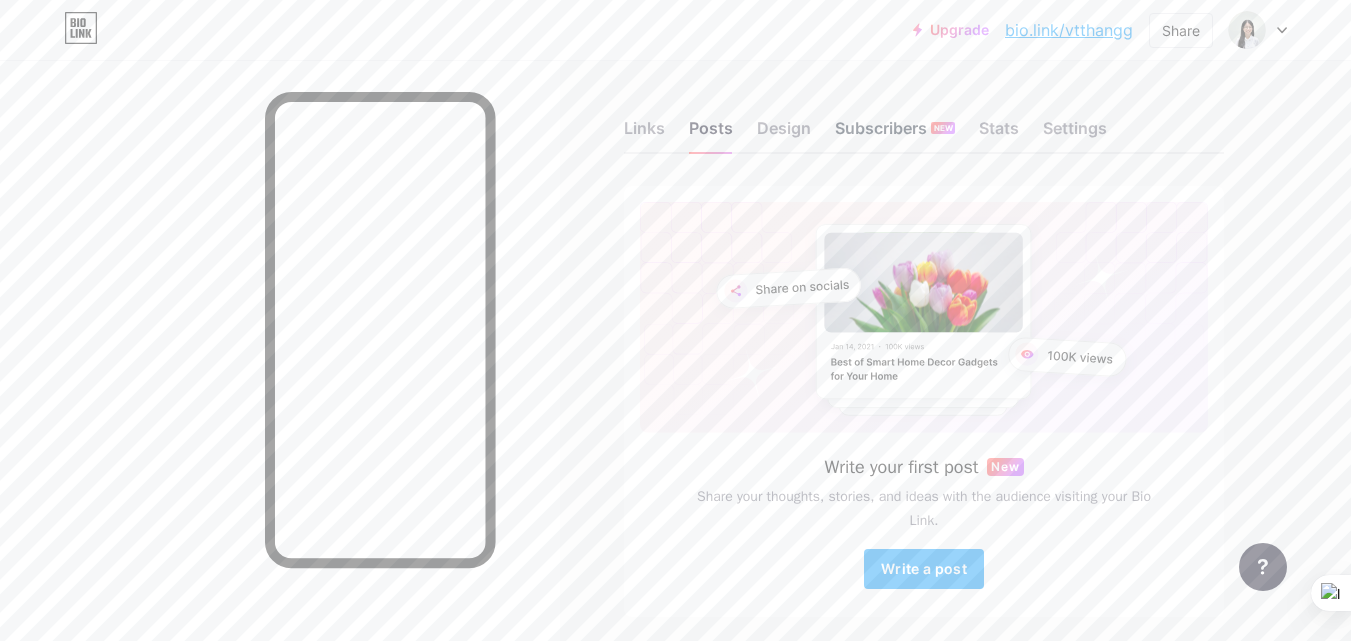 click on "Subscribers
NEW" at bounding box center (895, 134) 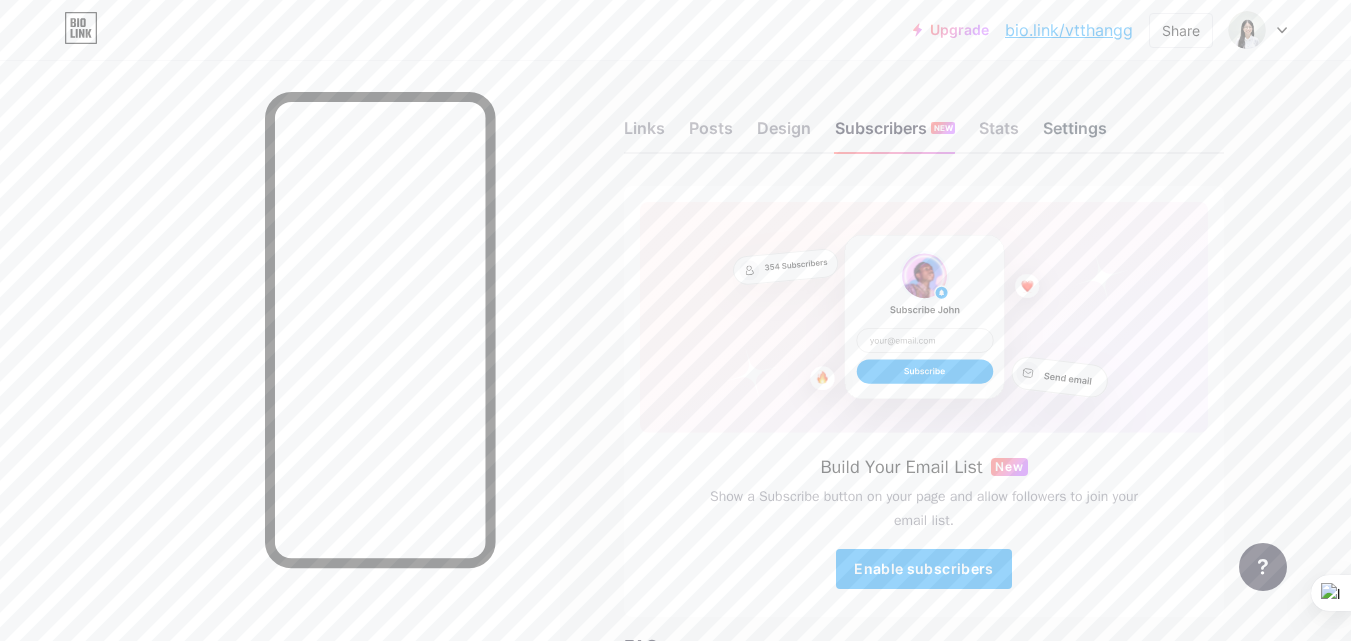 click on "Settings" at bounding box center (1075, 134) 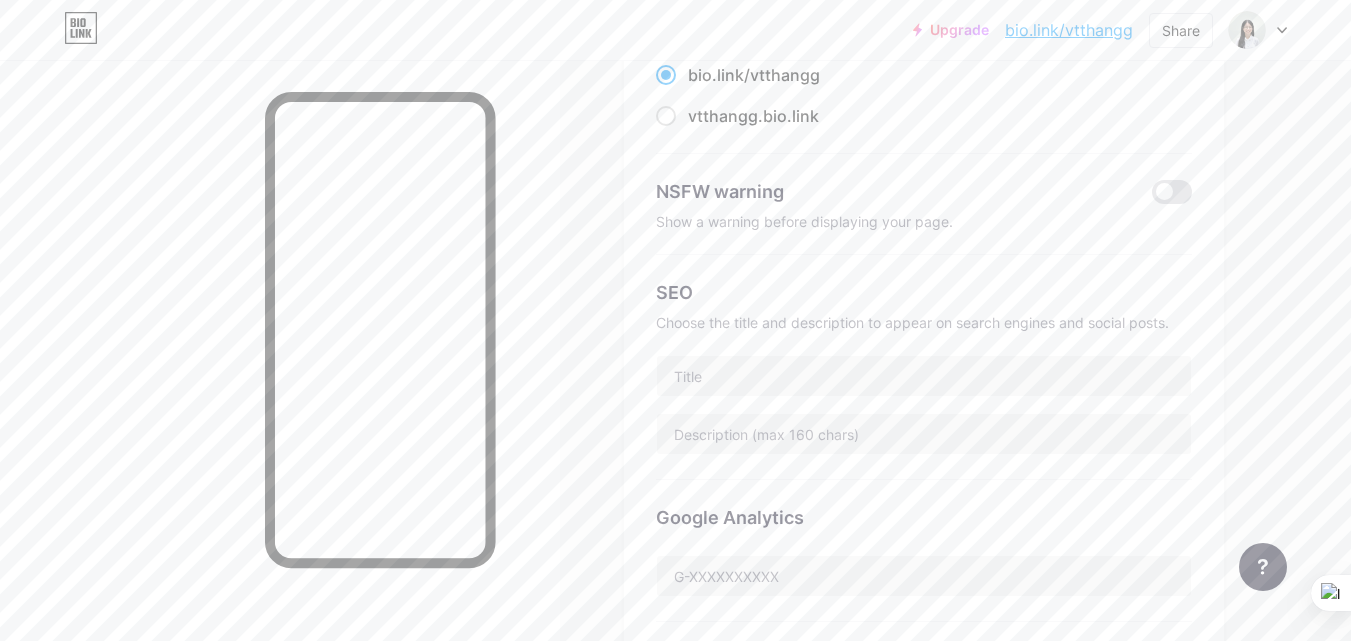 scroll, scrollTop: 0, scrollLeft: 0, axis: both 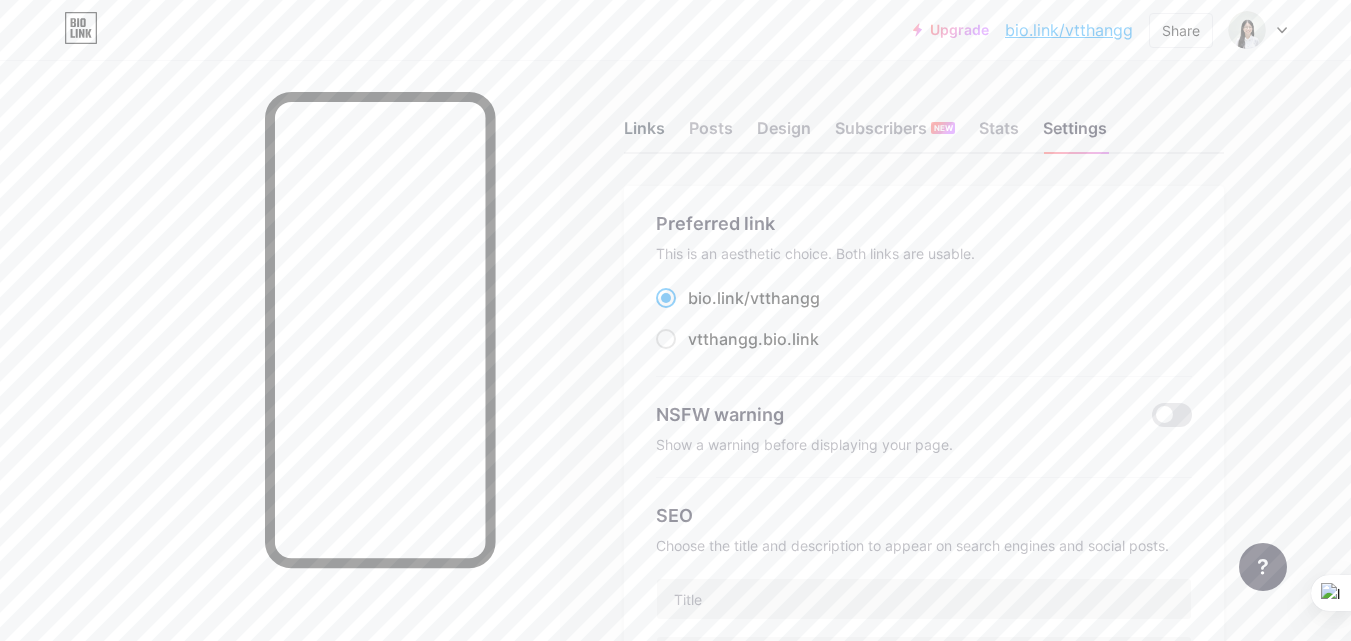 click on "Links" at bounding box center [644, 134] 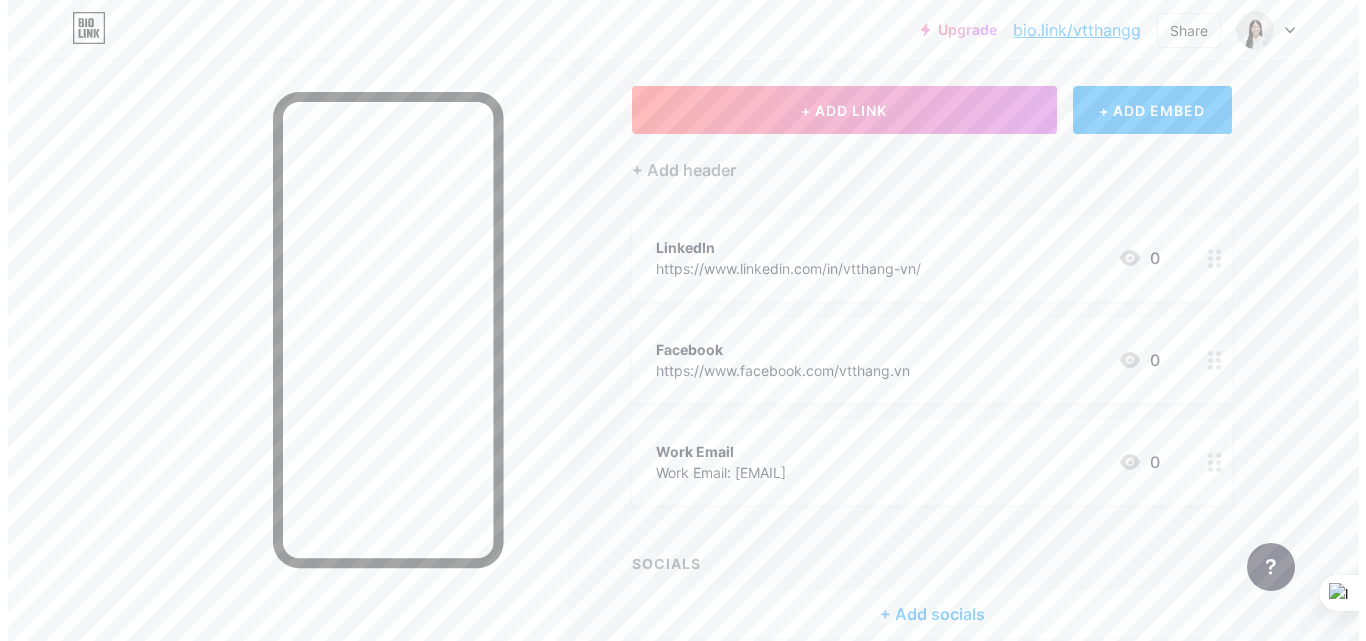 scroll, scrollTop: 196, scrollLeft: 0, axis: vertical 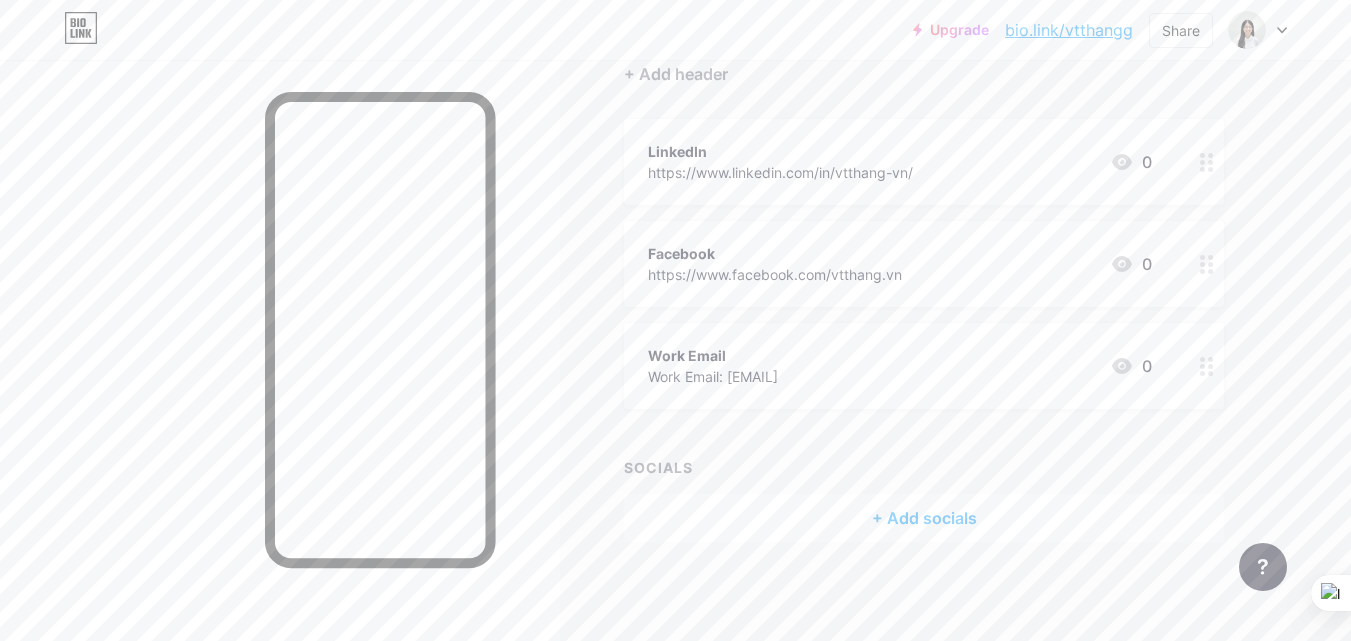 click on "+ Add socials" at bounding box center (924, 518) 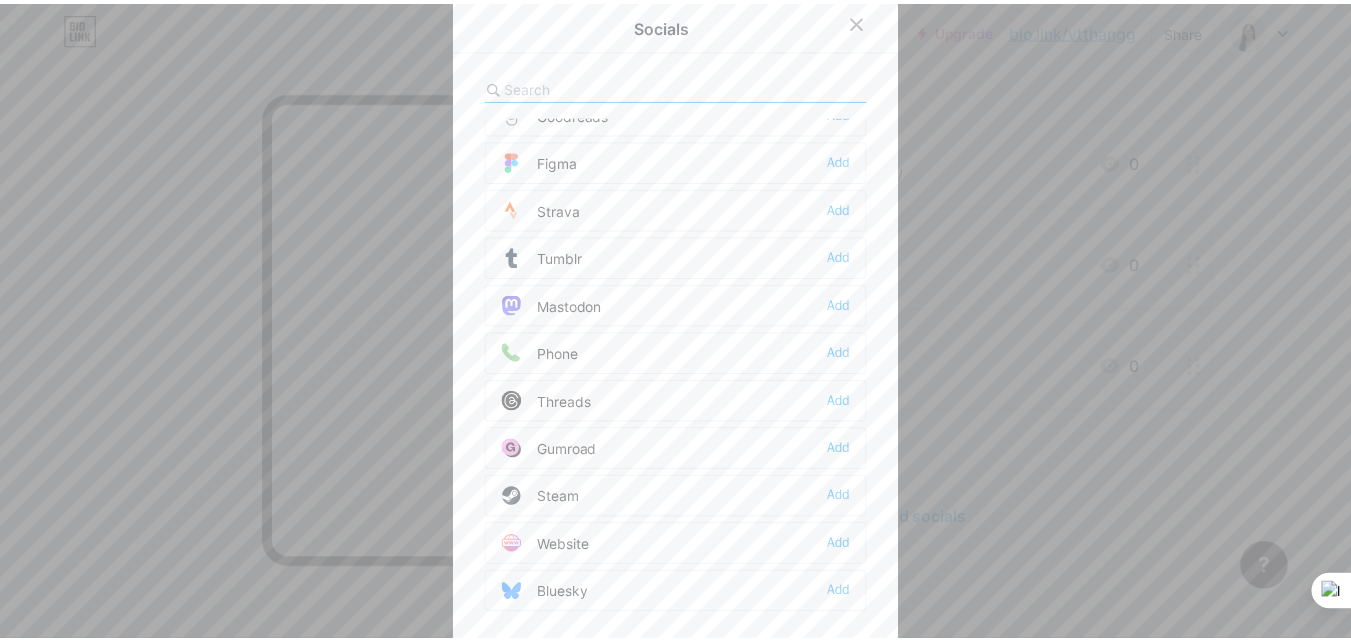 scroll, scrollTop: 1700, scrollLeft: 0, axis: vertical 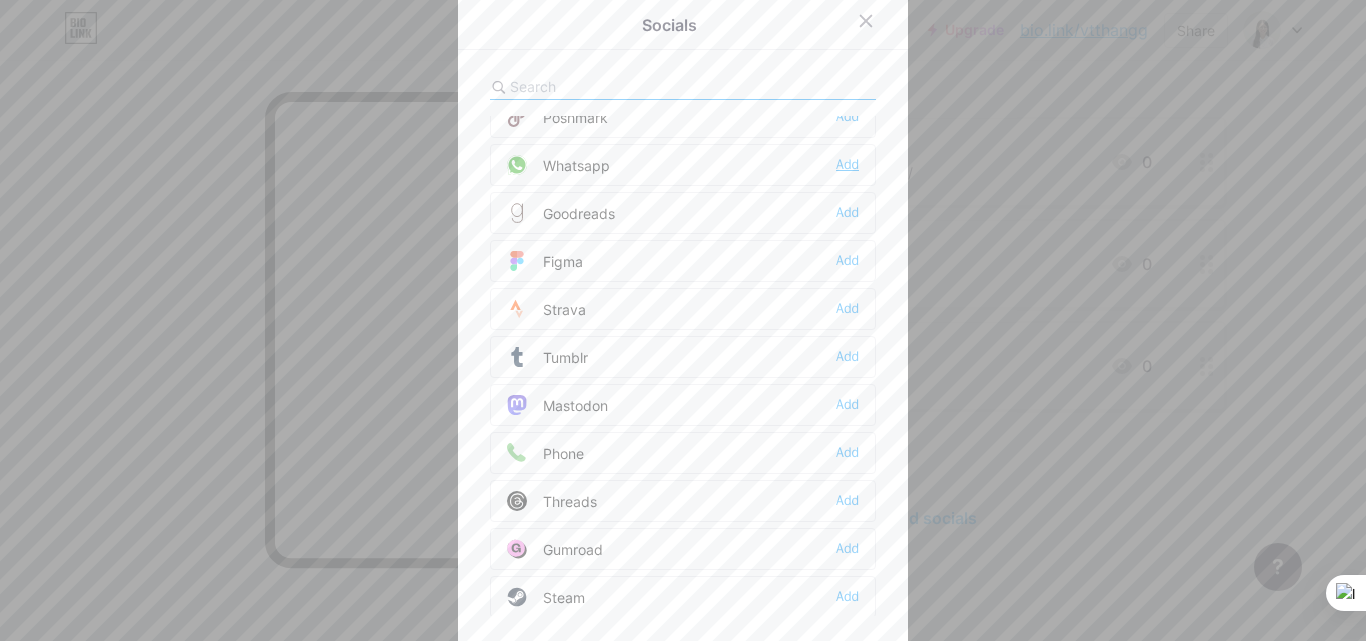 click on "Add" at bounding box center [847, 165] 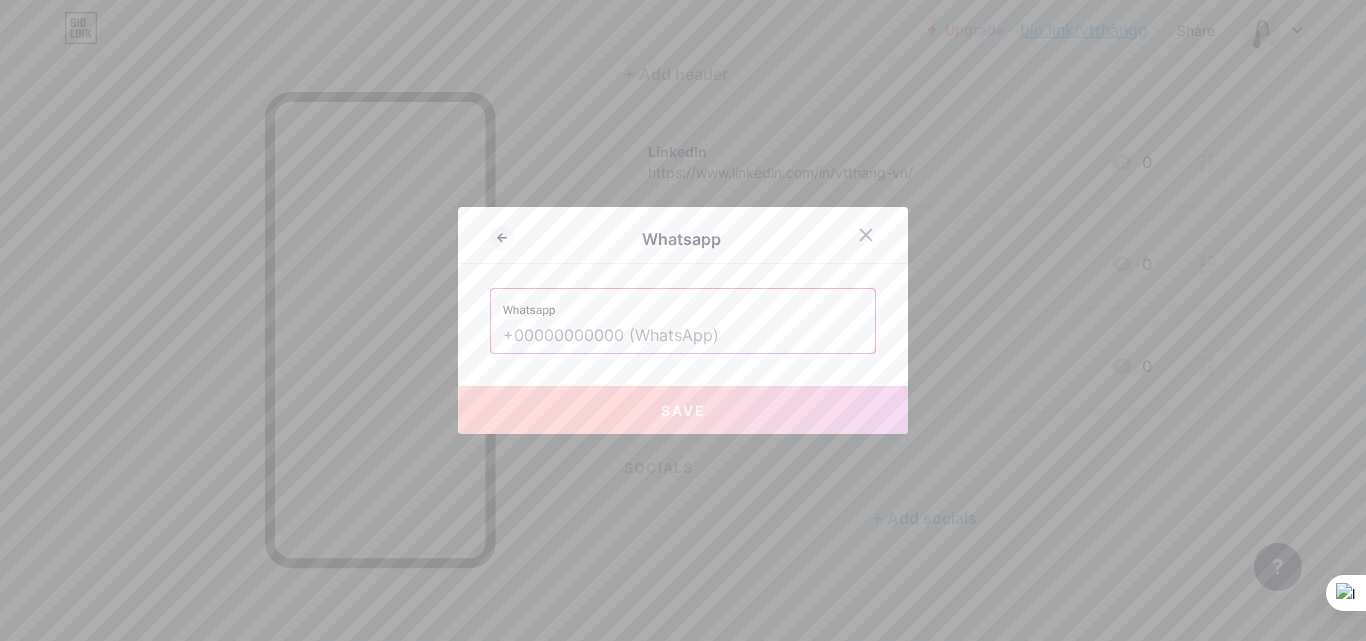 click at bounding box center [683, 336] 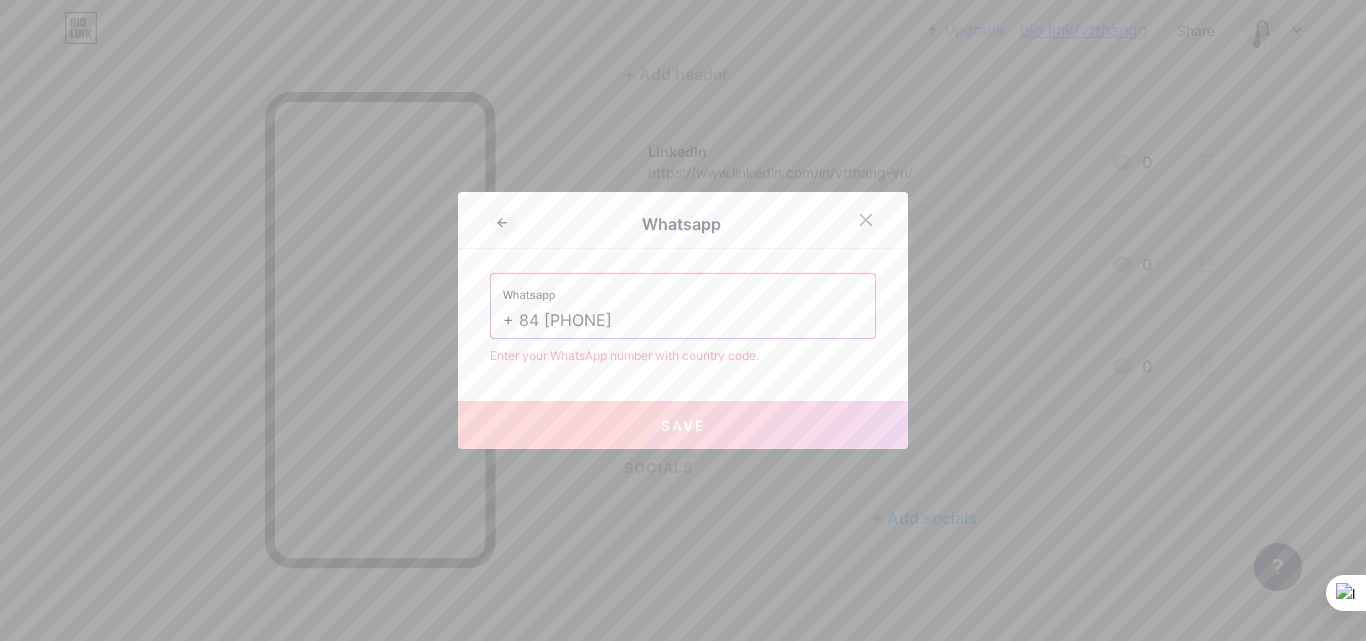 click on "Whatsapp       Whatsapp   + 84 [PHONE]   Enter your WhatsApp number with country code.       Save" at bounding box center [683, 320] 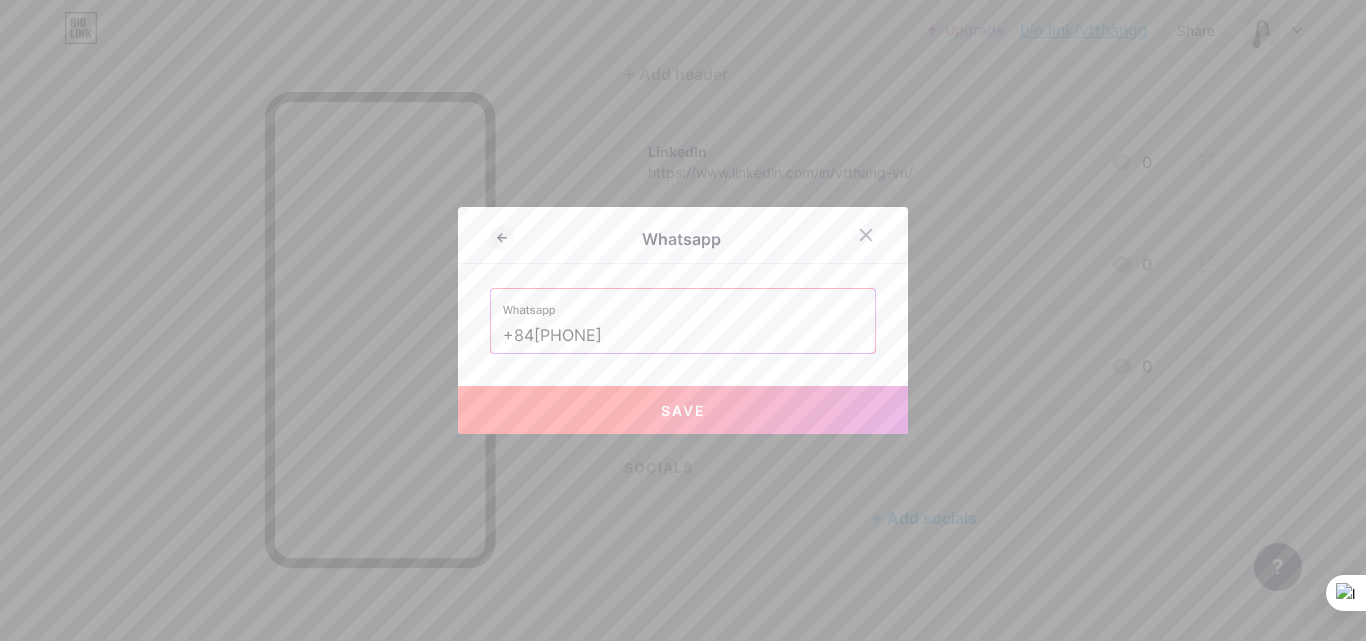 click on "Save" at bounding box center [683, 410] 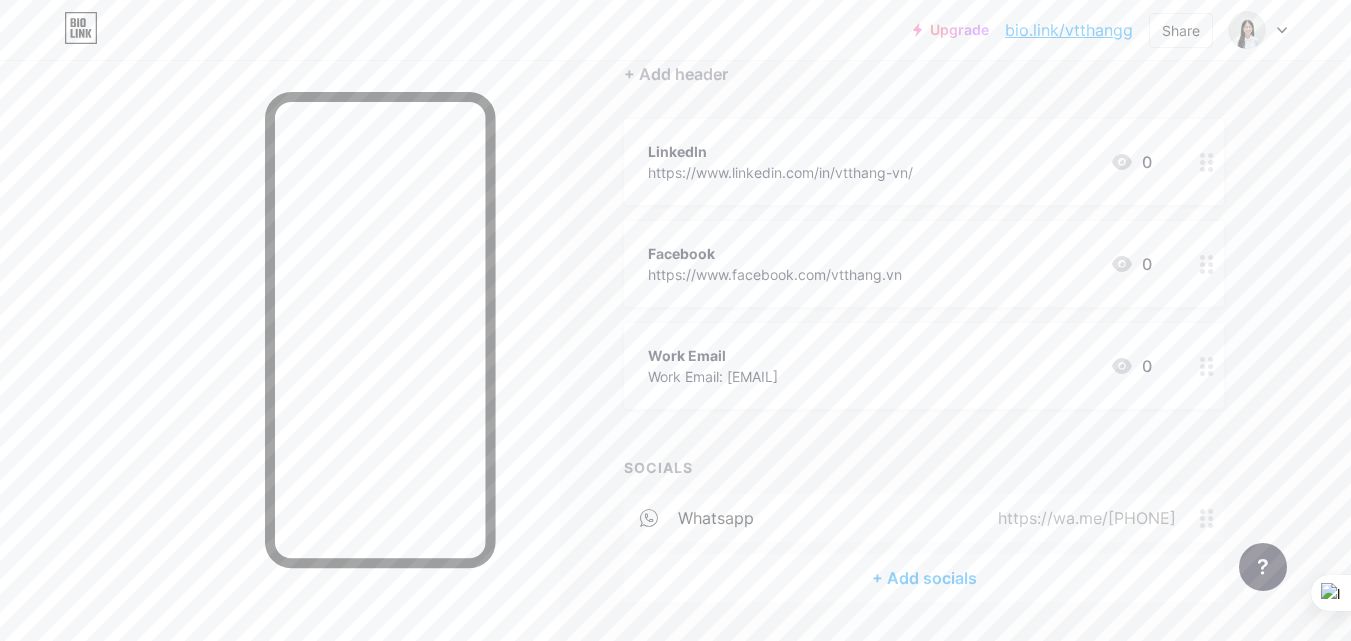 scroll, scrollTop: 0, scrollLeft: 0, axis: both 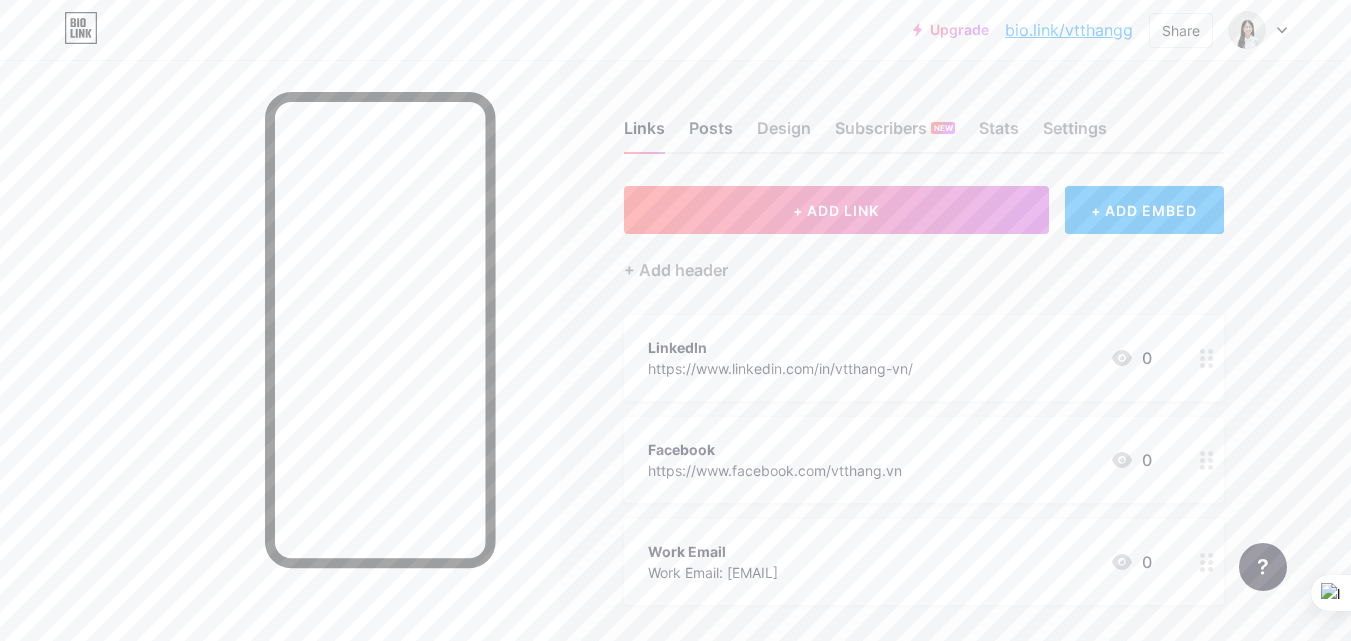 click on "Posts" at bounding box center [711, 134] 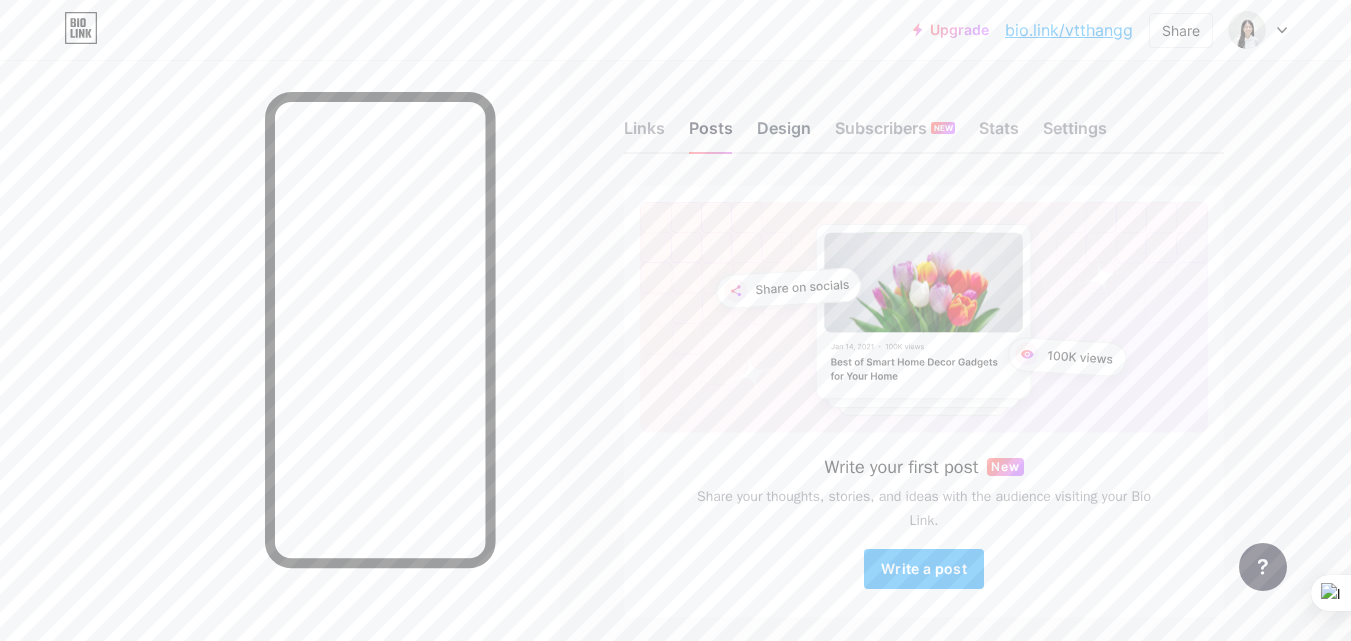 click on "Design" at bounding box center (784, 134) 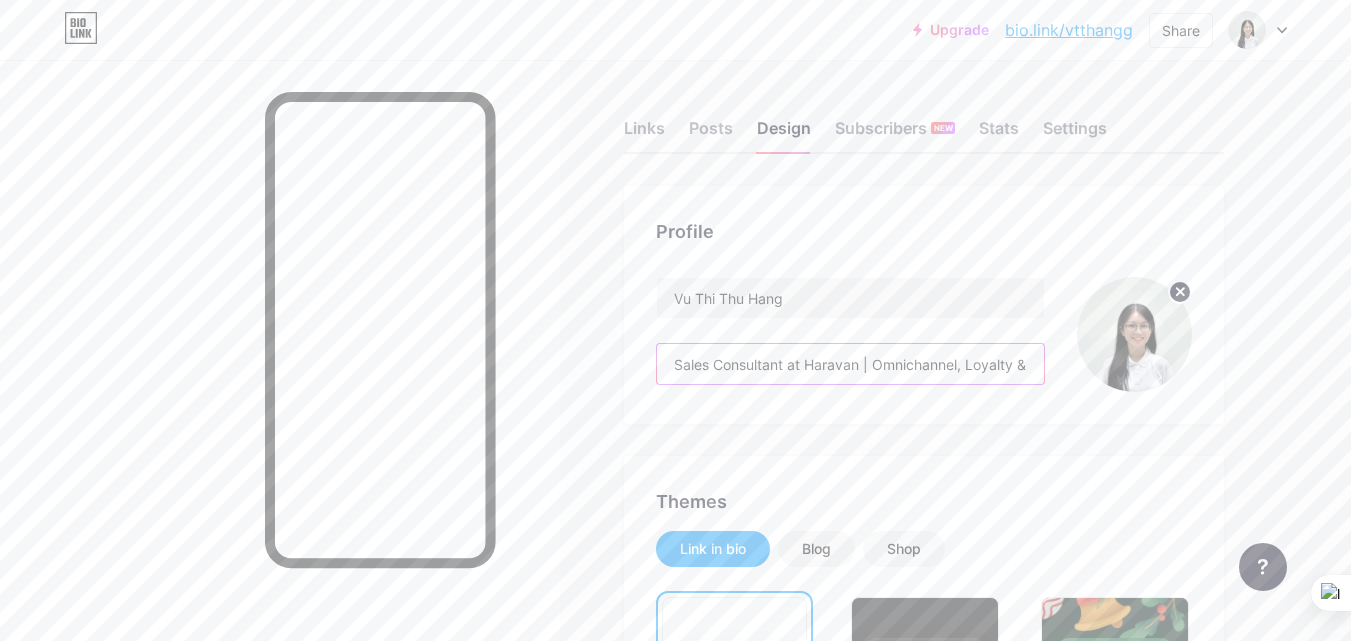 click on "Sales Consultant at Haravan | Omnichannel, Loyalty & Ecommerce Growth Solutions  Work Contact (Zalo/ WhatsApp): [PHONE]" at bounding box center (850, 364) 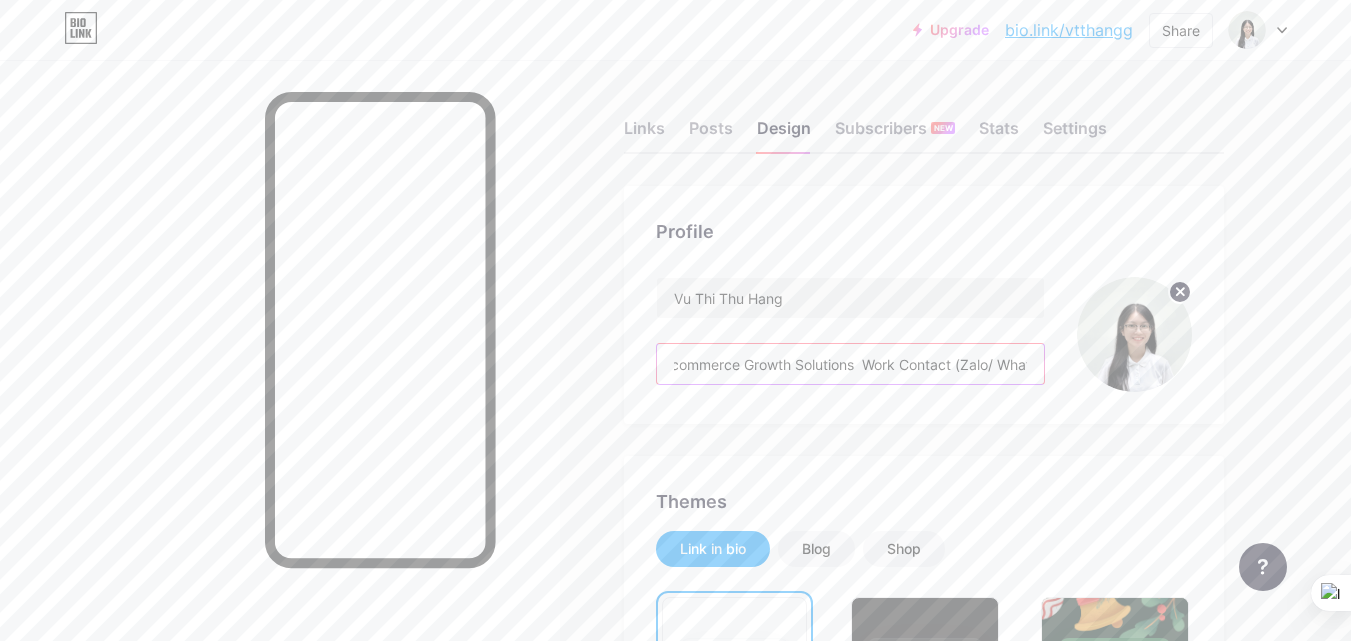 scroll, scrollTop: 0, scrollLeft: 405, axis: horizontal 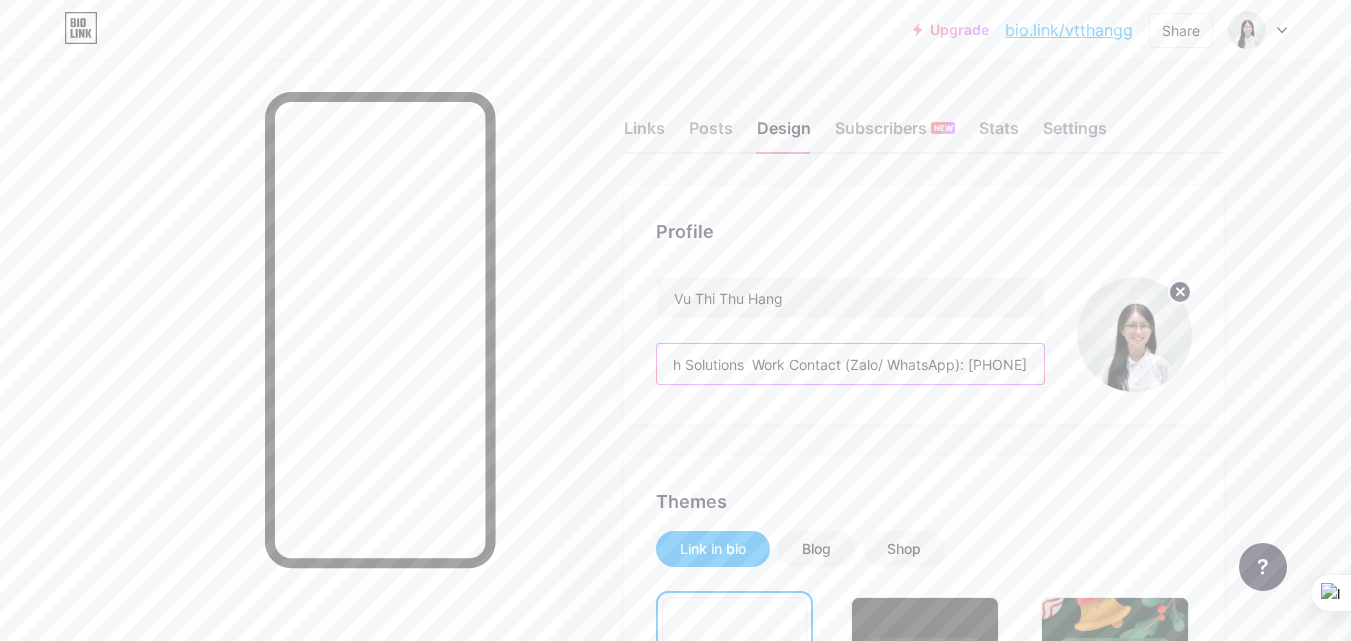 drag, startPoint x: 829, startPoint y: 362, endPoint x: 1131, endPoint y: 366, distance: 302.0265 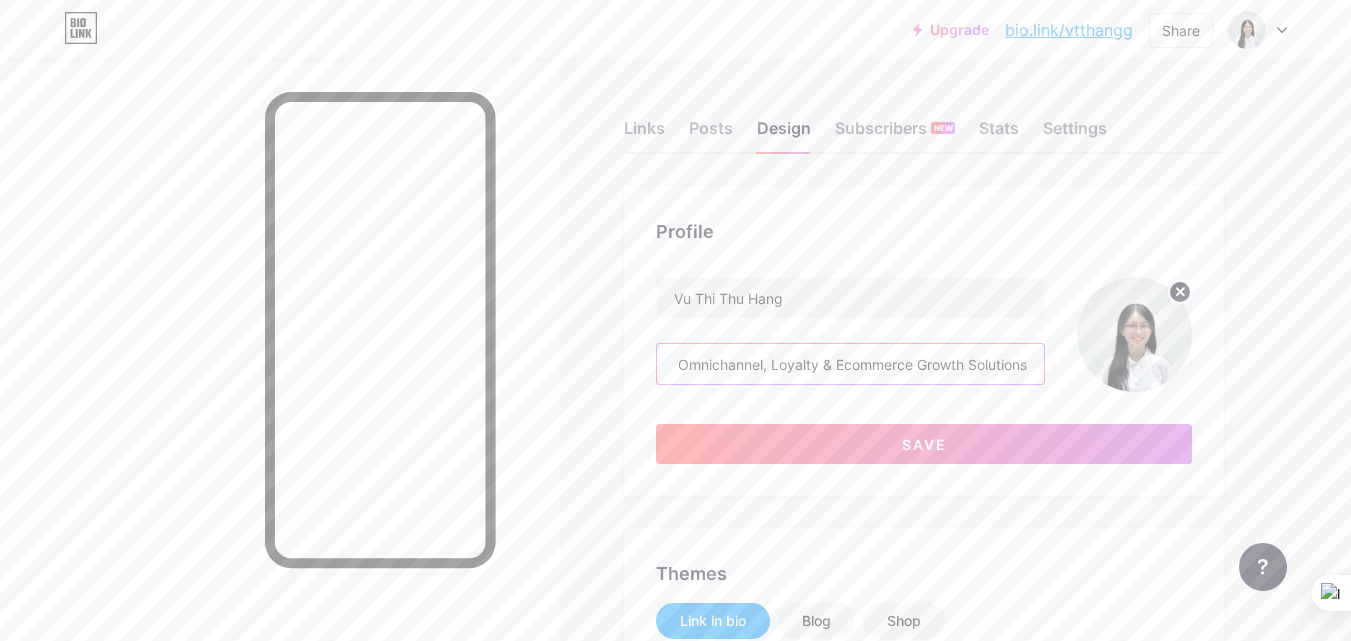 scroll, scrollTop: 0, scrollLeft: 204, axis: horizontal 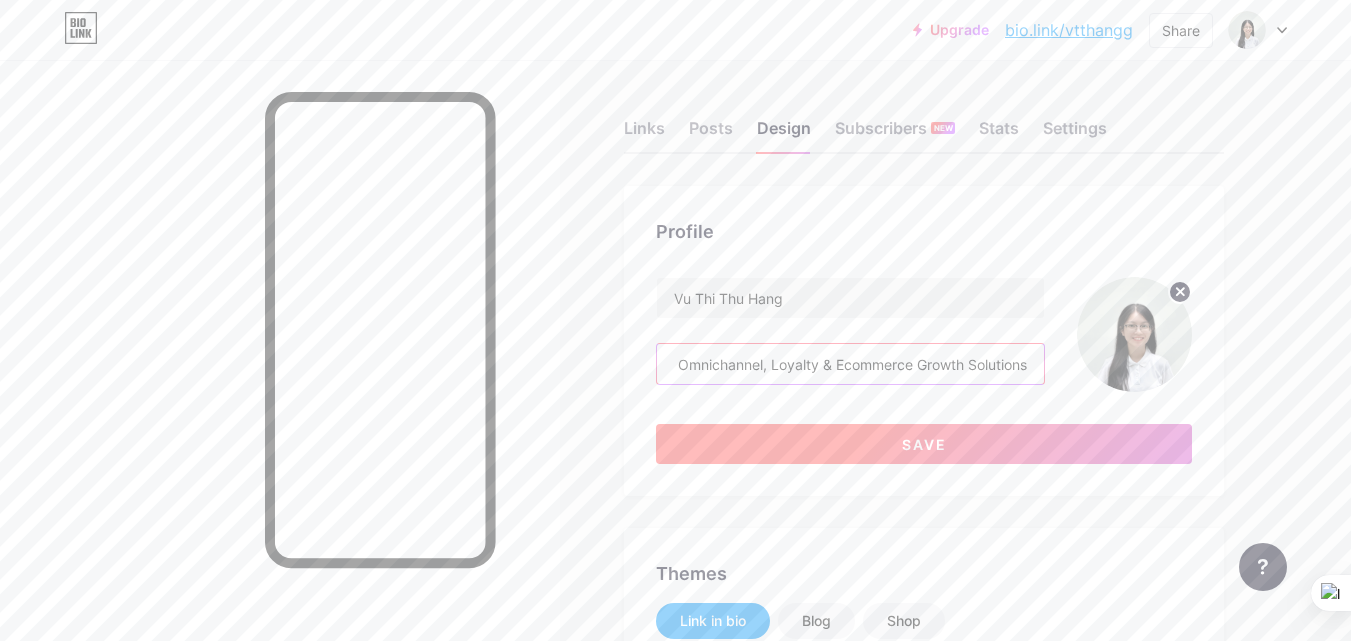 type on "Sales Consultant at Haravan | Omnichannel, Loyalty & Ecommerce Growth Solutions" 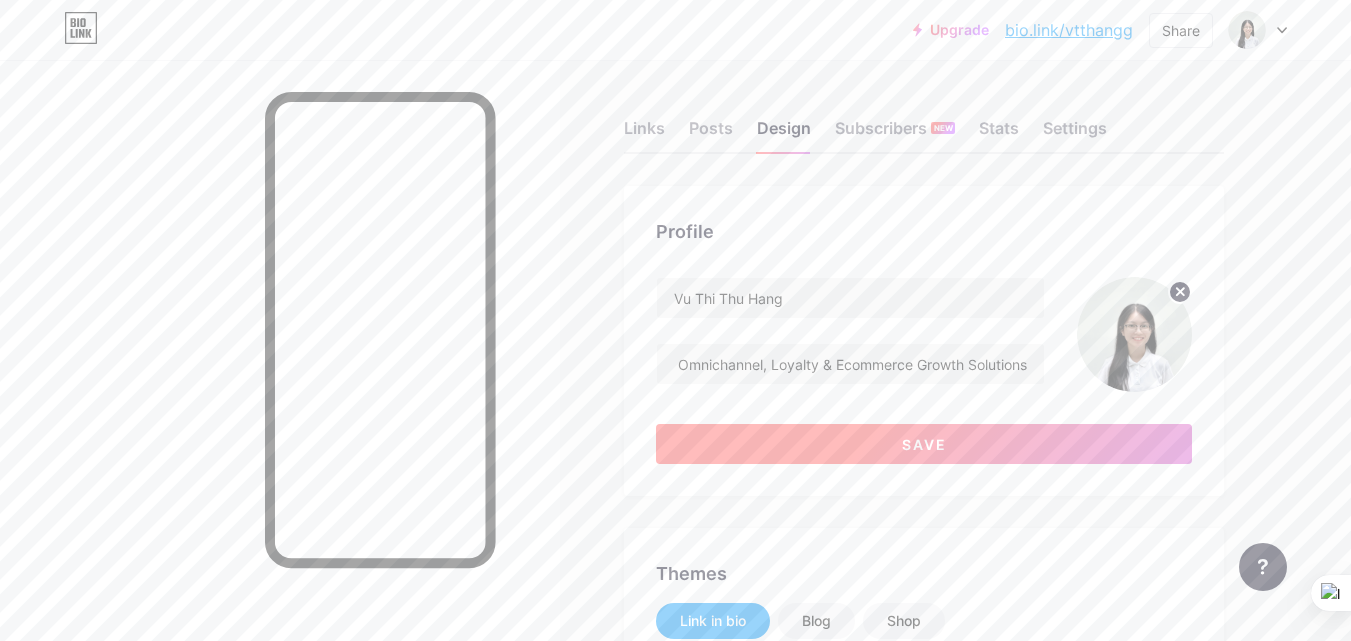 scroll, scrollTop: 0, scrollLeft: 0, axis: both 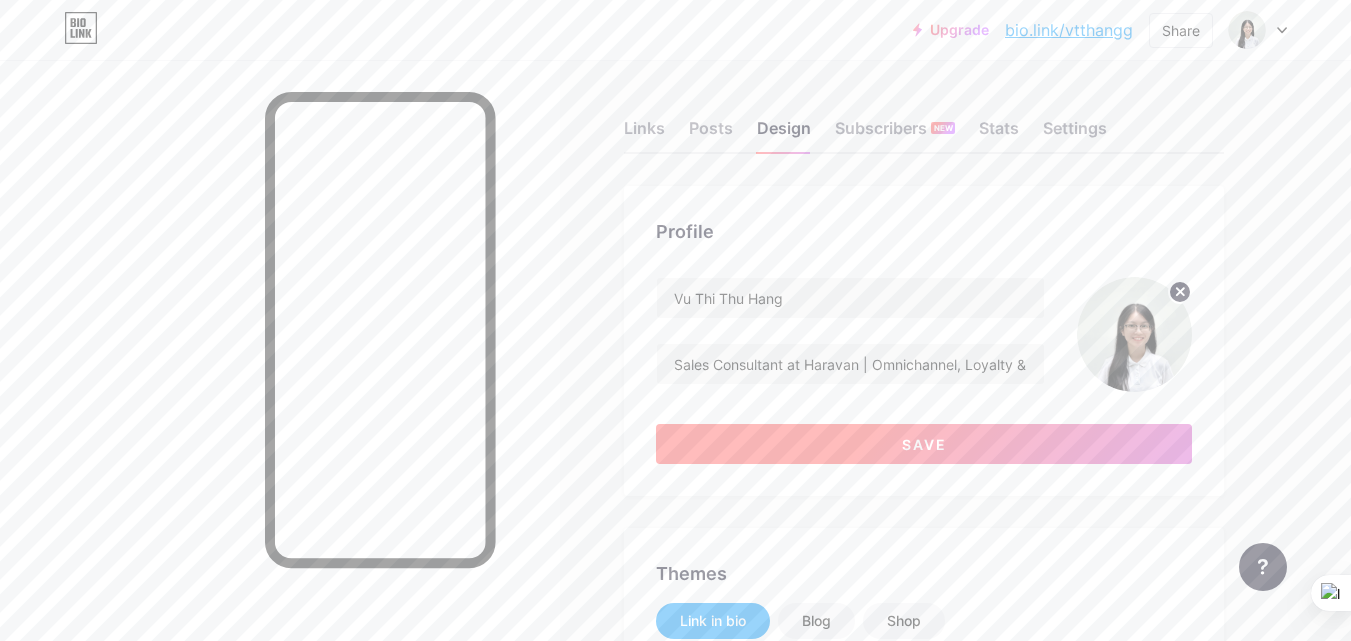 click on "Save" at bounding box center (924, 444) 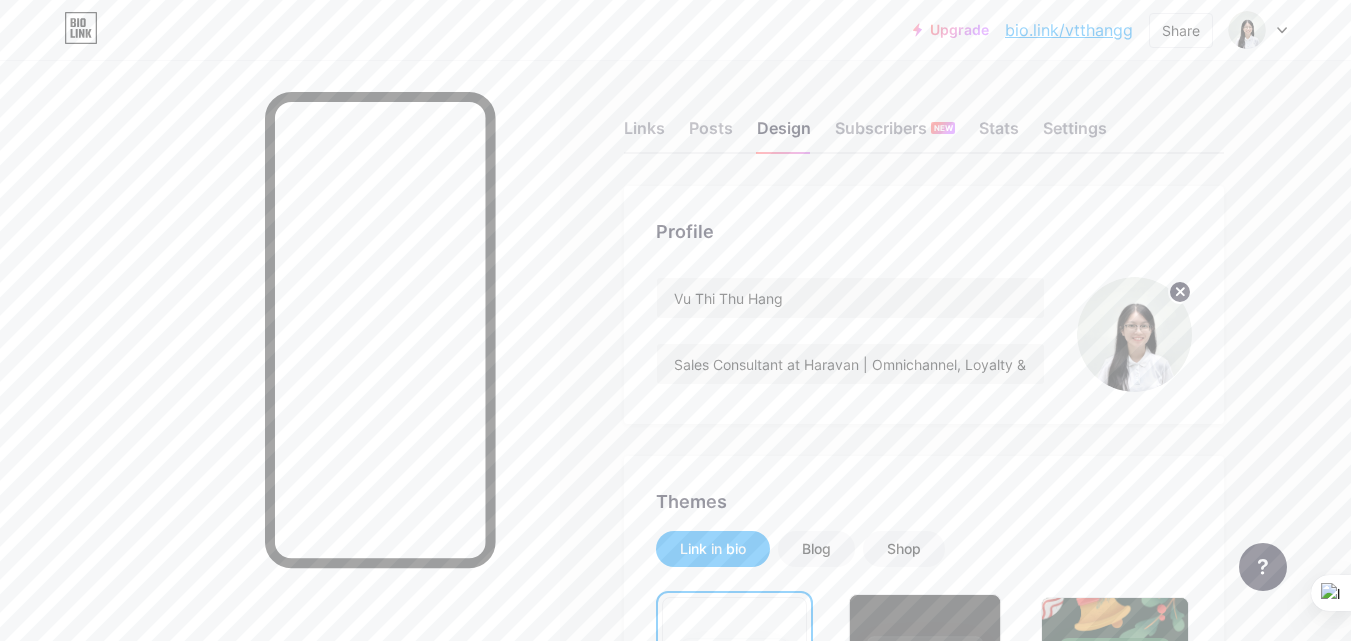 scroll, scrollTop: 200, scrollLeft: 0, axis: vertical 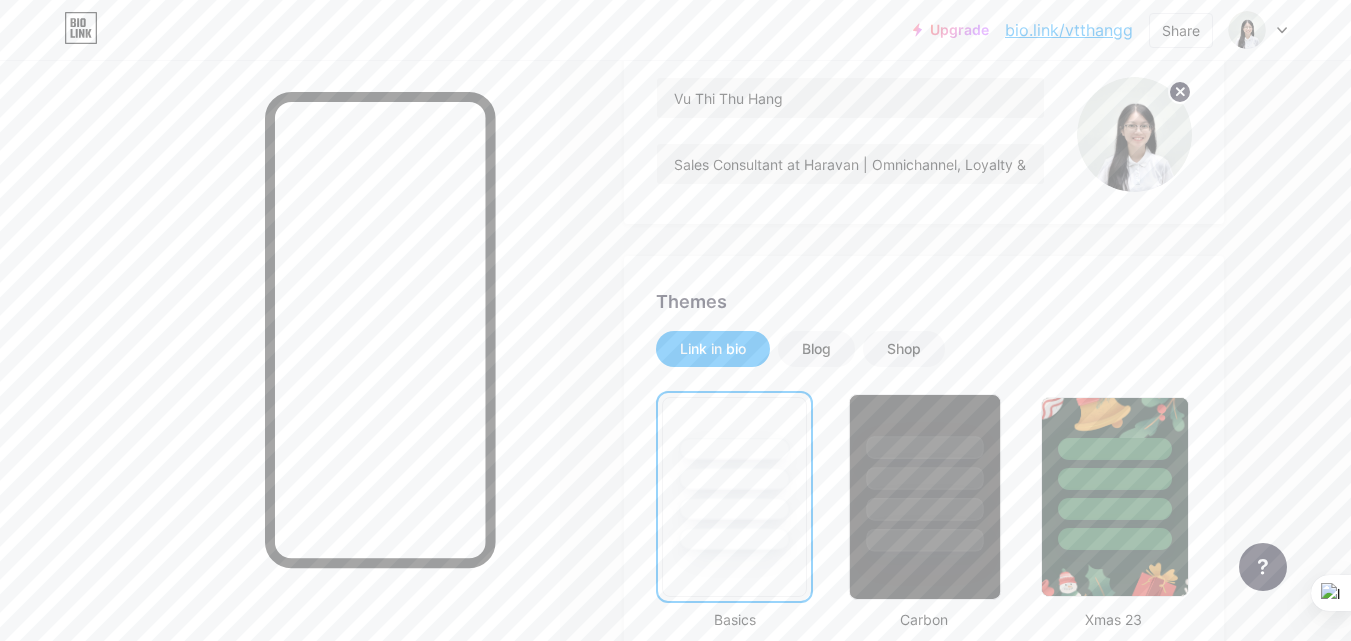 click at bounding box center (925, 473) 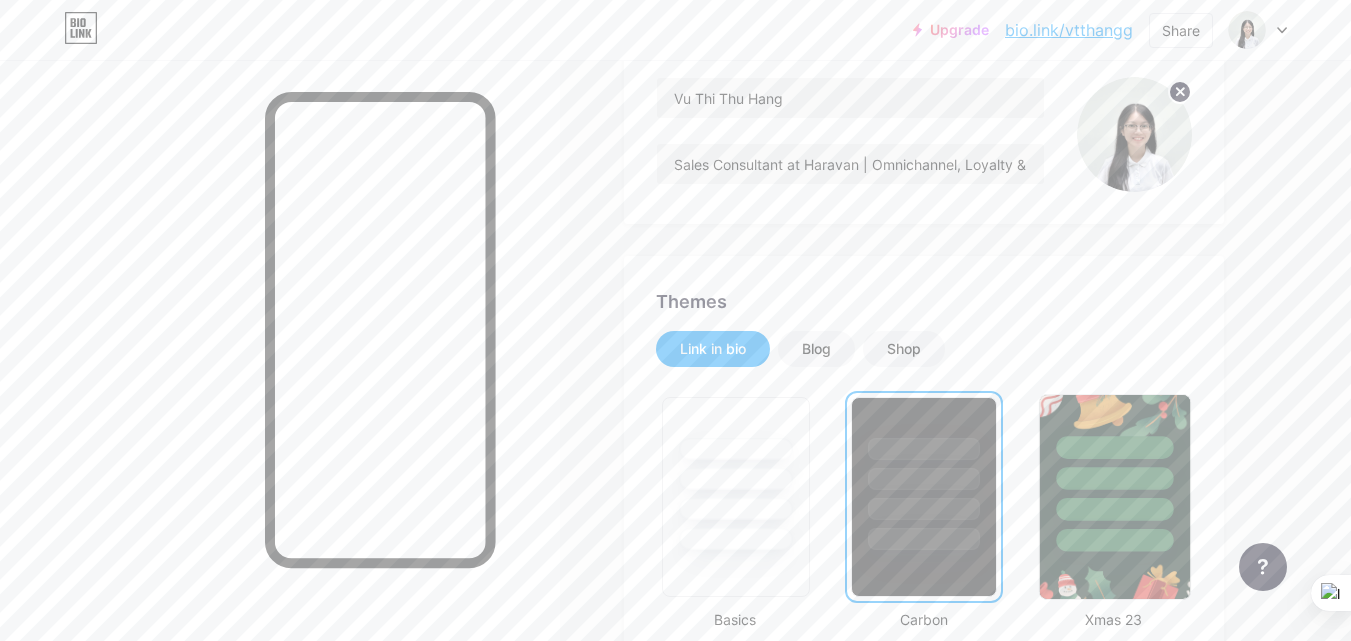 scroll, scrollTop: 500, scrollLeft: 0, axis: vertical 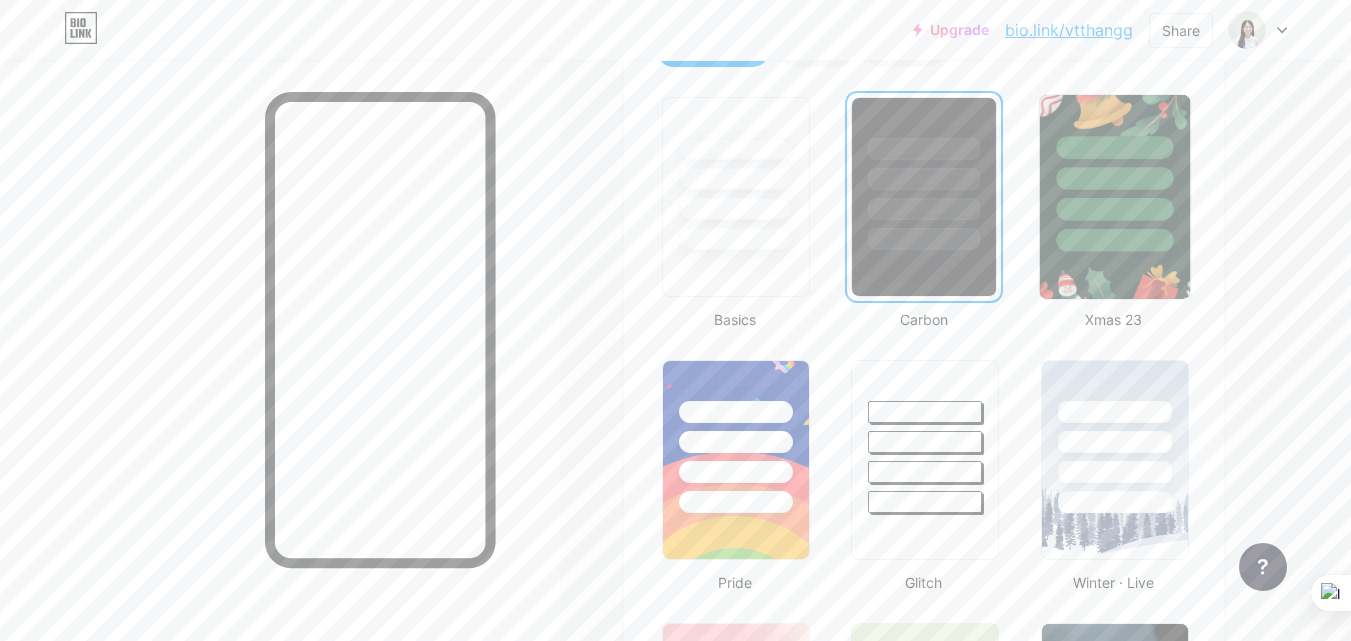click at bounding box center [1114, 178] 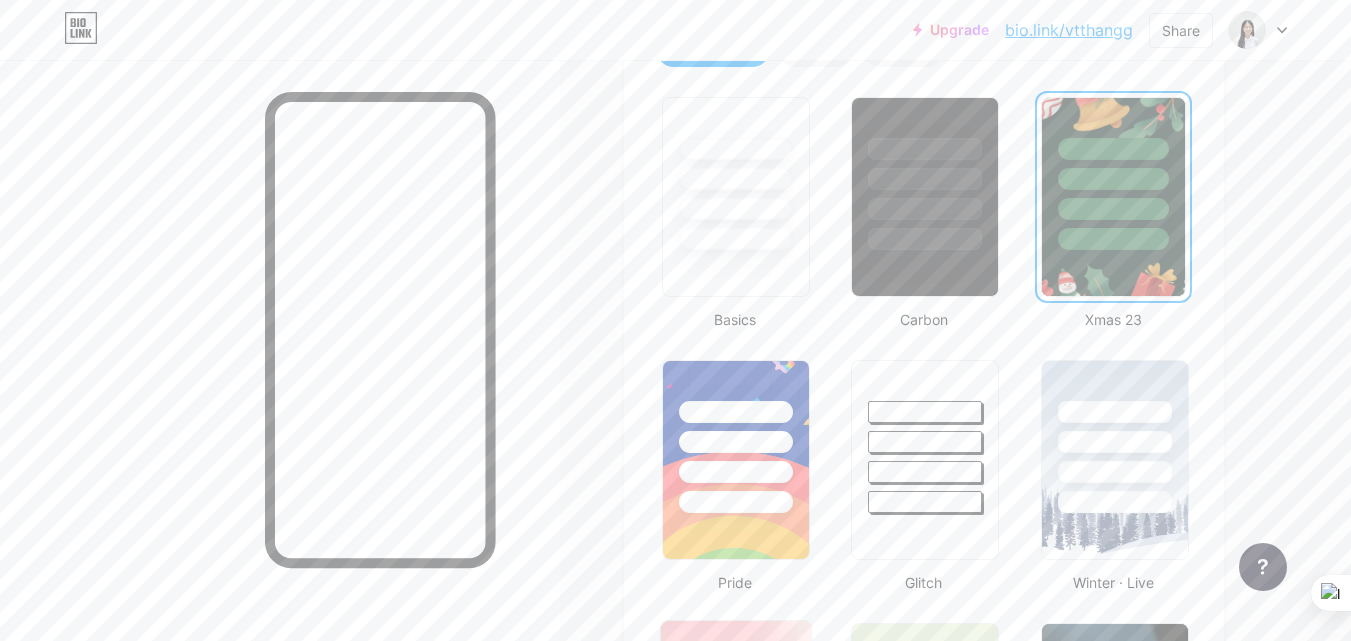 scroll, scrollTop: 800, scrollLeft: 0, axis: vertical 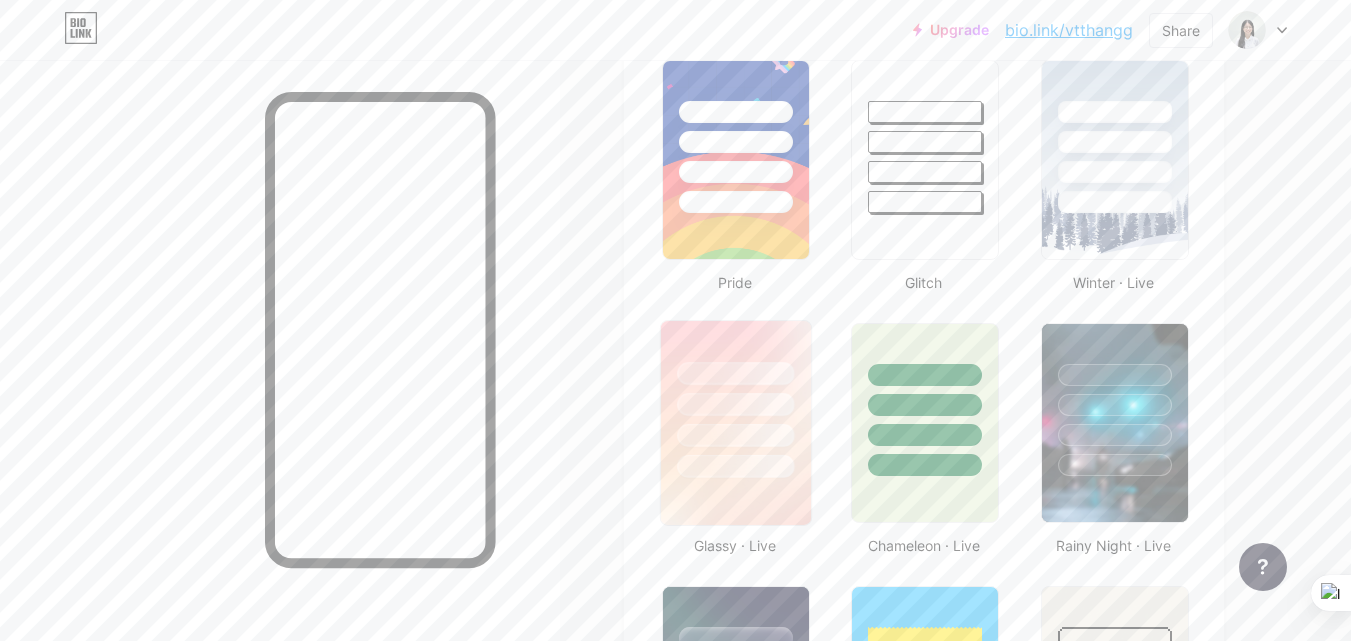 click at bounding box center (736, 399) 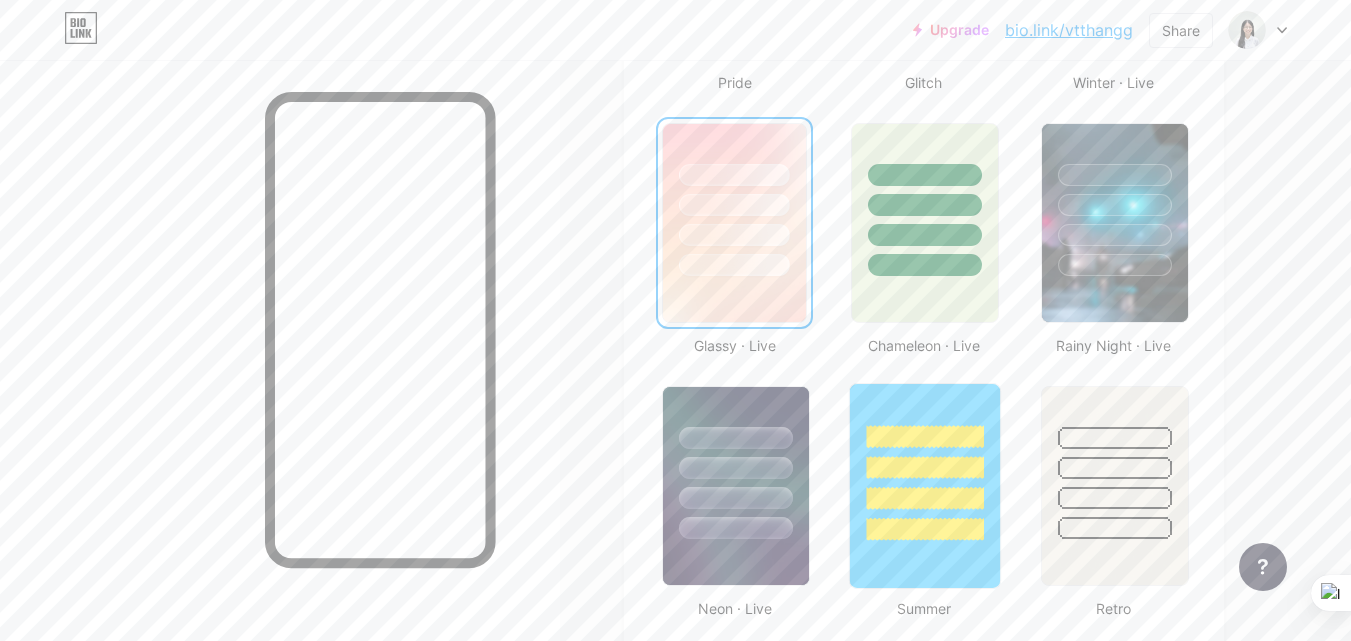 scroll, scrollTop: 1100, scrollLeft: 0, axis: vertical 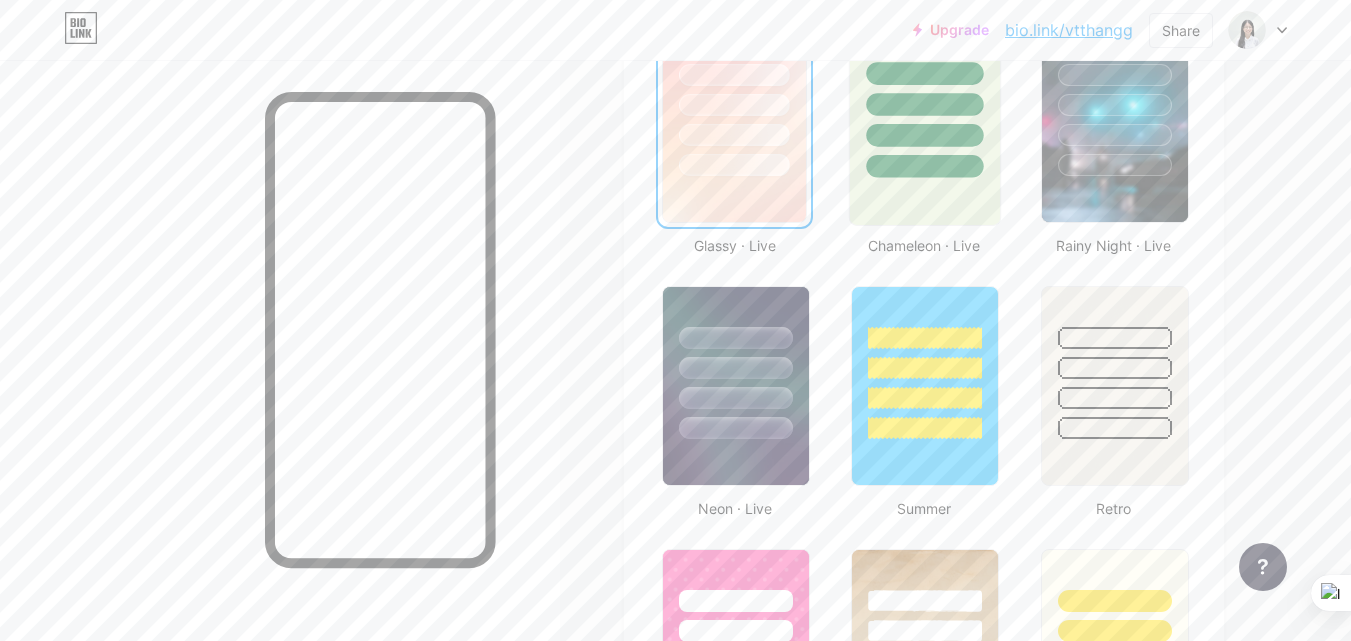 click at bounding box center (925, 123) 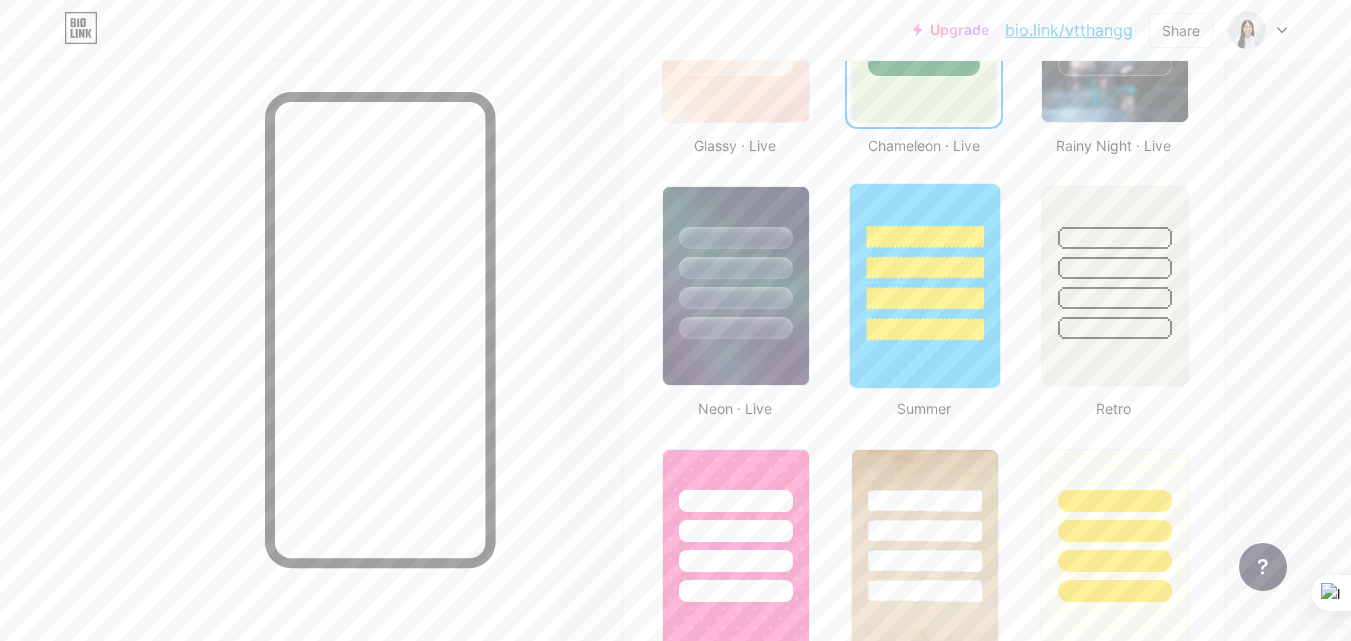 scroll, scrollTop: 1600, scrollLeft: 0, axis: vertical 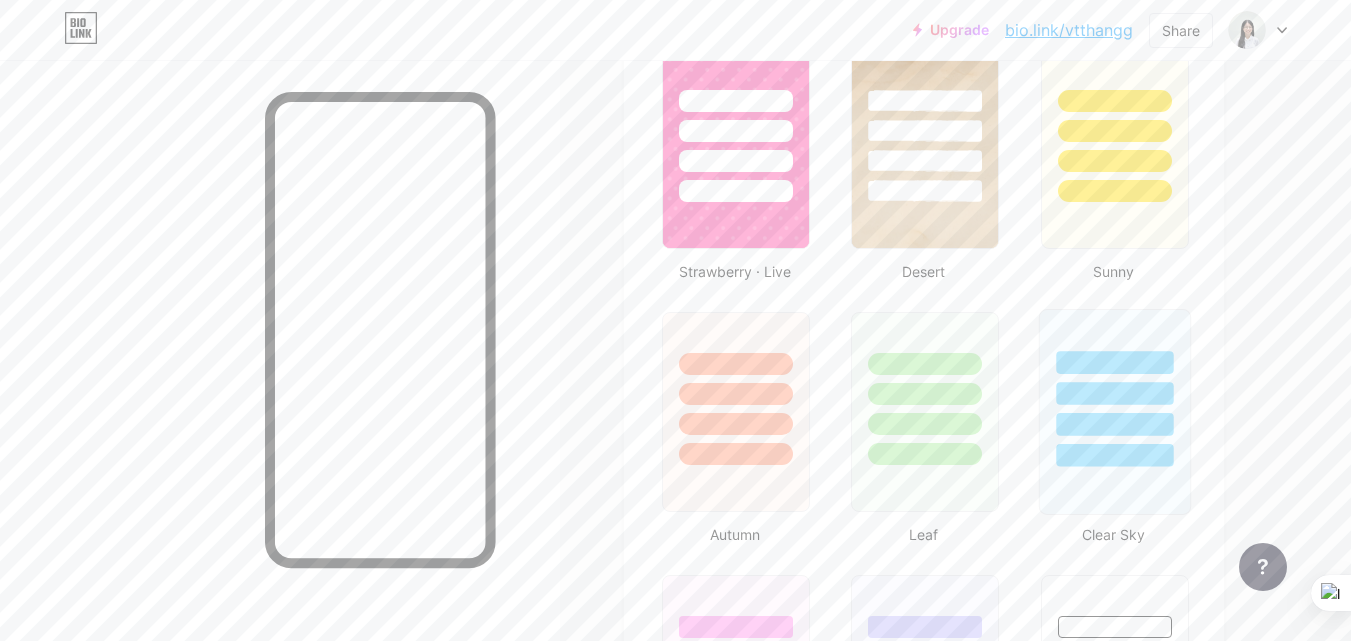 click at bounding box center [1114, 424] 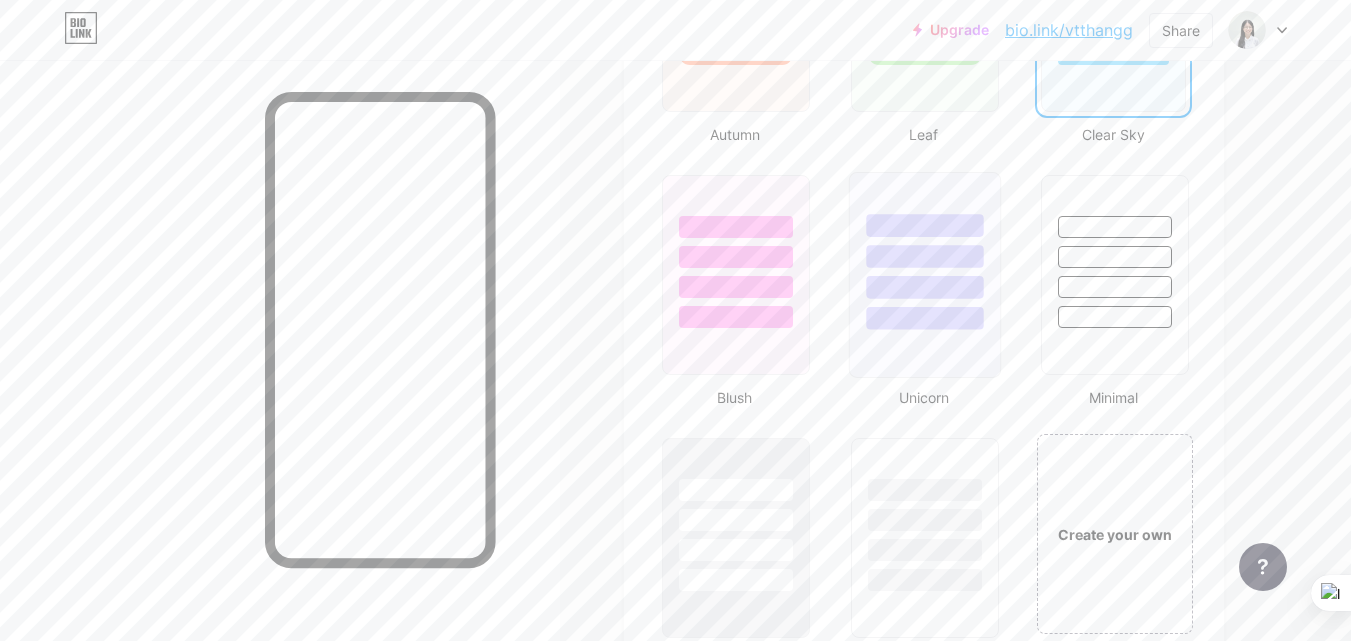 scroll, scrollTop: 2100, scrollLeft: 0, axis: vertical 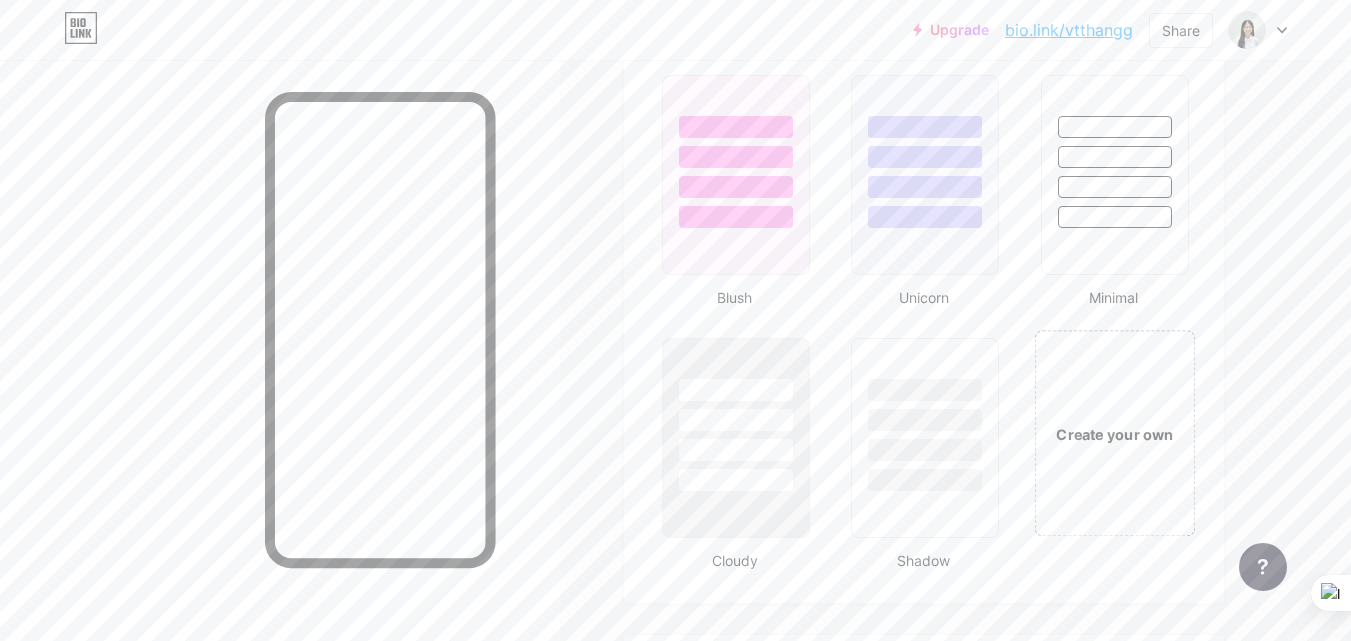 click on "Create your own" at bounding box center (1114, 433) 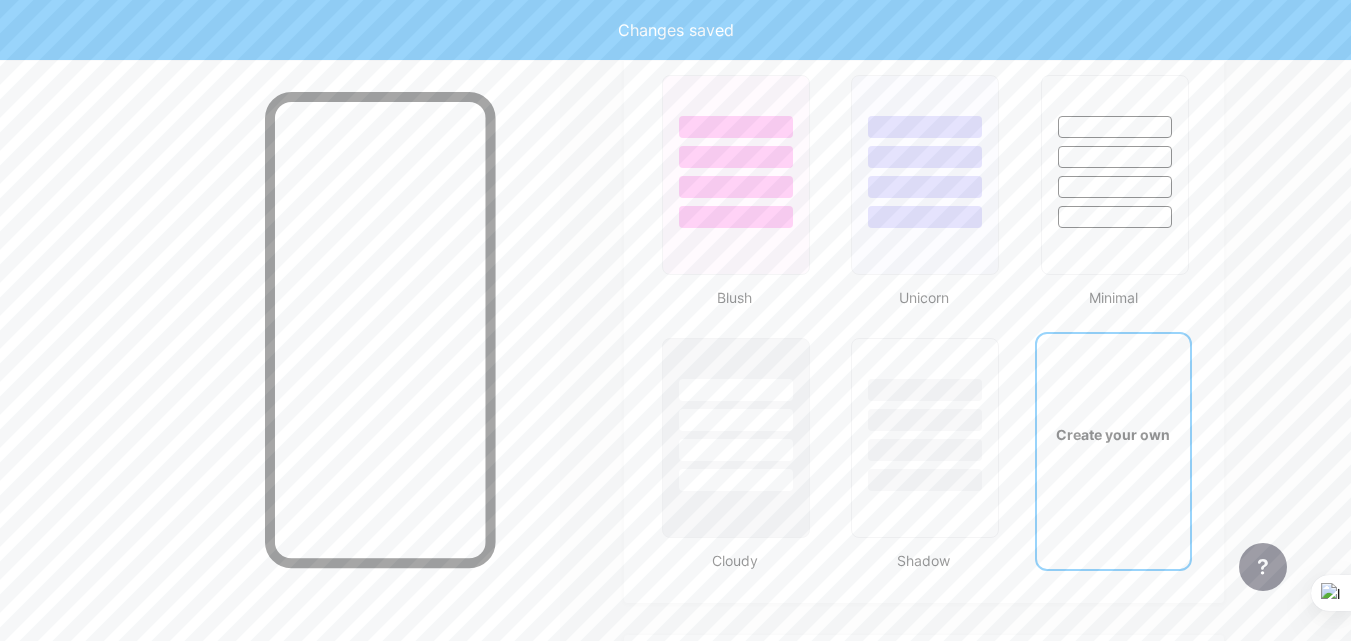 scroll, scrollTop: 2655, scrollLeft: 0, axis: vertical 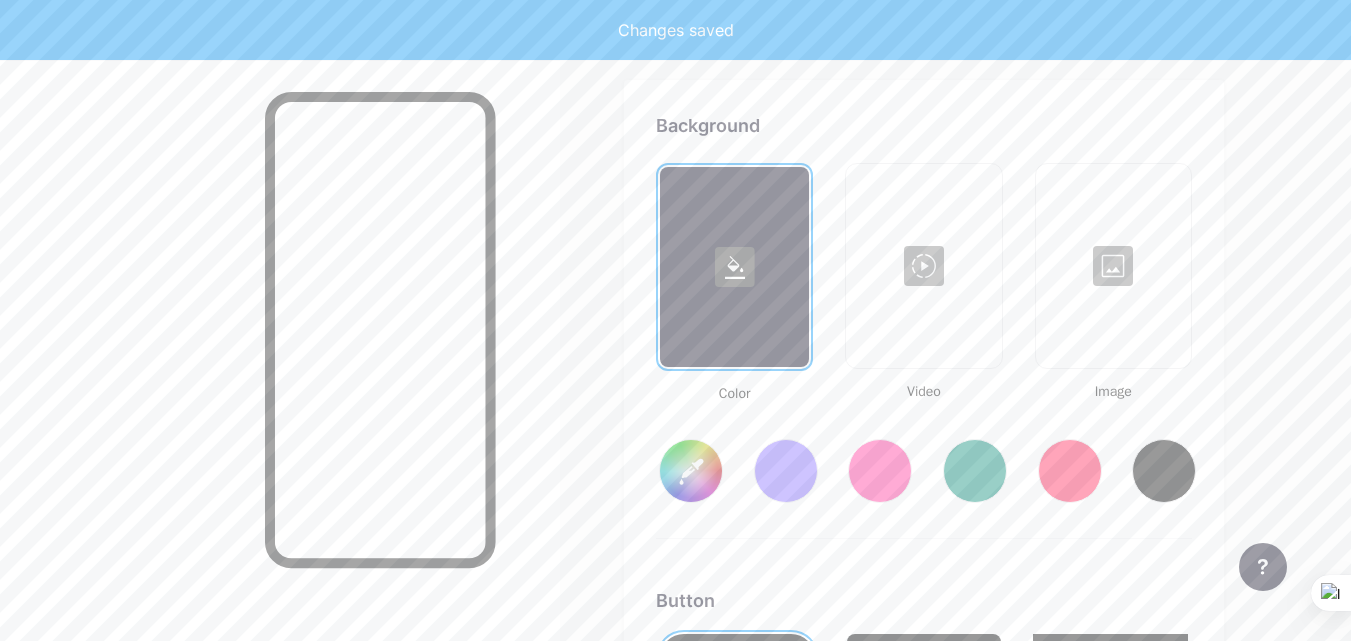 type on "#ffffff" 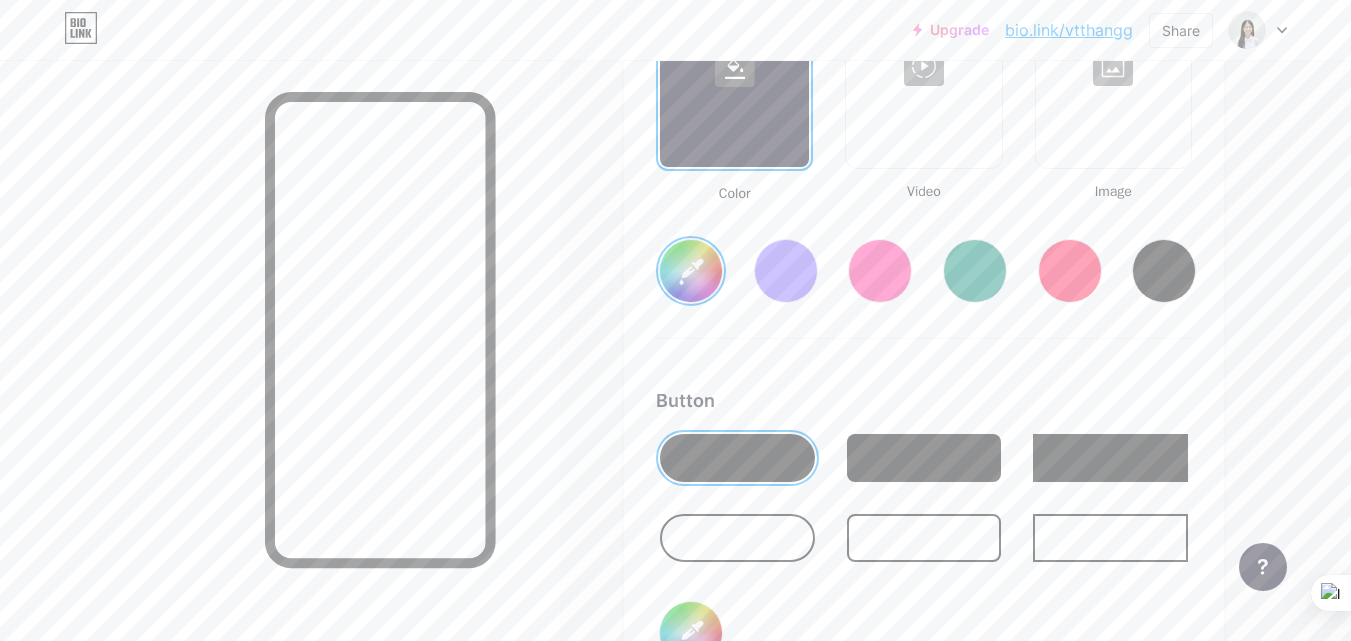 scroll, scrollTop: 2655, scrollLeft: 0, axis: vertical 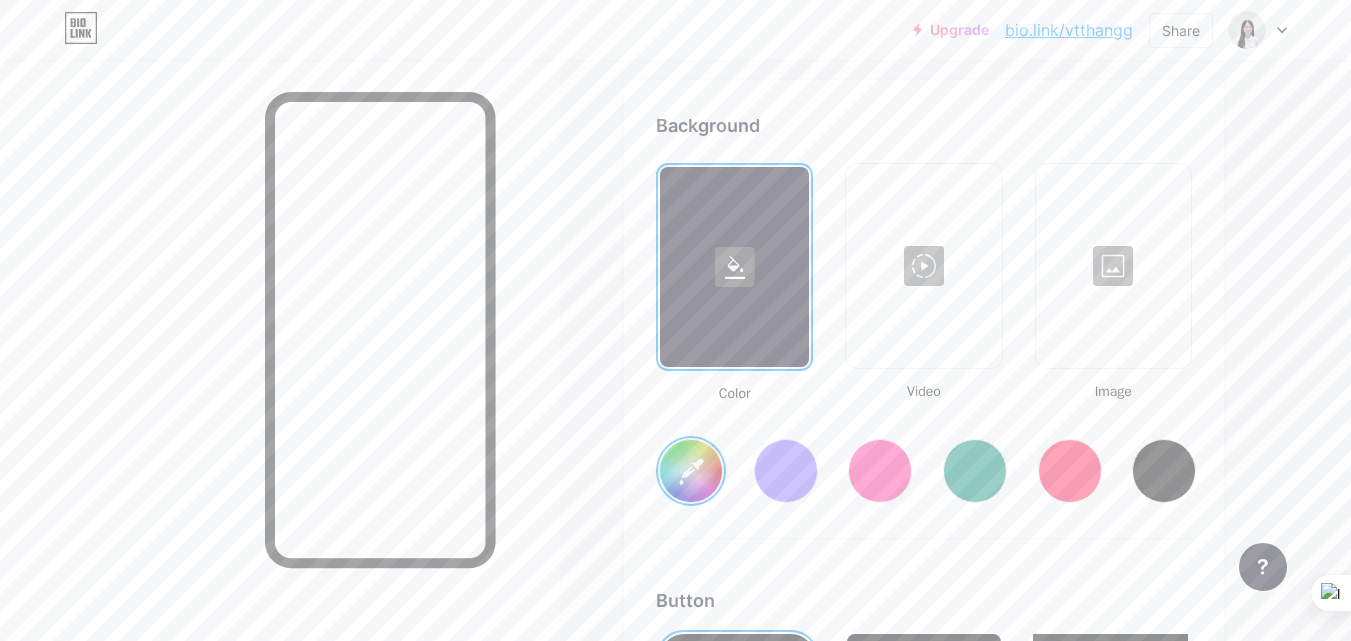 click on "#ffffff" at bounding box center (691, 471) 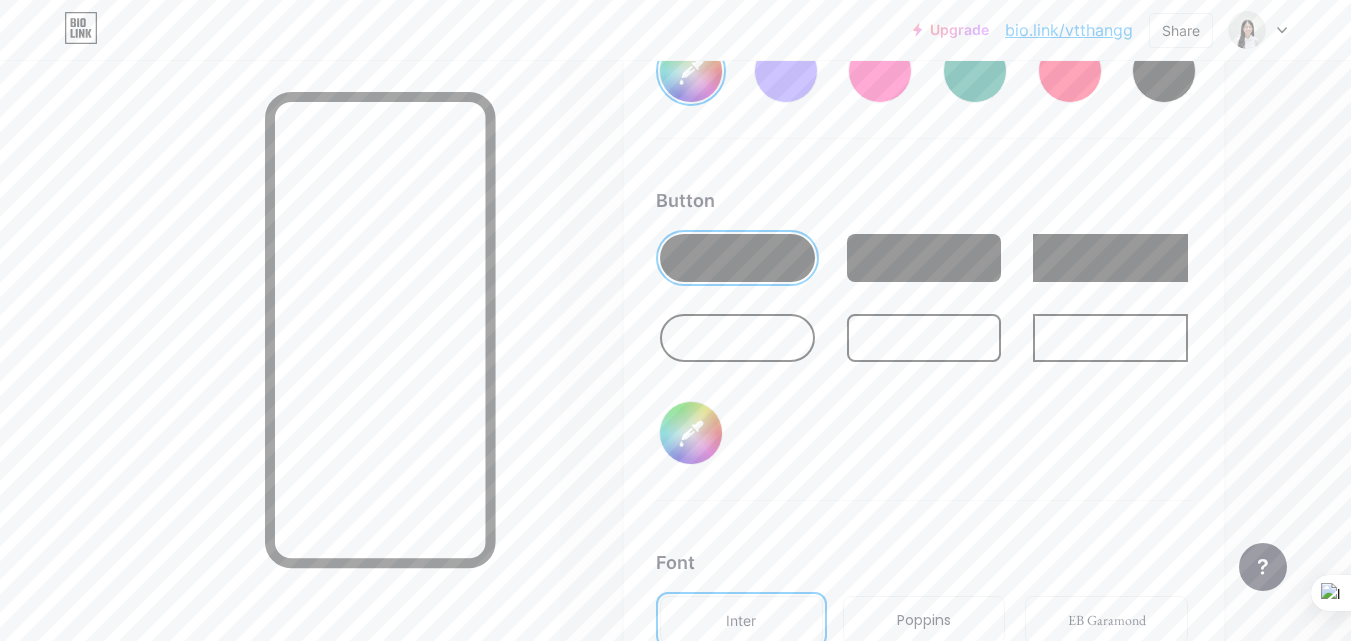 scroll, scrollTop: 3155, scrollLeft: 0, axis: vertical 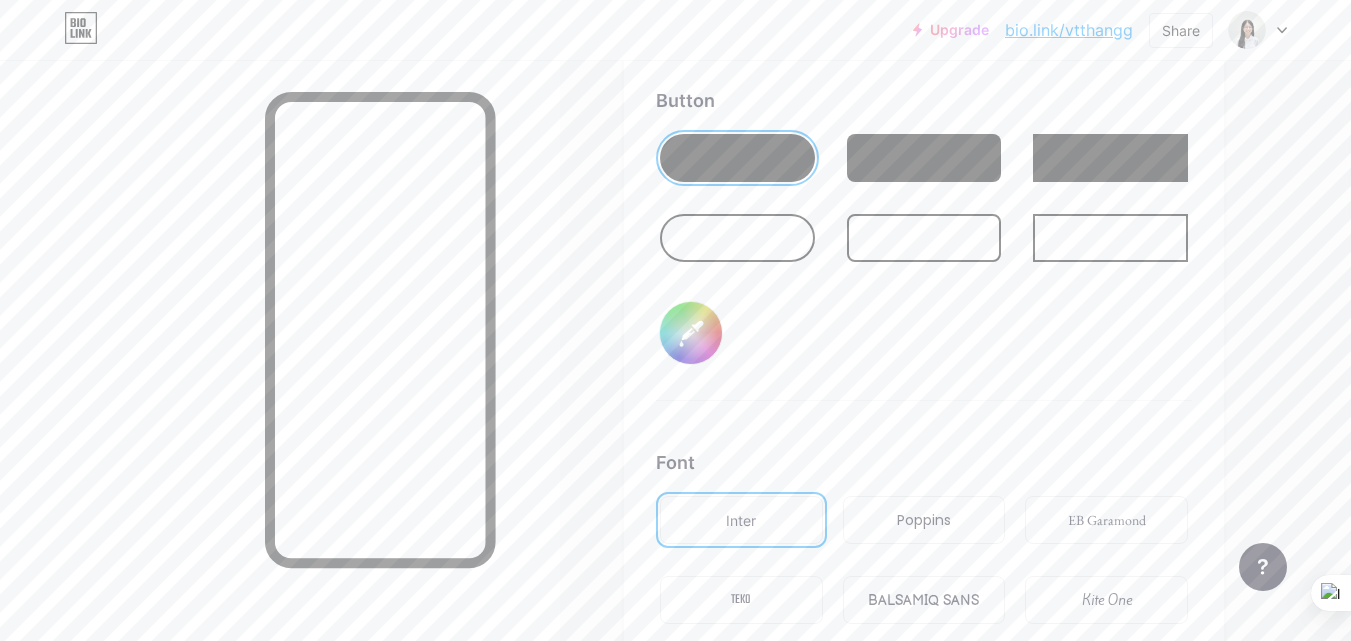 click on "Poppins" at bounding box center (924, 520) 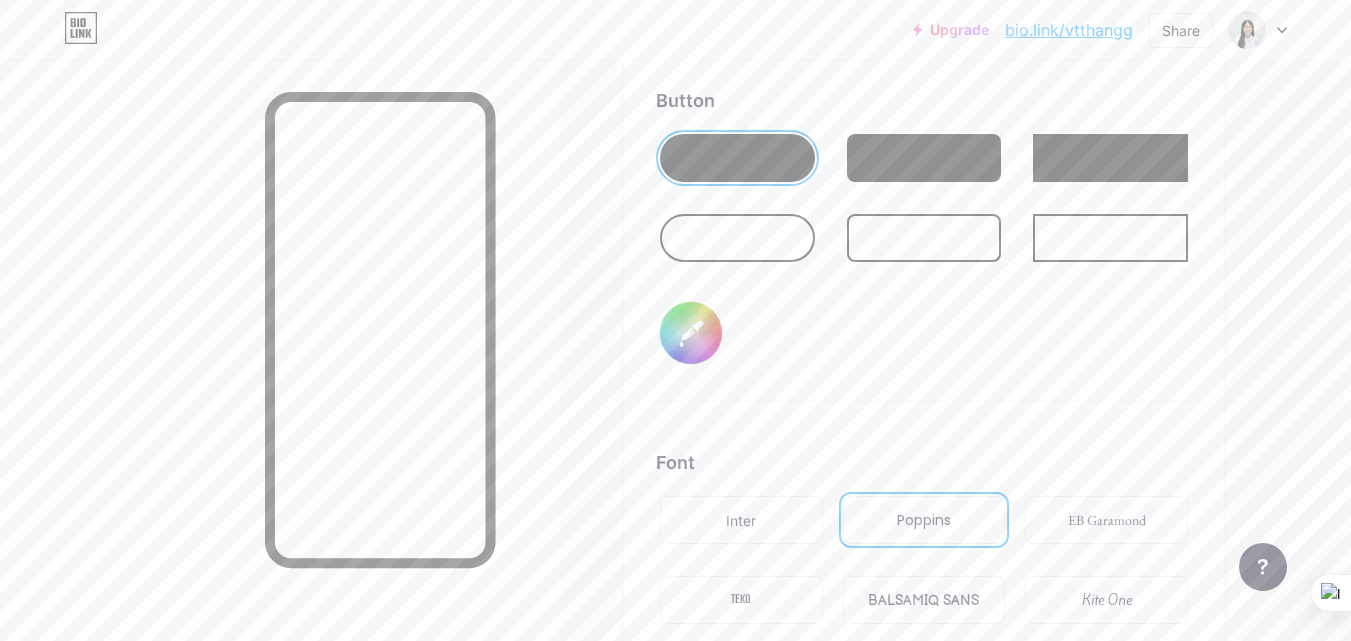 click on "EB Garamond" at bounding box center (1107, 520) 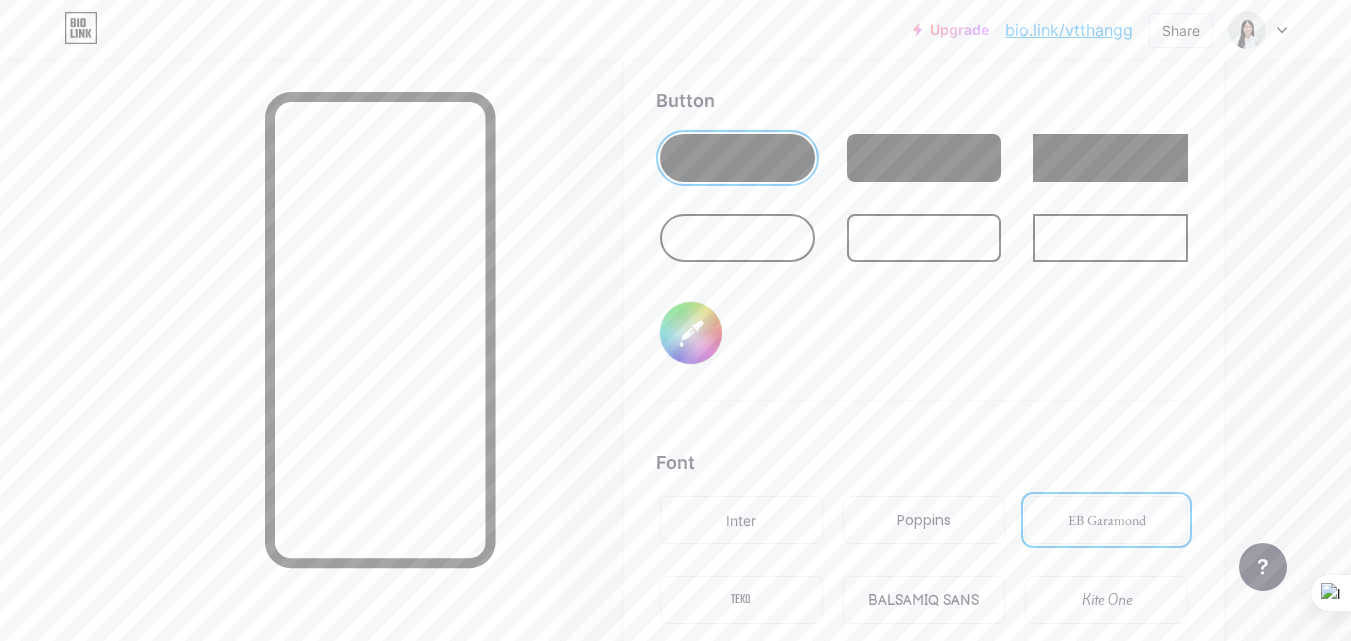 scroll, scrollTop: 3355, scrollLeft: 0, axis: vertical 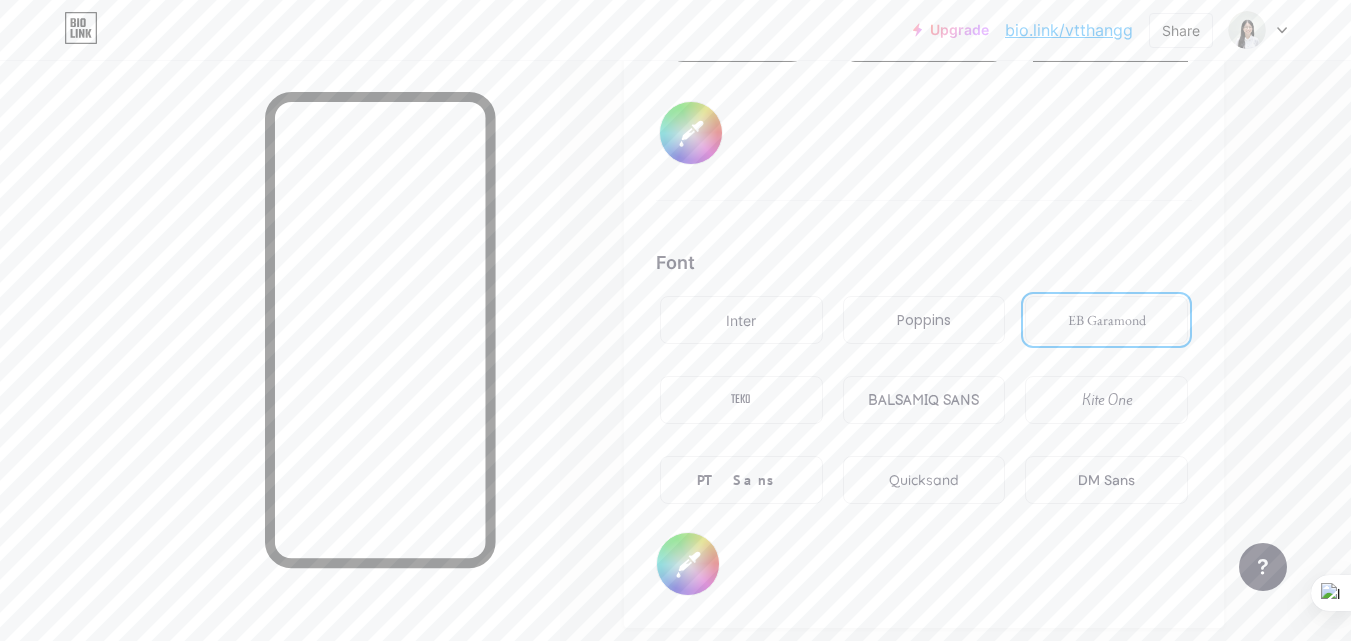 click on "PT Sans" at bounding box center (741, 480) 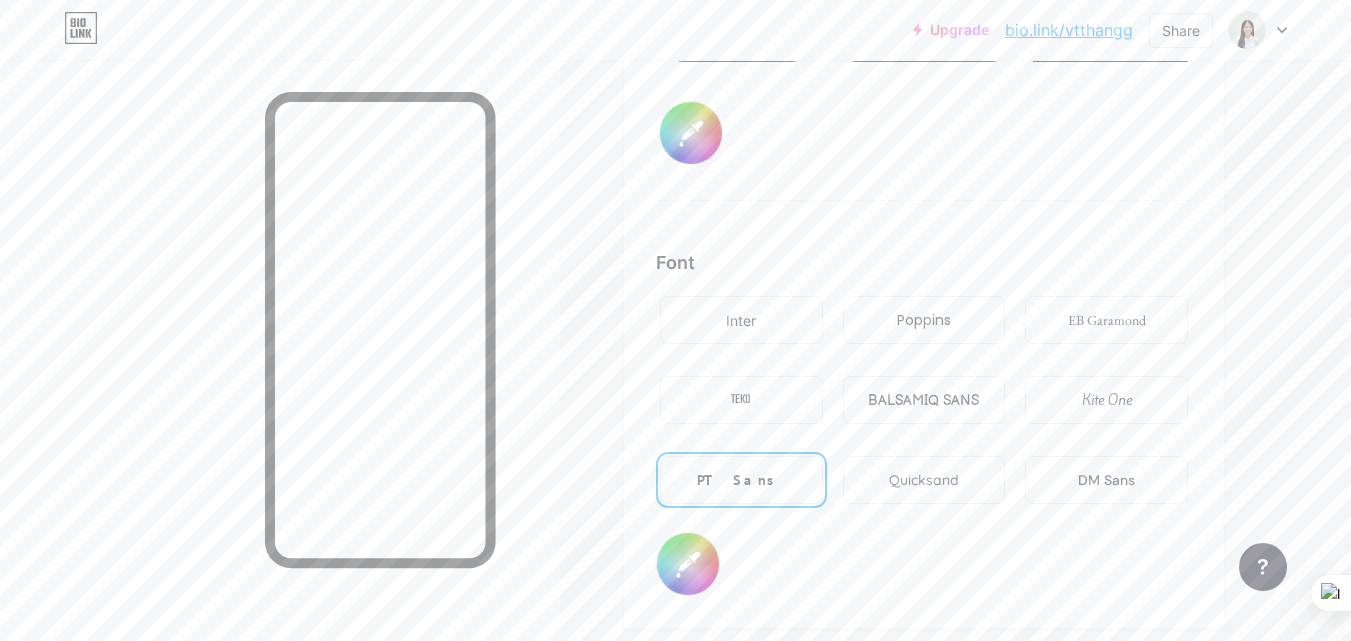 click on "Quicksand" at bounding box center [924, 480] 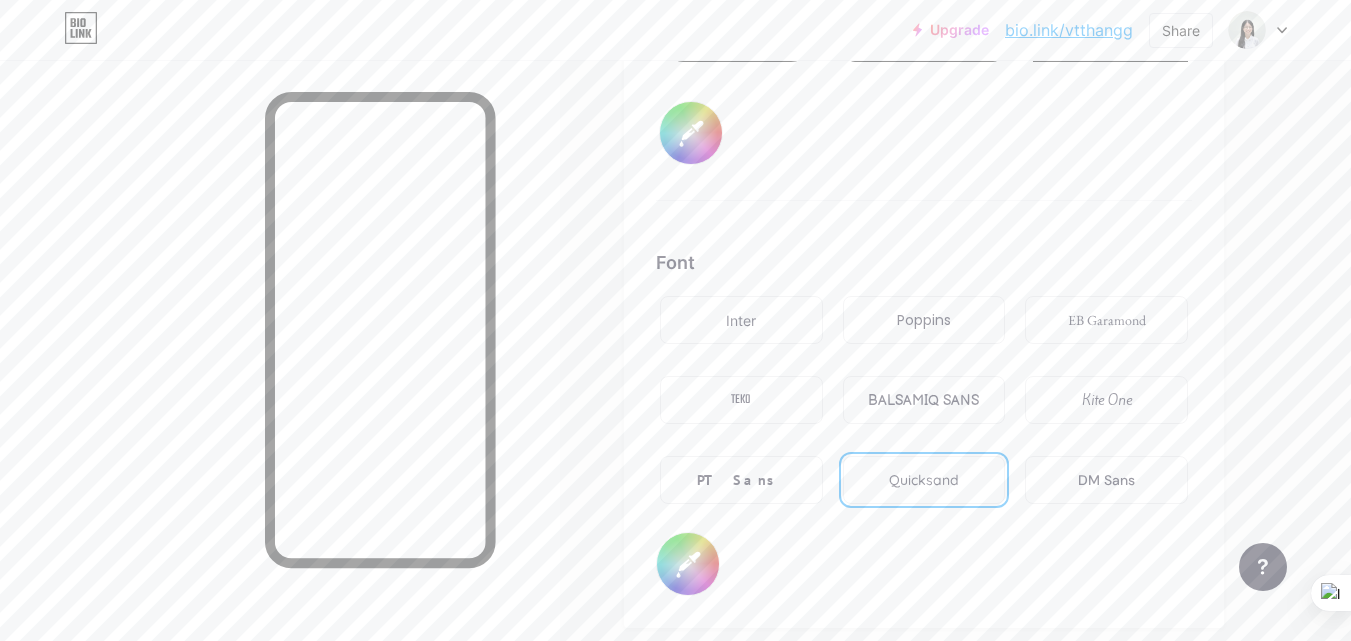 click on "Inter" at bounding box center (741, 320) 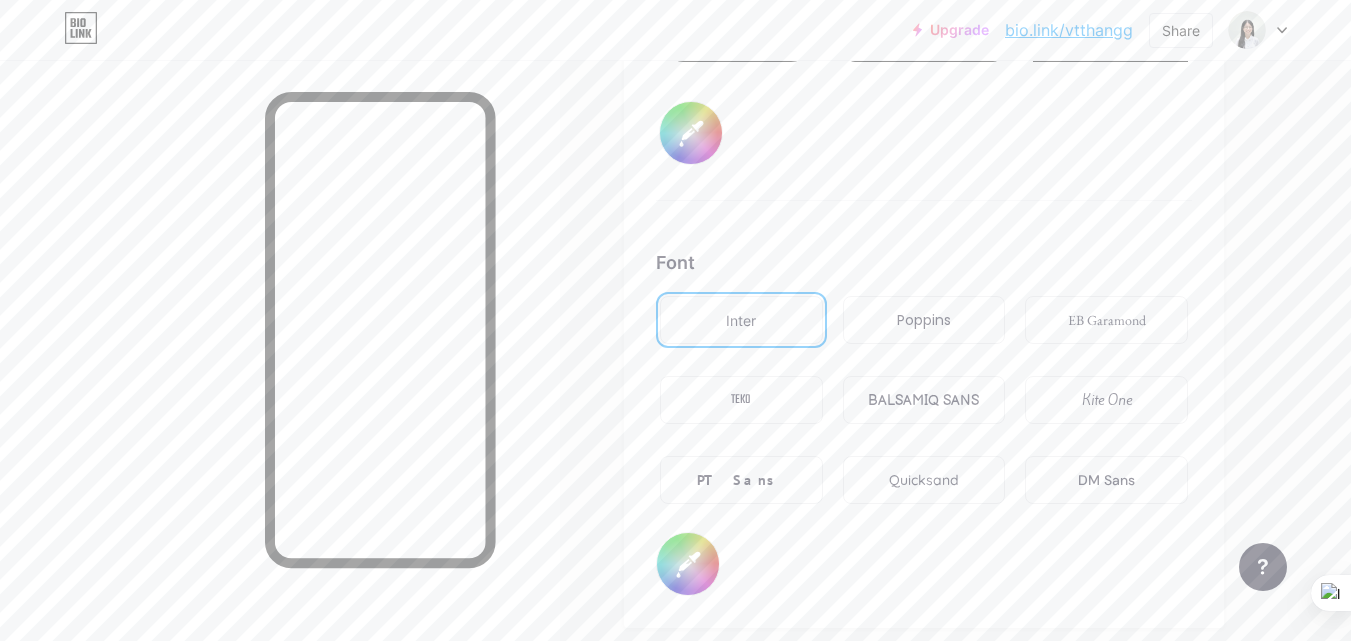 type on "#0095f6" 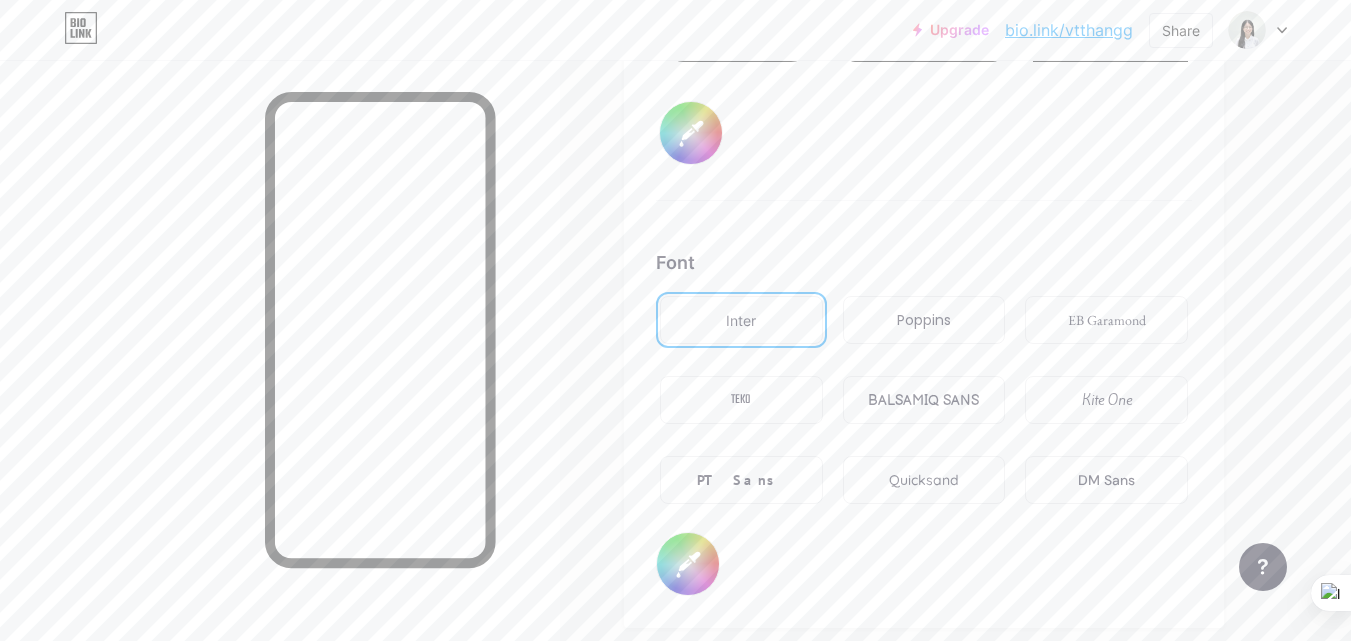 click on "#000000" at bounding box center (688, 564) 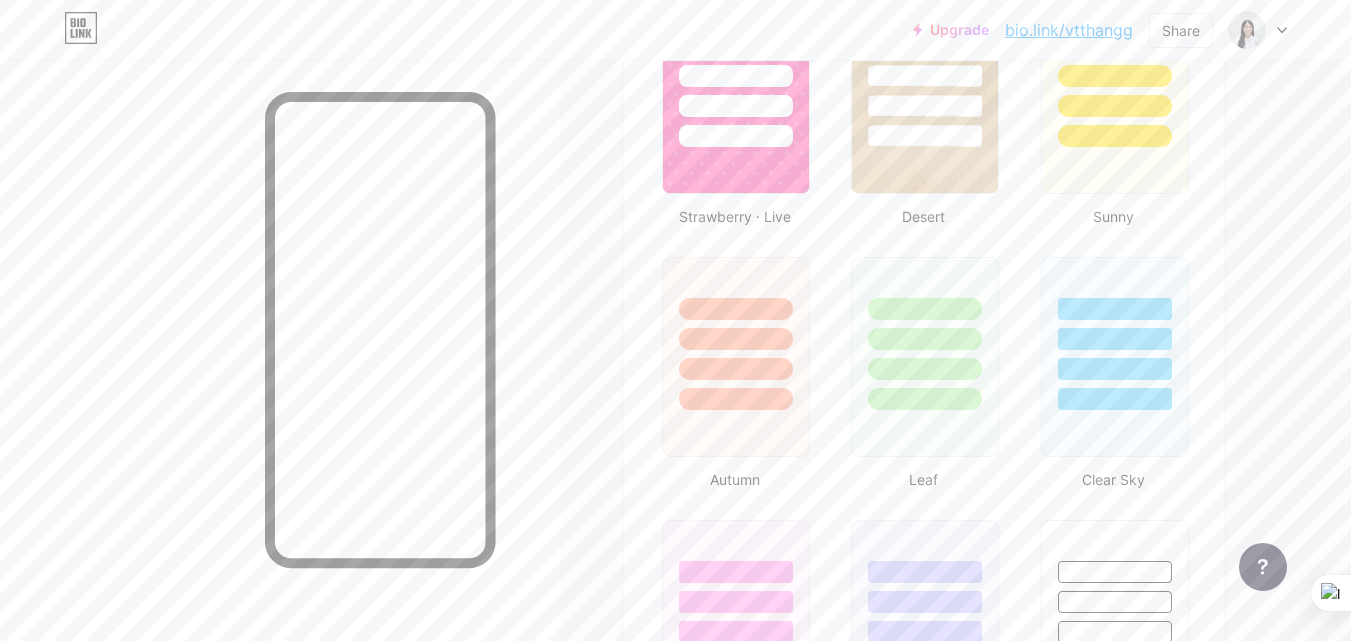 scroll, scrollTop: 1555, scrollLeft: 0, axis: vertical 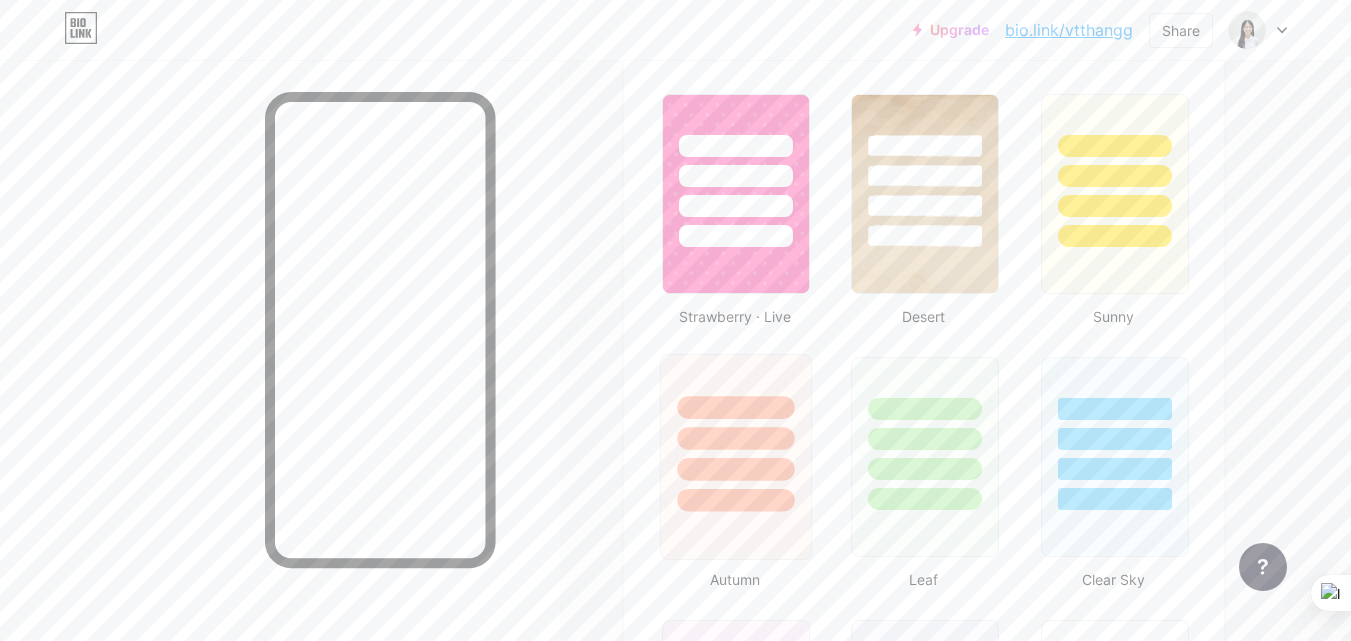 click at bounding box center [735, 407] 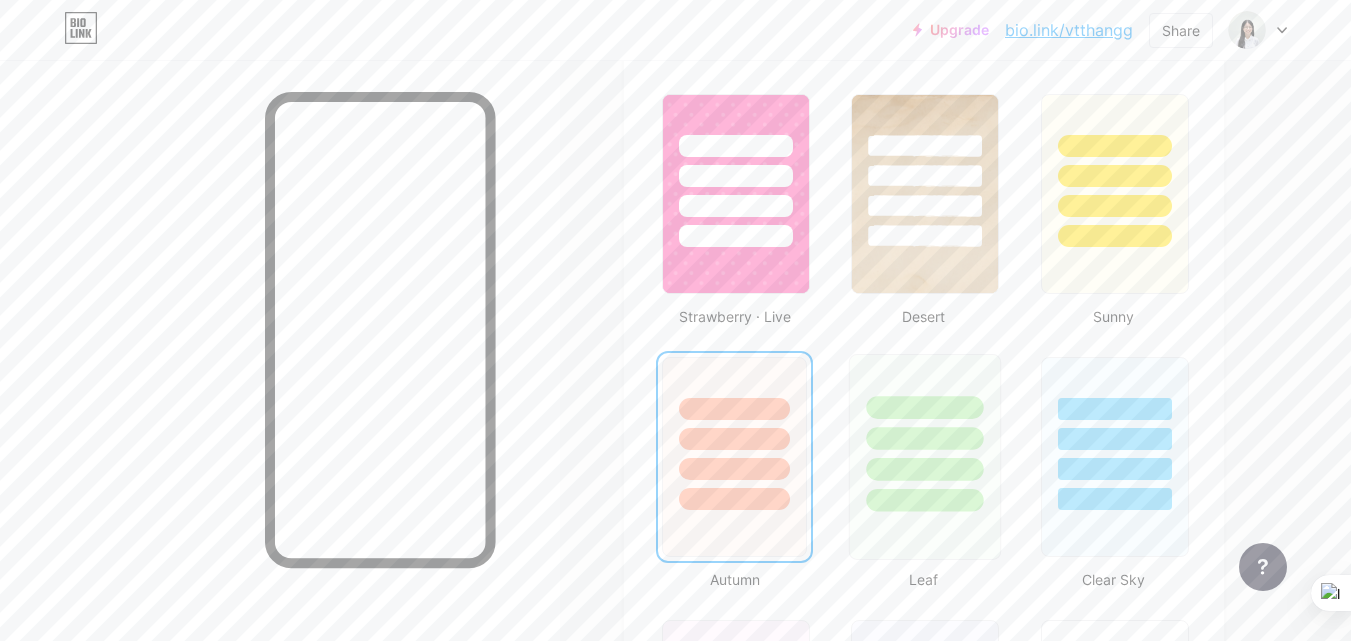 click at bounding box center [925, 438] 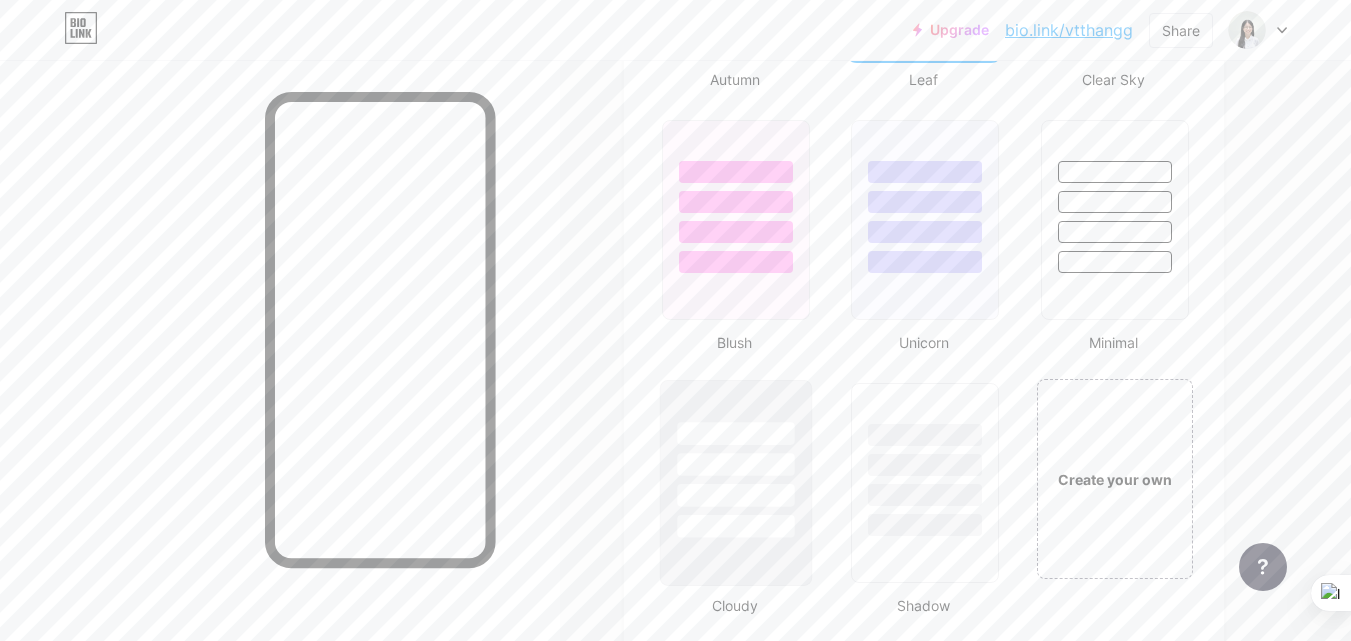 scroll, scrollTop: 2355, scrollLeft: 0, axis: vertical 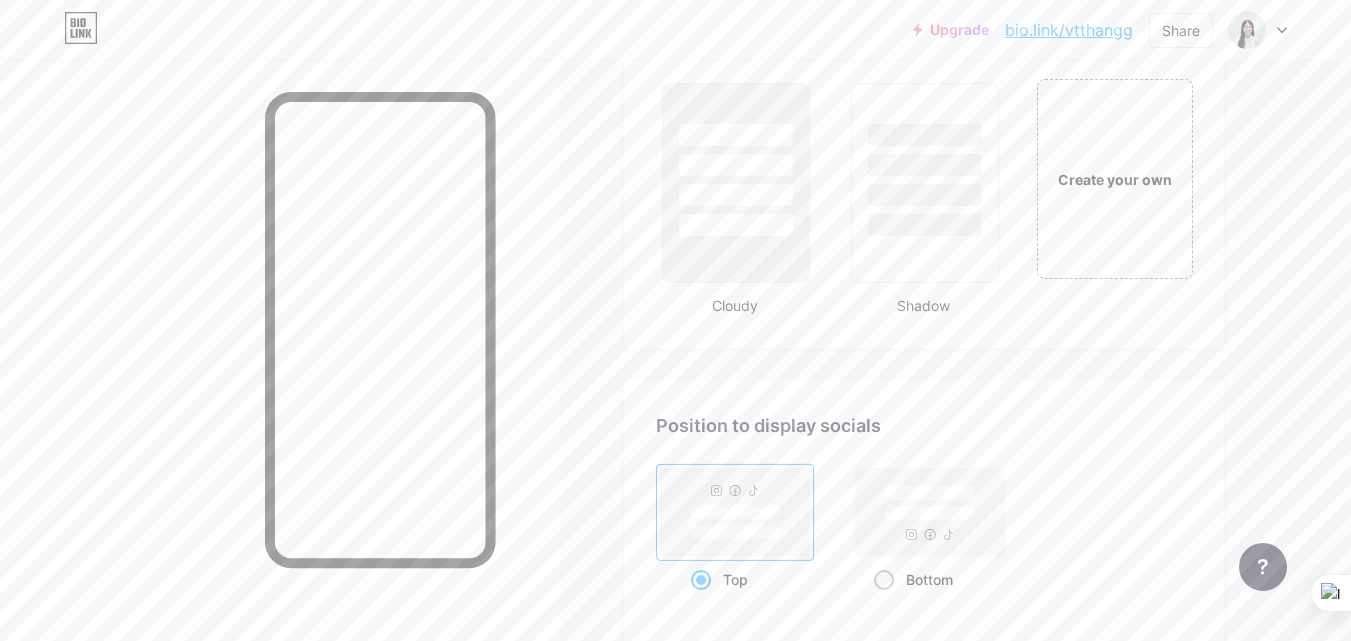 click 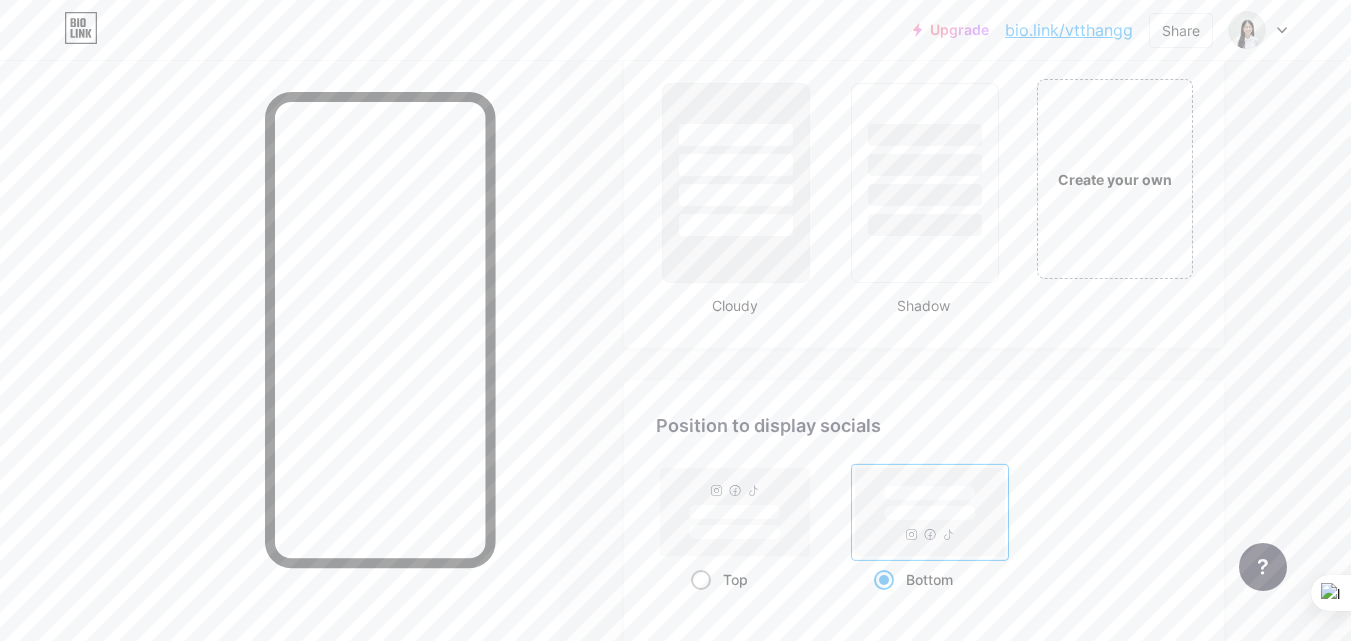 click 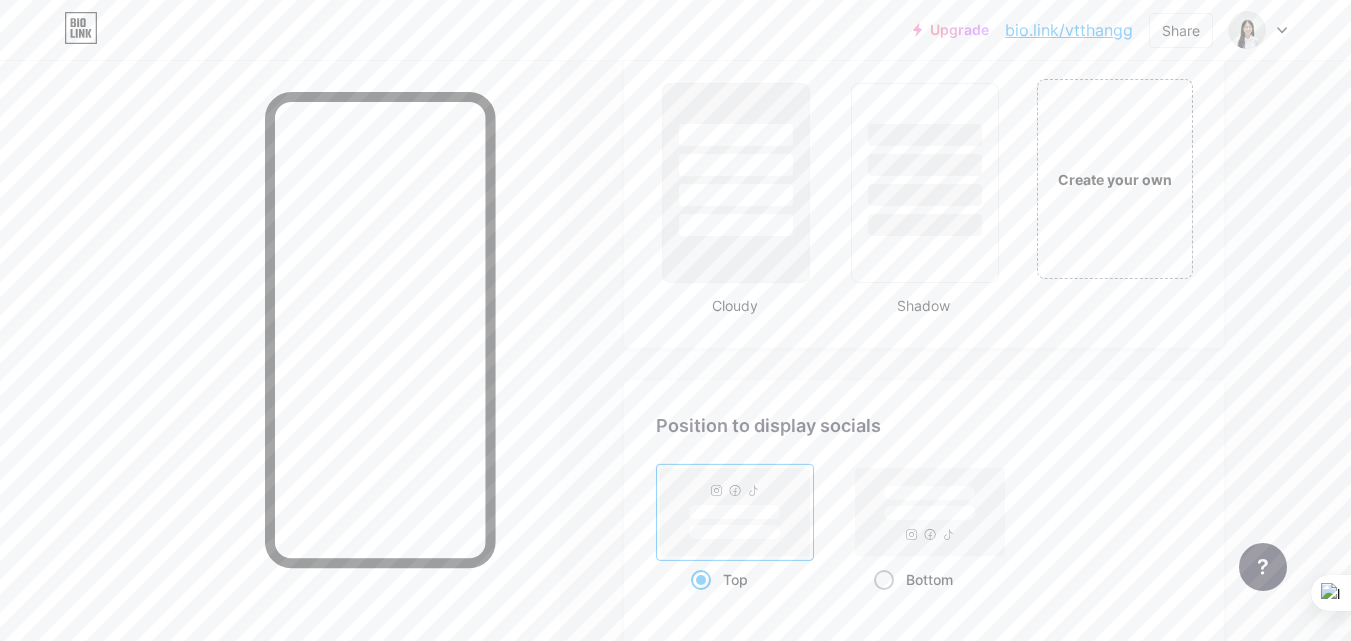 click 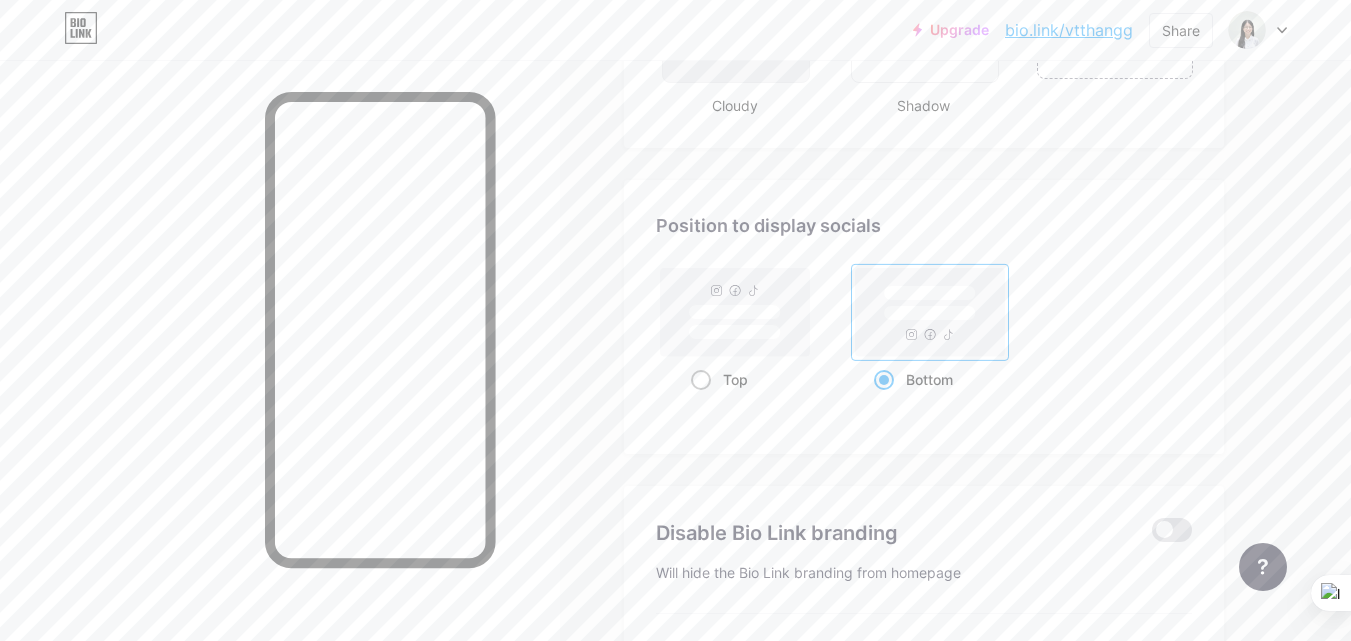 scroll, scrollTop: 2655, scrollLeft: 0, axis: vertical 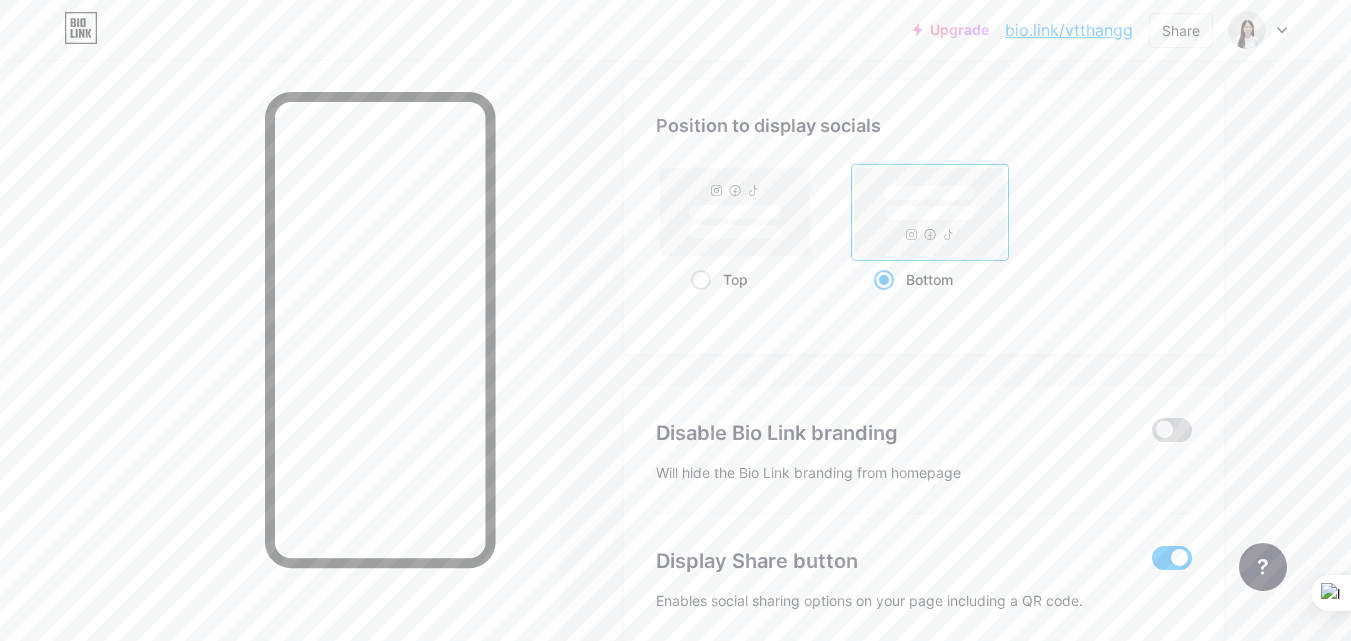 click at bounding box center [1172, 430] 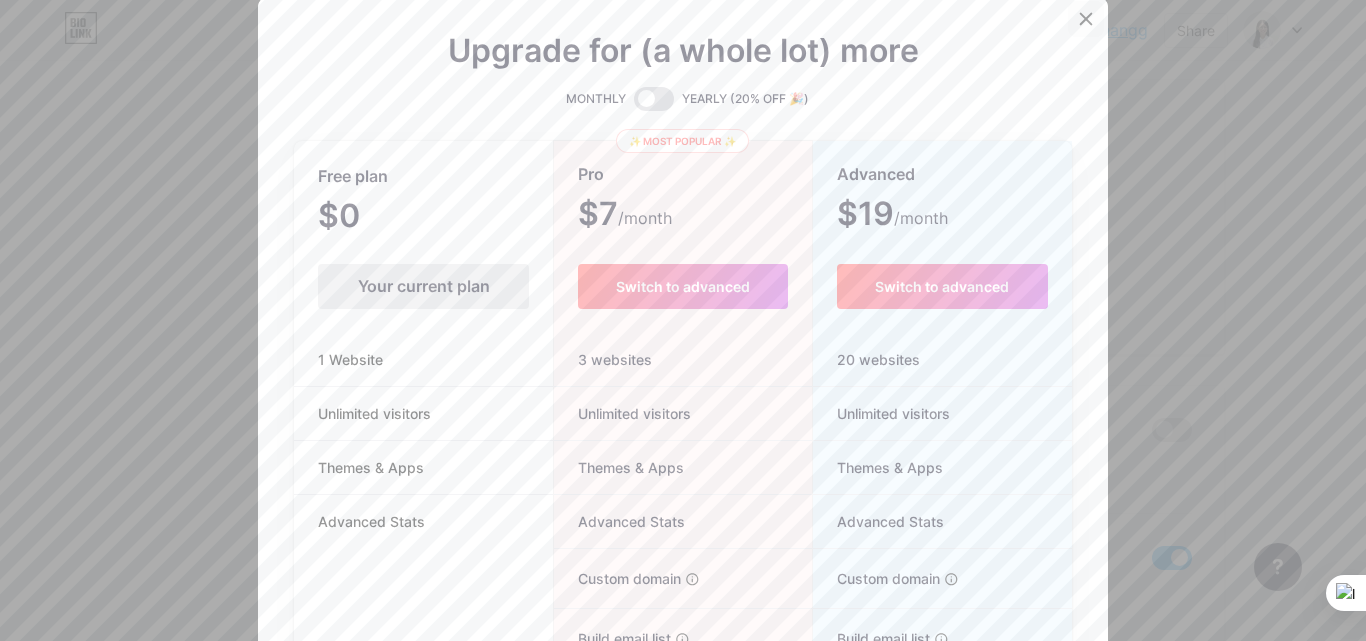 click at bounding box center (1086, 19) 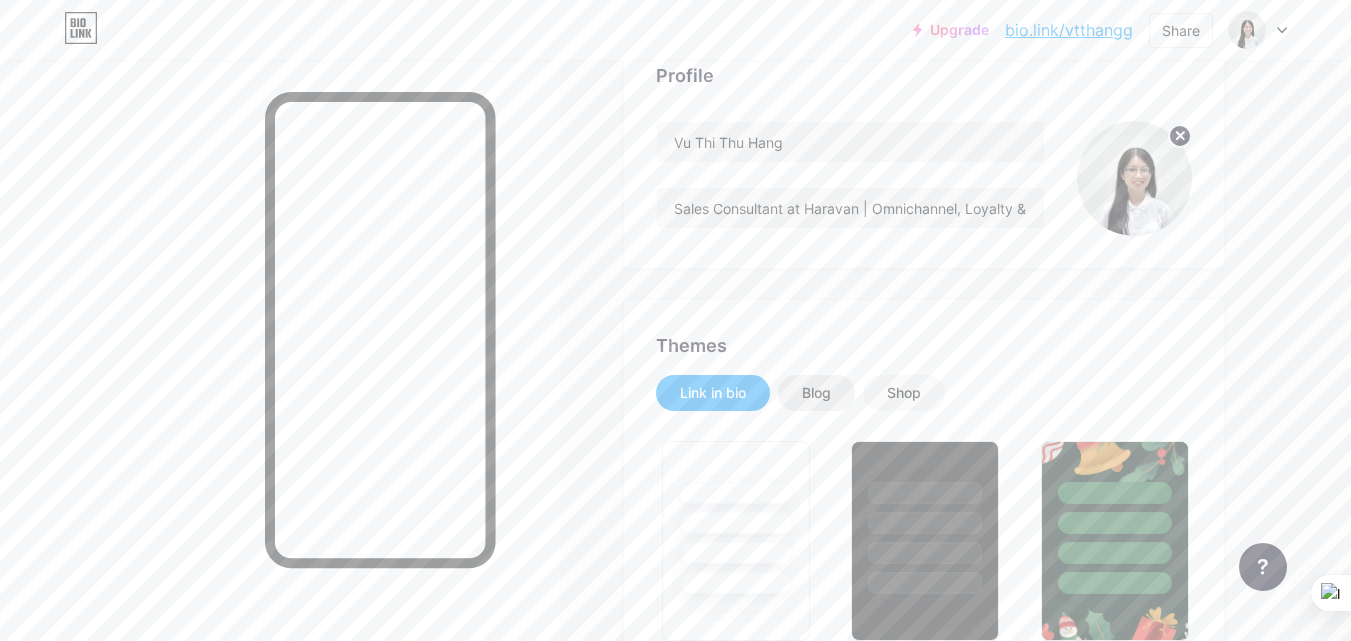 scroll, scrollTop: 256, scrollLeft: 0, axis: vertical 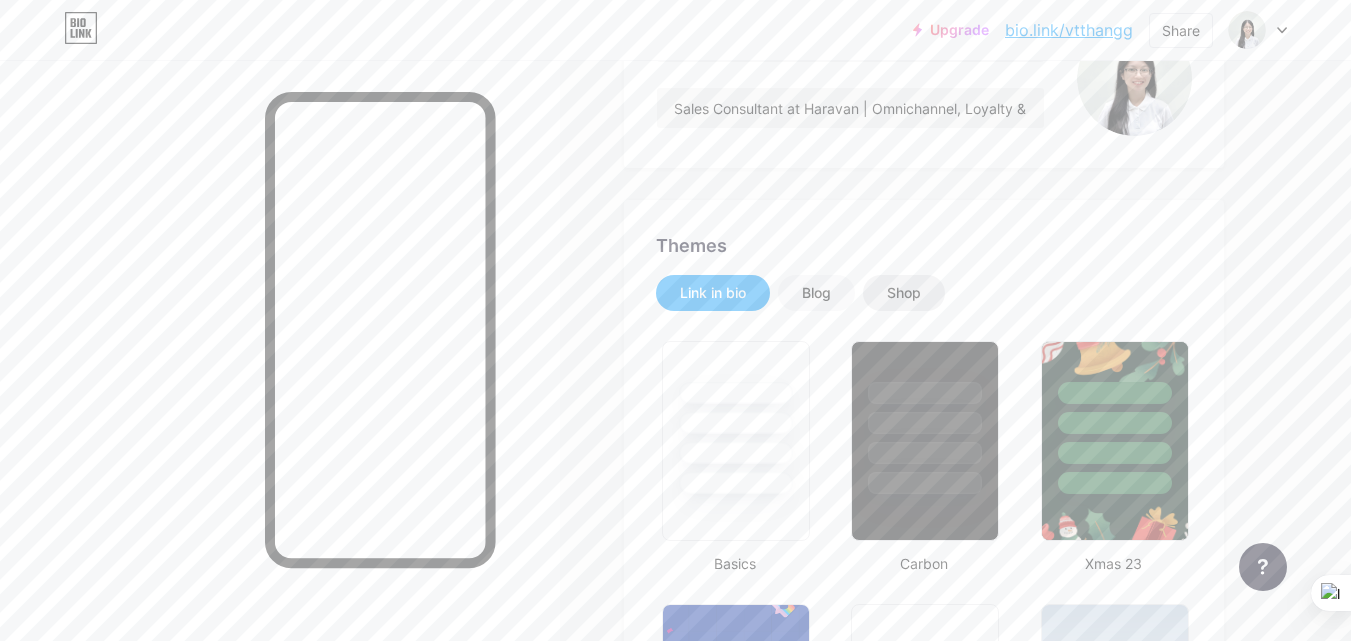 click on "Shop" at bounding box center (904, 293) 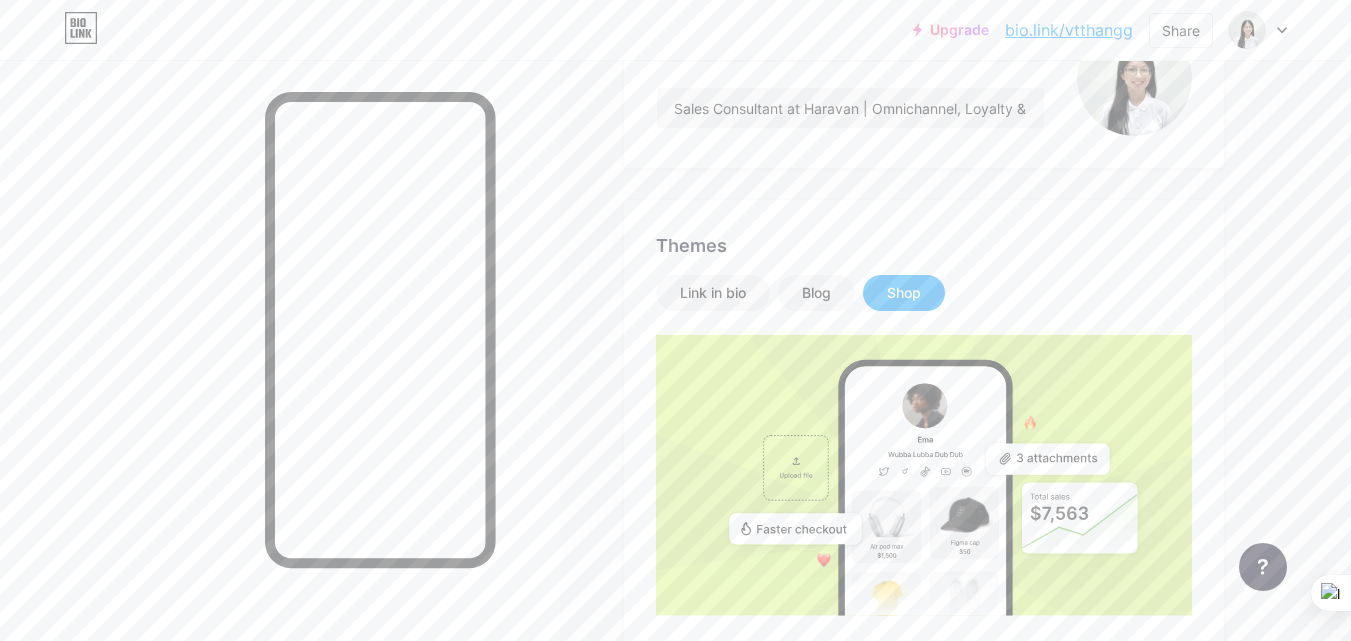 scroll, scrollTop: 456, scrollLeft: 0, axis: vertical 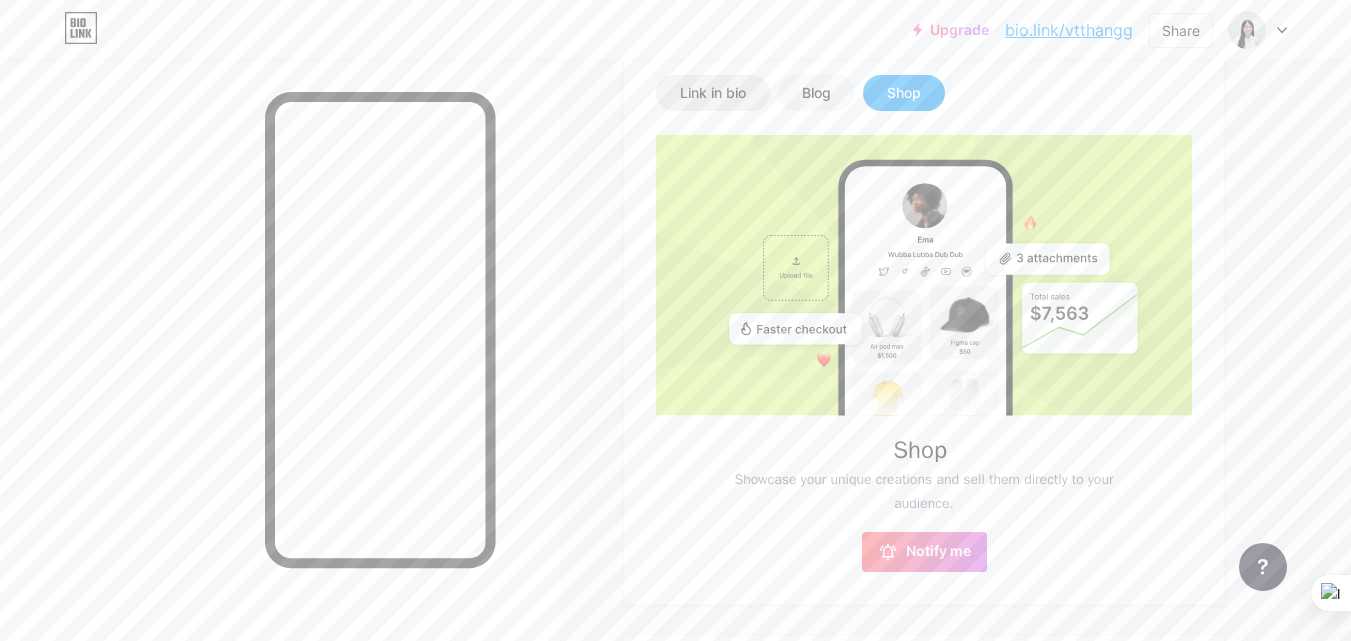click on "Link in bio" at bounding box center (713, 93) 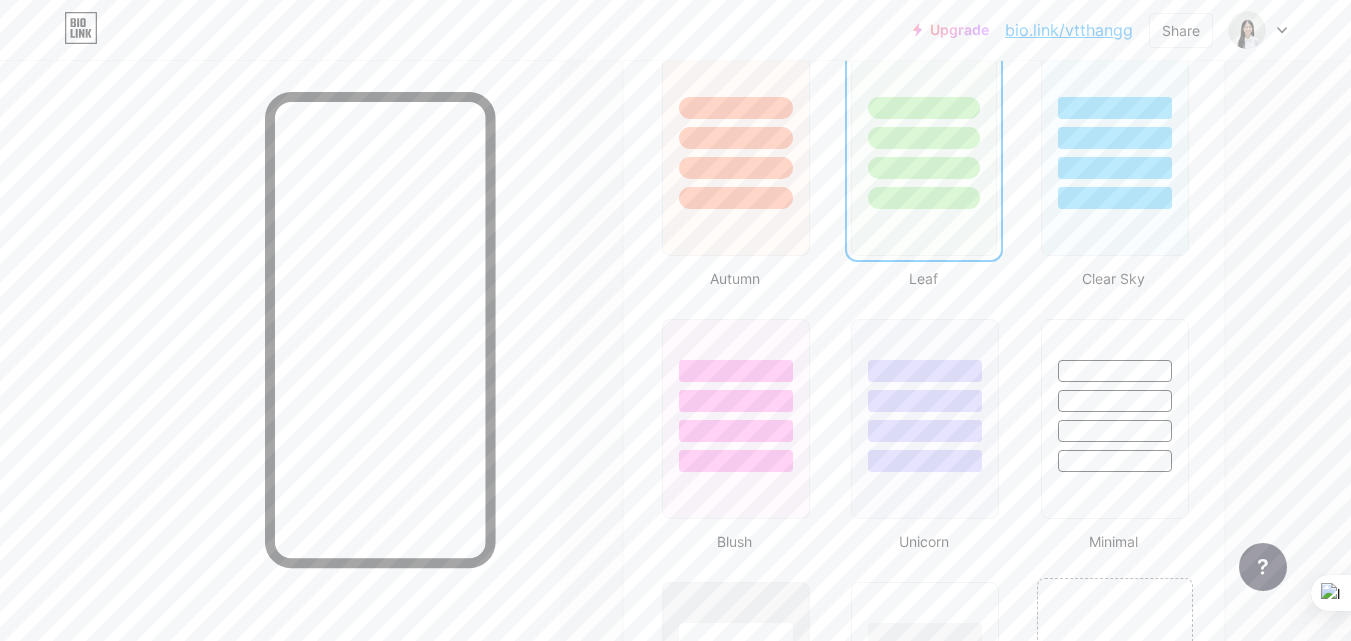 scroll, scrollTop: 2056, scrollLeft: 0, axis: vertical 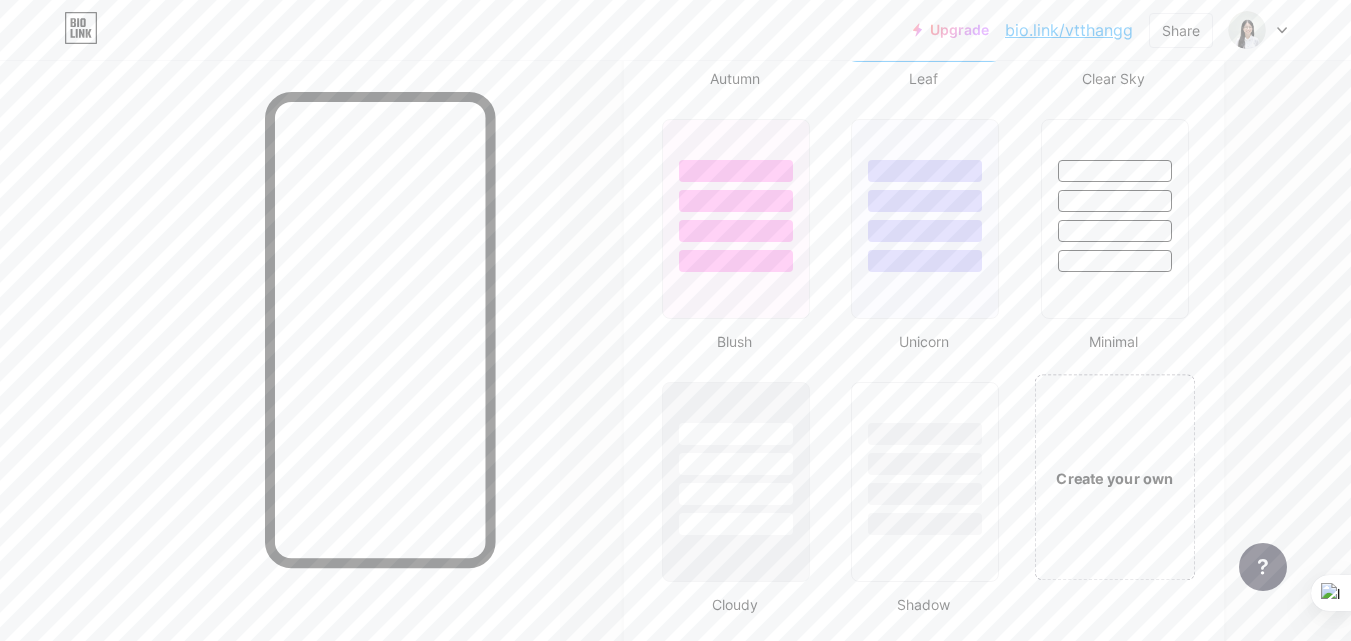 click on "Create your own" at bounding box center (1114, 478) 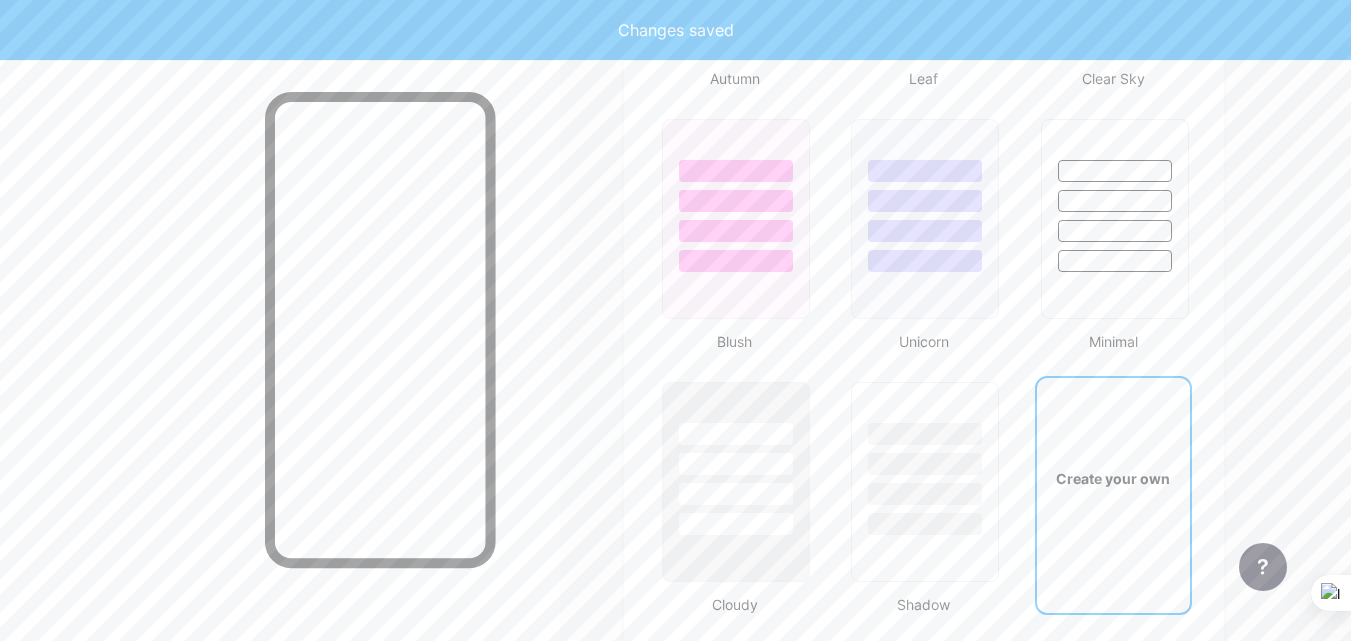 scroll, scrollTop: 2655, scrollLeft: 0, axis: vertical 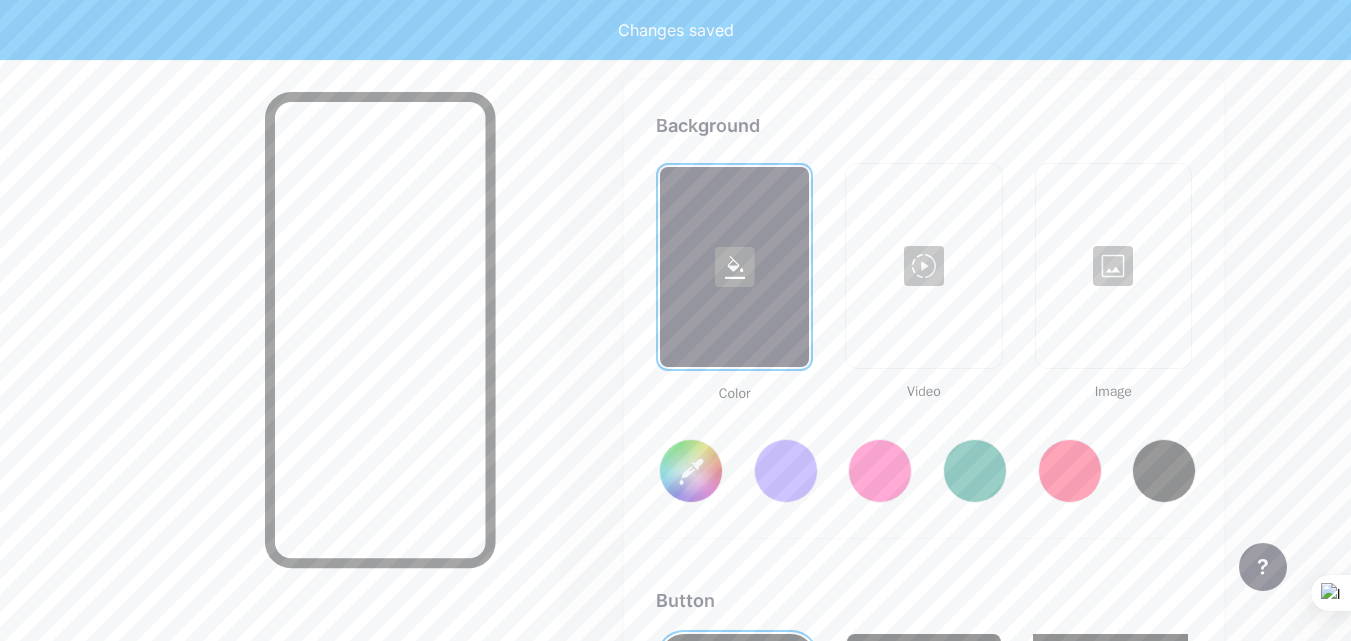 type on "#ffffff" 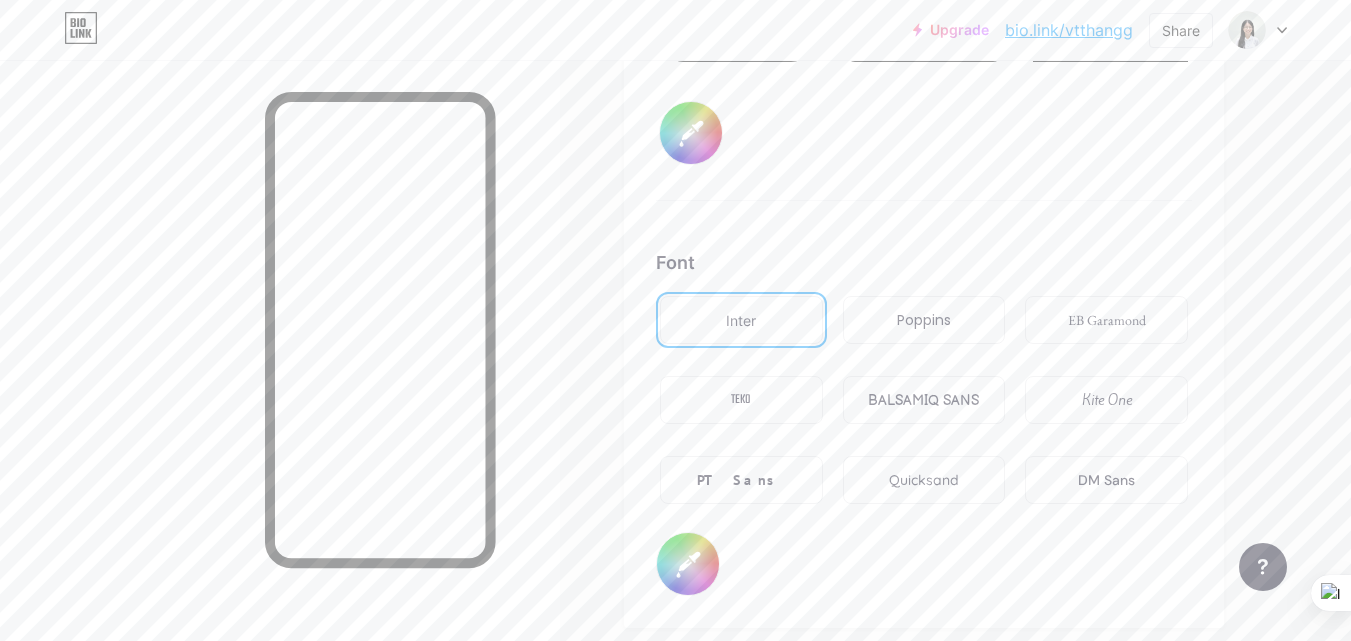 scroll, scrollTop: 3255, scrollLeft: 0, axis: vertical 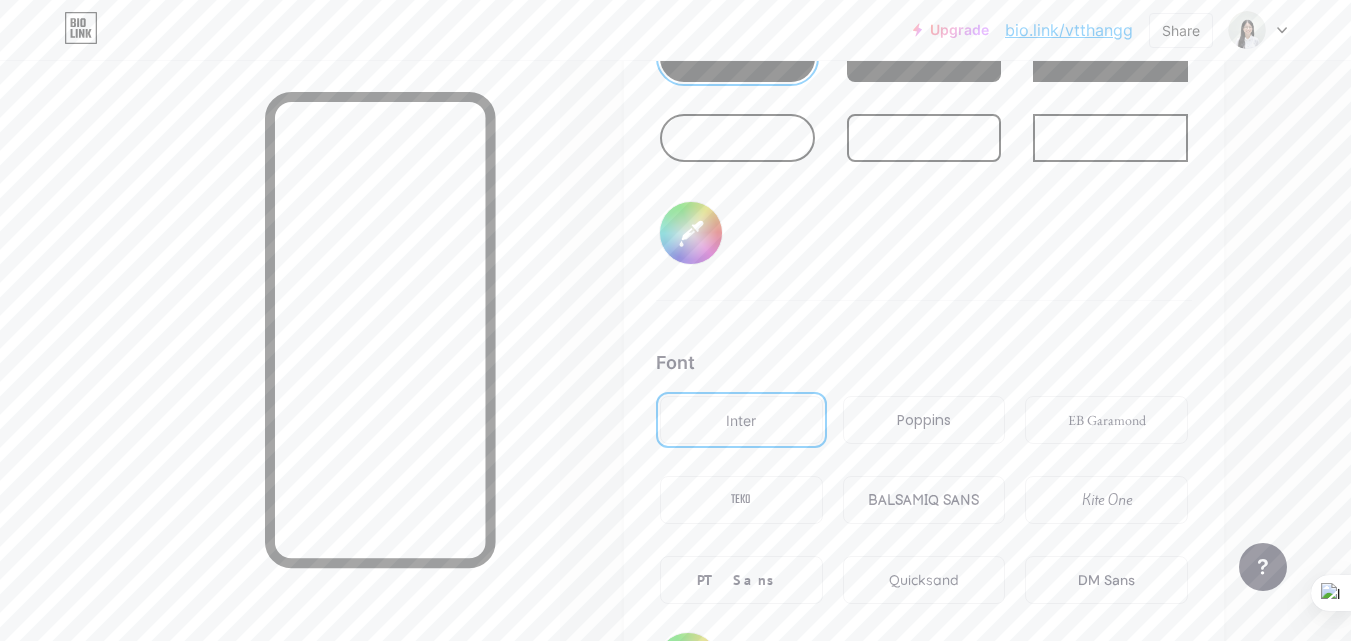 click on "#000000" at bounding box center (691, 233) 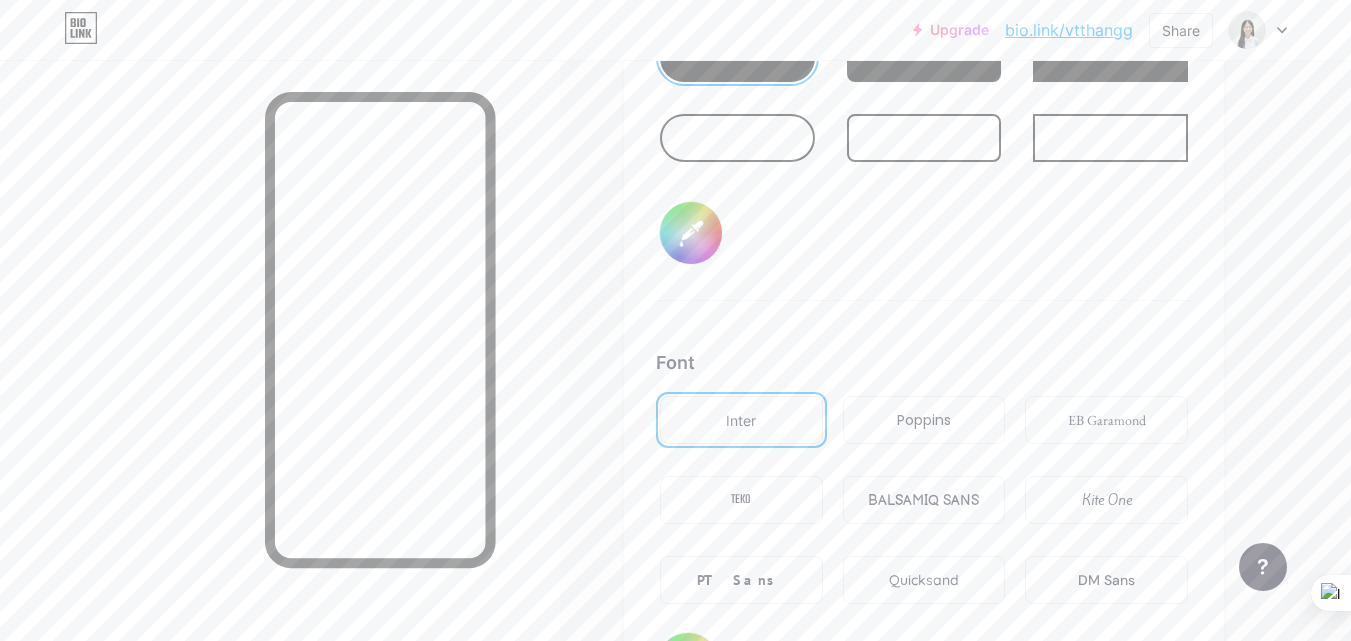 type on "#ffffff" 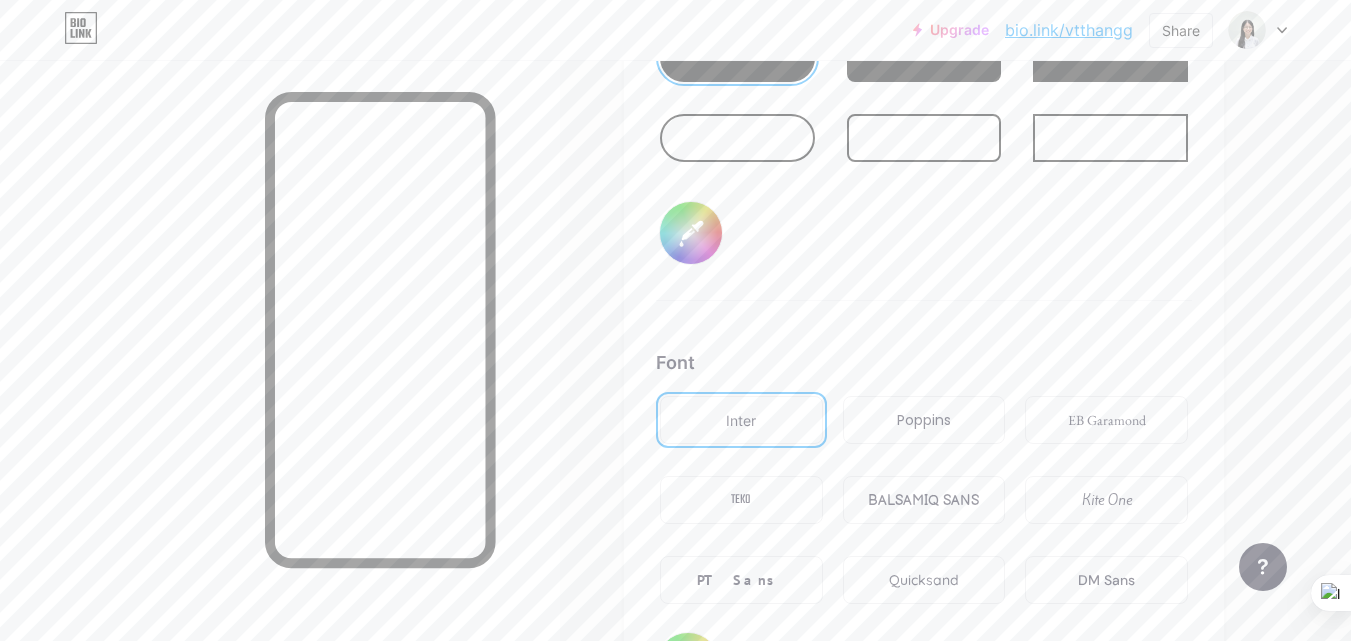 type on "#60c1e1" 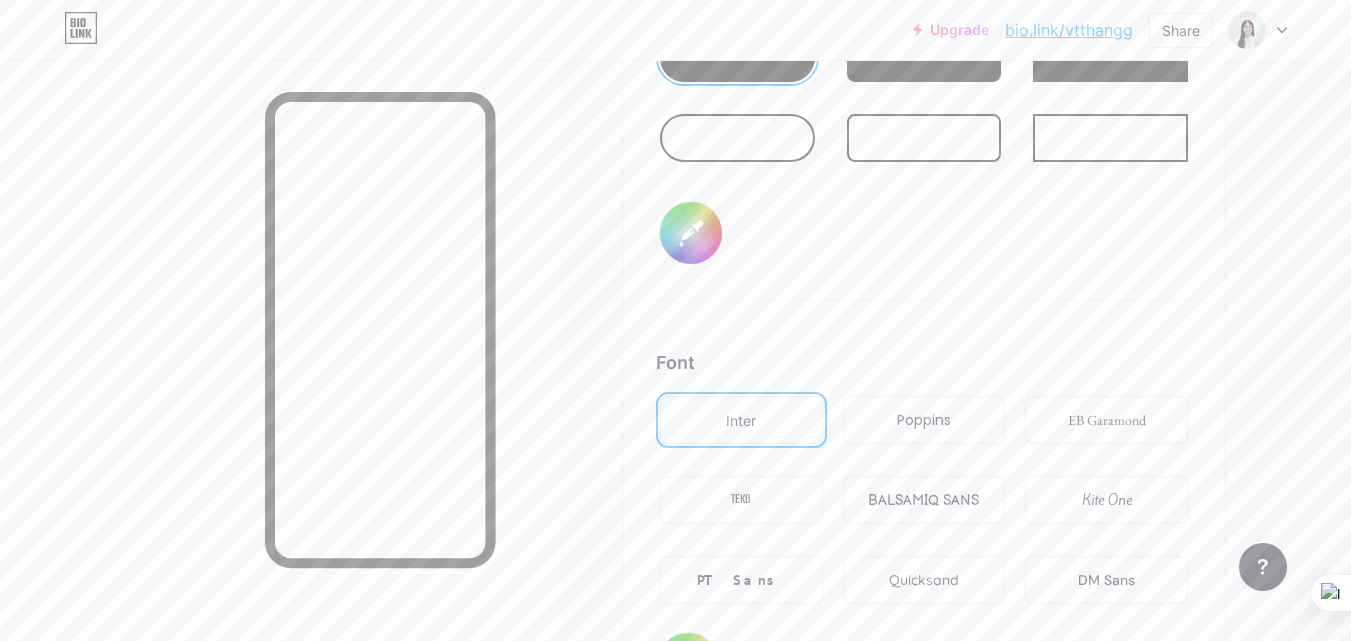 type on "#ffffff" 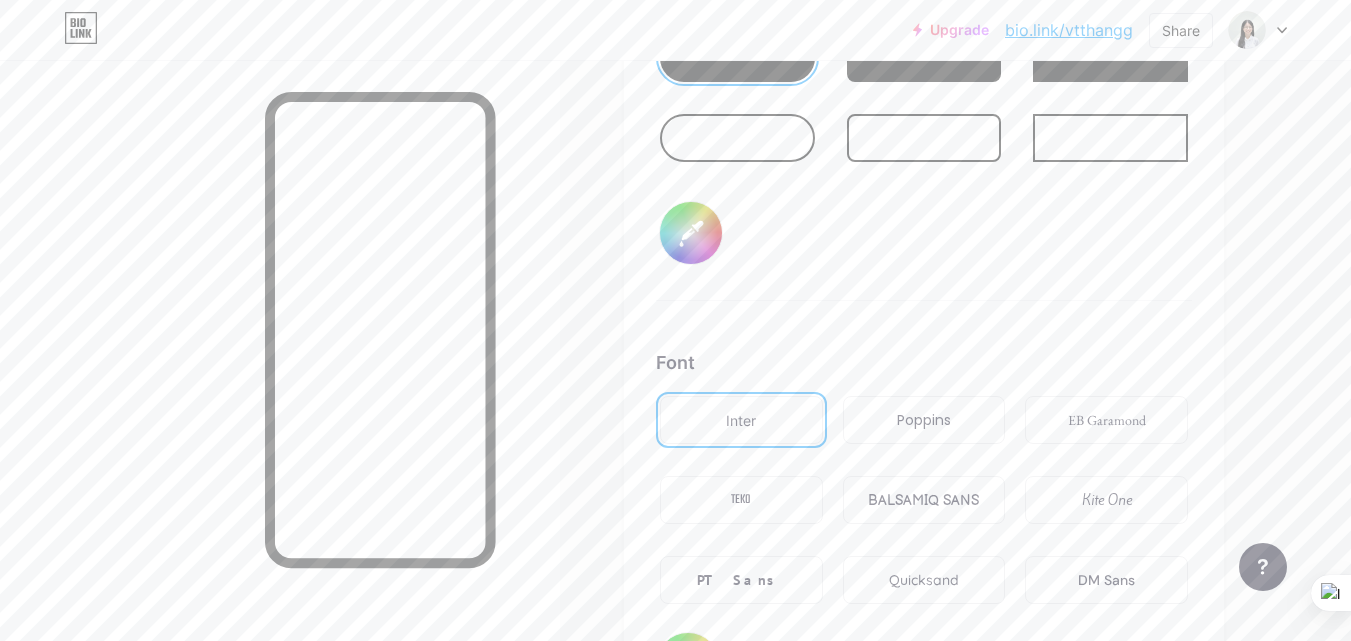 type on "#64c3e3" 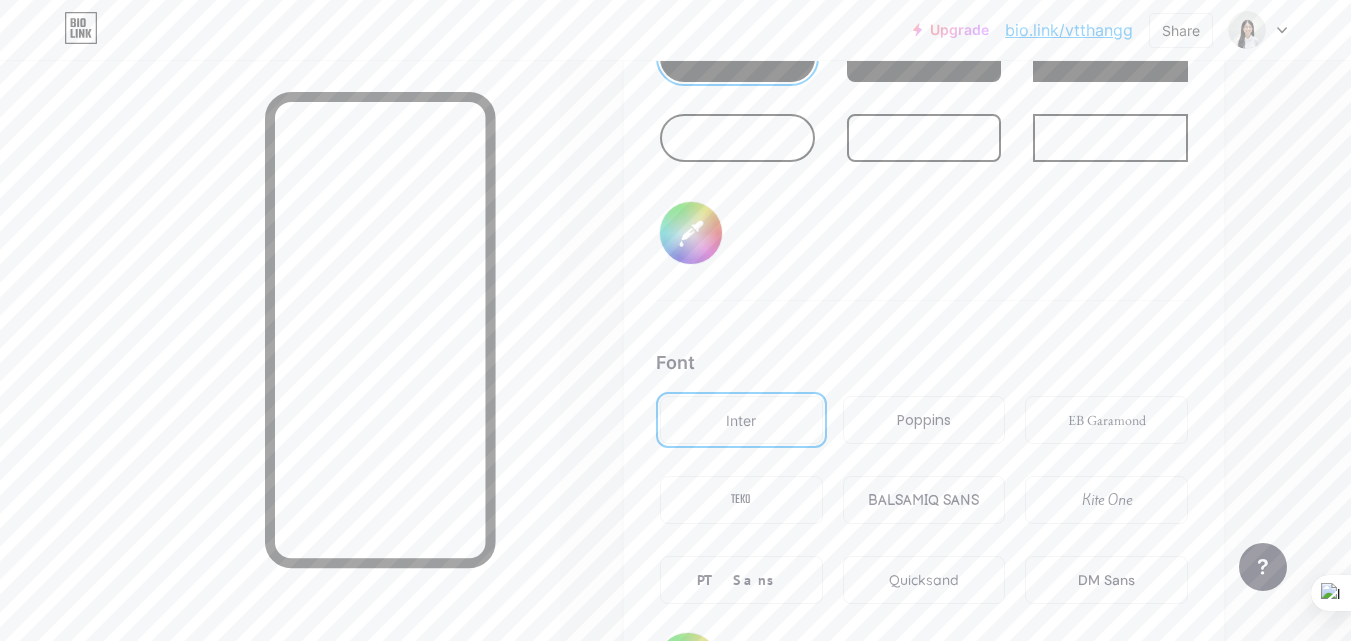 type on "#ffffff" 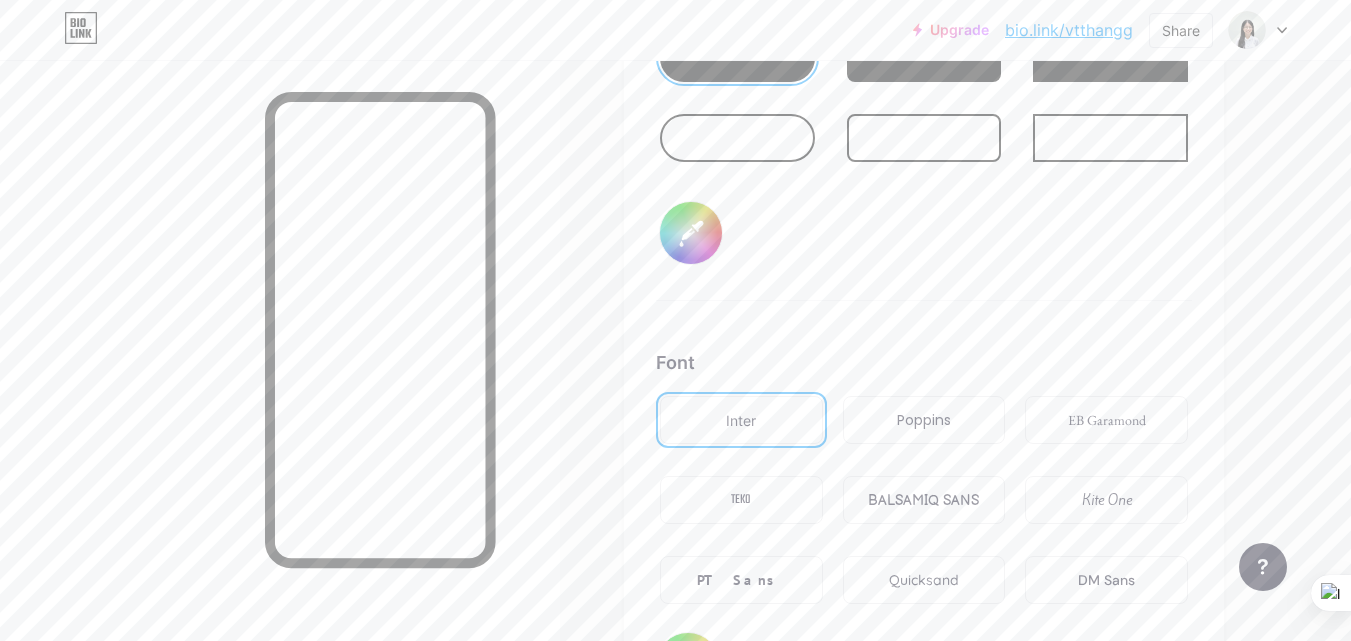 type on "#57c5ea" 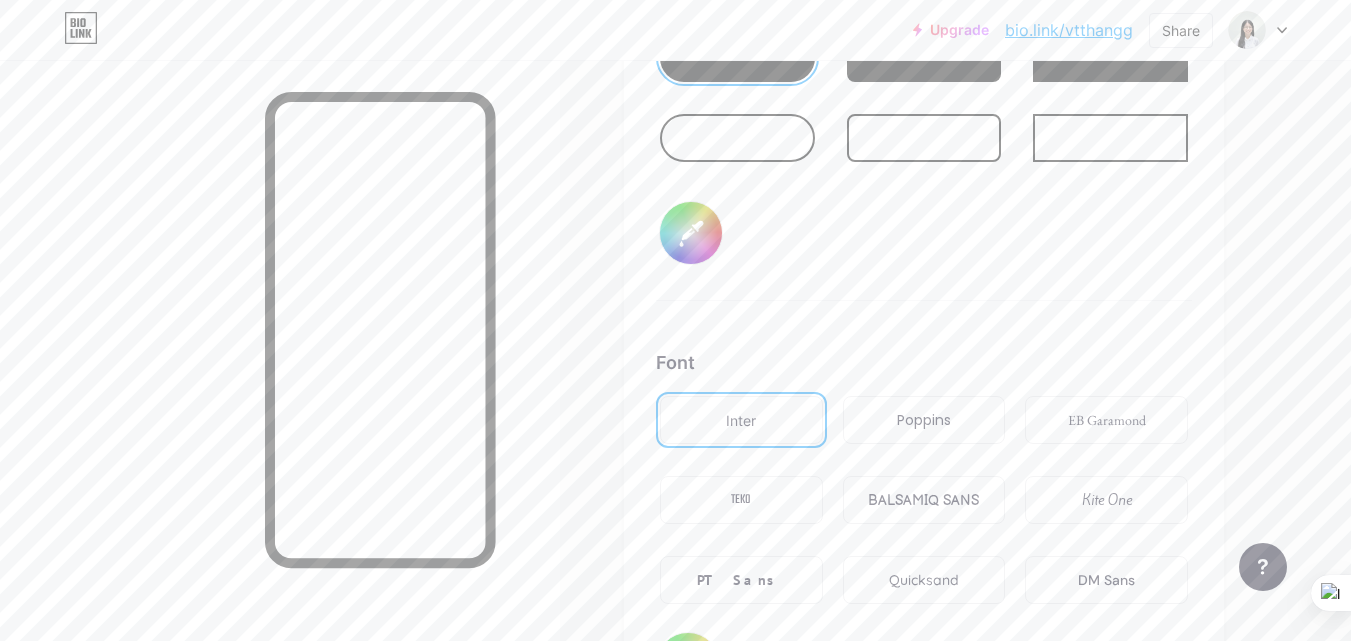 type on "#ffffff" 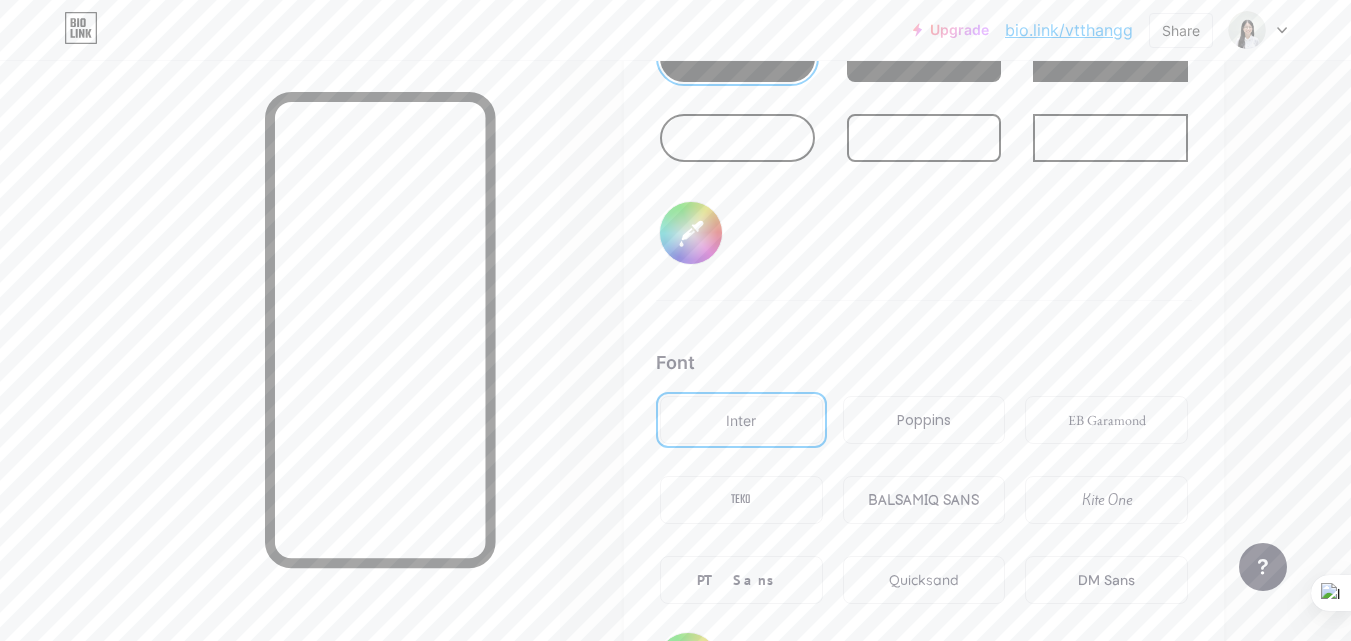 type on "#47b3d7" 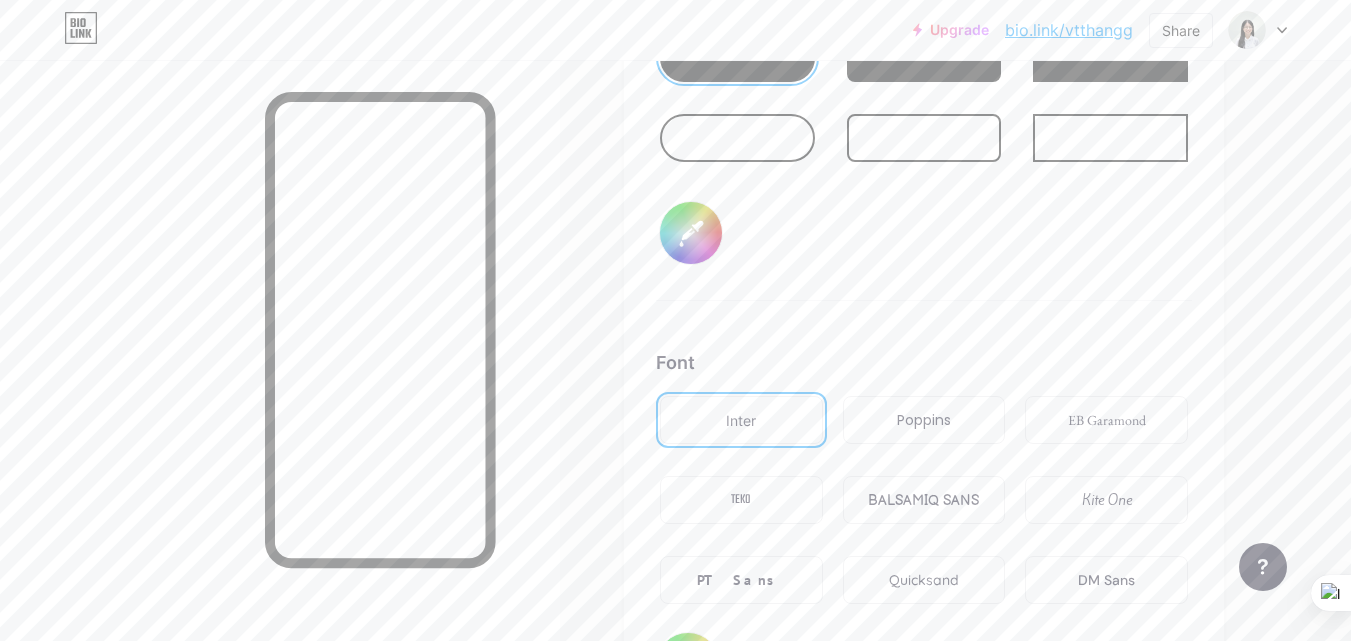 type on "#ffffff" 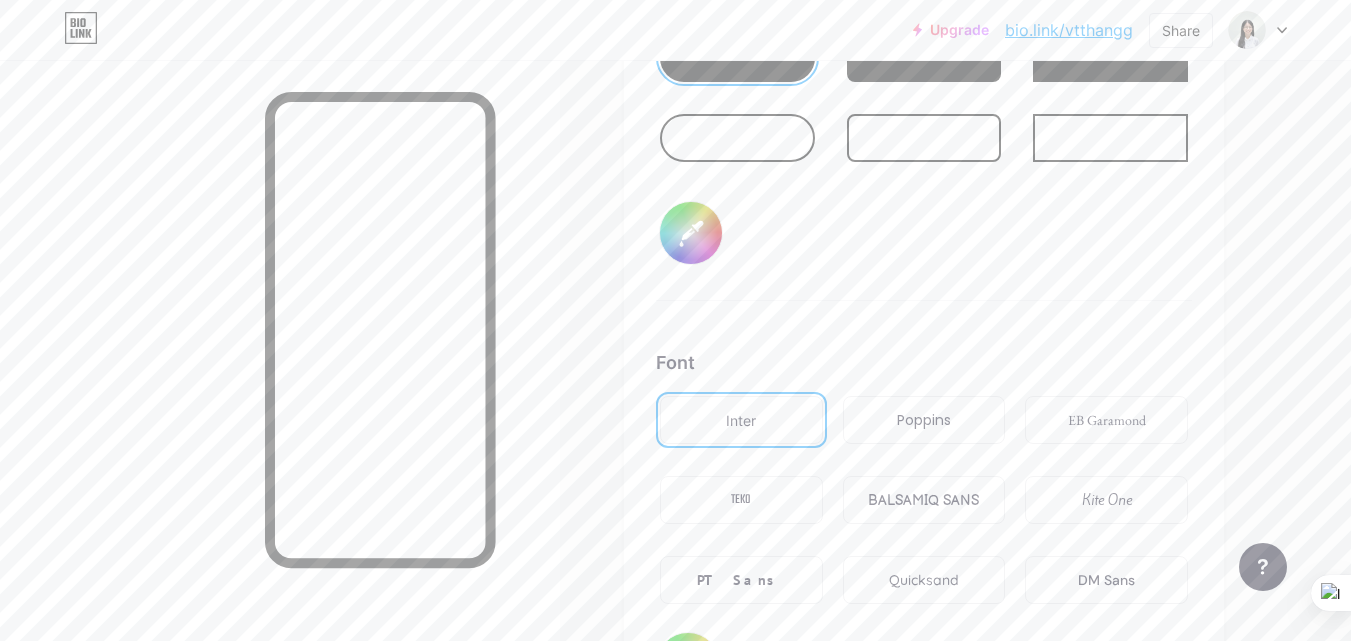 type on "#4595b0" 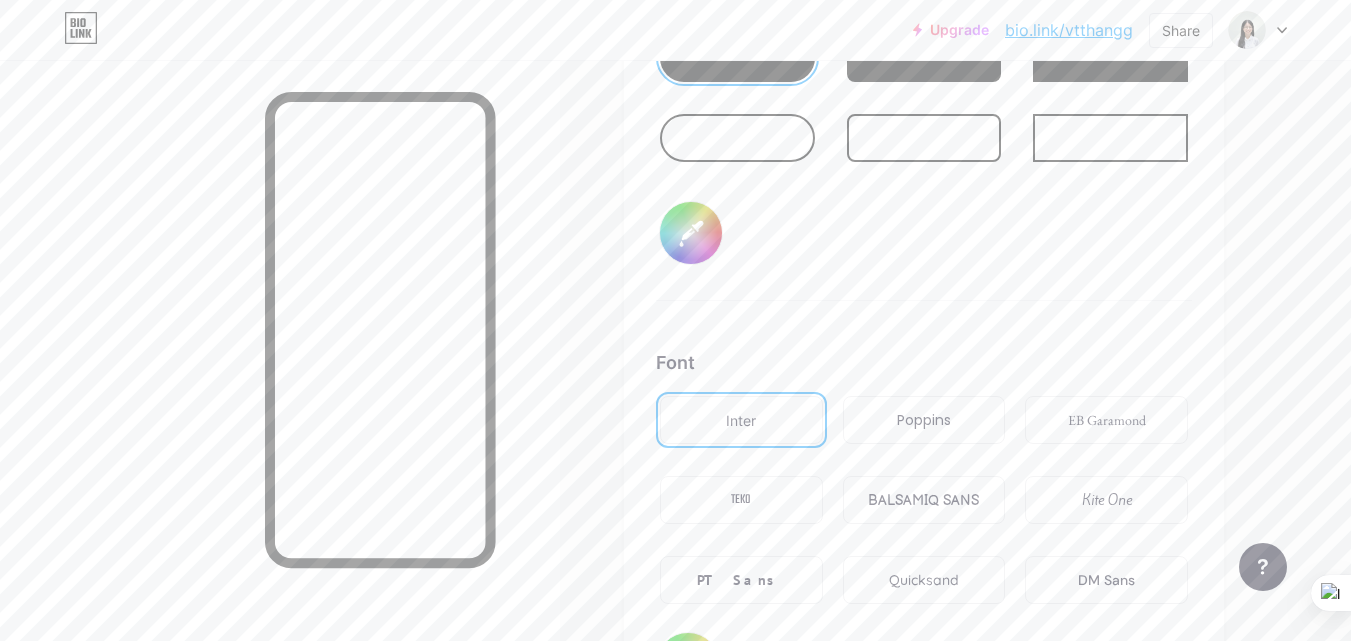 type on "#ffffff" 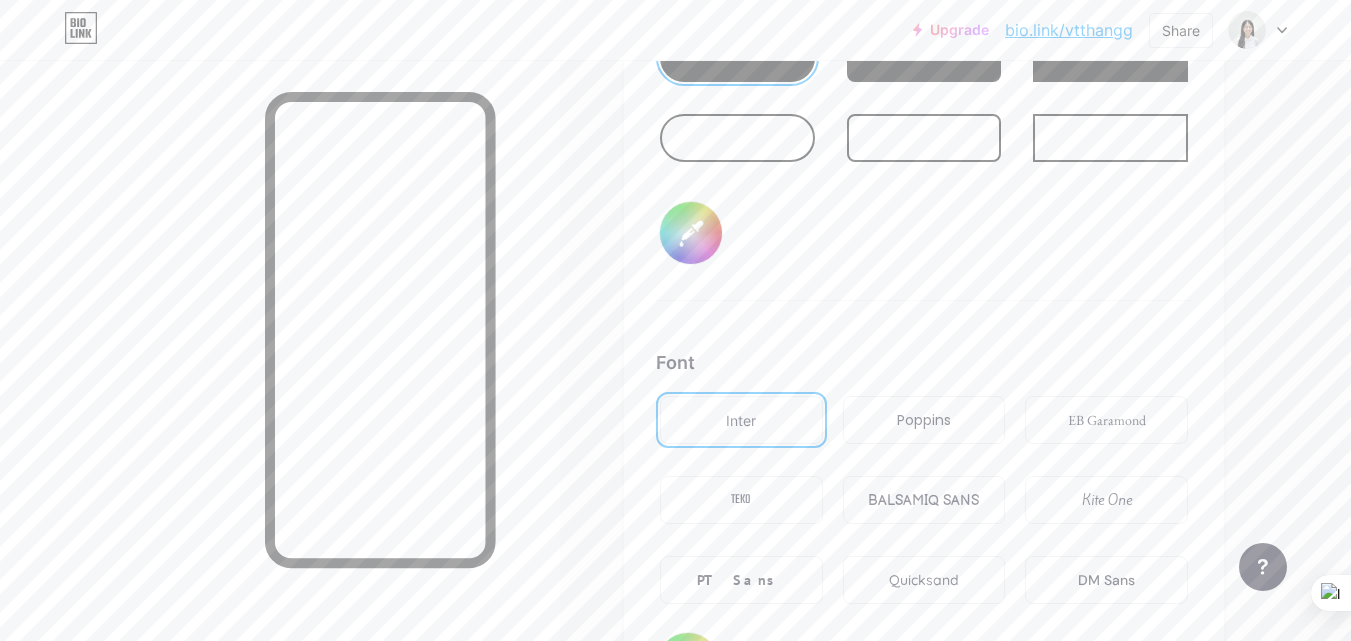 type on "#428fa9" 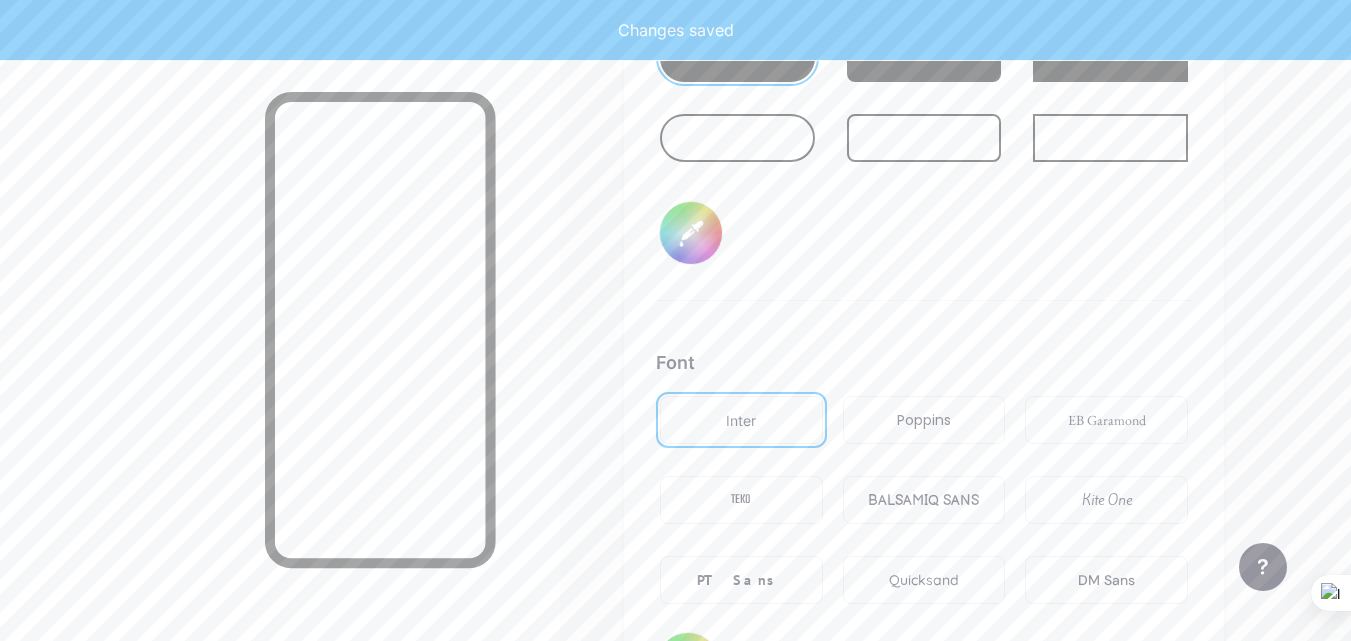 type on "#ffffff" 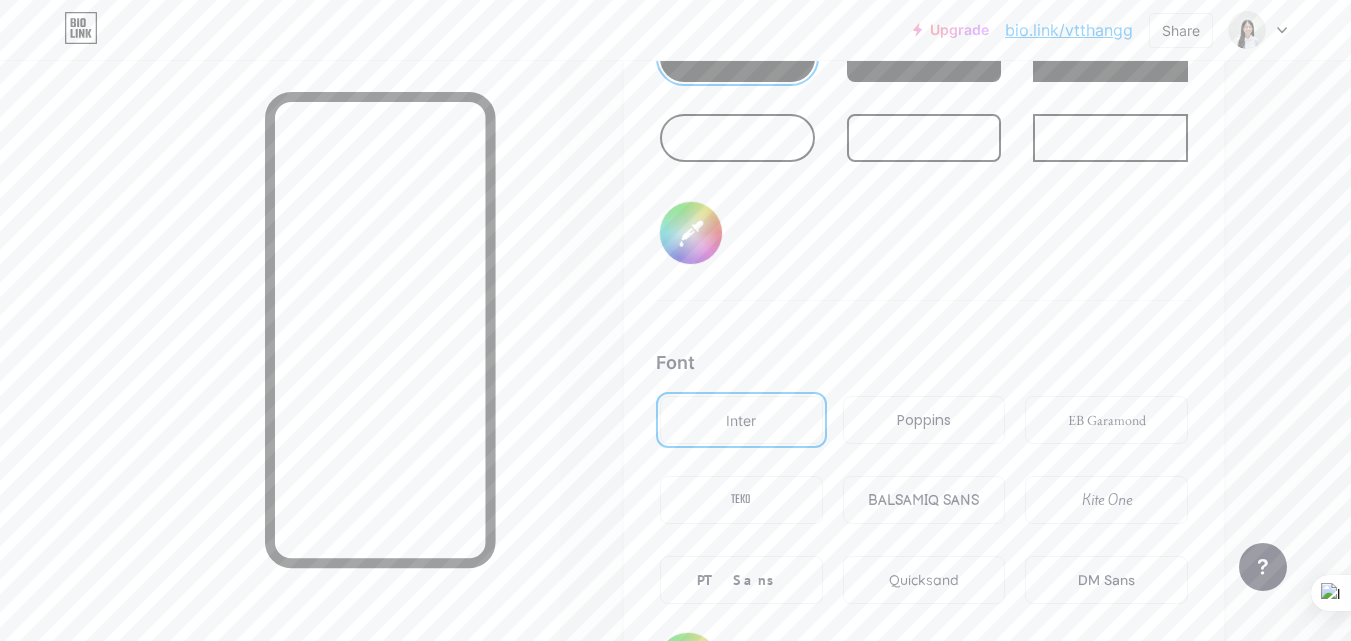 type on "#4698b4" 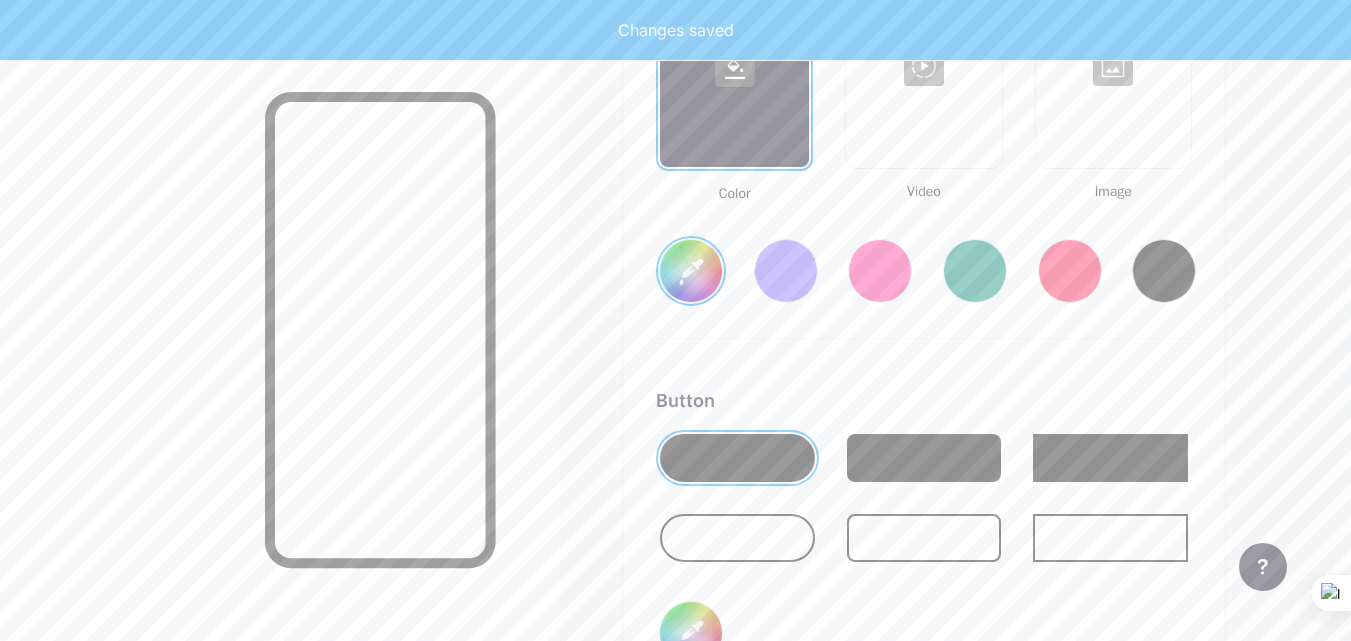 type on "#ffffff" 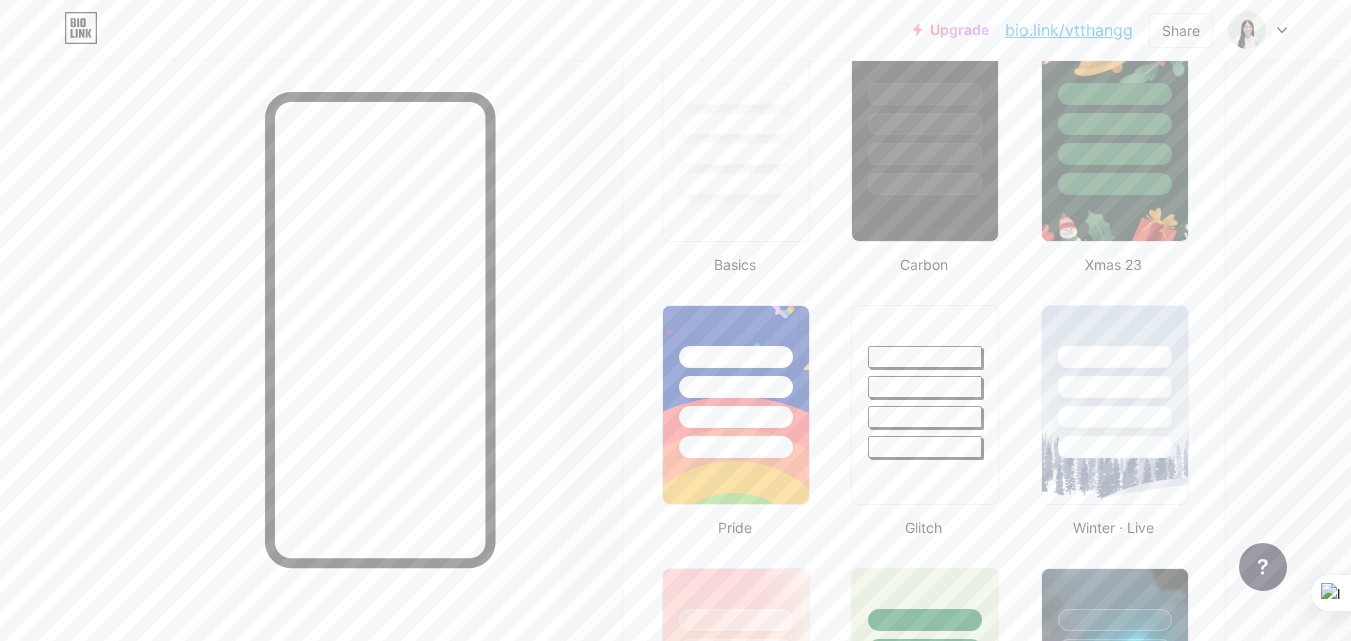 scroll, scrollTop: 0, scrollLeft: 0, axis: both 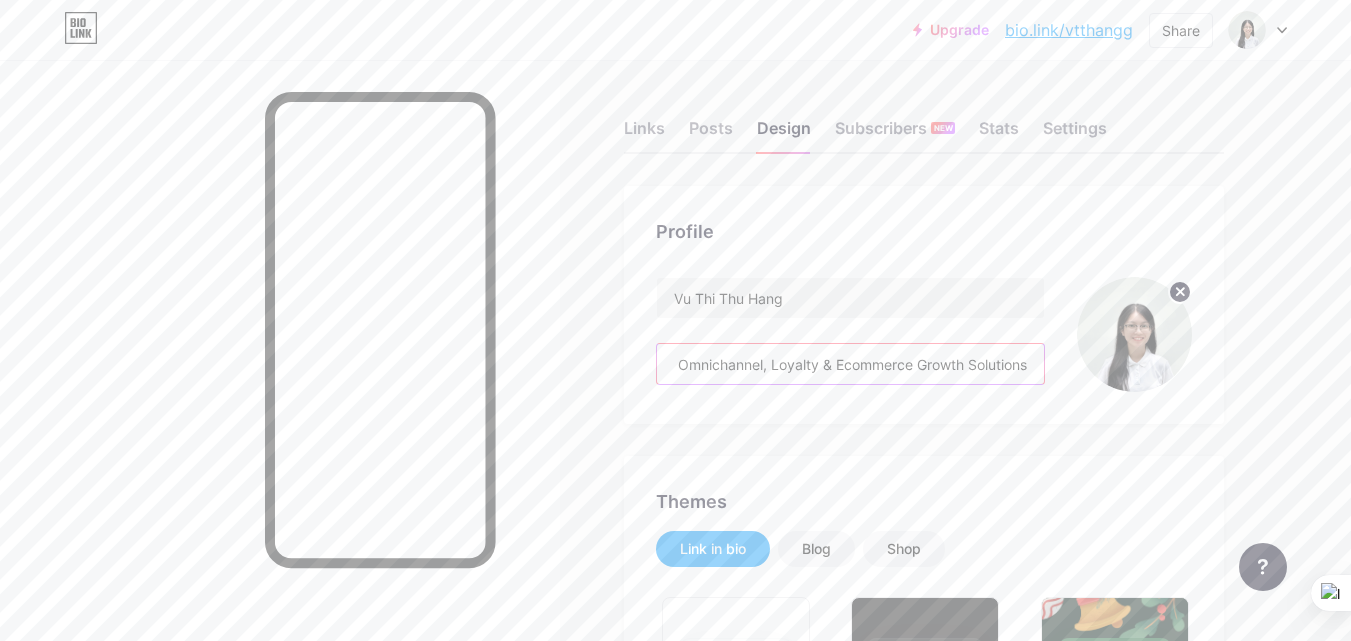 drag, startPoint x: 876, startPoint y: 366, endPoint x: 1183, endPoint y: 360, distance: 307.05862 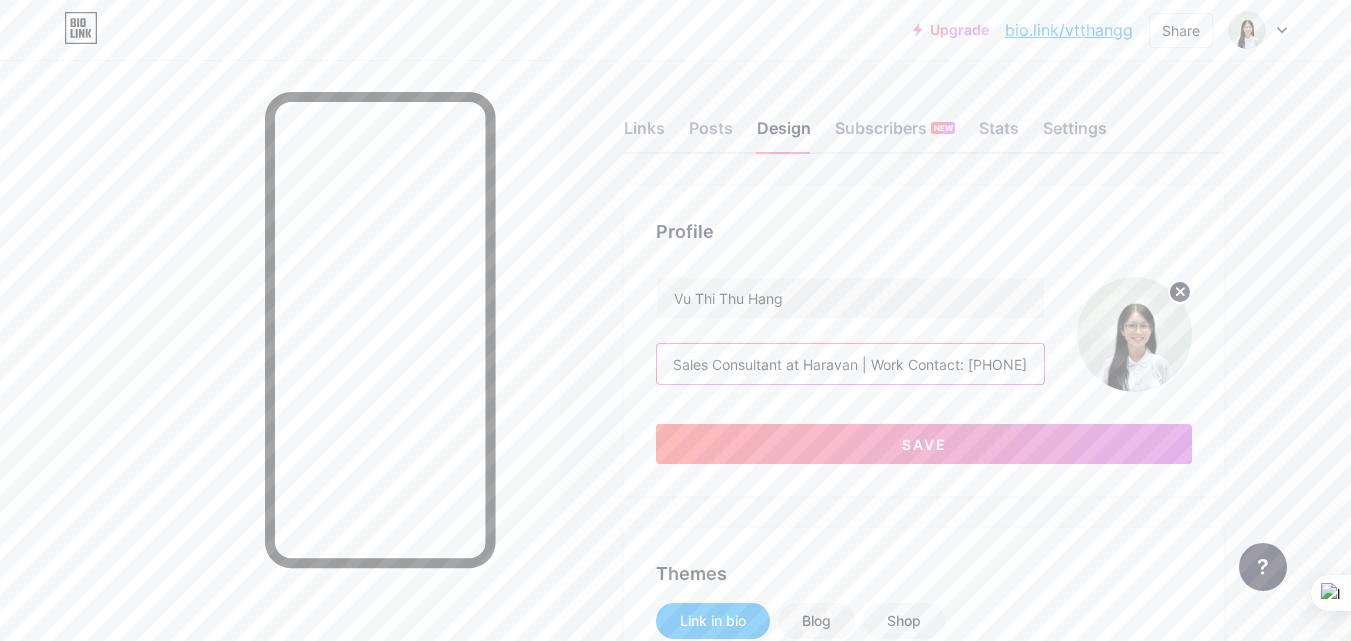 scroll, scrollTop: 0, scrollLeft: 36, axis: horizontal 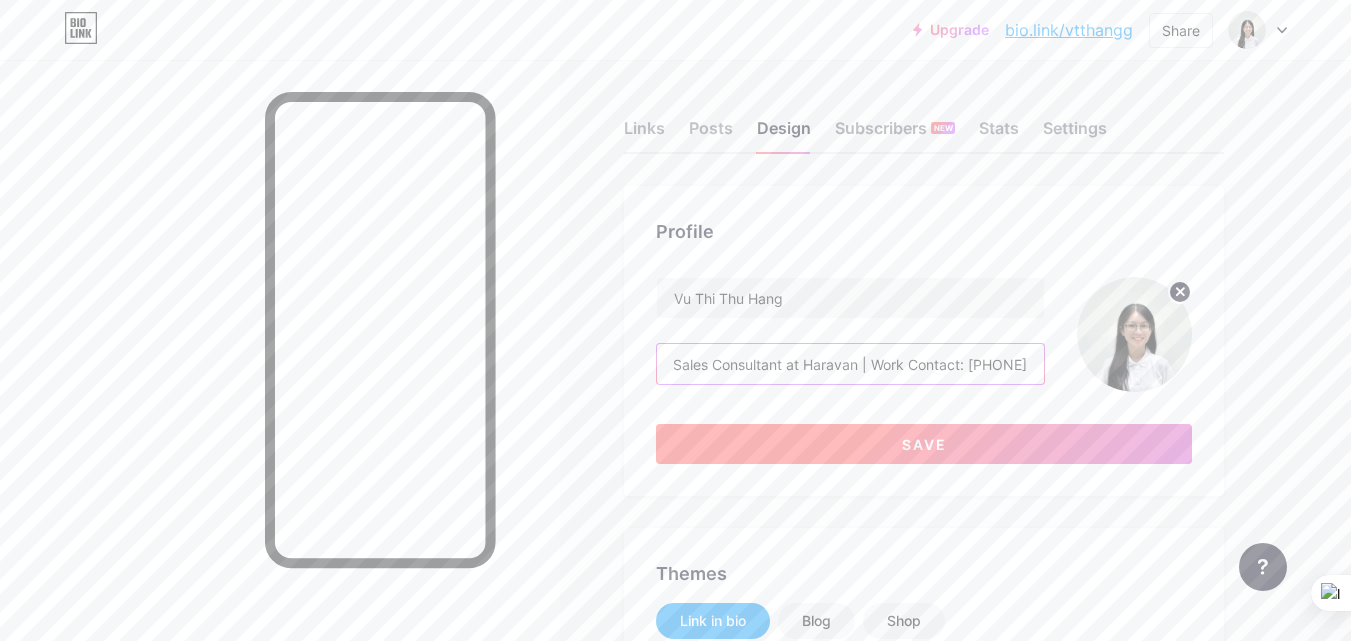 type on "Sales Consultant at Haravan | Work Contact: [PHONE]" 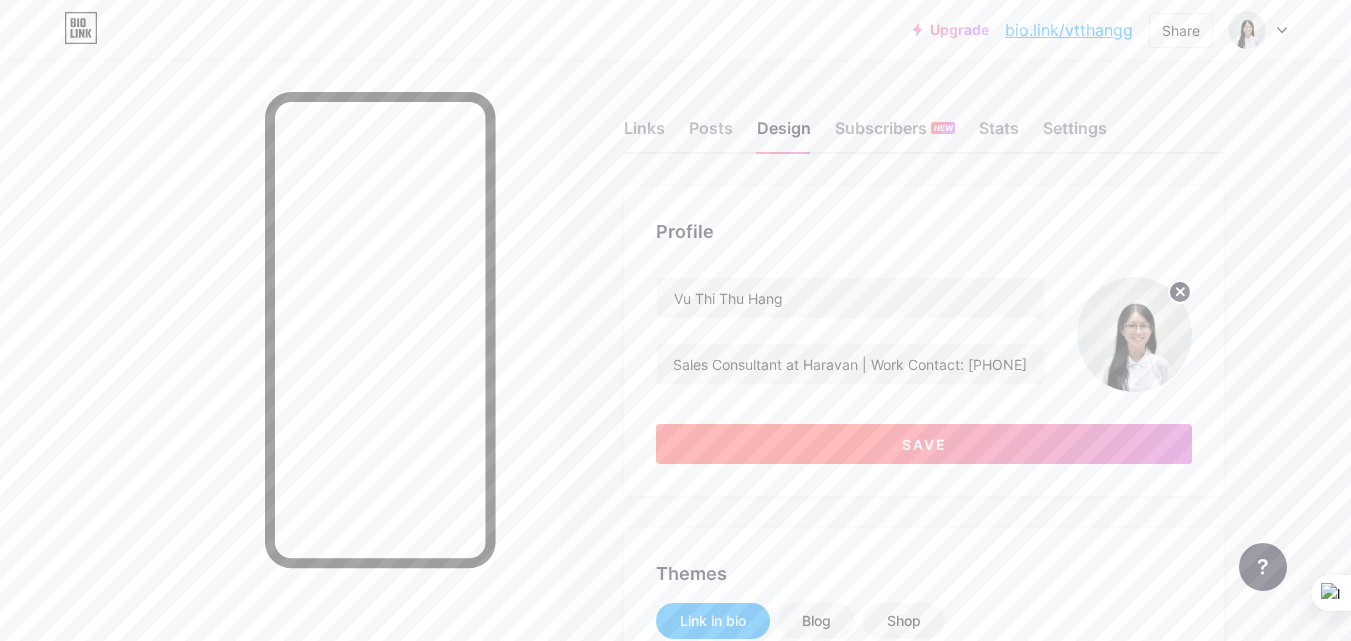 scroll, scrollTop: 0, scrollLeft: 0, axis: both 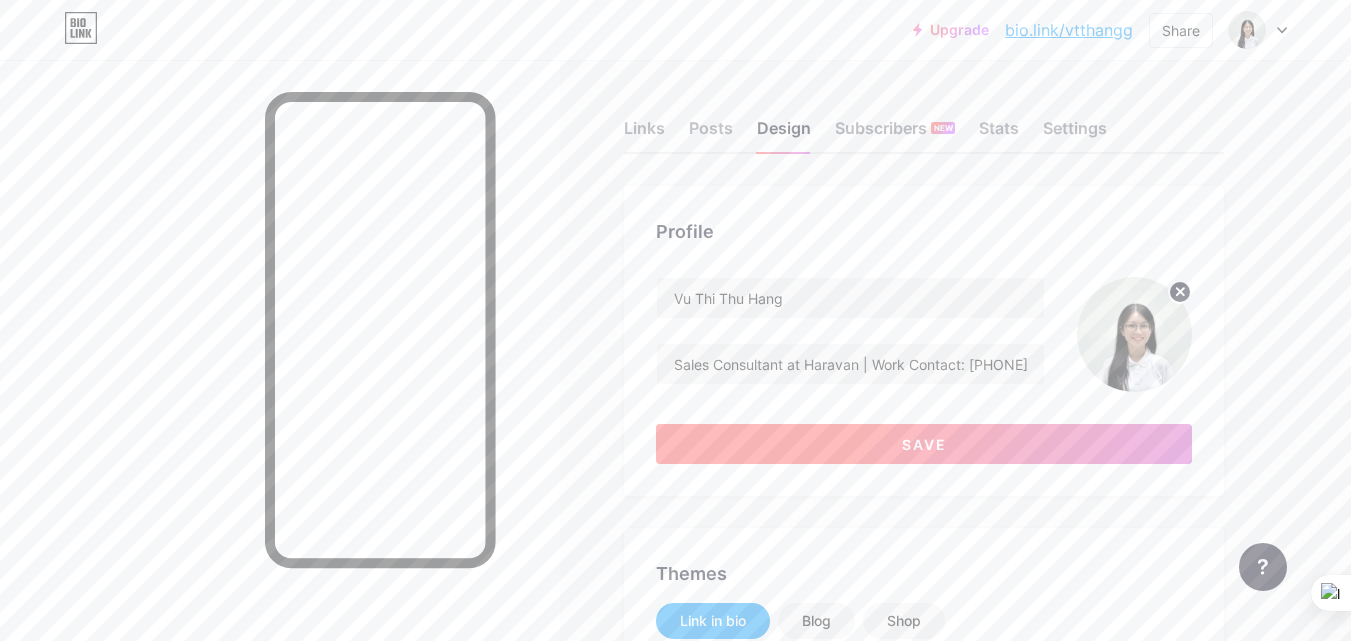 click on "Save" at bounding box center [924, 444] 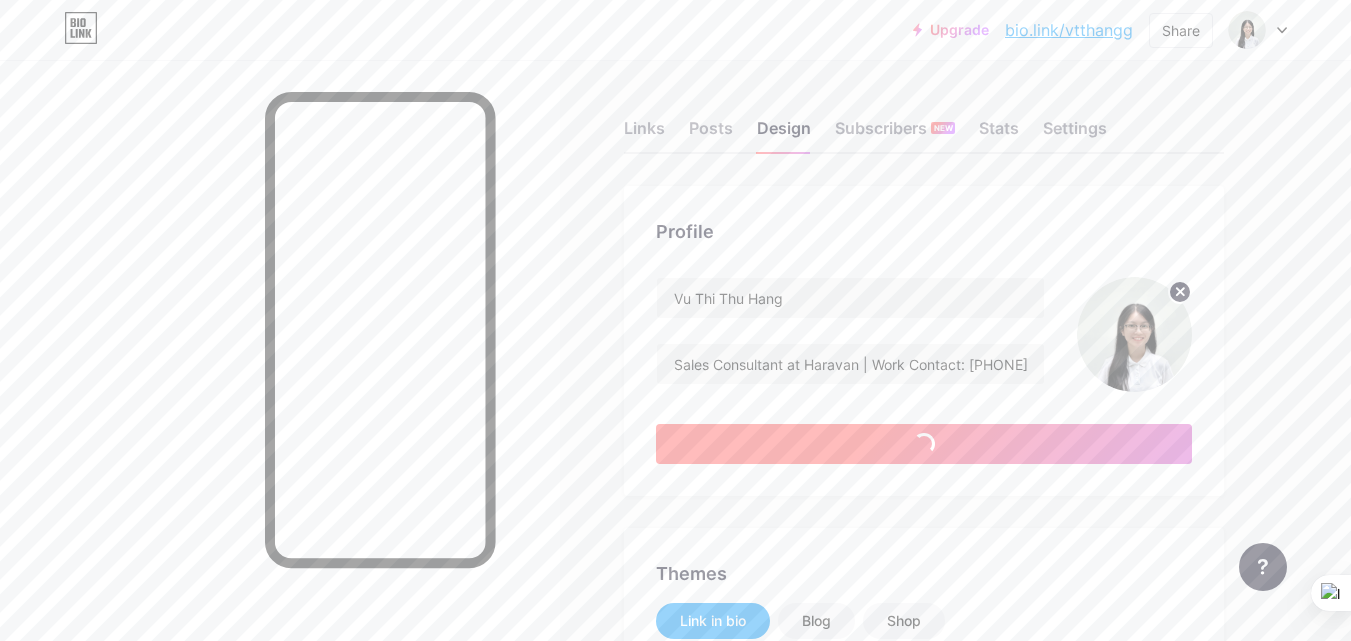 type on "#ffffff" 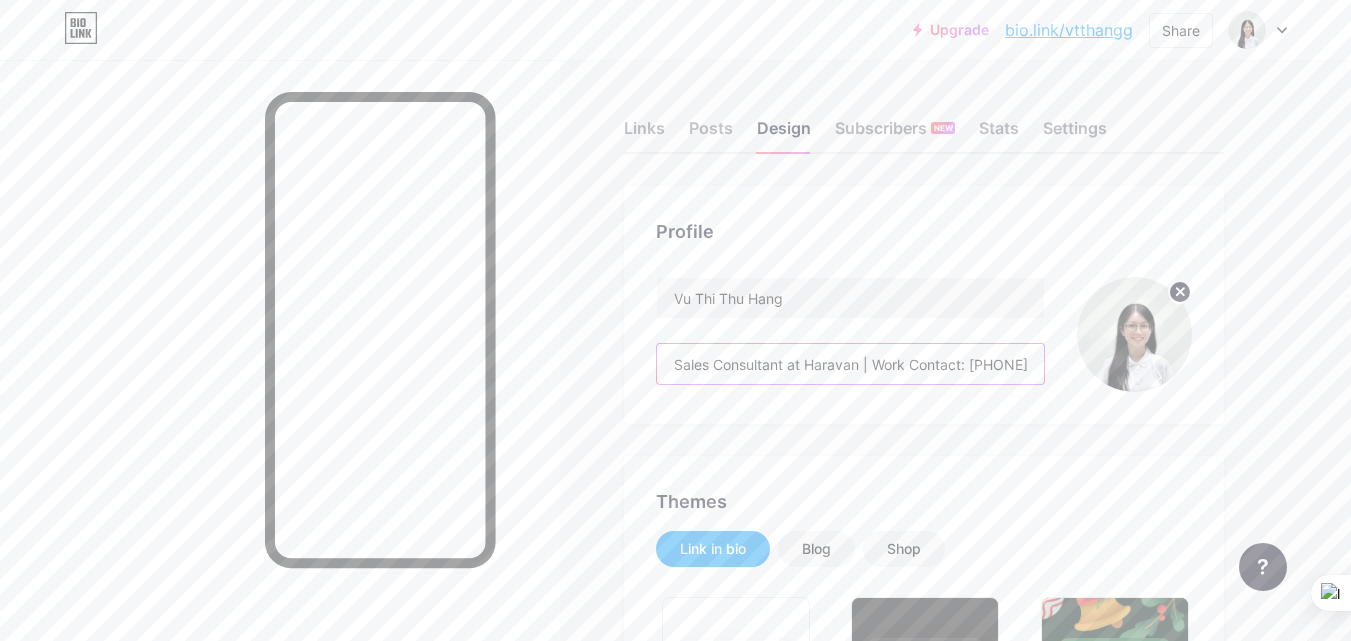click on "Sales Consultant at Haravan | Work Contact: [PHONE]" at bounding box center (850, 364) 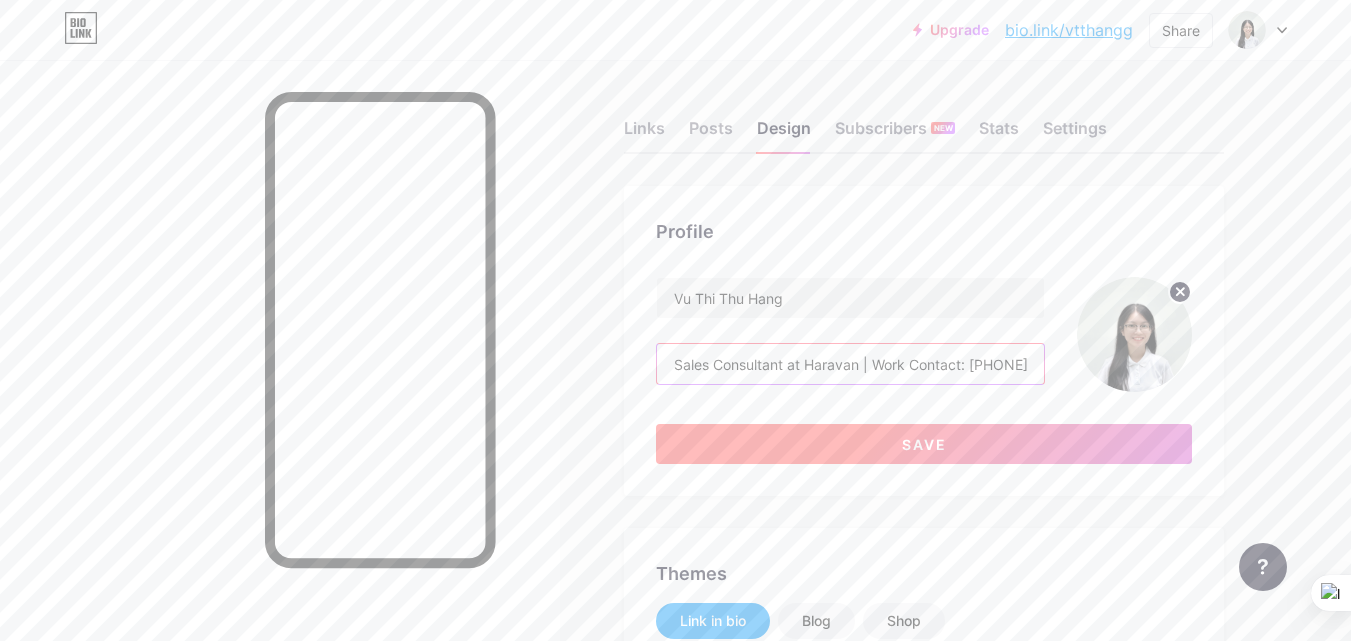 type on "Sales Consultant at Haravan | Work Contact: [PHONE]" 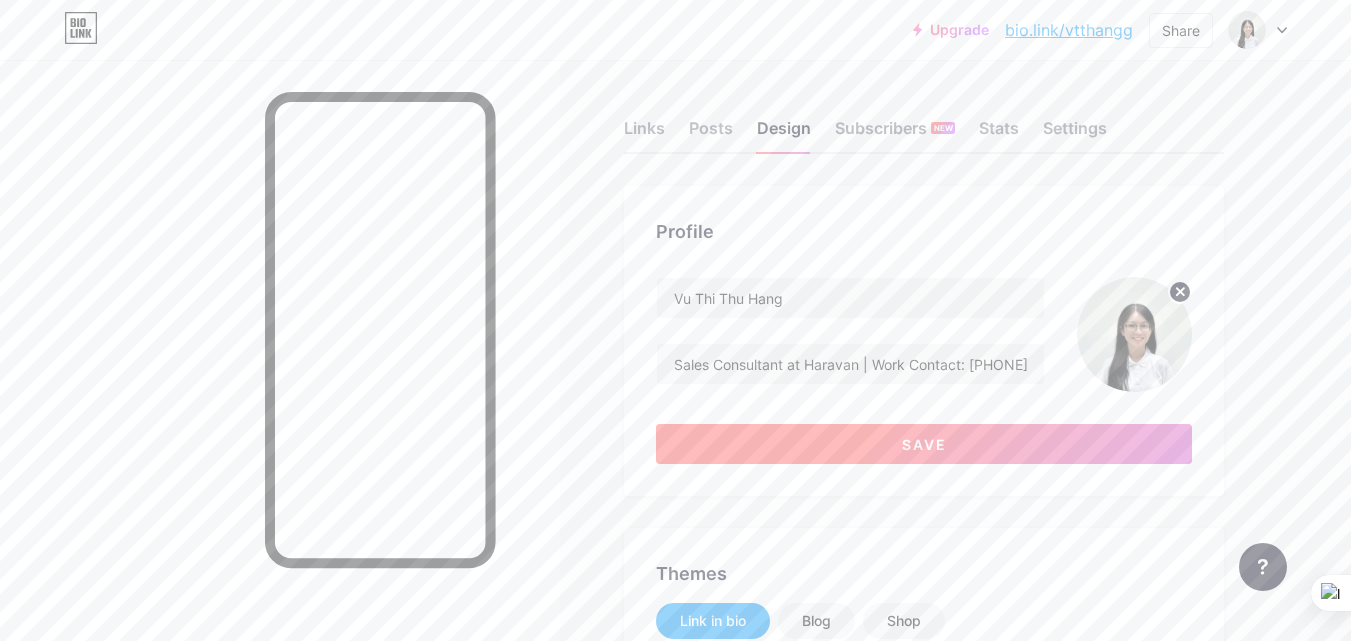 click on "Save" at bounding box center (924, 444) 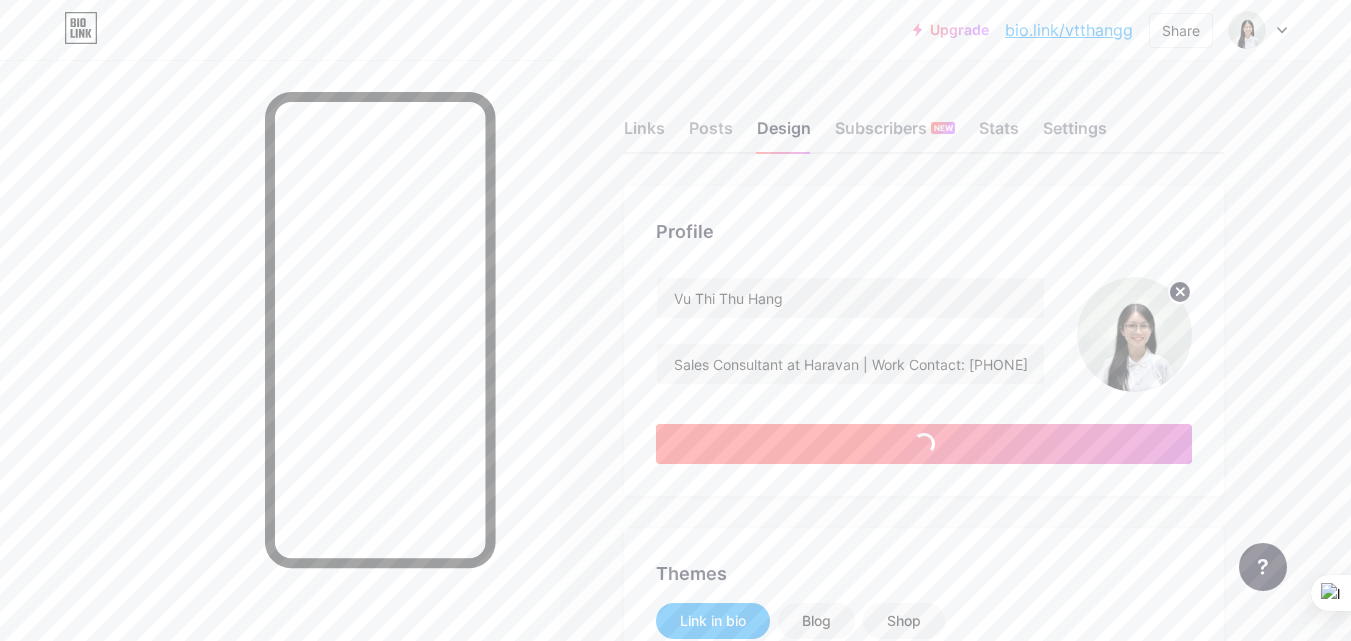 type on "#ffffff" 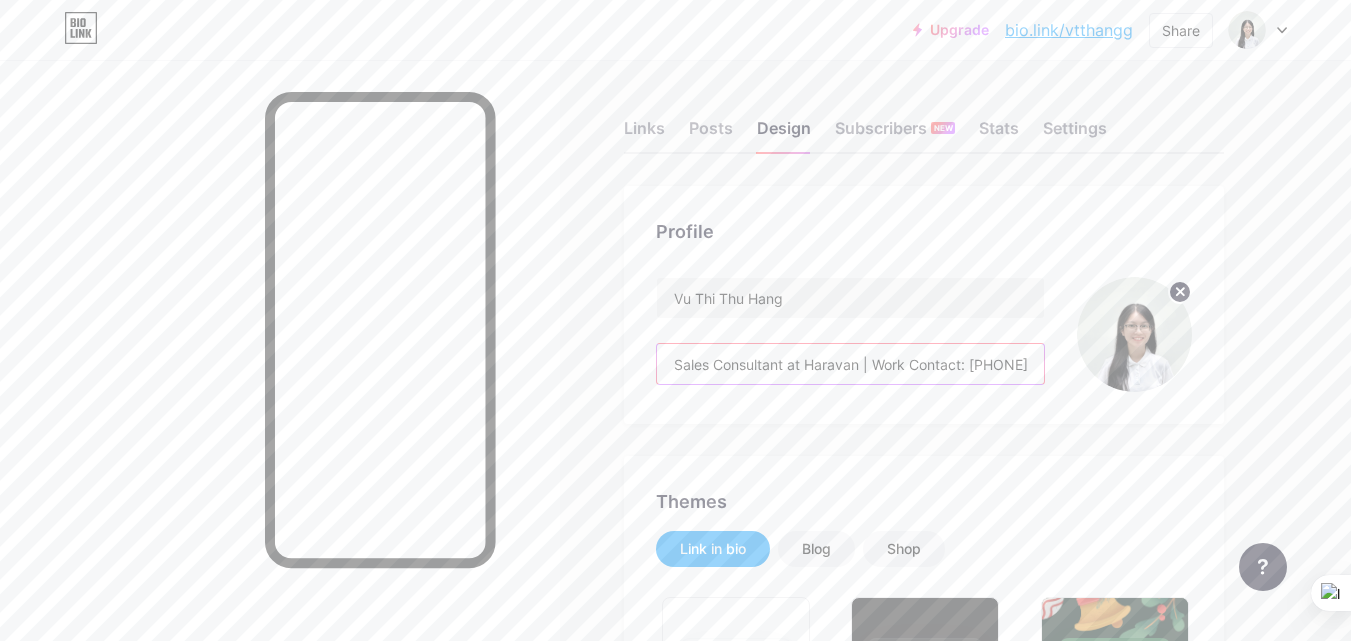 click on "Sales Consultant at Haravan | Work Contact: [PHONE]" at bounding box center [850, 364] 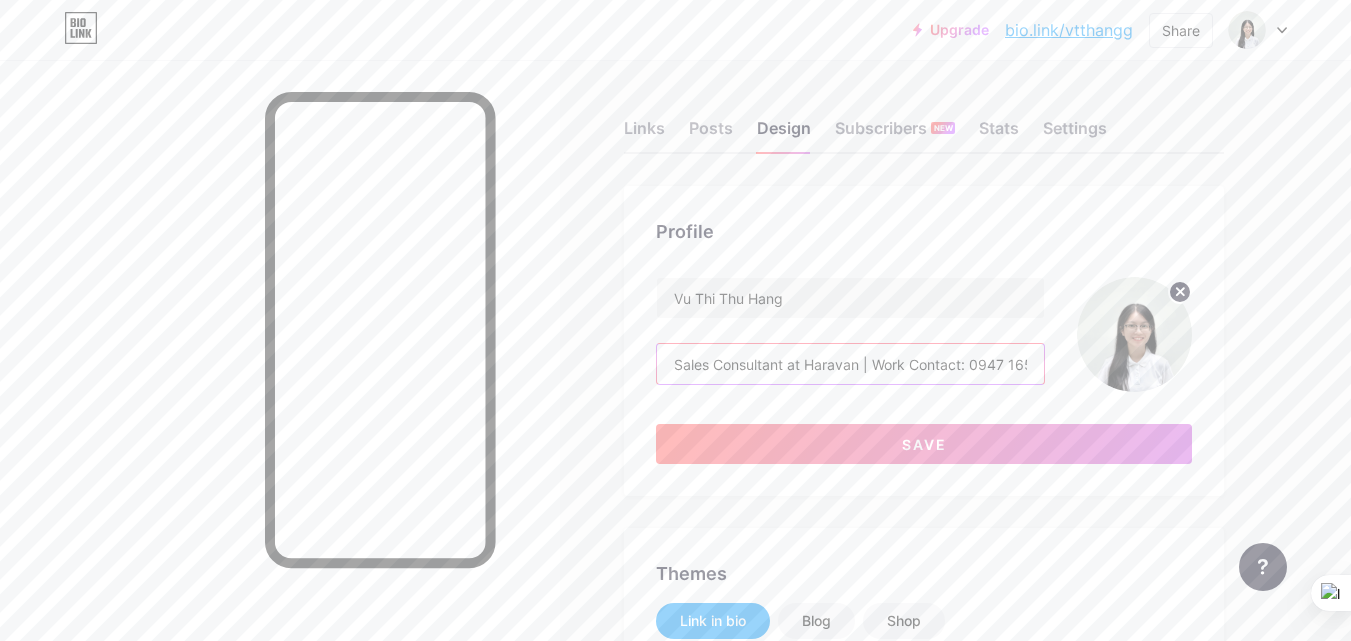 scroll, scrollTop: 0, scrollLeft: 7, axis: horizontal 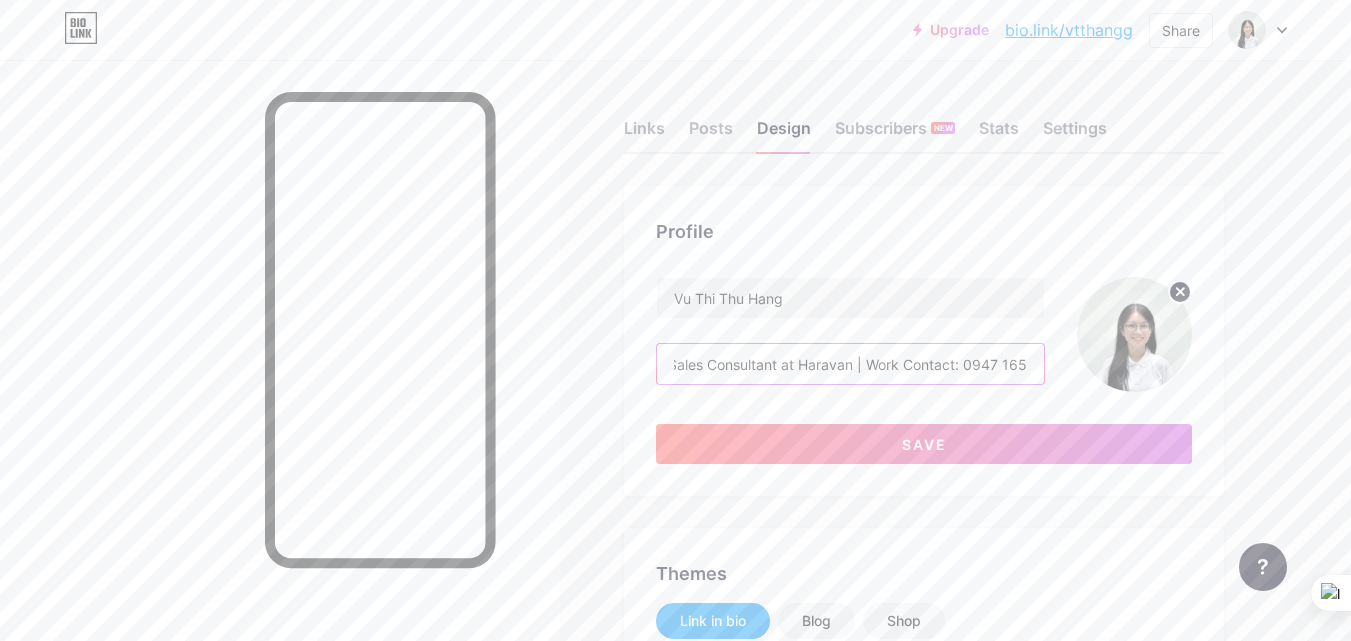 drag, startPoint x: 875, startPoint y: 369, endPoint x: 1151, endPoint y: 381, distance: 276.26074 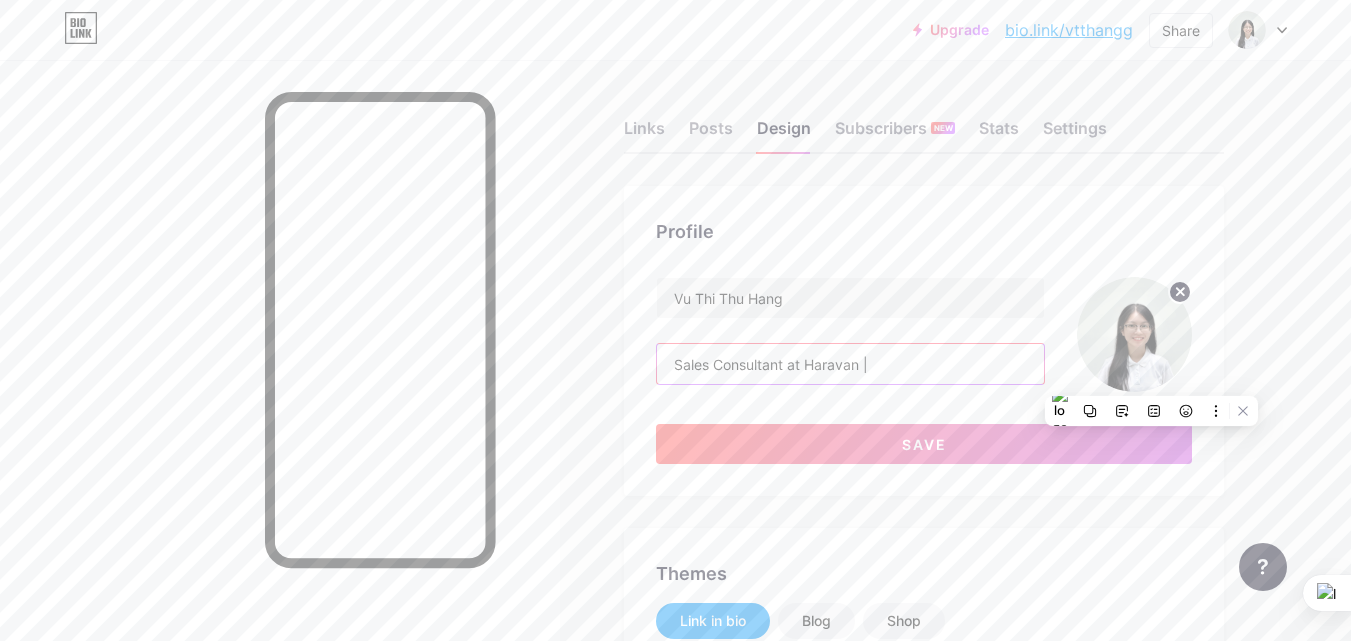 scroll, scrollTop: 0, scrollLeft: 0, axis: both 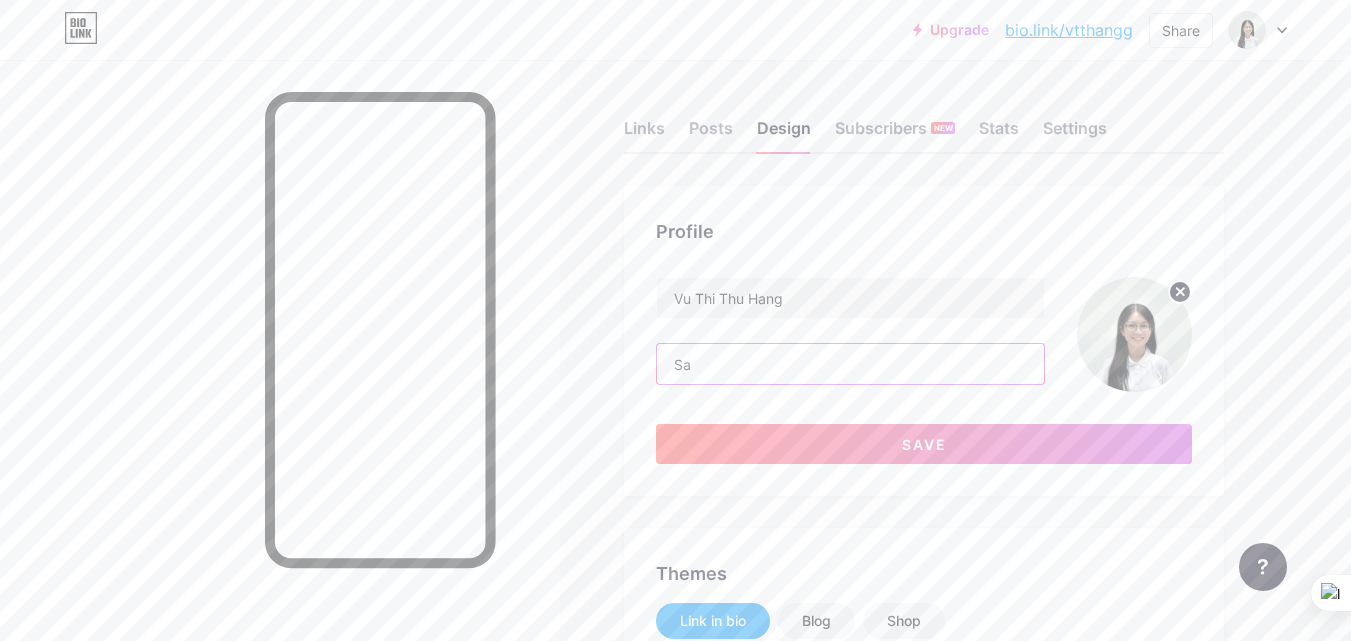 type on "S" 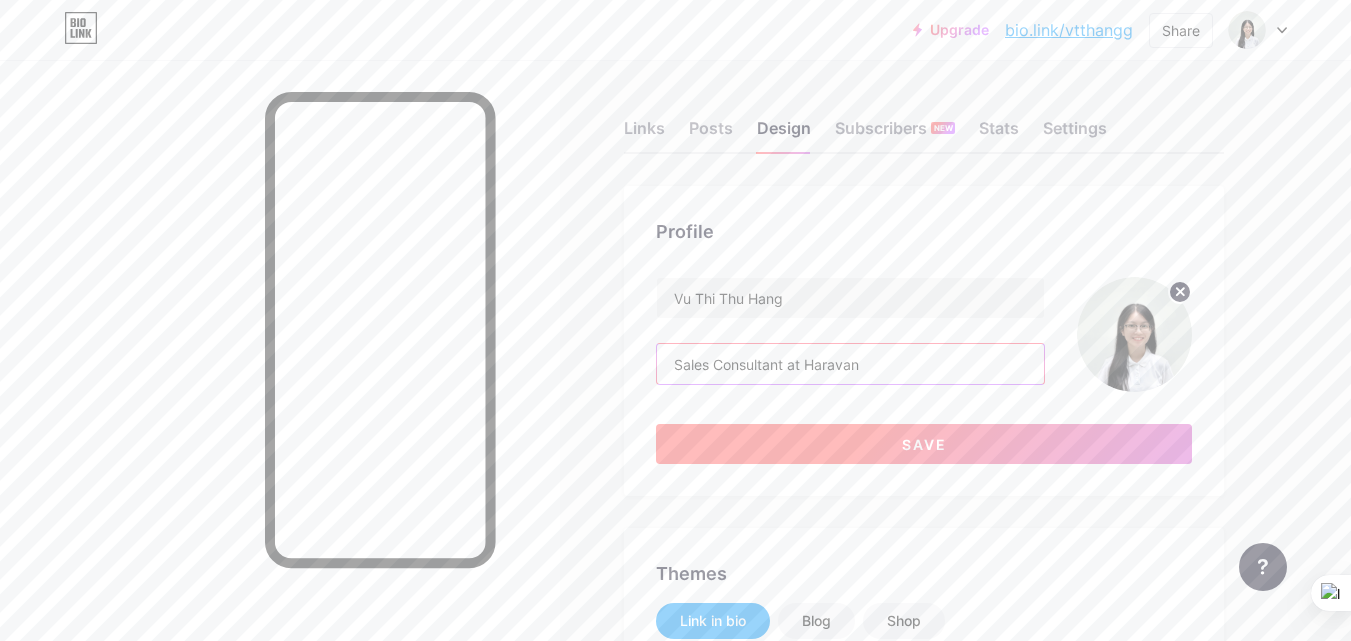 type on "Sales Consultant at Haravan" 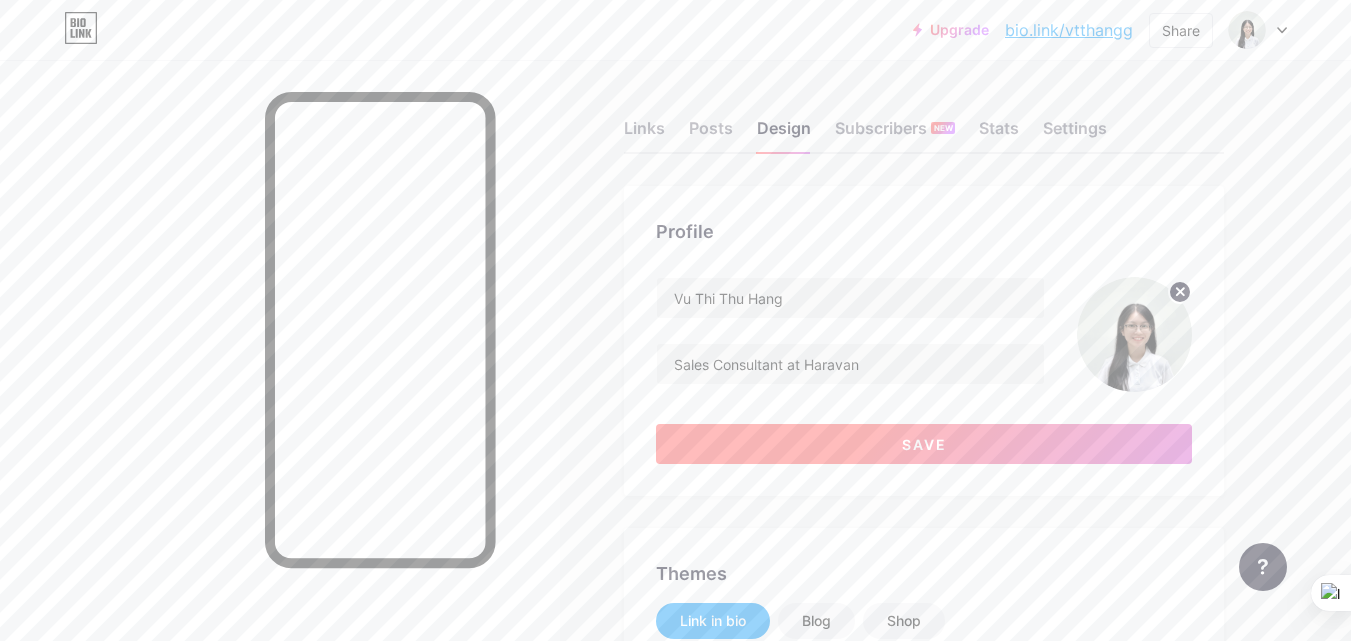 click on "Save" at bounding box center (924, 444) 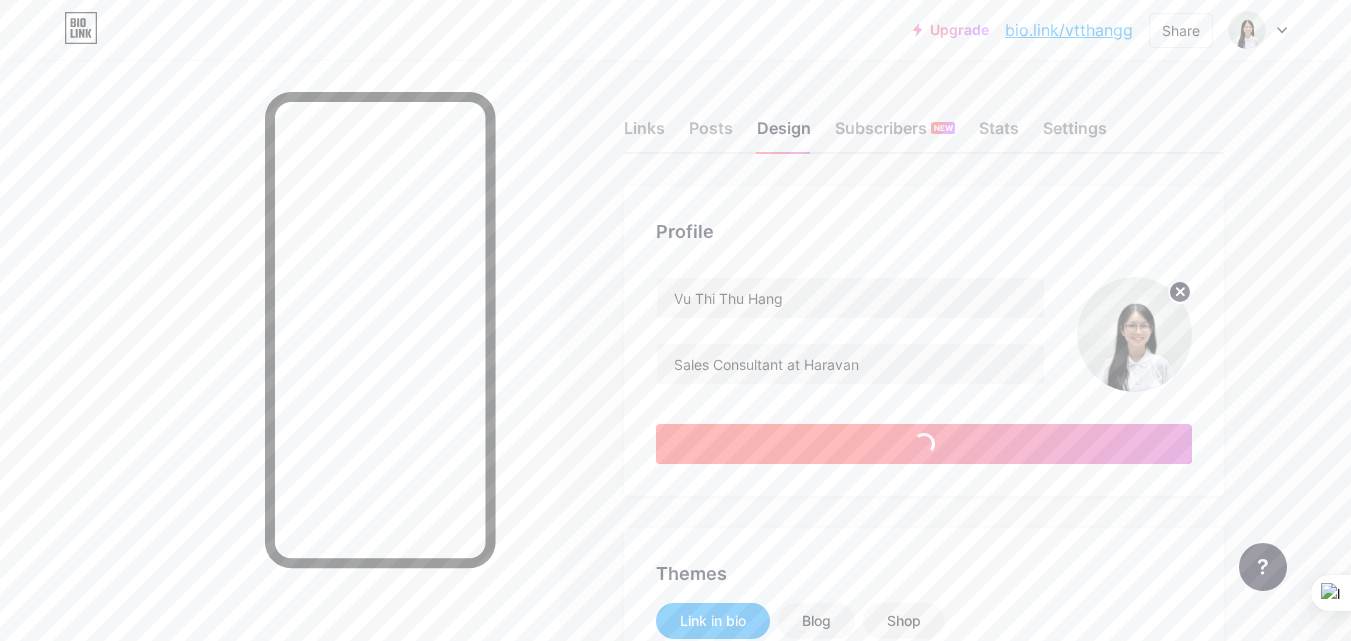 type on "#ffffff" 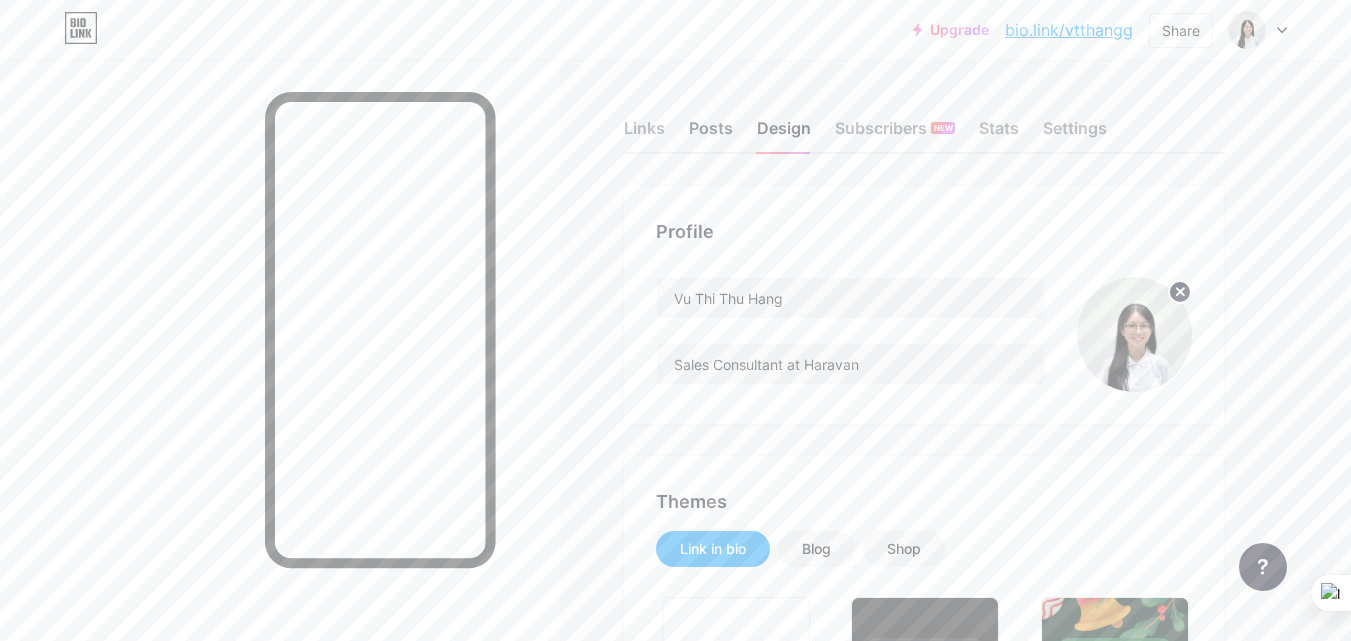 click on "Posts" at bounding box center [711, 134] 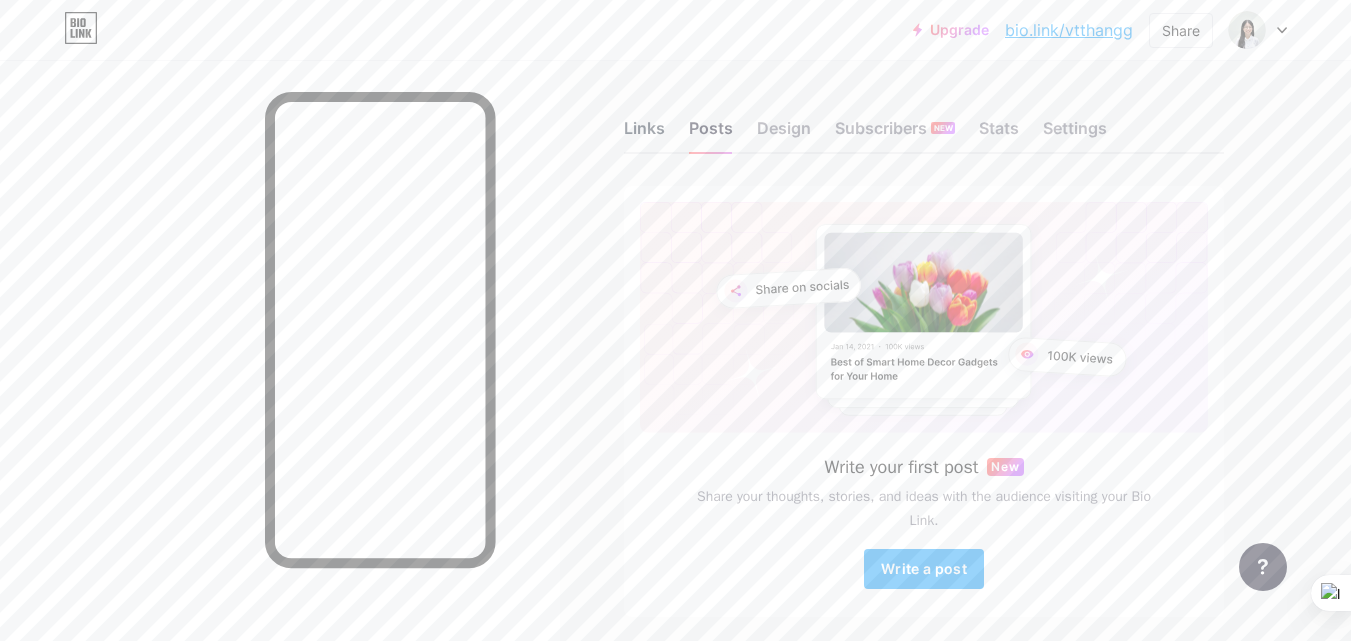 click on "Links" at bounding box center (644, 134) 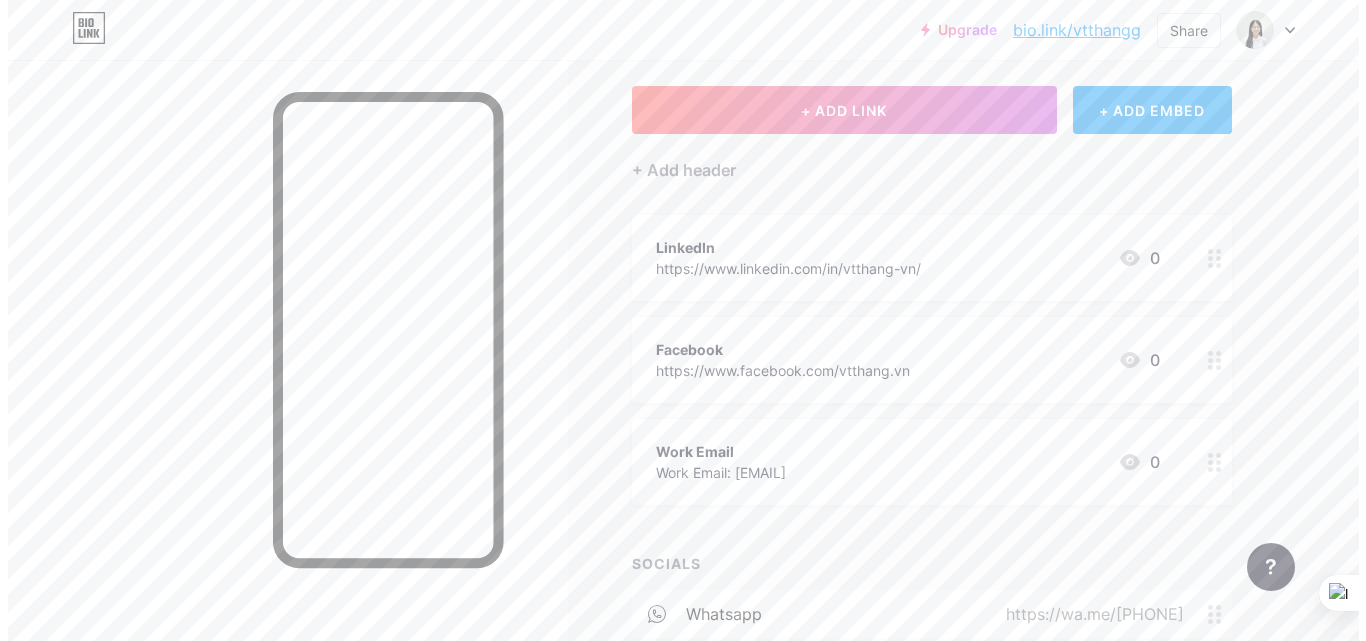 scroll, scrollTop: 200, scrollLeft: 0, axis: vertical 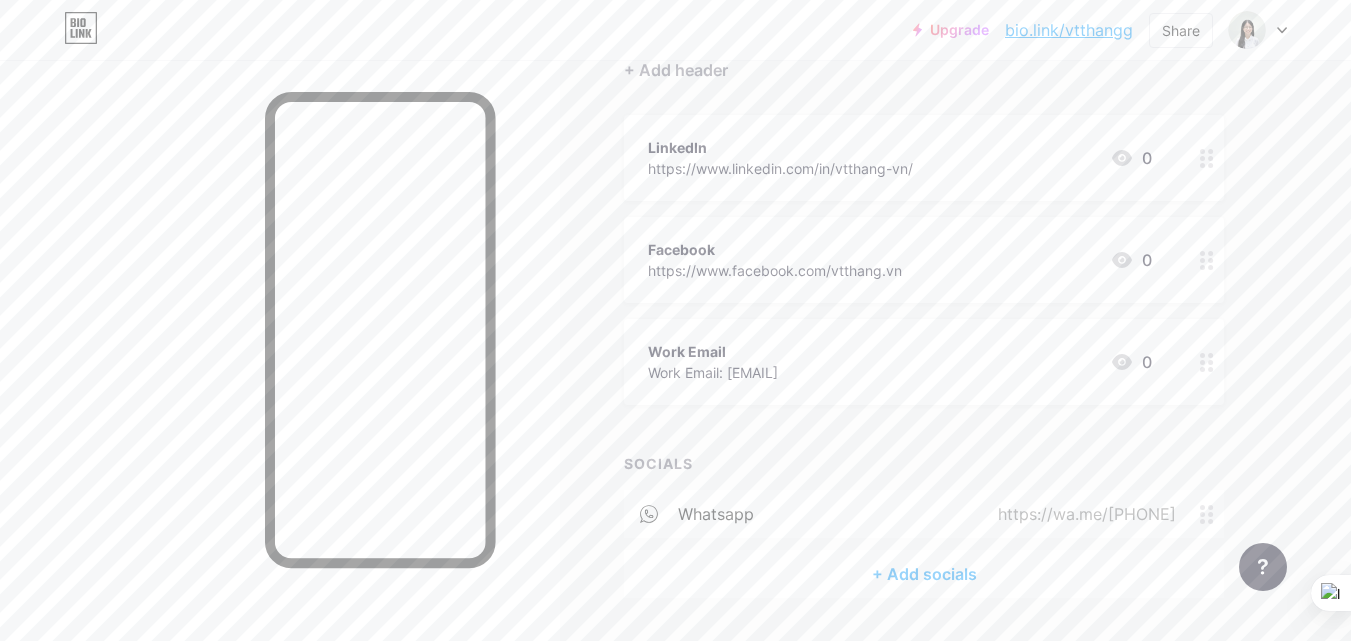 click on "+ Add socials" at bounding box center [924, 574] 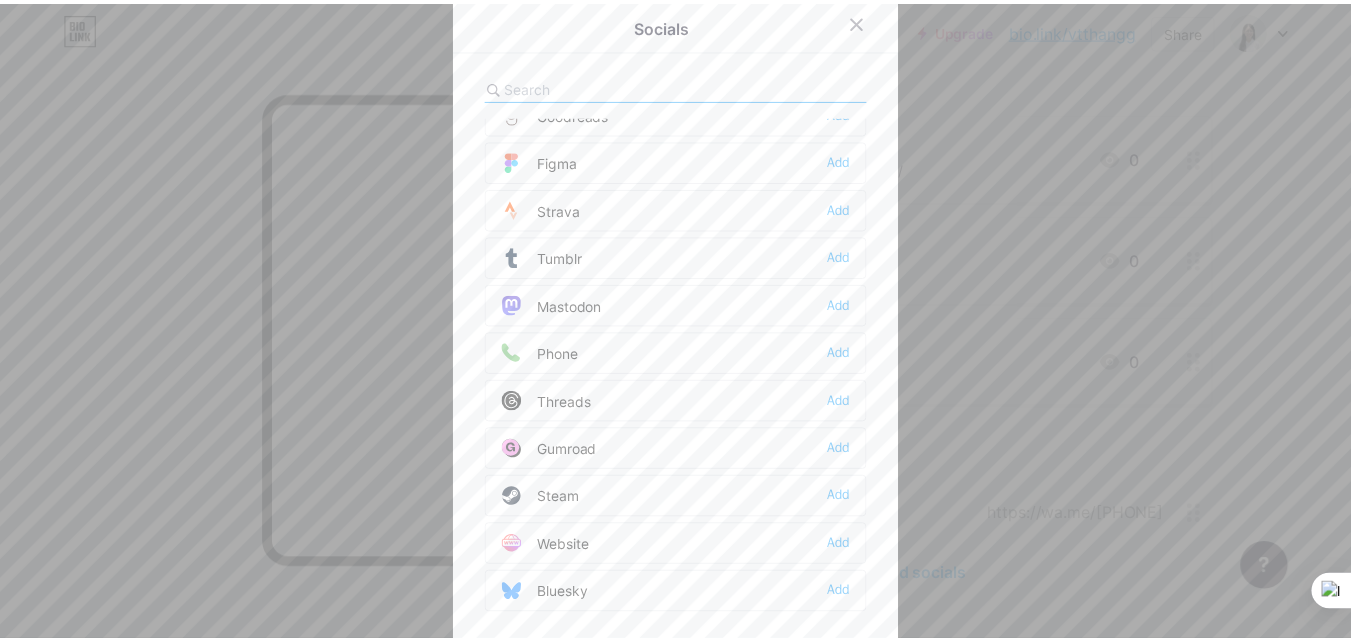 scroll, scrollTop: 1804, scrollLeft: 0, axis: vertical 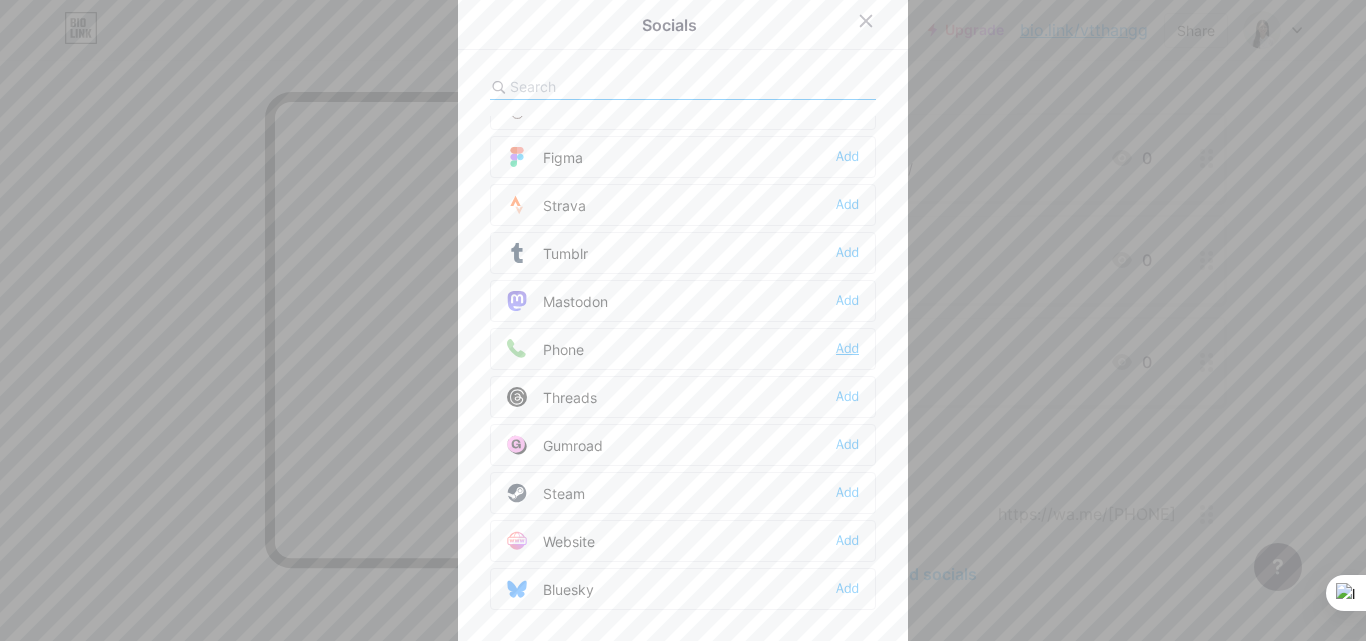 click on "Add" at bounding box center (847, 349) 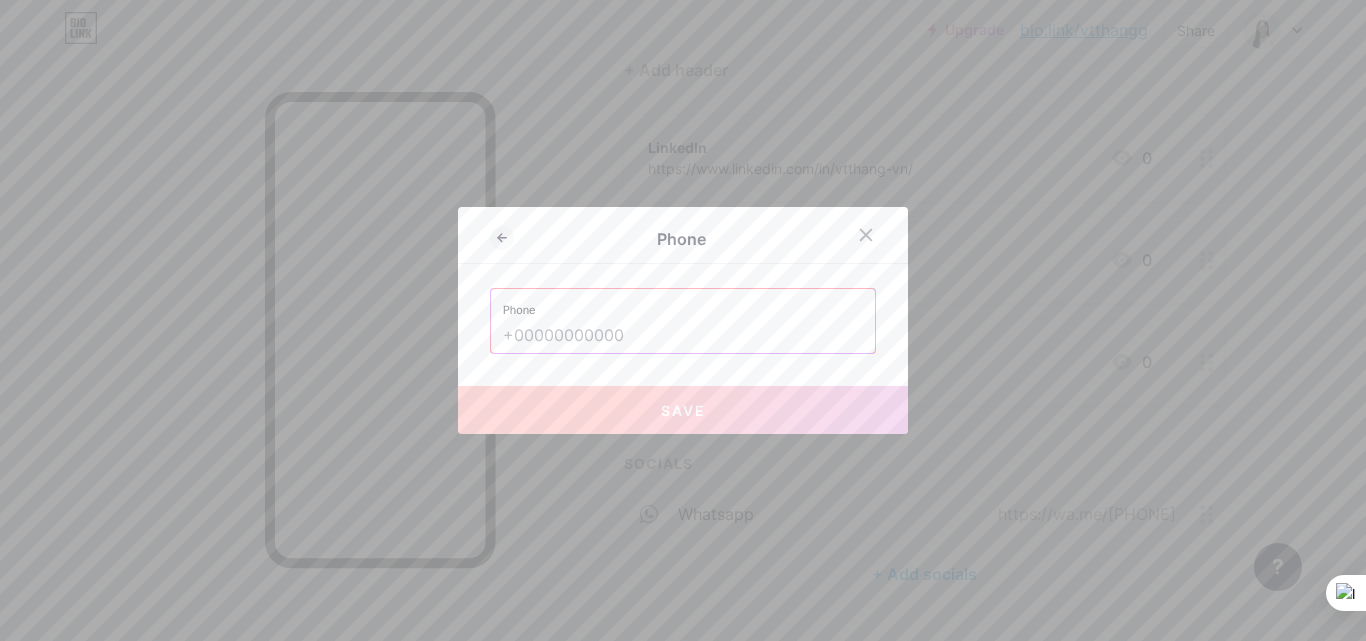 click at bounding box center (683, 336) 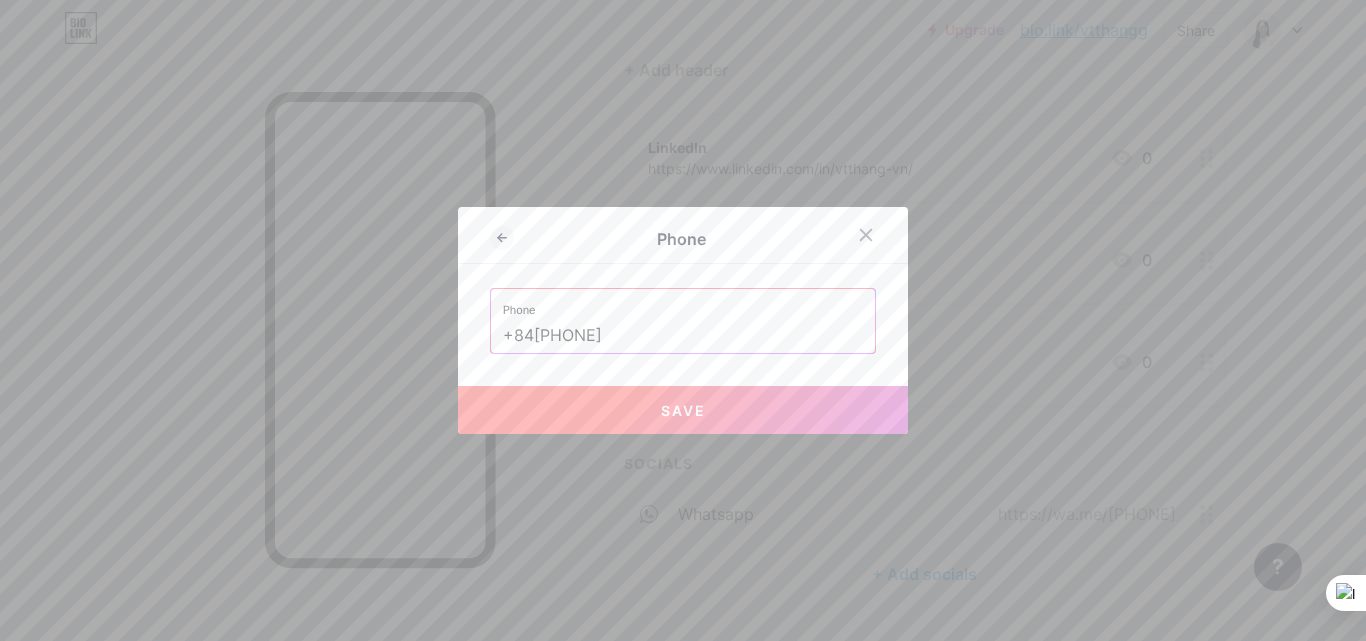 click on "Save" at bounding box center [683, 410] 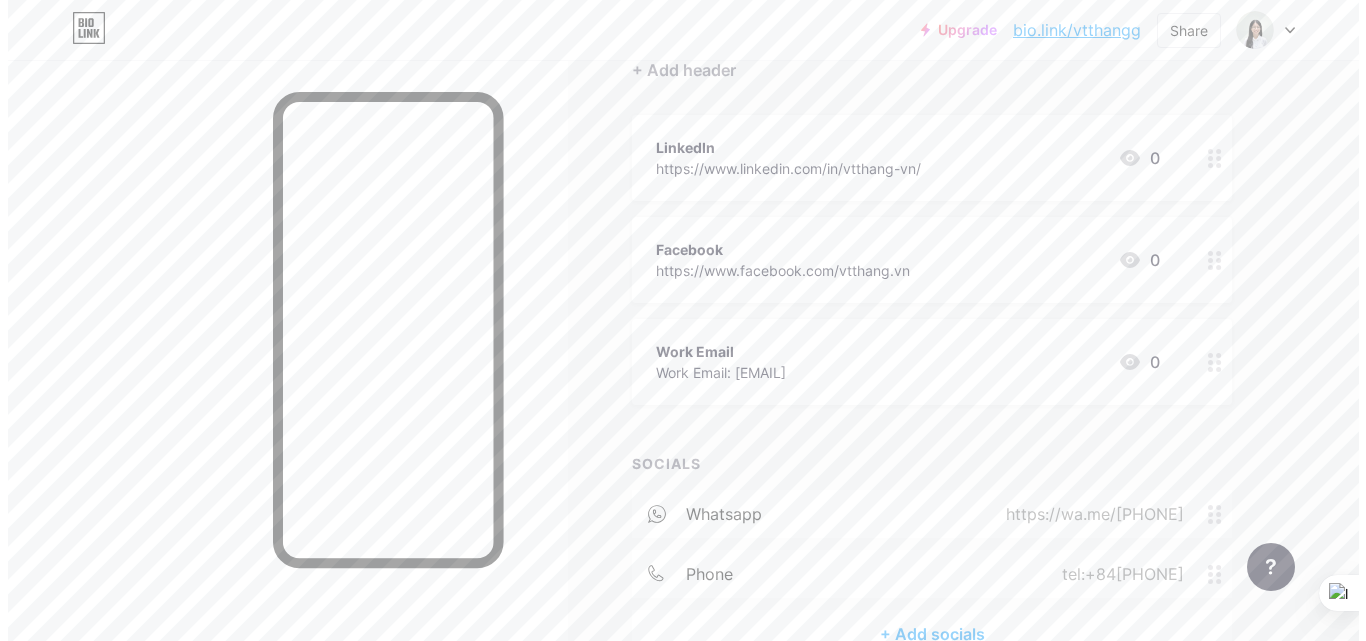 scroll, scrollTop: 300, scrollLeft: 0, axis: vertical 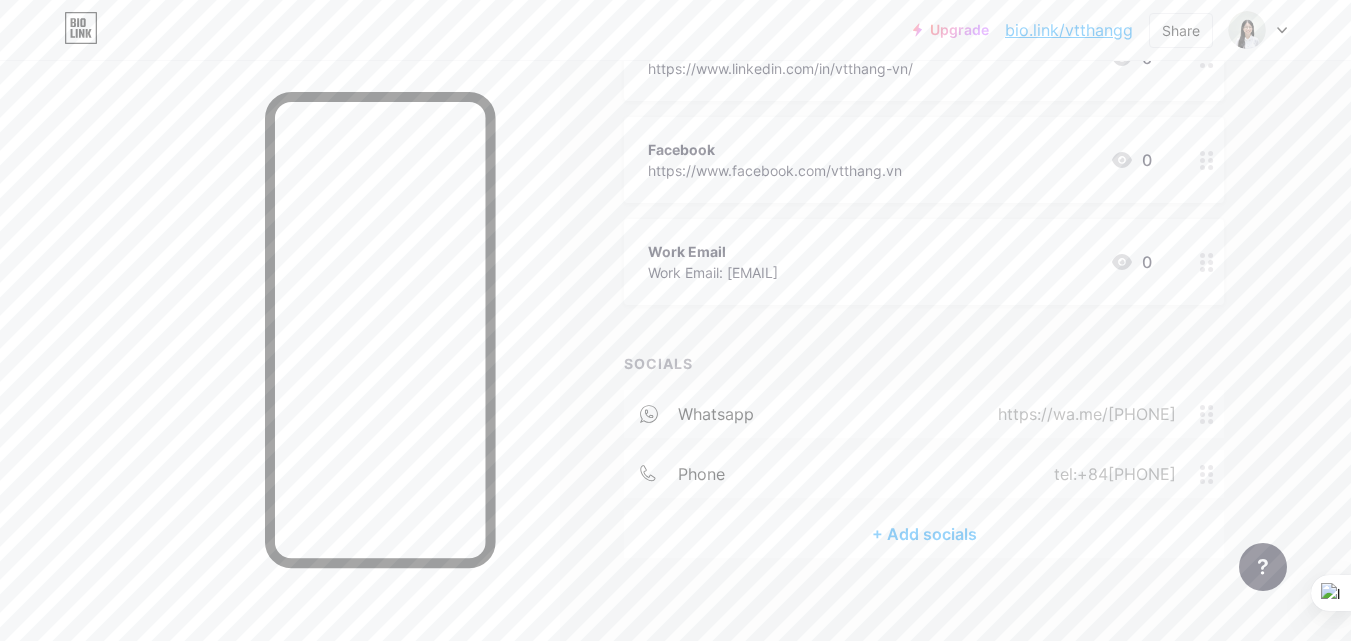 click on "+ Add socials" at bounding box center (924, 534) 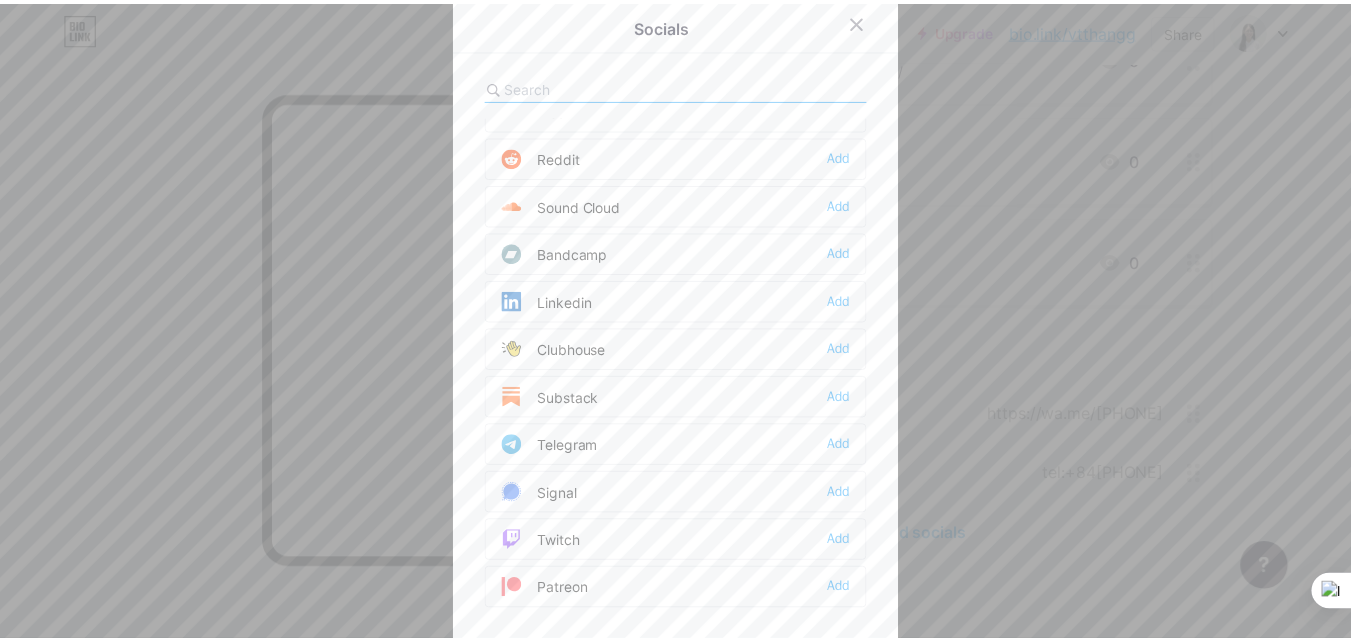 scroll, scrollTop: 800, scrollLeft: 0, axis: vertical 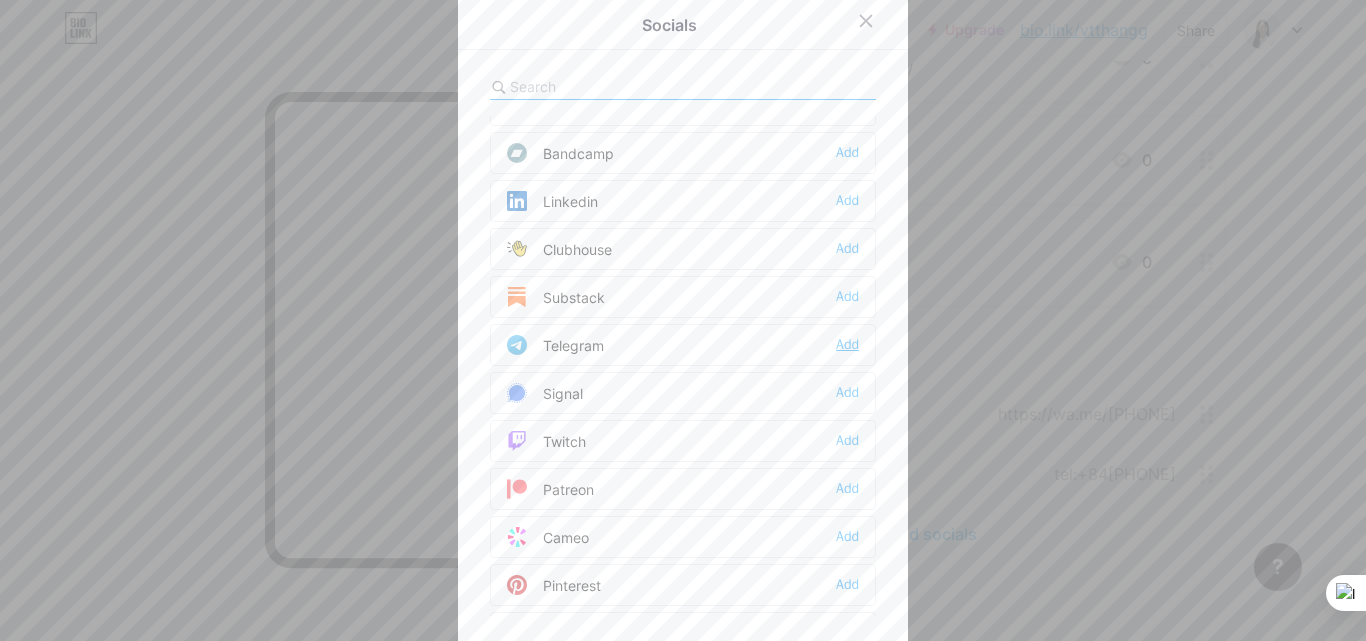 click on "Add" at bounding box center [847, 345] 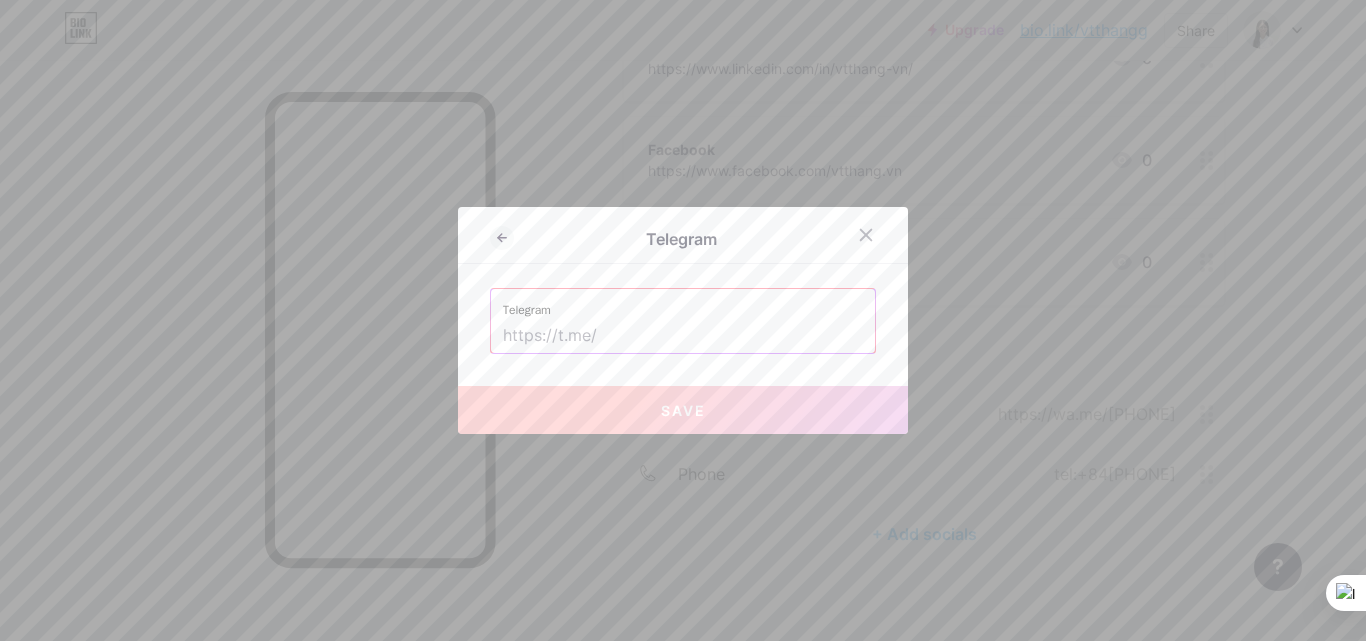 click at bounding box center (683, 336) 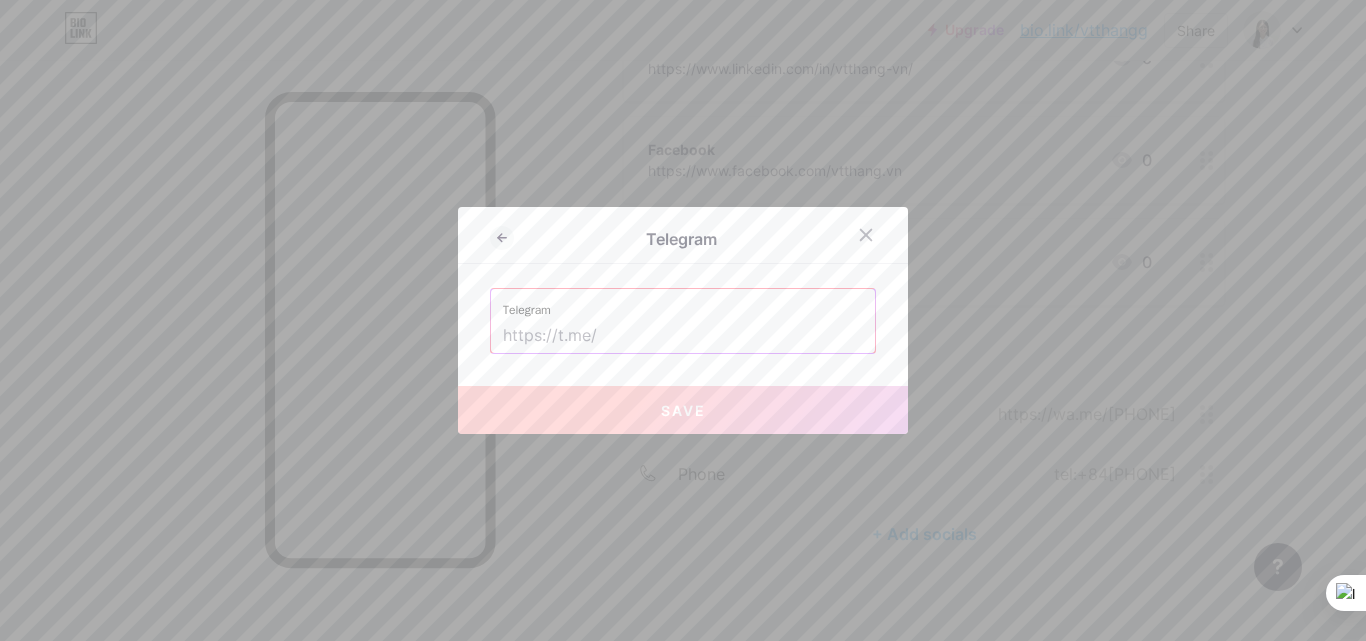 type on "+84[PHONE]" 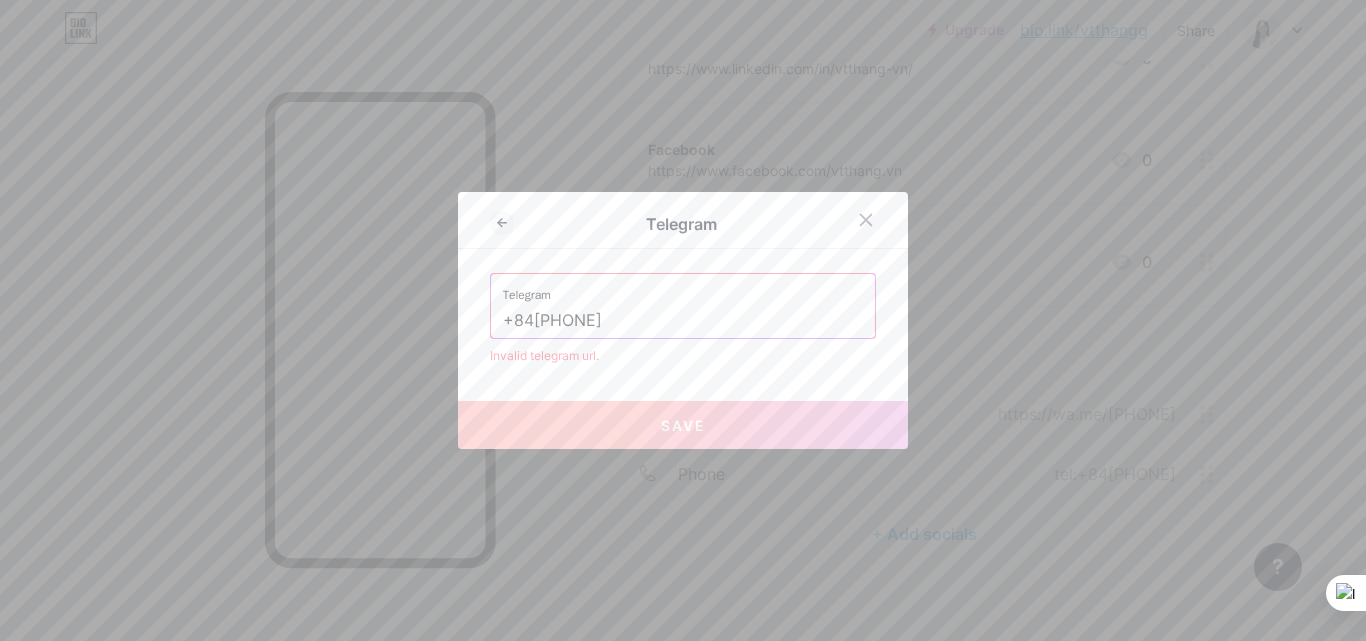 drag, startPoint x: 657, startPoint y: 327, endPoint x: 485, endPoint y: 320, distance: 172.14238 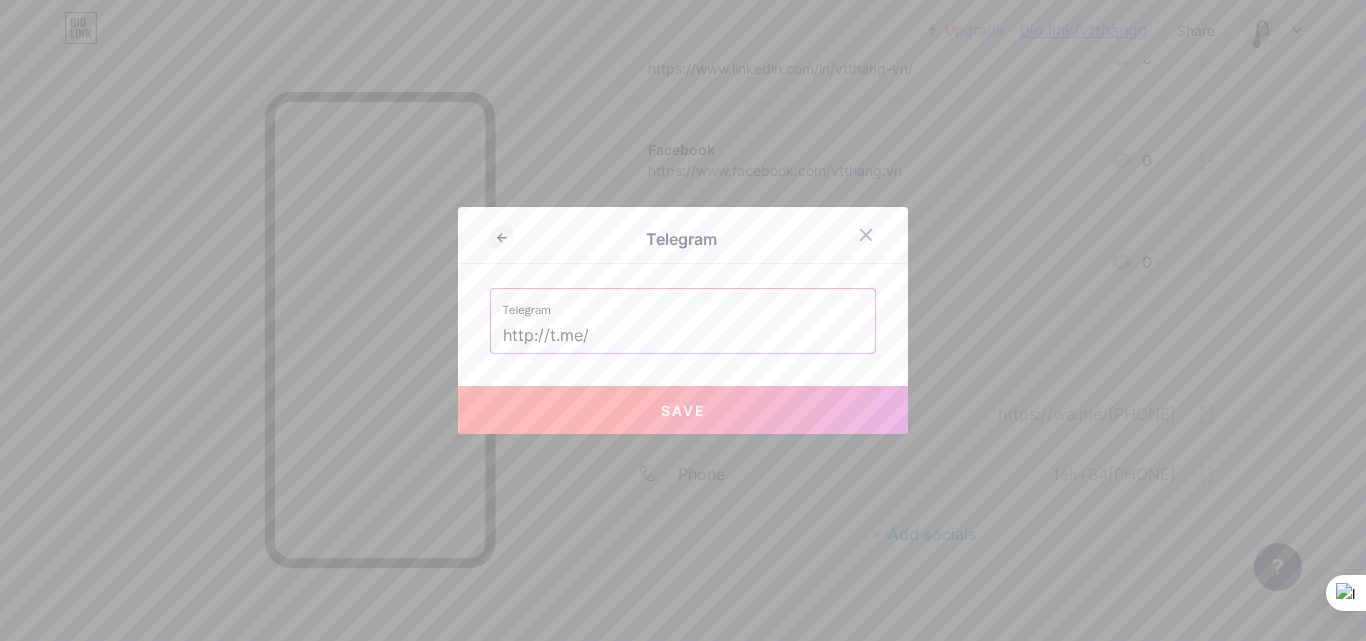 paste on "vtthangvn" 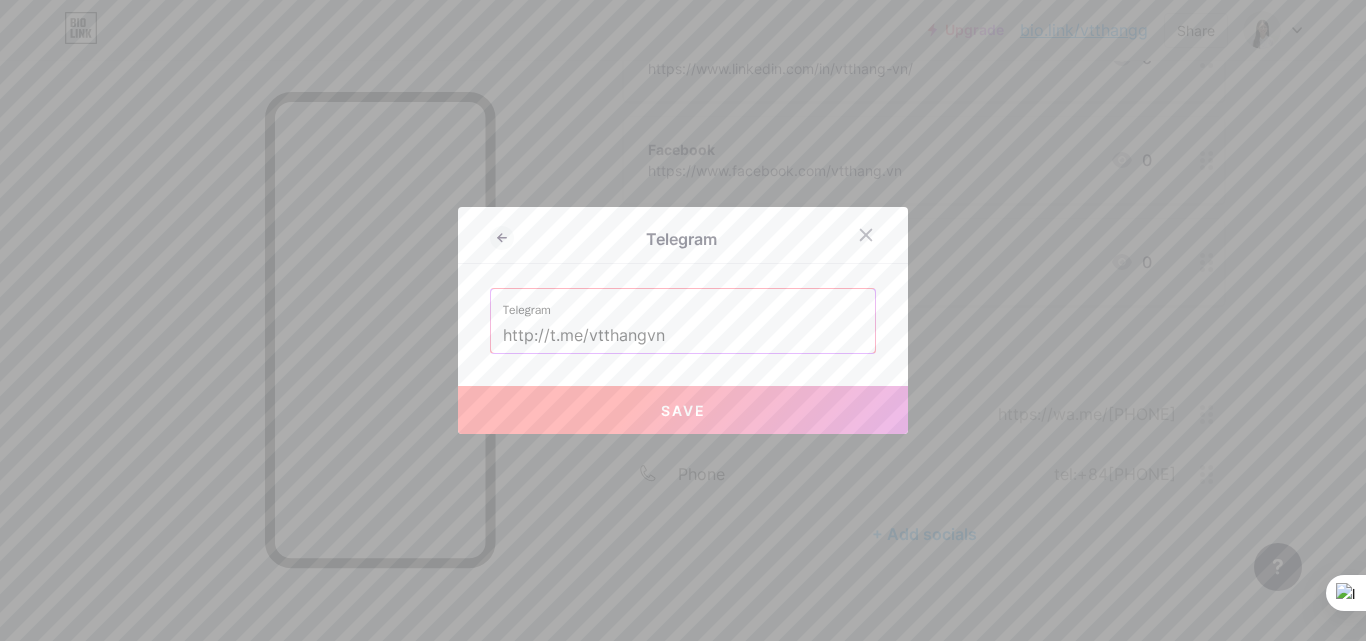 type on "http://t.me/vtthangvn" 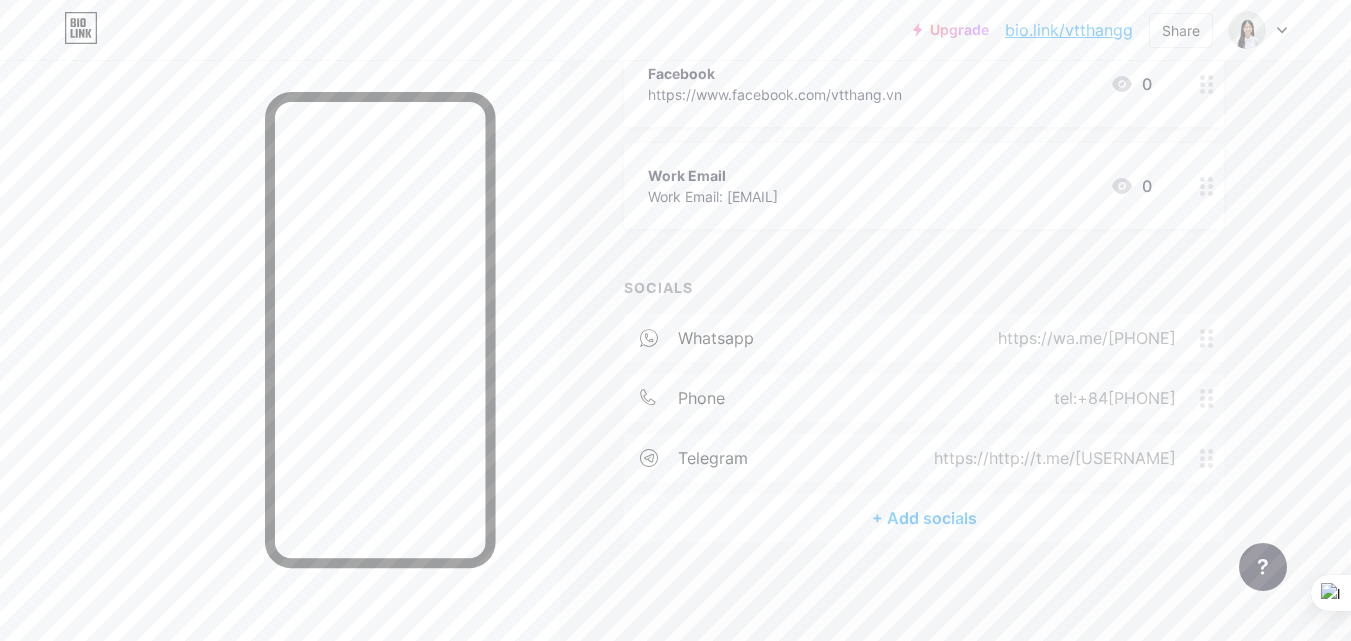 scroll, scrollTop: 0, scrollLeft: 0, axis: both 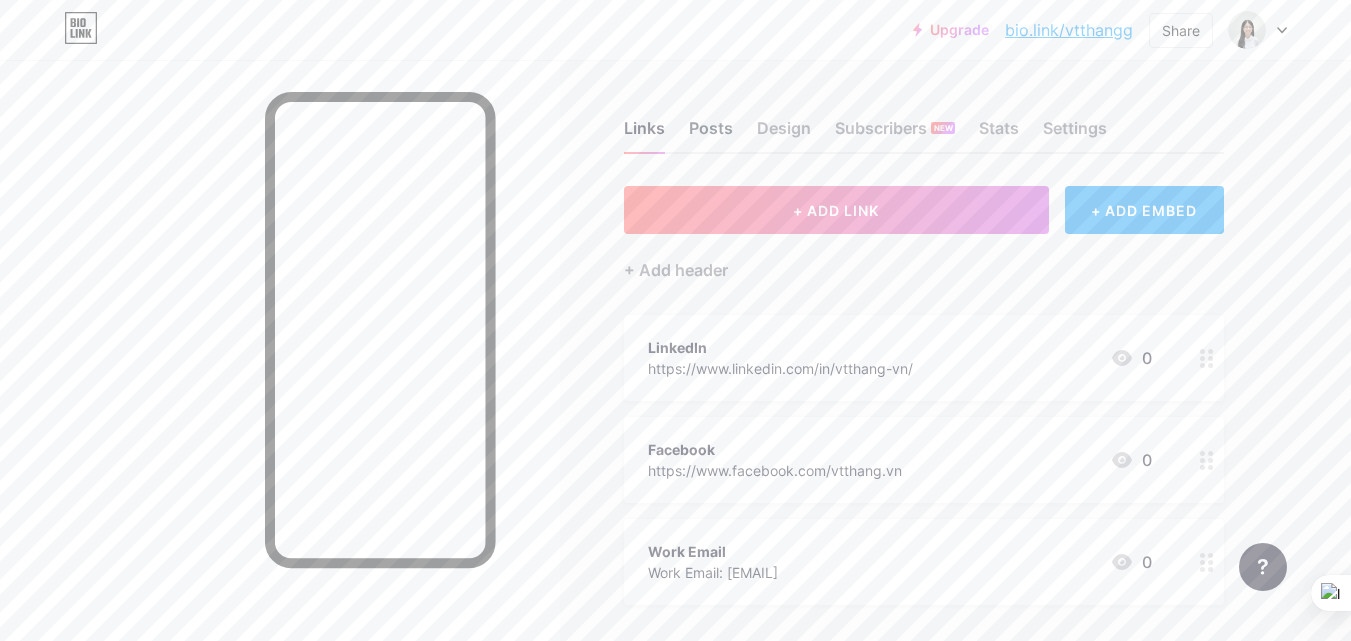 click on "Posts" at bounding box center [711, 134] 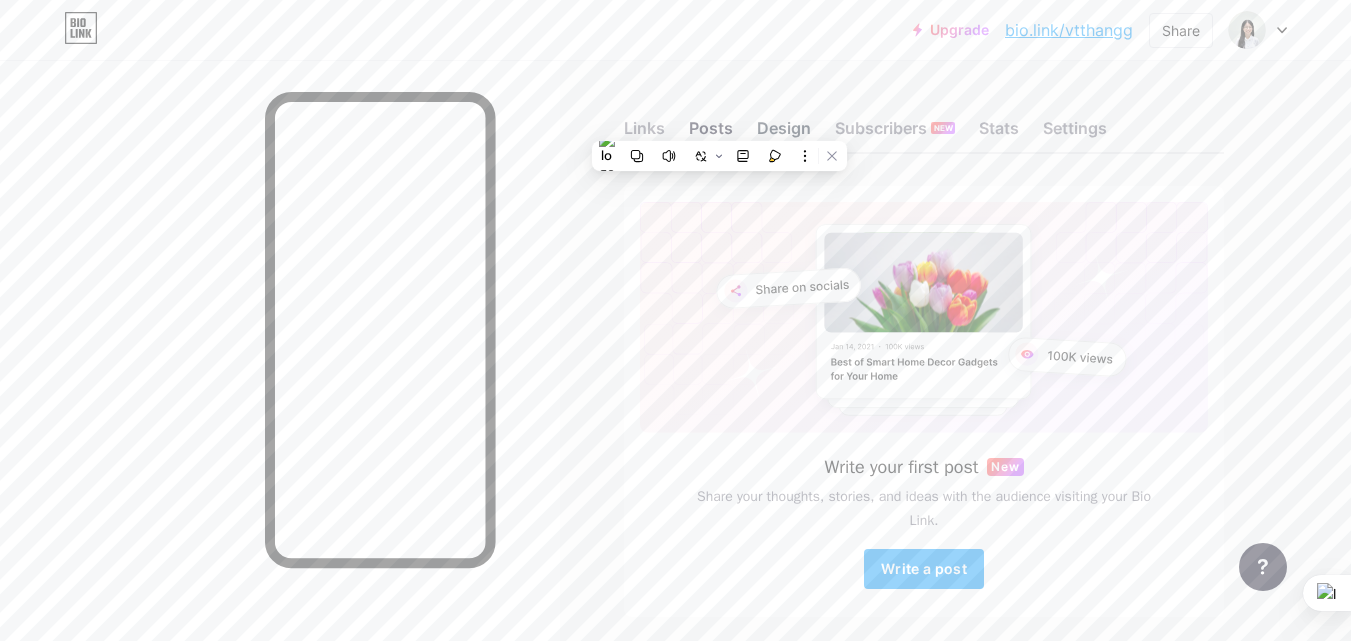 click on "Design" at bounding box center (784, 134) 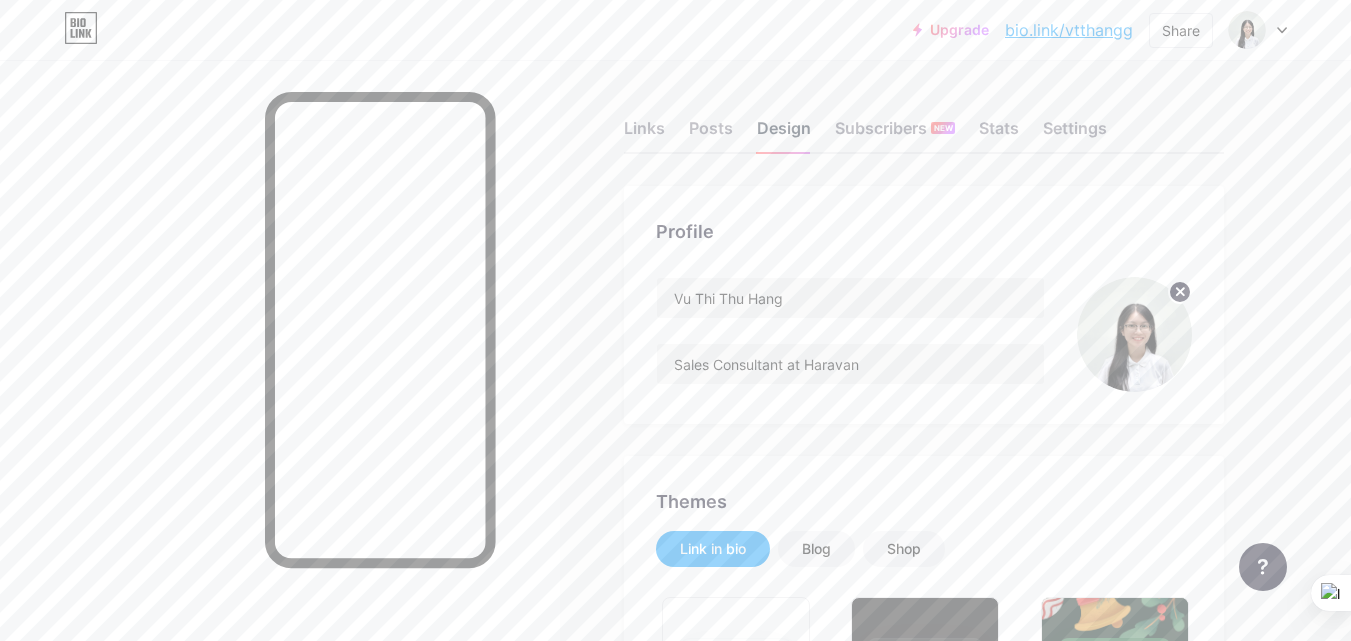 type on "#ffffff" 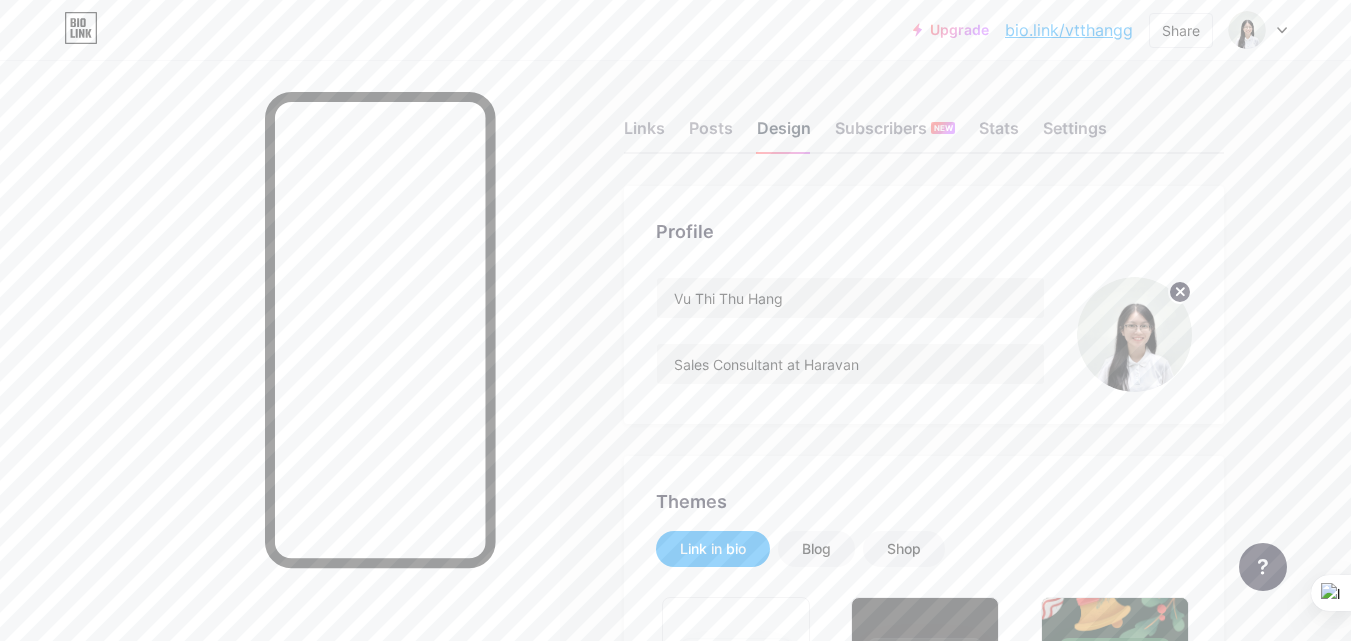 type on "#4698b4" 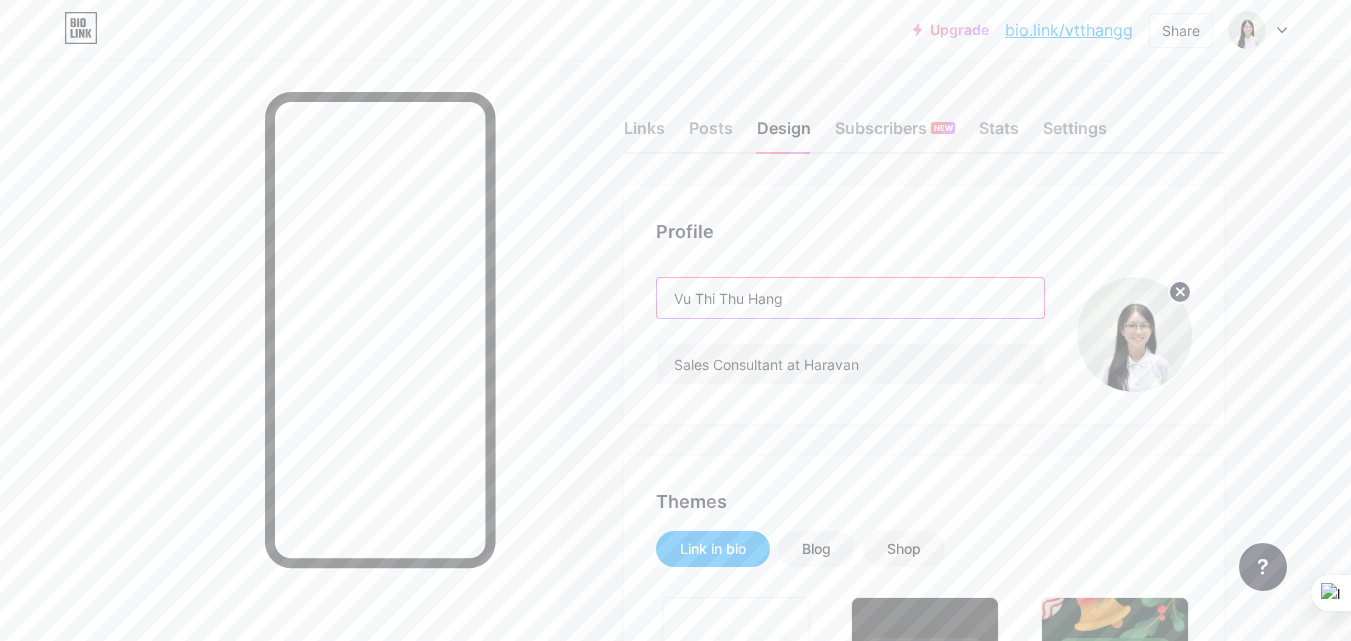 click on "Vu Thi Thu Hang" at bounding box center [850, 298] 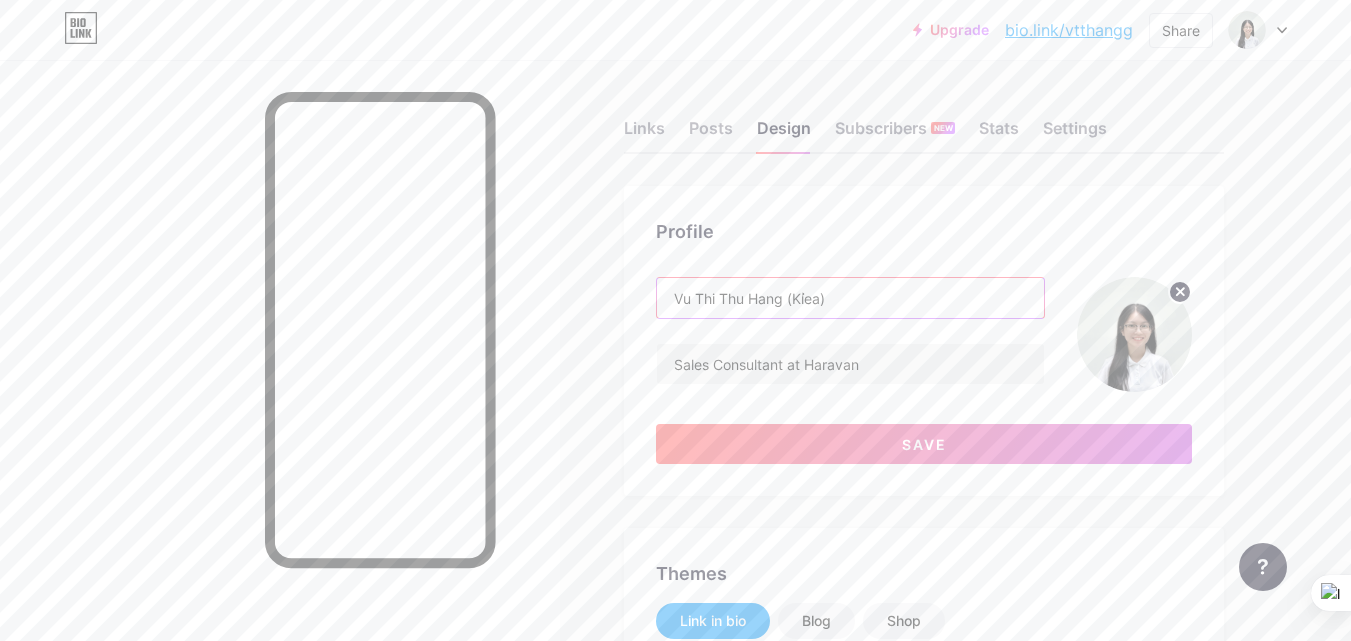 click on "Vu Thi Thu Hang (Kỉea)" at bounding box center (850, 298) 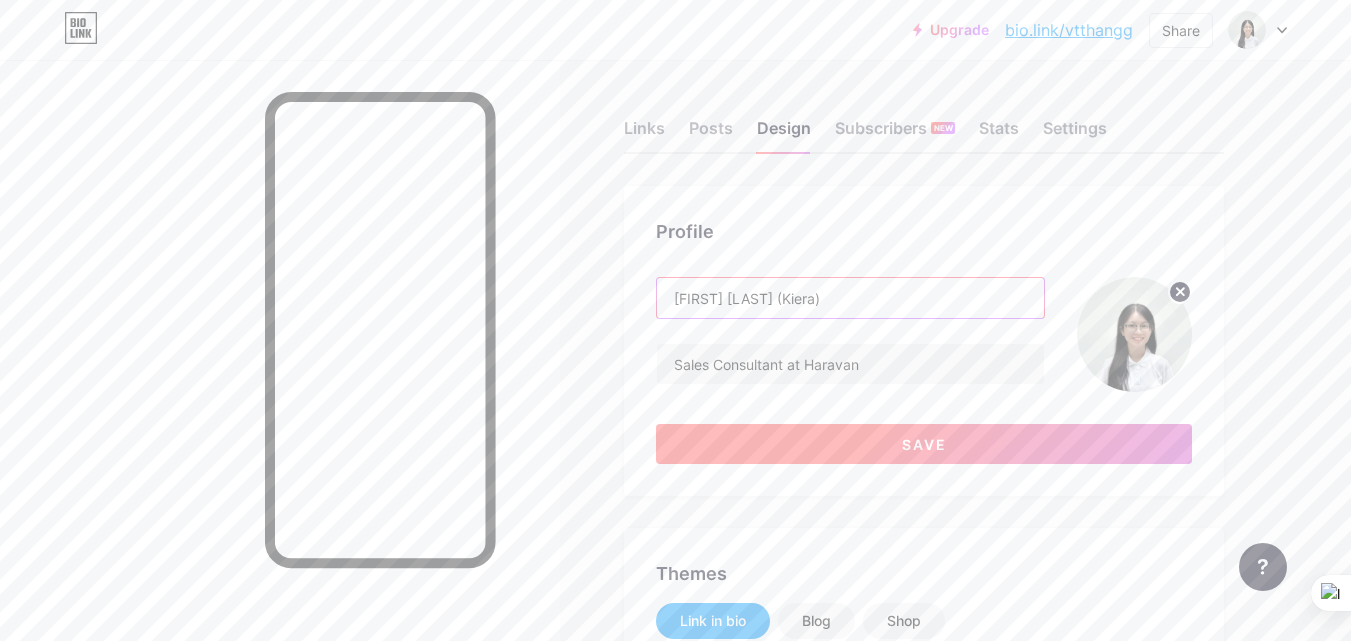 type on "[FIRST] [LAST] (Kiera)" 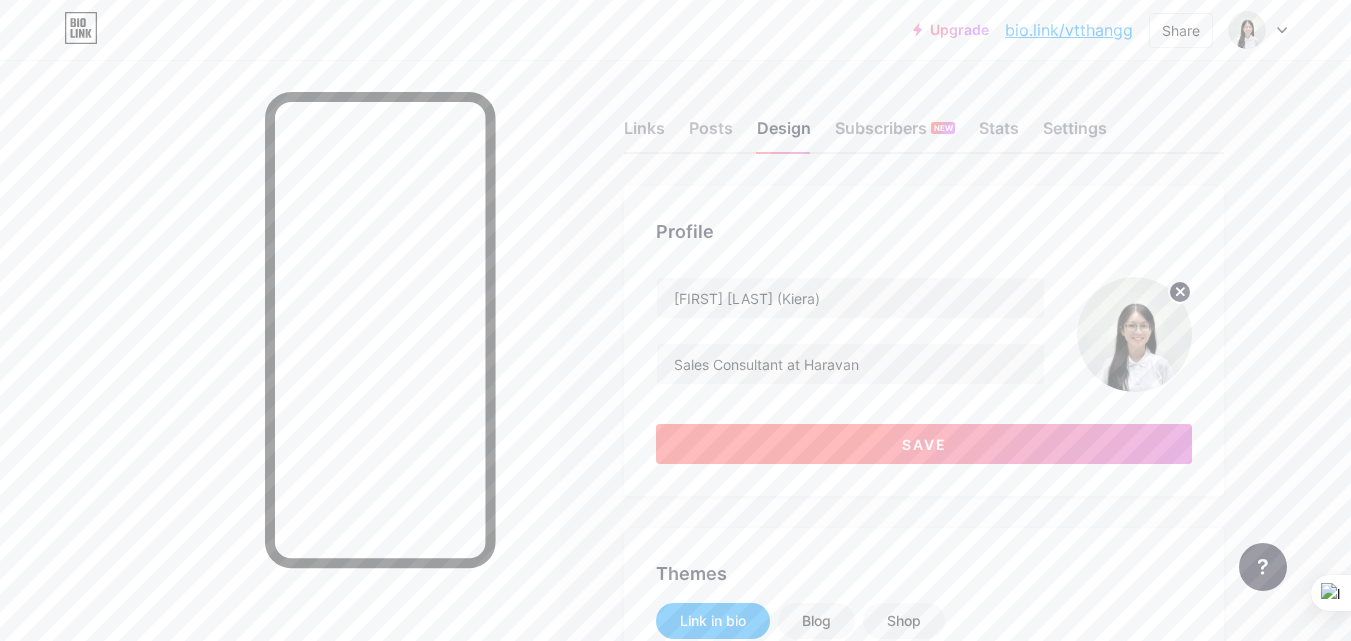 click on "Save" at bounding box center (924, 444) 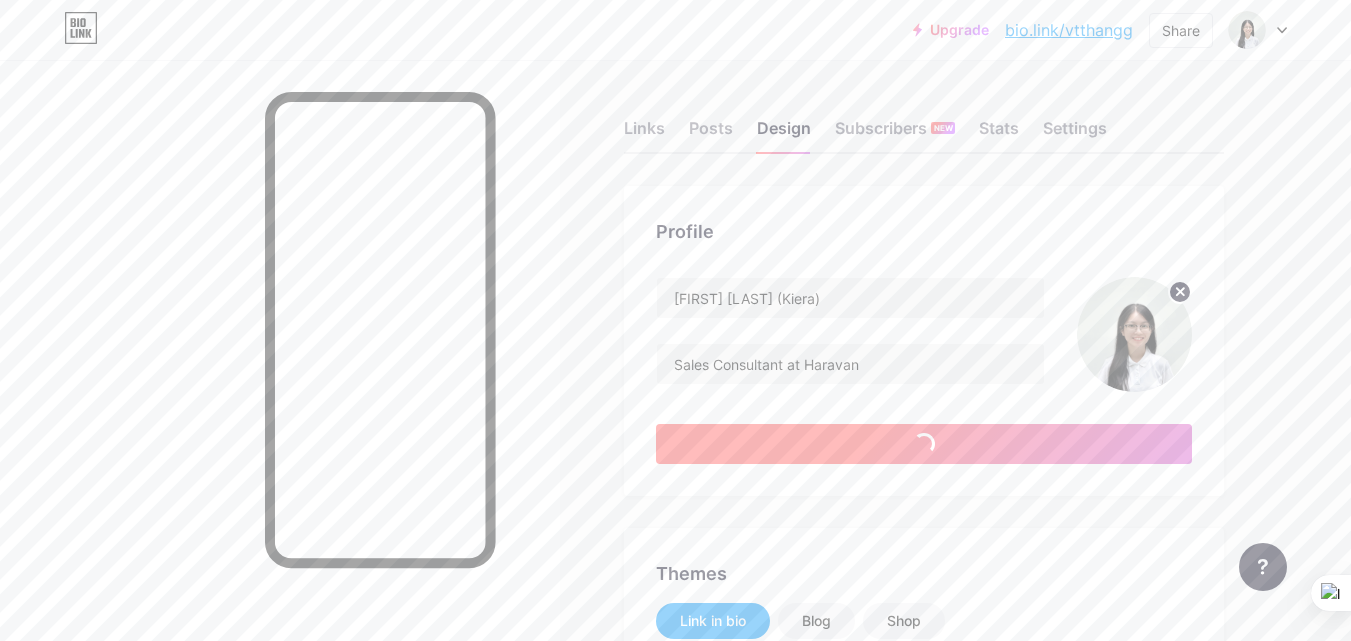 type on "#ffffff" 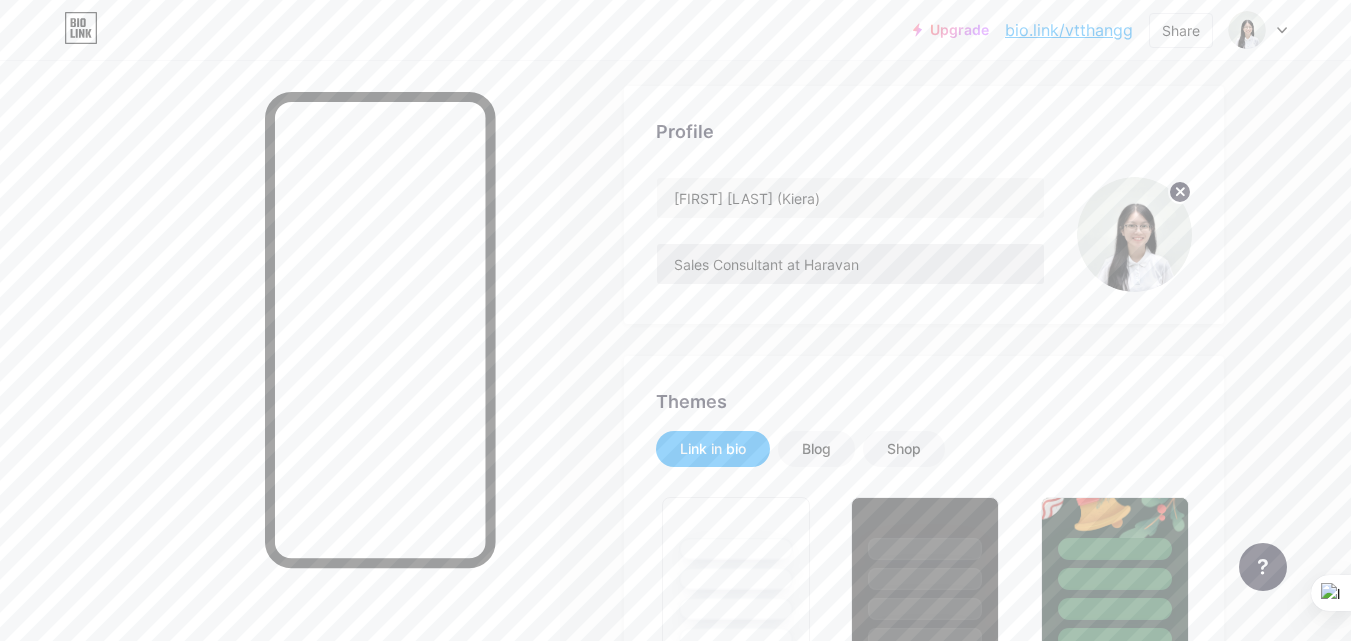 scroll, scrollTop: 0, scrollLeft: 0, axis: both 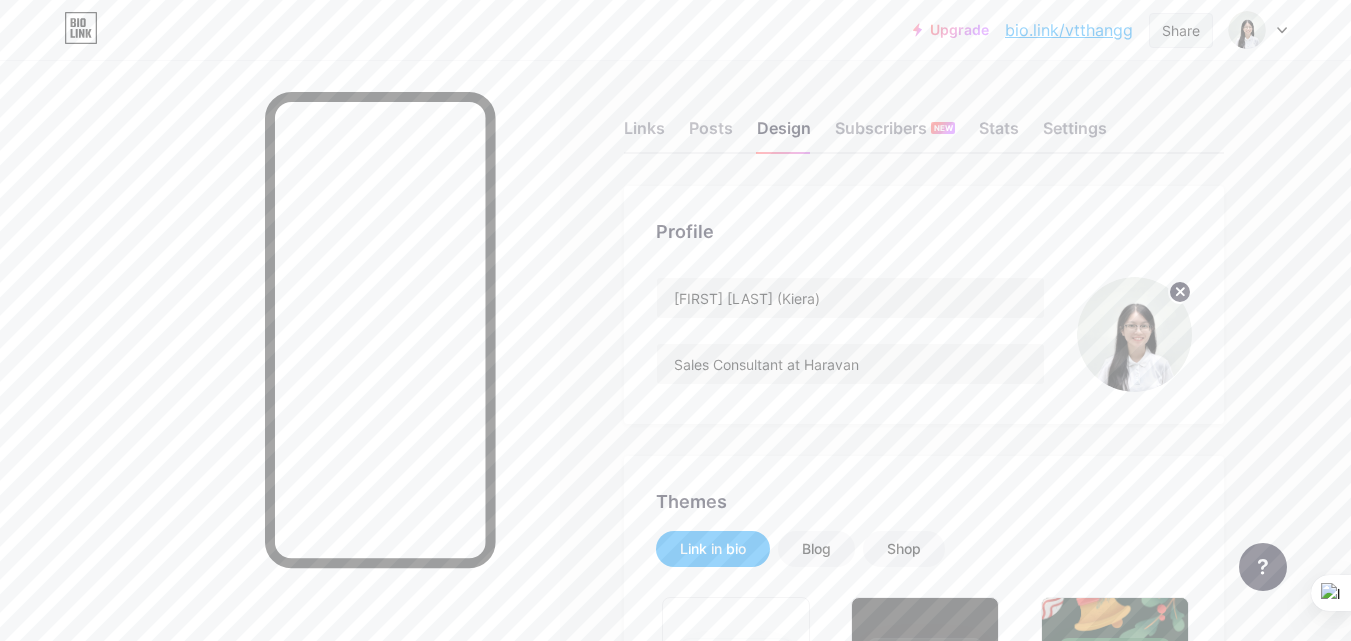 click on "Share" at bounding box center [1181, 30] 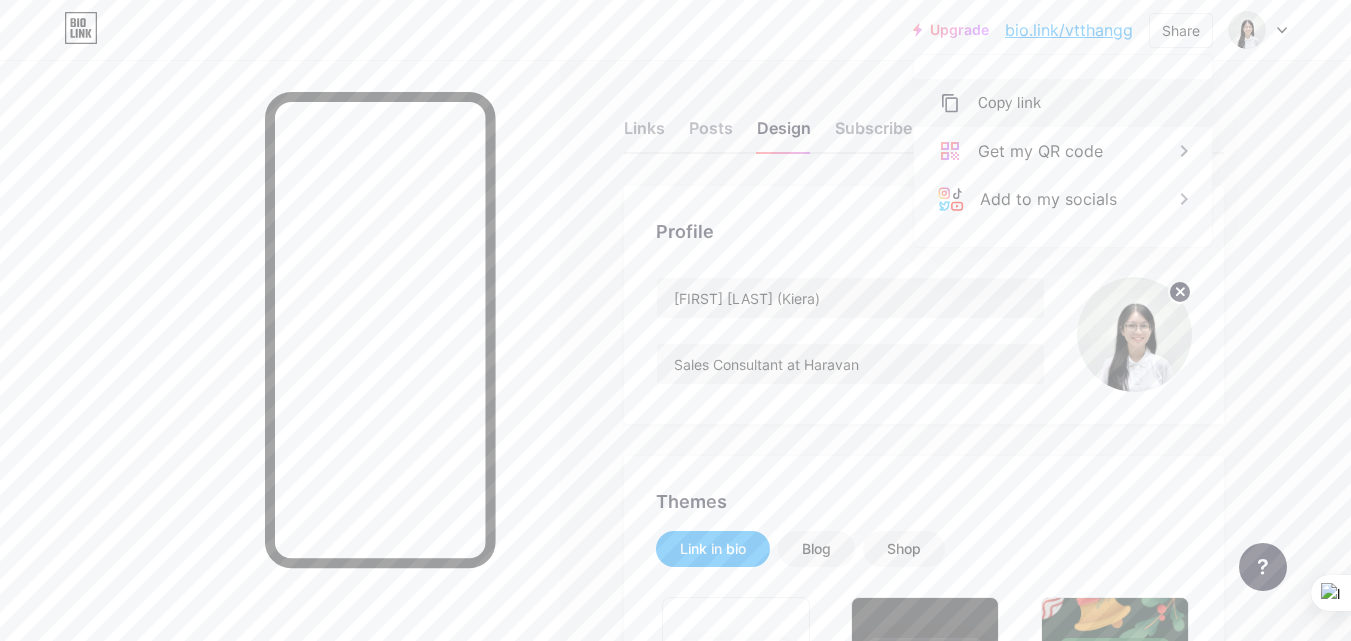 click on "Copy link" at bounding box center [1063, 103] 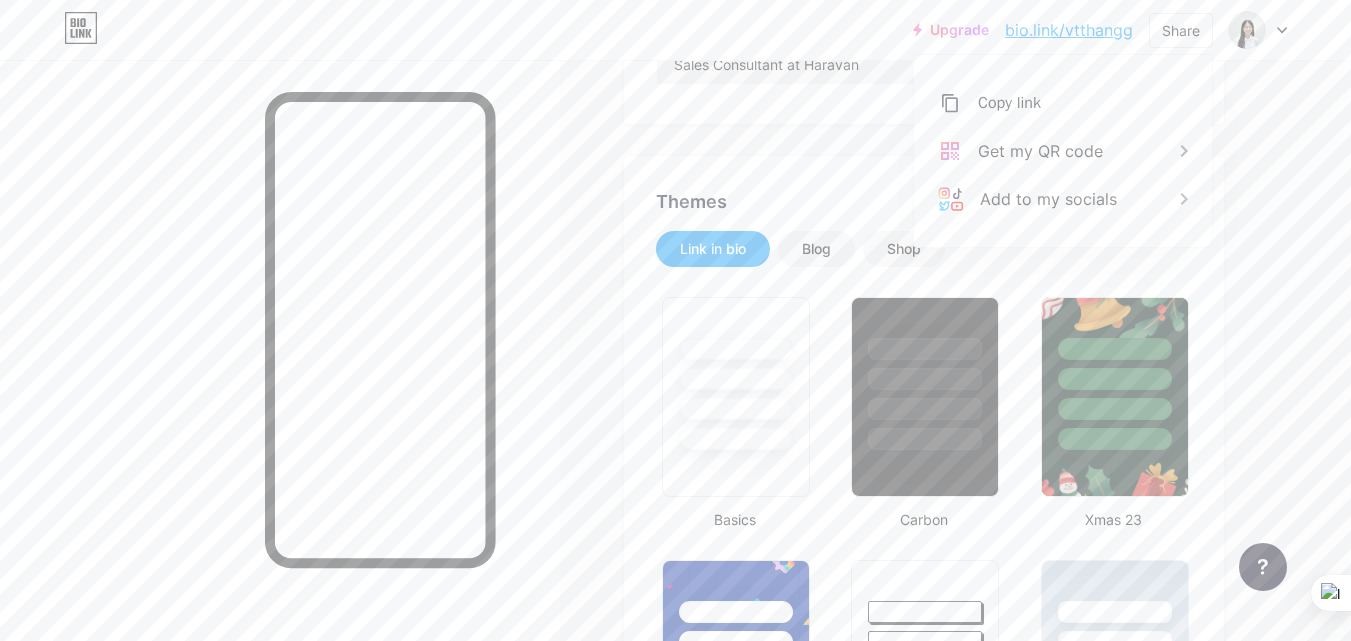 scroll, scrollTop: 0, scrollLeft: 0, axis: both 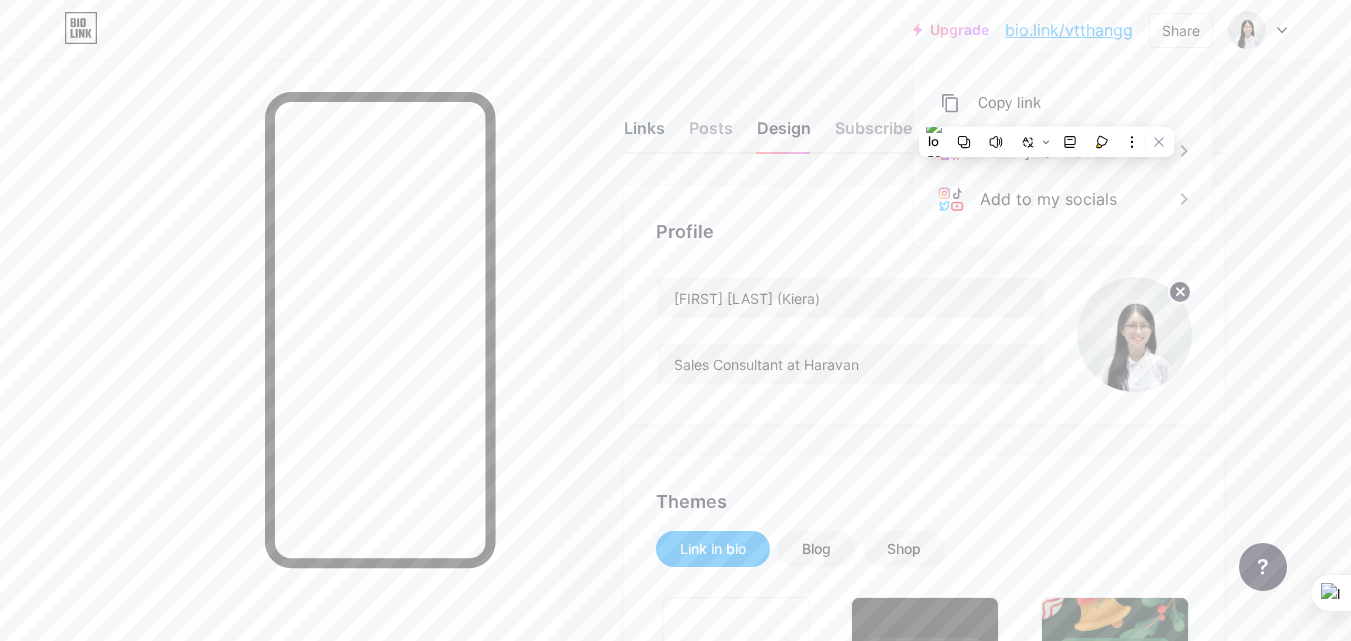 click on "Links" at bounding box center [644, 134] 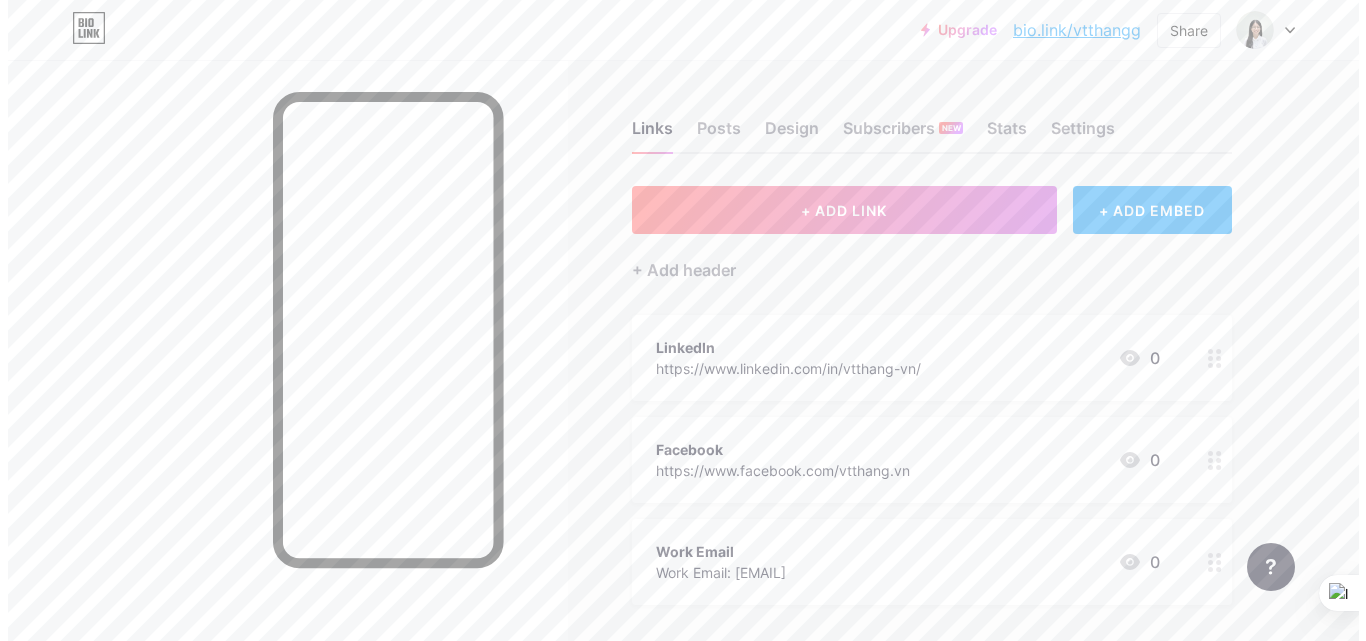 scroll, scrollTop: 300, scrollLeft: 0, axis: vertical 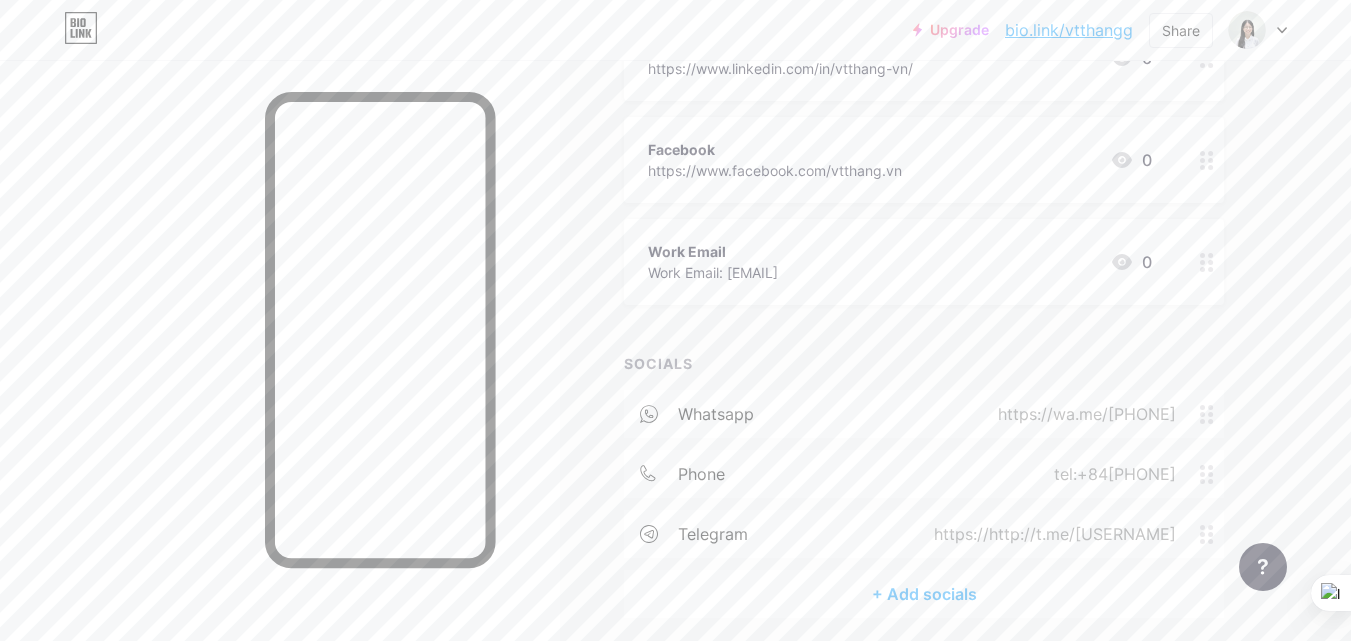 click on "Work Email" at bounding box center (713, 251) 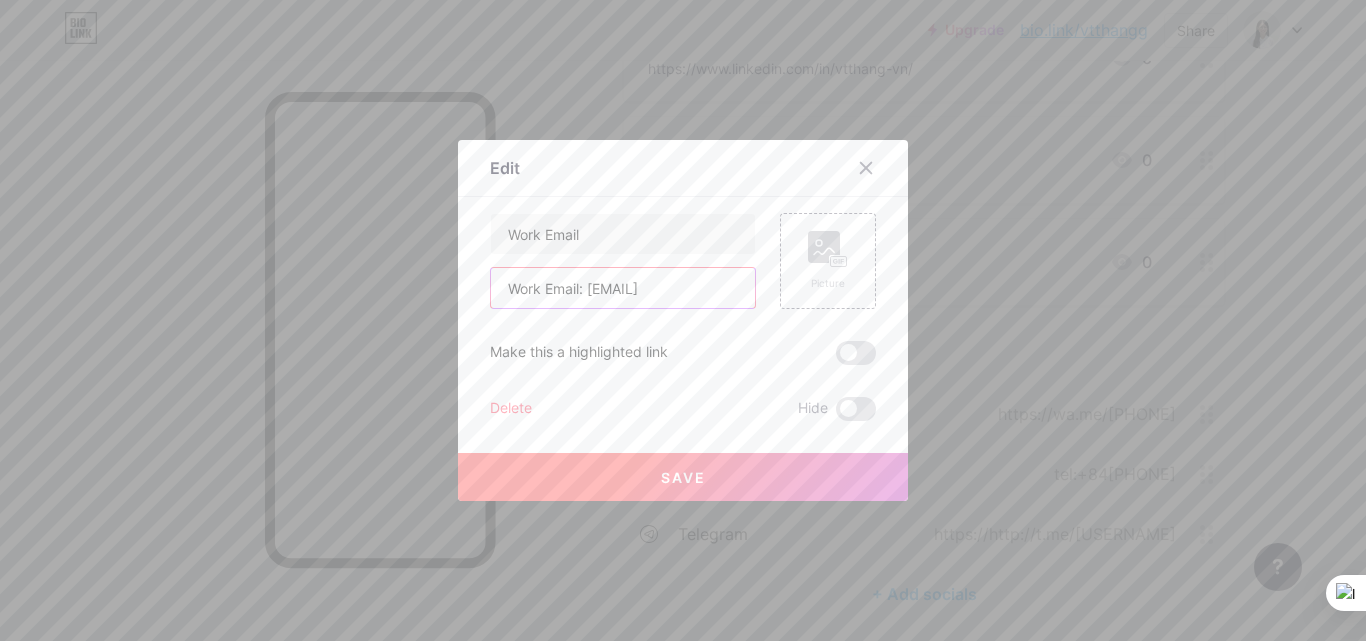 click on "Work Email: [EMAIL]" at bounding box center (623, 288) 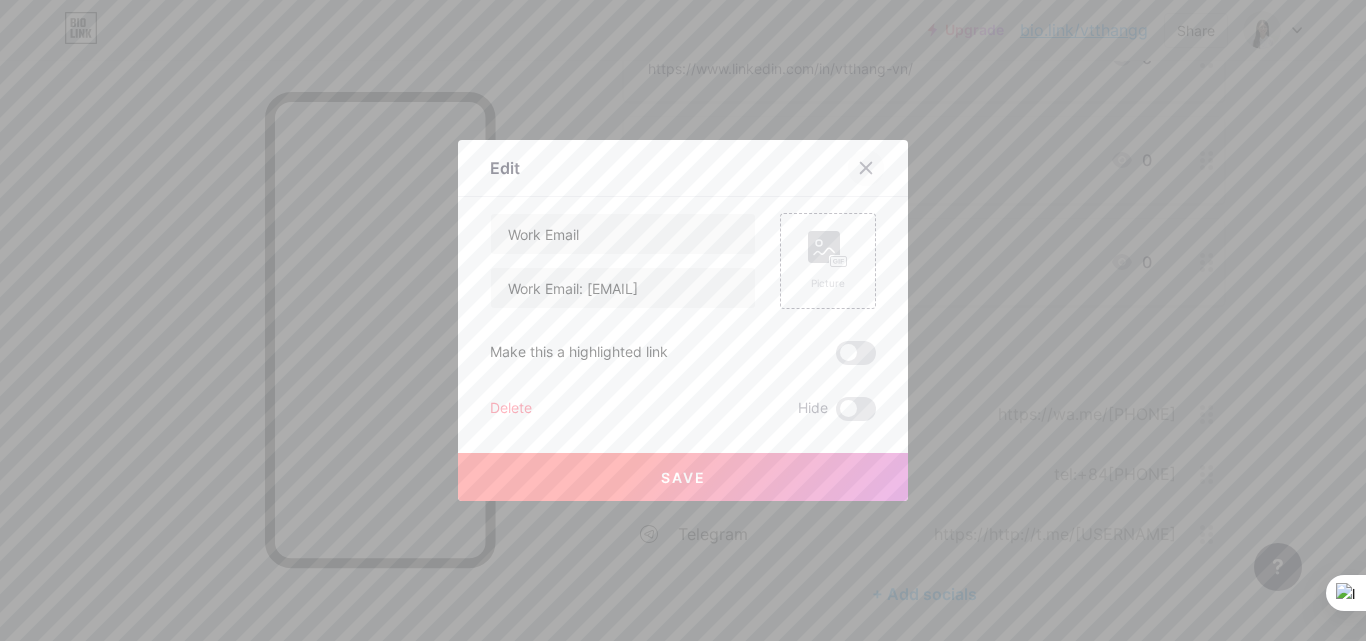 click 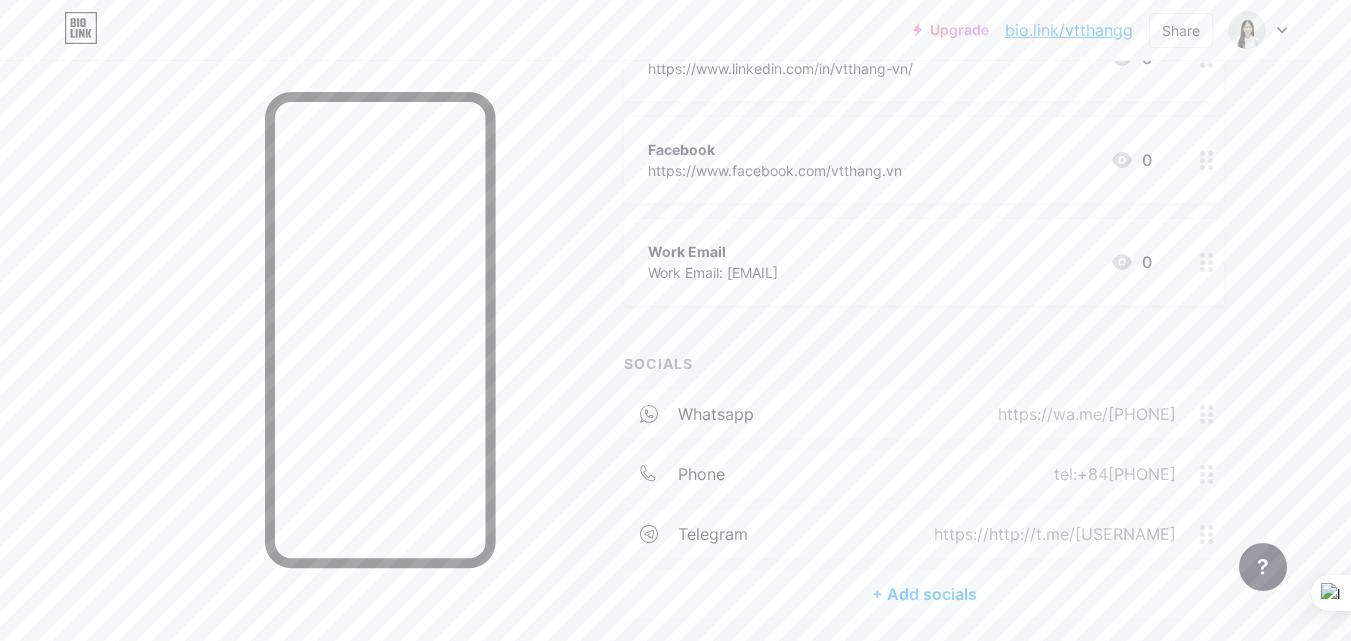 click on "+ Add socials" at bounding box center (924, 594) 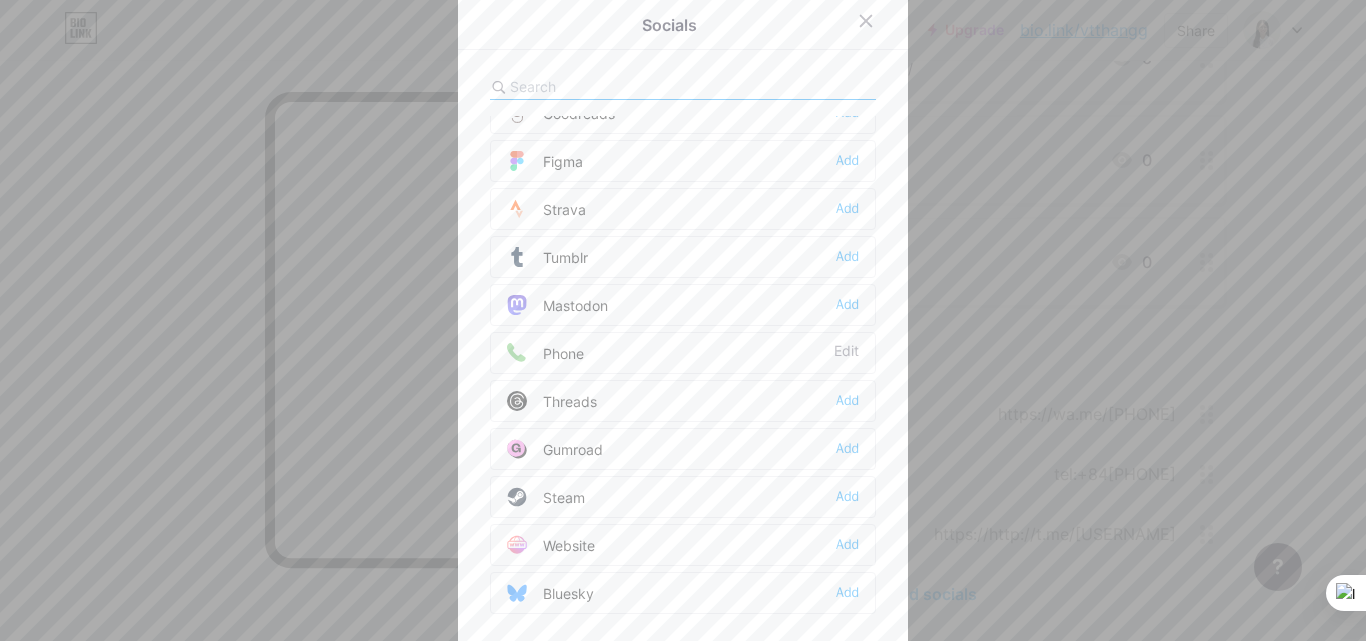 scroll, scrollTop: 1804, scrollLeft: 0, axis: vertical 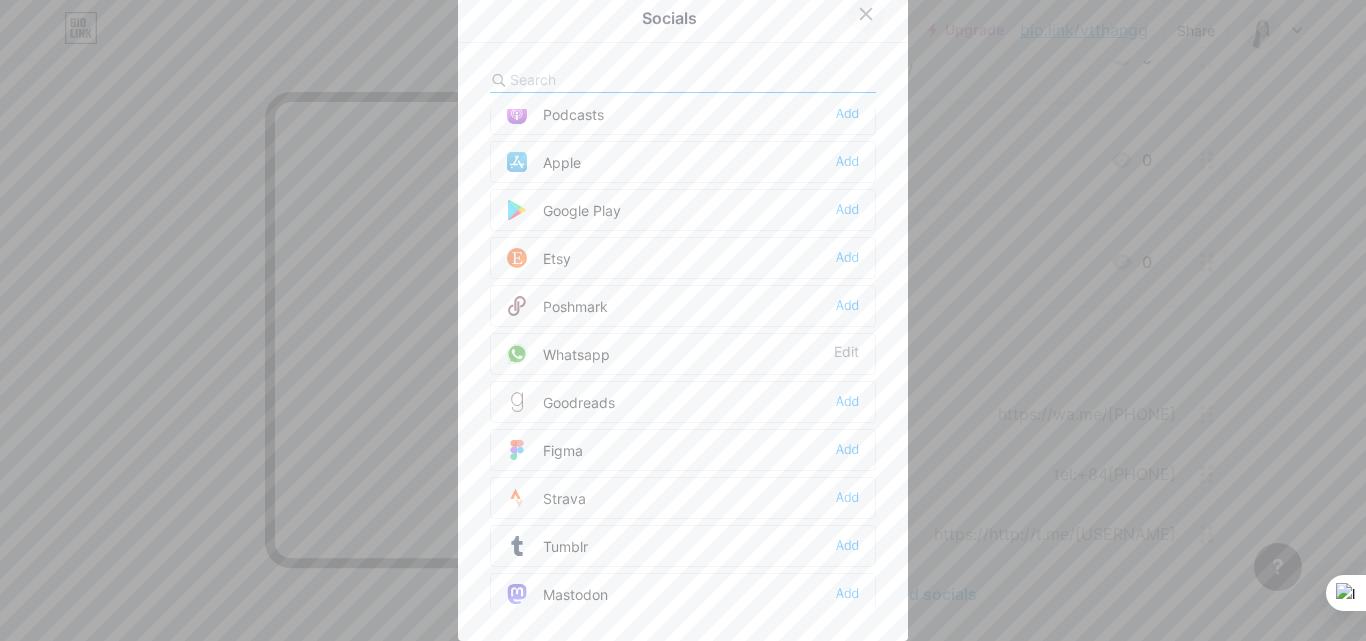 click 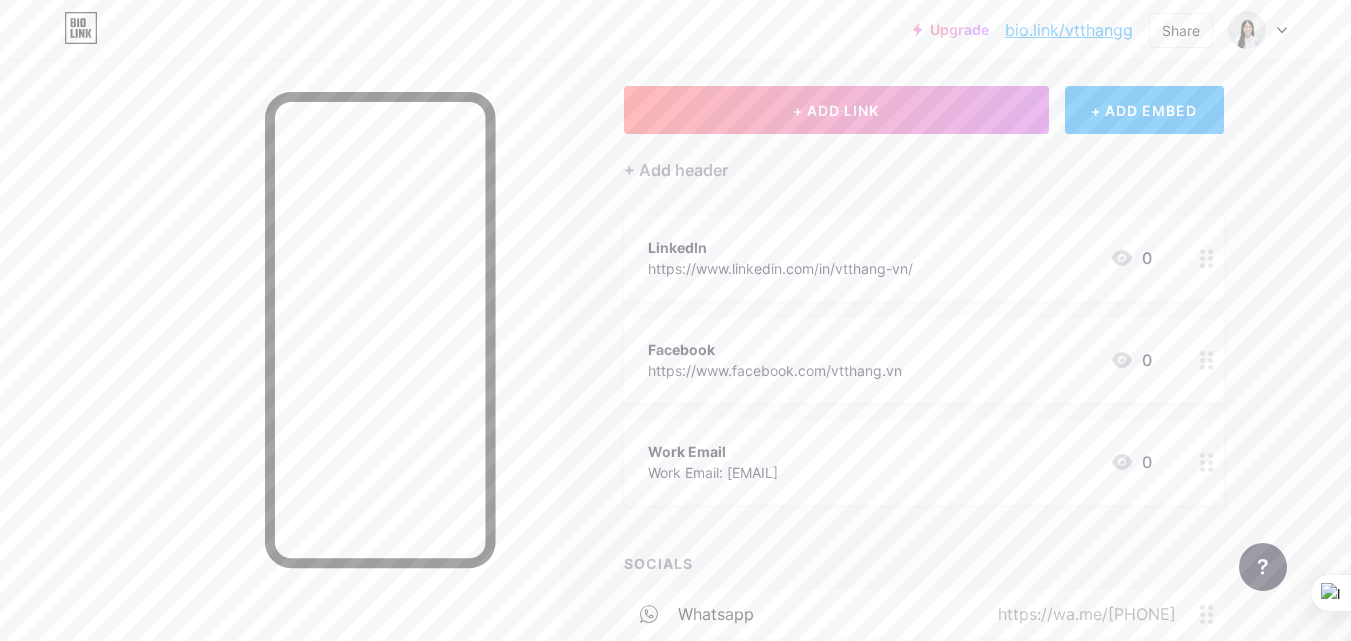 scroll, scrollTop: 0, scrollLeft: 0, axis: both 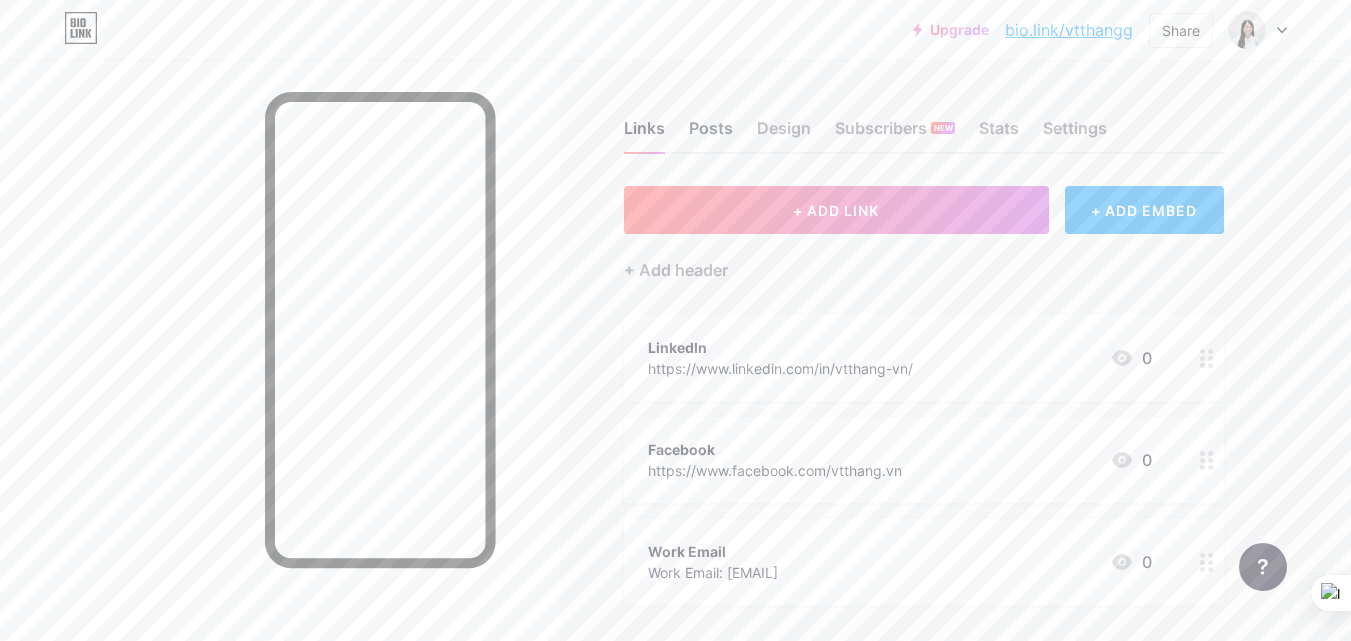 click on "Posts" at bounding box center (711, 134) 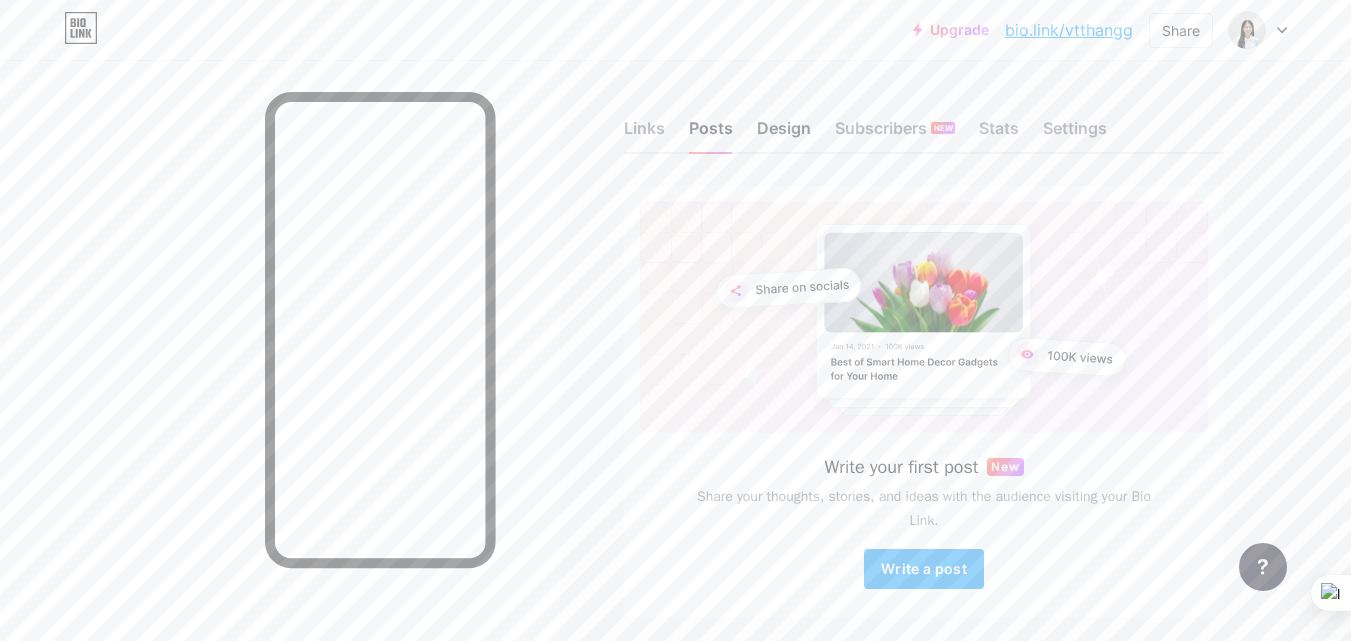 click on "Design" at bounding box center [784, 134] 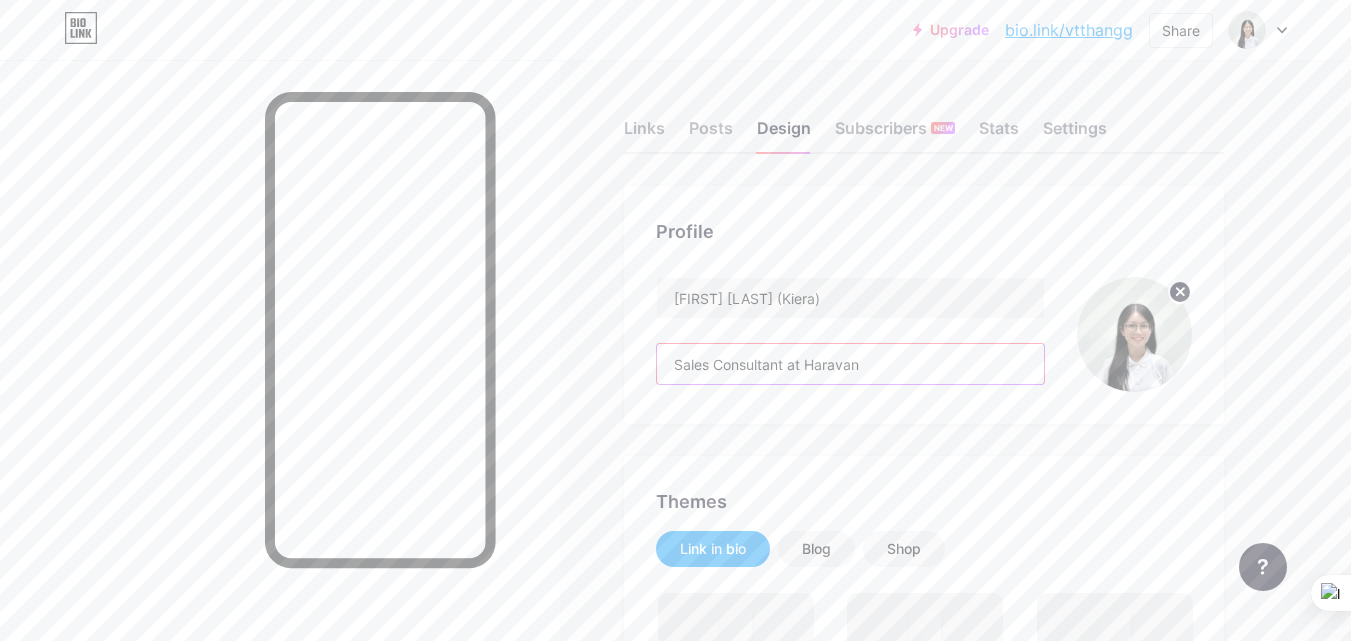 drag, startPoint x: 859, startPoint y: 366, endPoint x: 665, endPoint y: 375, distance: 194.20865 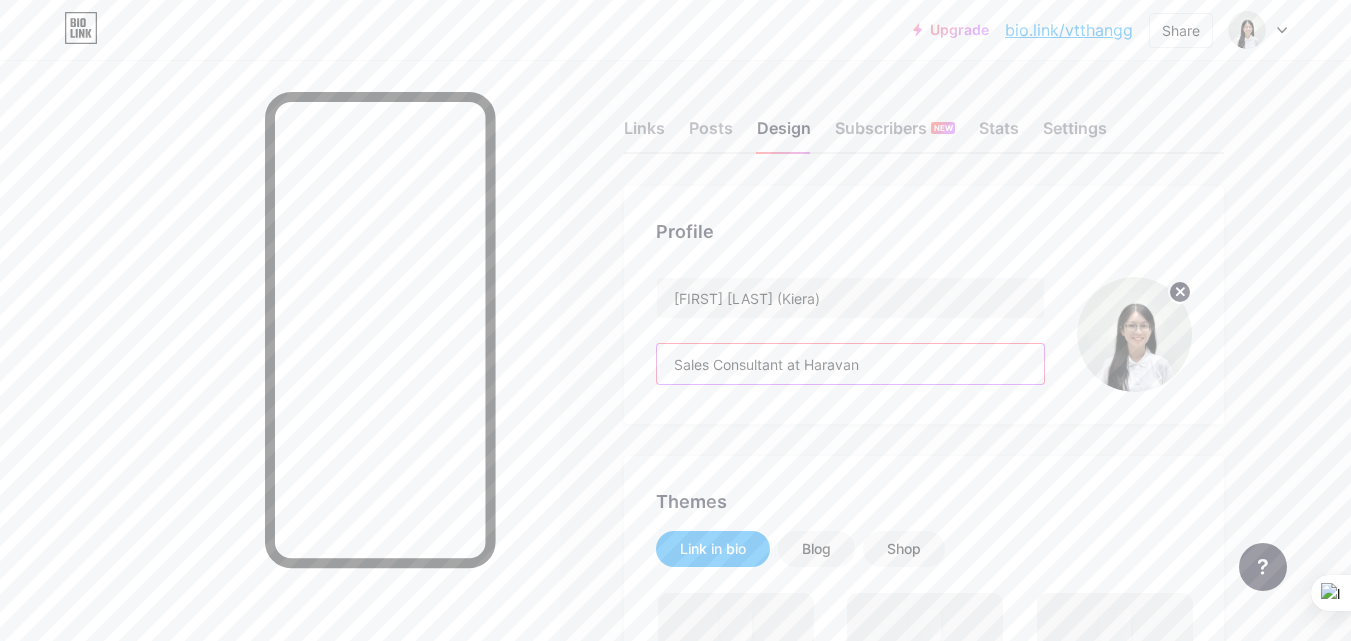 click on "Sales Consultant at Haravan" at bounding box center [850, 364] 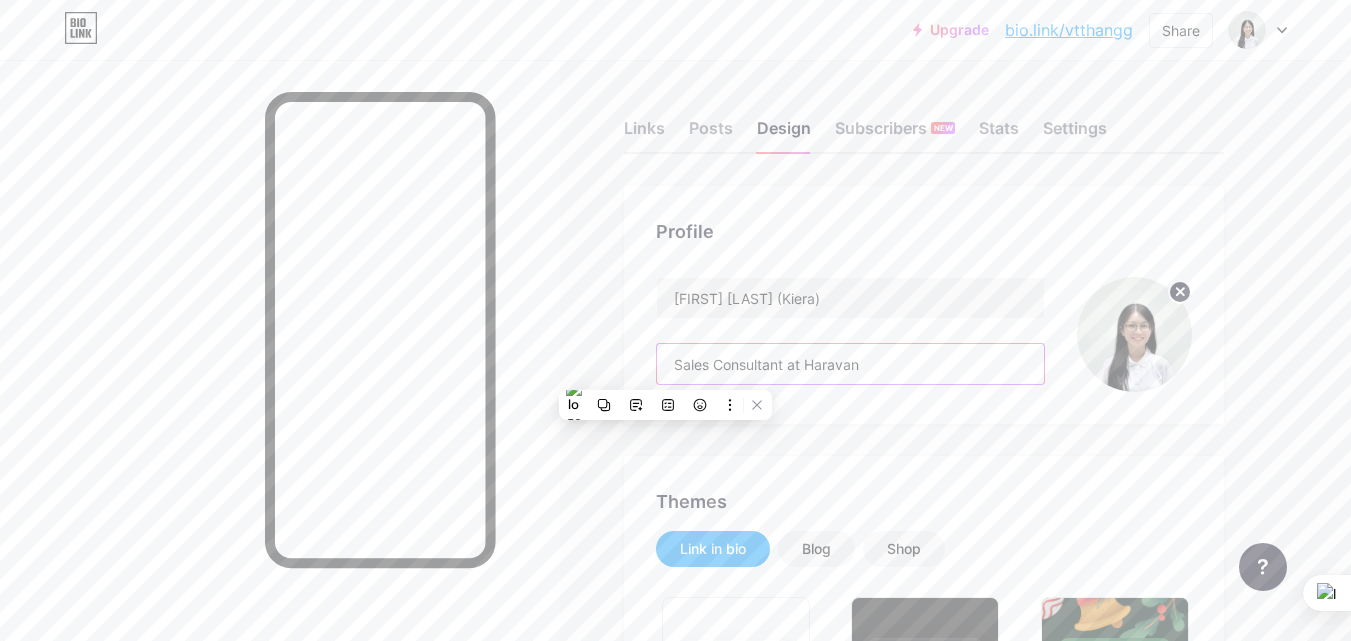 type 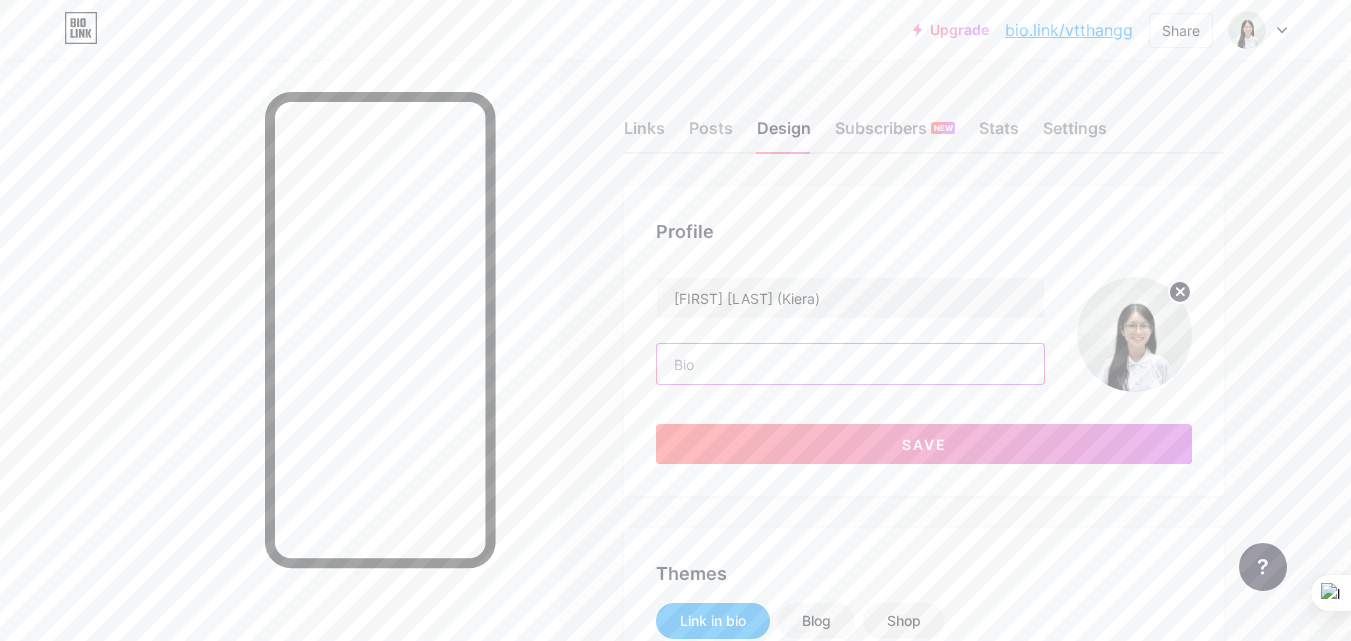 type on "#ffffff" 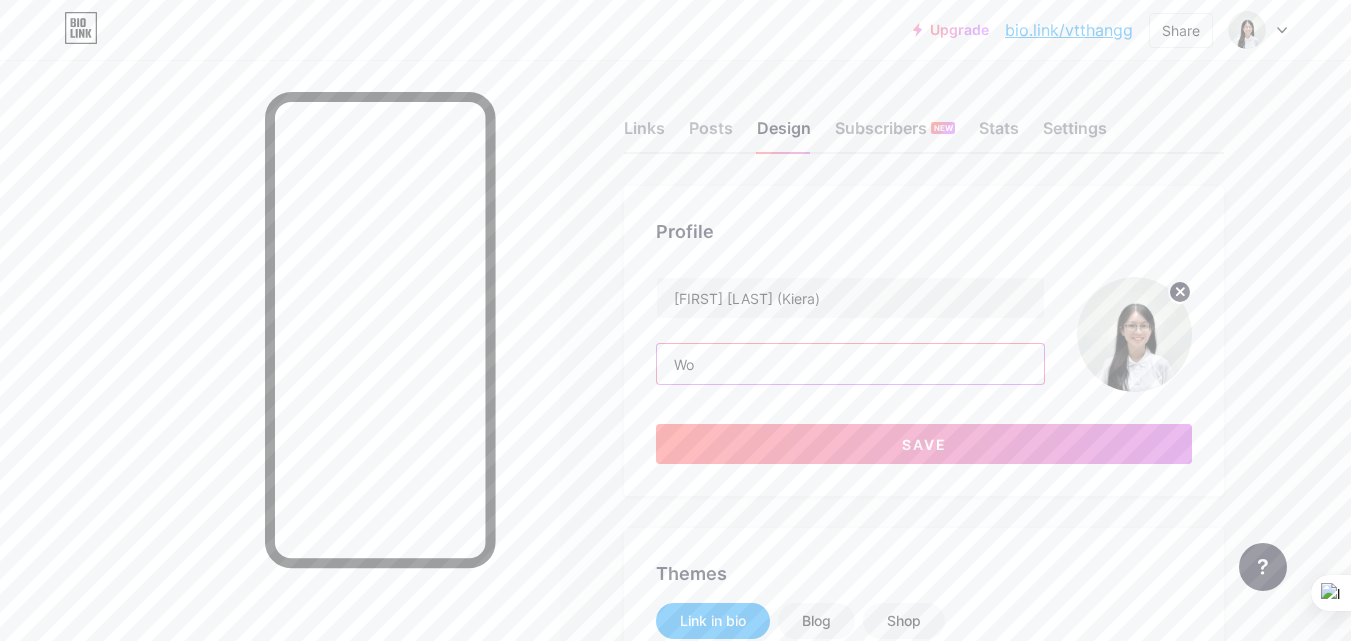 type on "W" 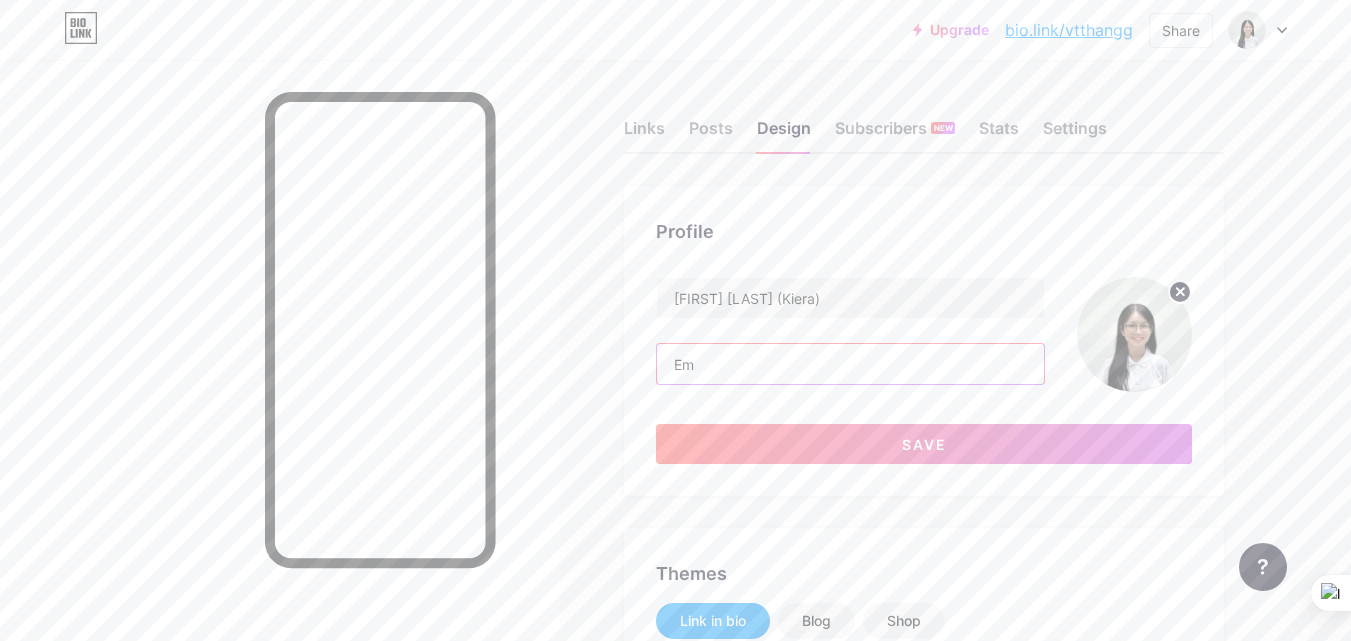 type on "E" 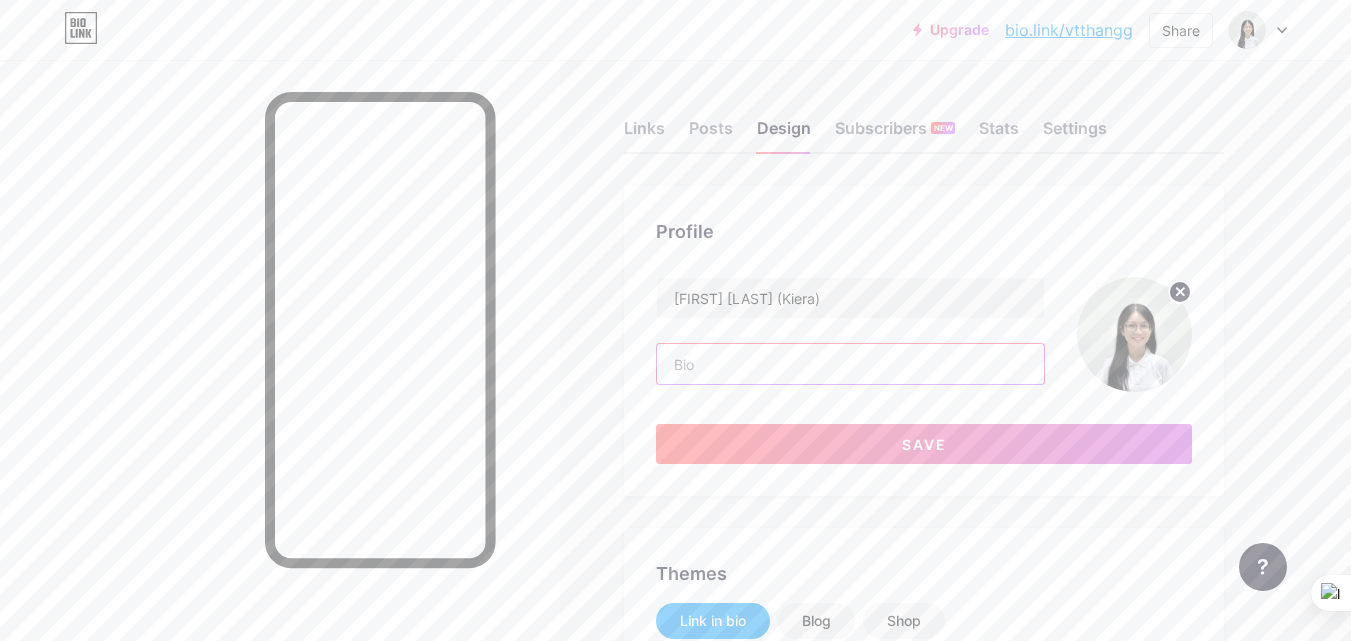 type on "Ư" 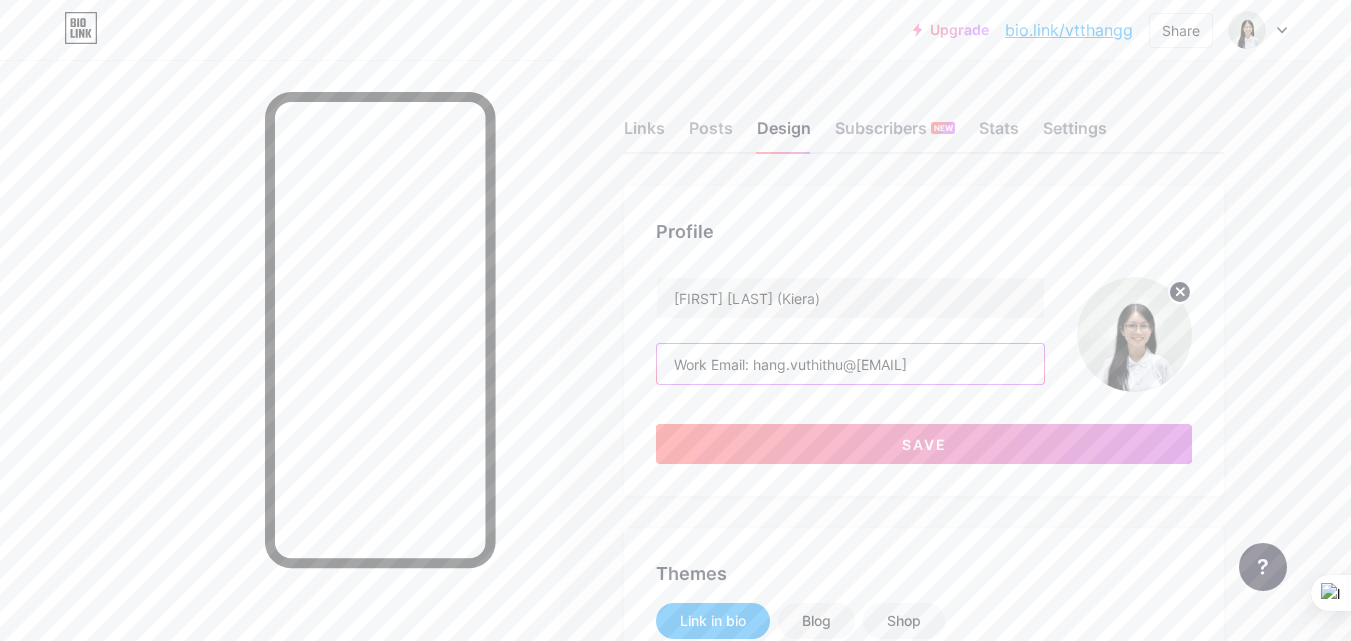 scroll, scrollTop: 300, scrollLeft: 0, axis: vertical 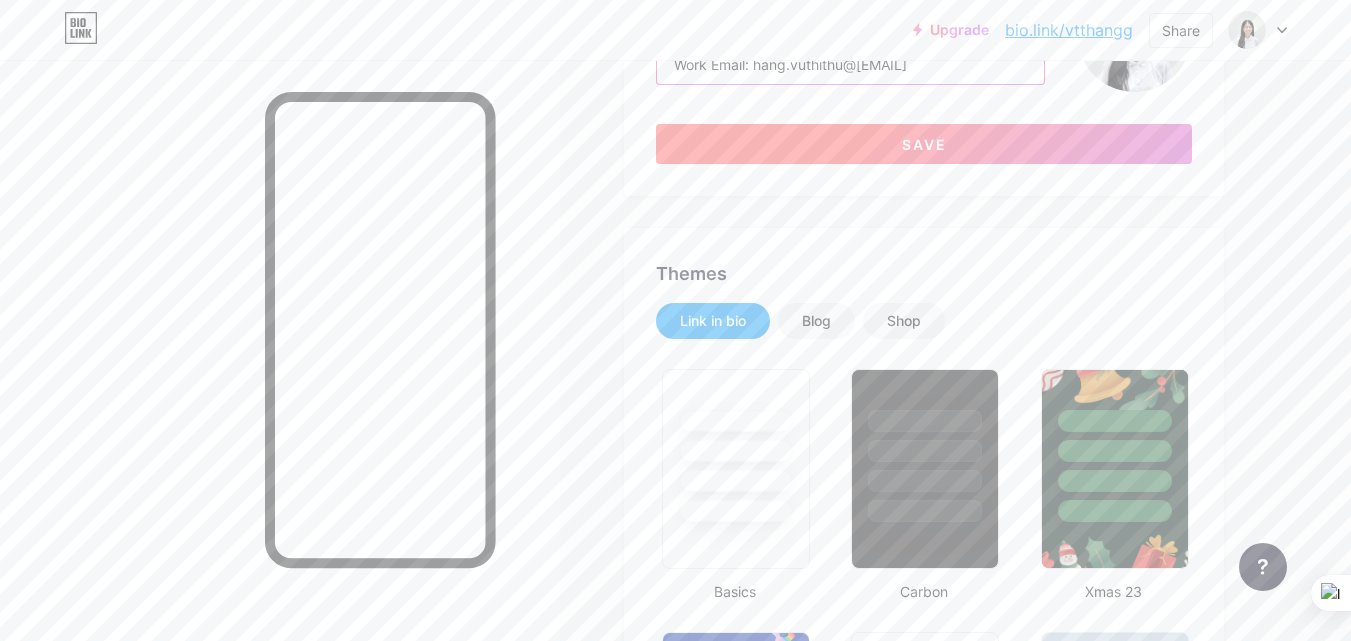 type on "Work Email: hang.vuthithu@[EMAIL]" 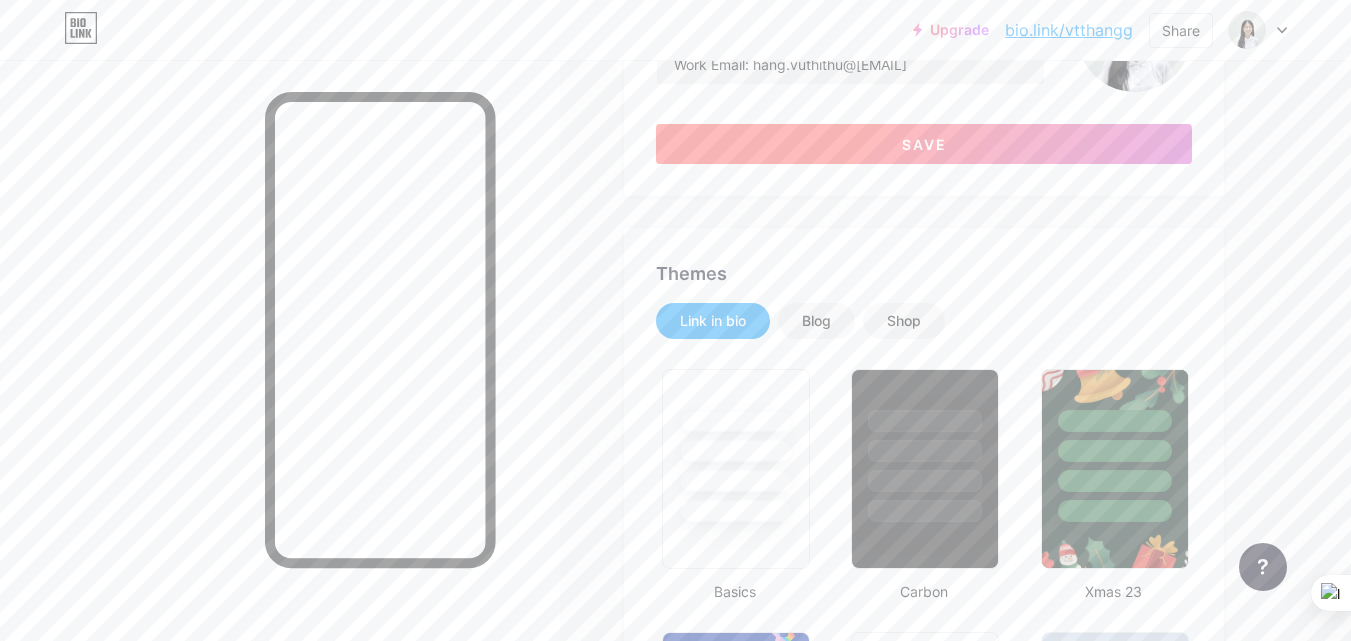 click on "Save" at bounding box center [924, 144] 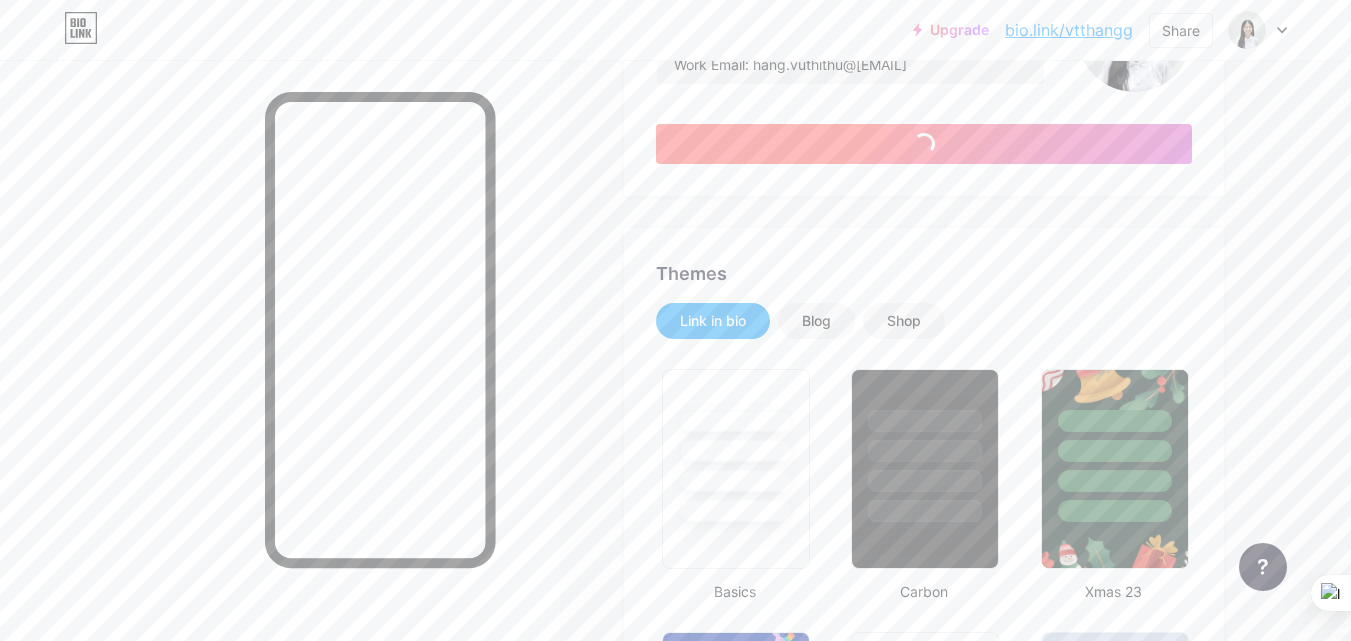 type on "#ffffff" 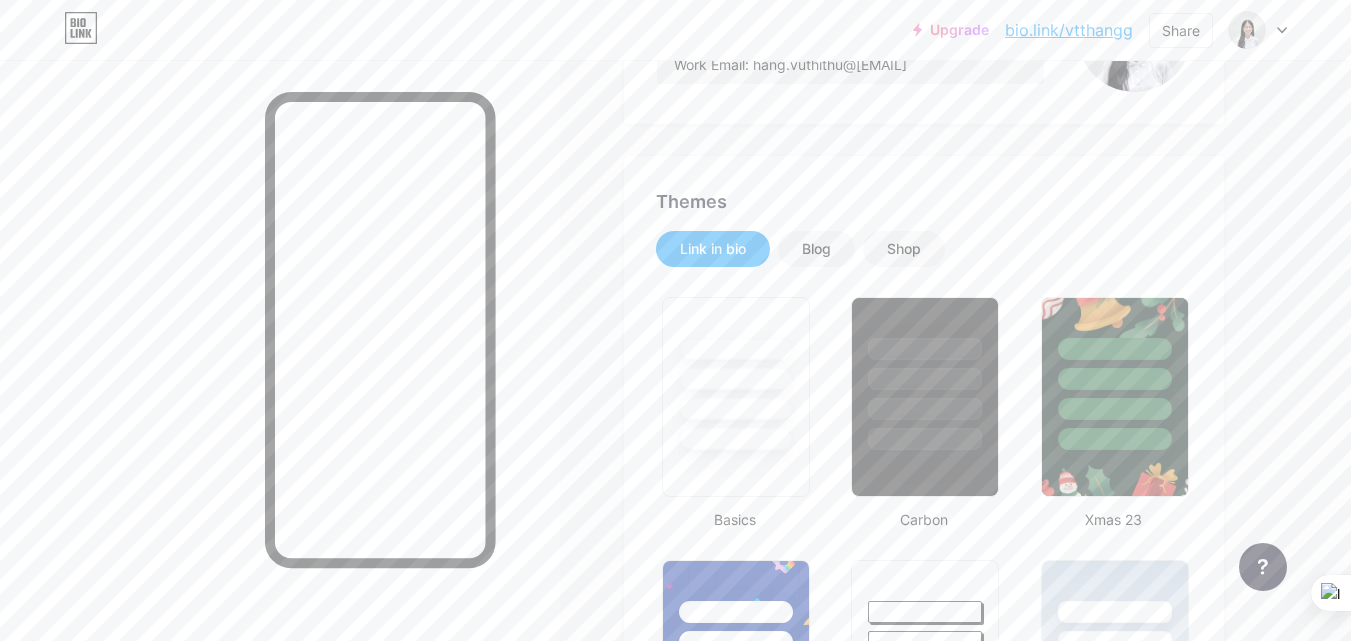 scroll, scrollTop: 200, scrollLeft: 0, axis: vertical 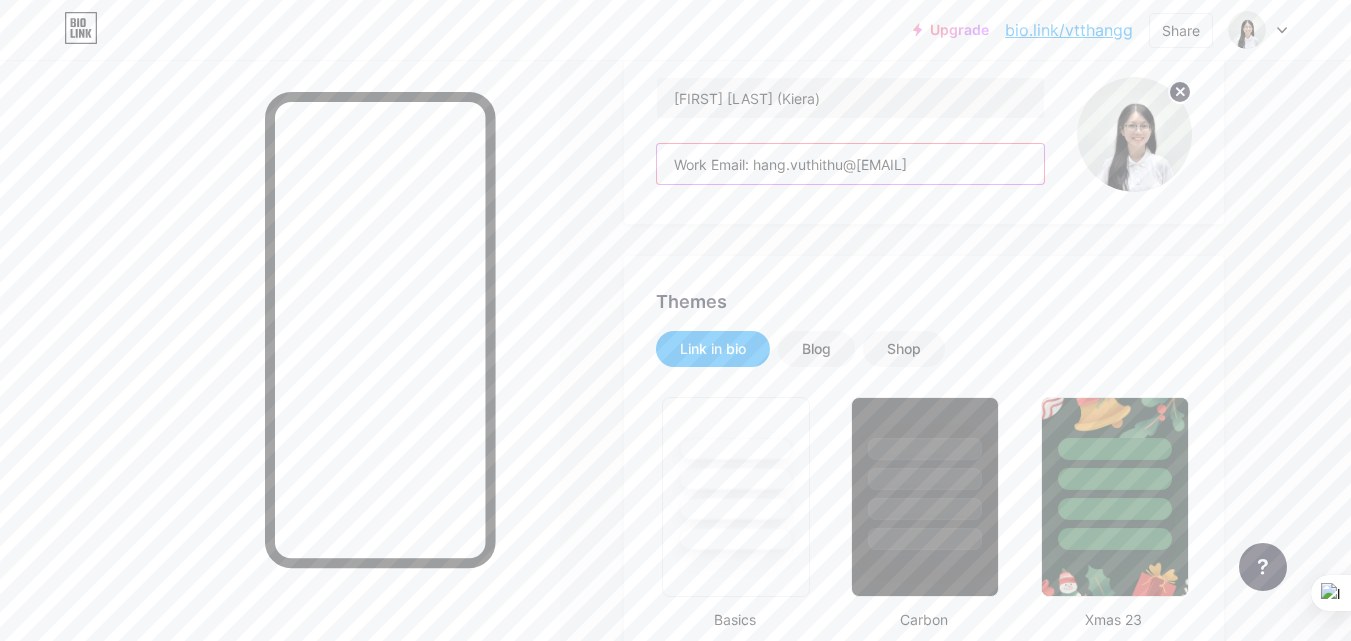 drag, startPoint x: 944, startPoint y: 157, endPoint x: 682, endPoint y: 157, distance: 262 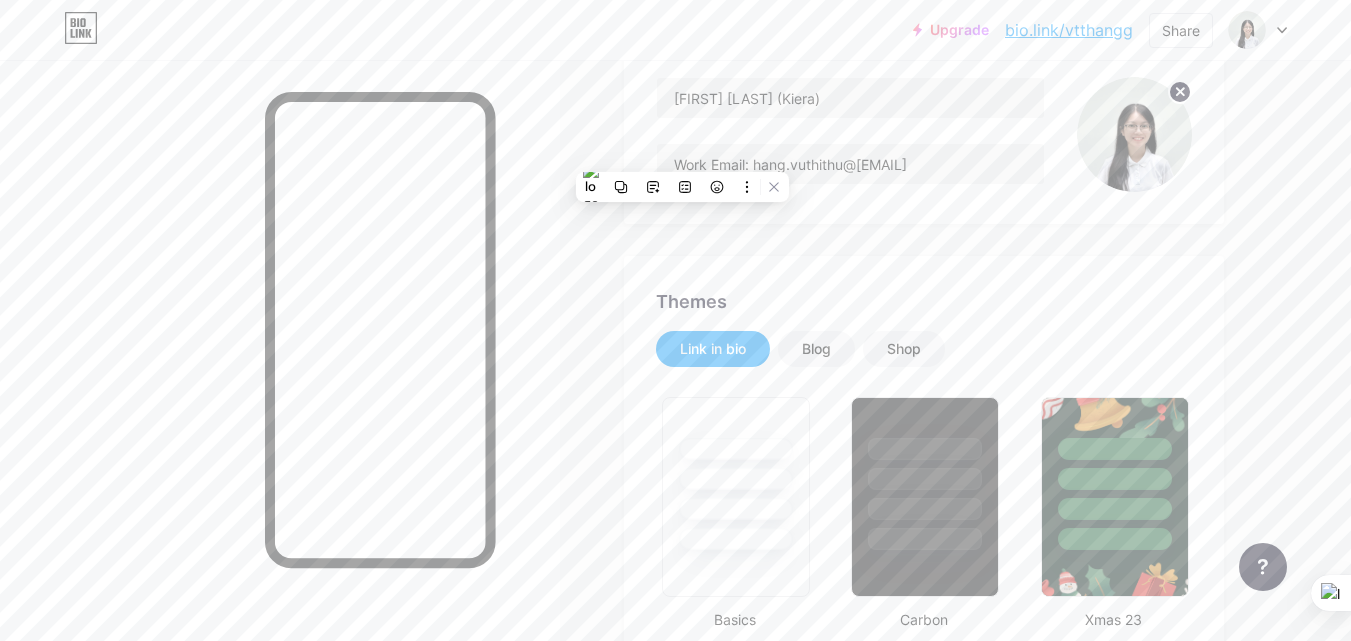 click on "Profile   Vu Thi Thu Hang (Kiera)     Work Email: hang.vuthithu@[EMAIL]                   Themes   Link in bio   Blog   Shop       Basics       Carbon       Xmas 23       Pride       Glitch       Winter · Live       Glassy · Live       Chameleon · Live       Rainy Night · Live       Neon · Live       Summer       Retro       Strawberry · Live       Desert       Sunny       Autumn       Leaf       Clear Sky       Blush       Unicorn       Minimal       Cloudy       Shadow     Create your own           Changes saved     Background         Color           Video             Image           #ffffff     Button       #4698b4   Font   Inter Poppins EB Garamond TEKO BALSAMIQ SANS Kite One PT Sans Quicksand DM Sans     #000000   Changes saved     Position to display socials                 Top                     Bottom
Disable Bio Link branding" at bounding box center (654, 2168) 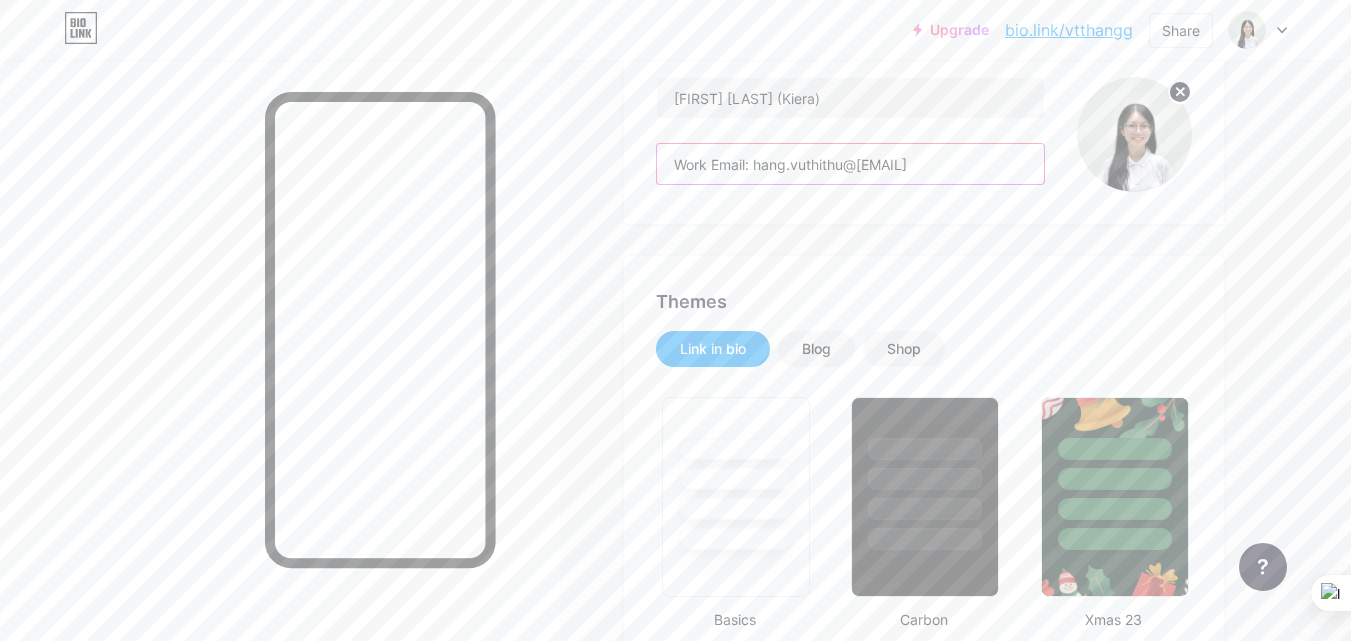 click on "Work Email: hang.vuthithu@[EMAIL]" at bounding box center (850, 164) 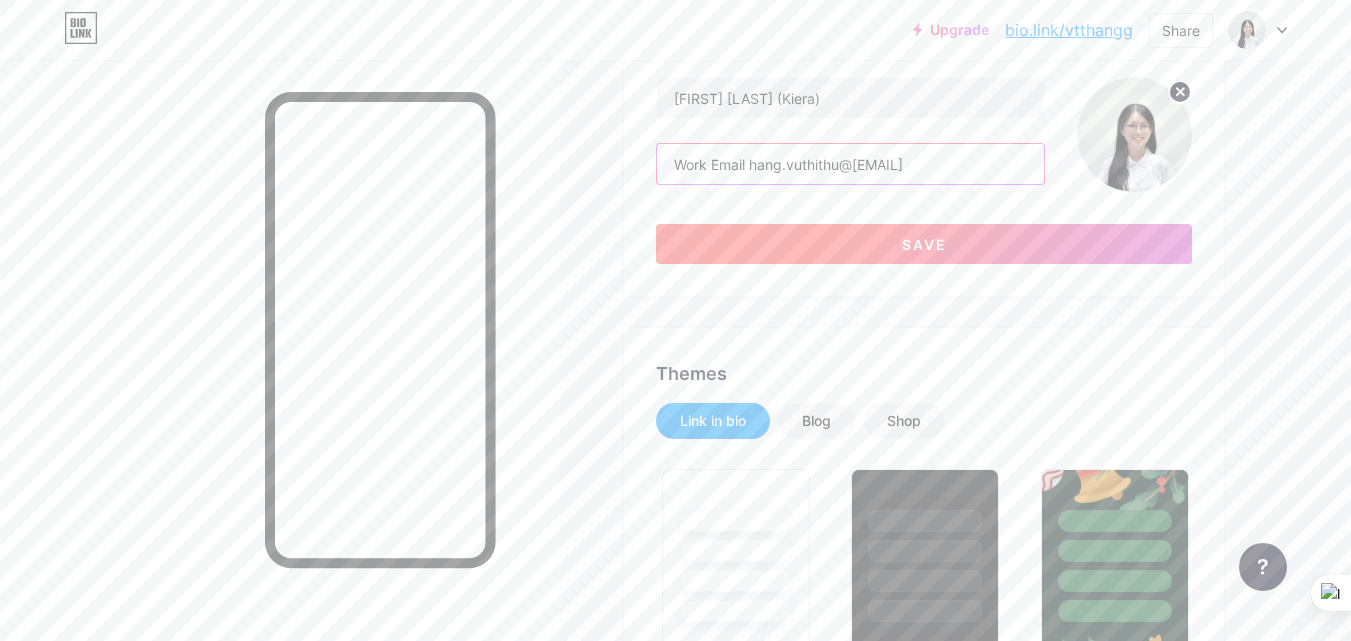 type on "Work Email hang.vuthithu@[EMAIL]" 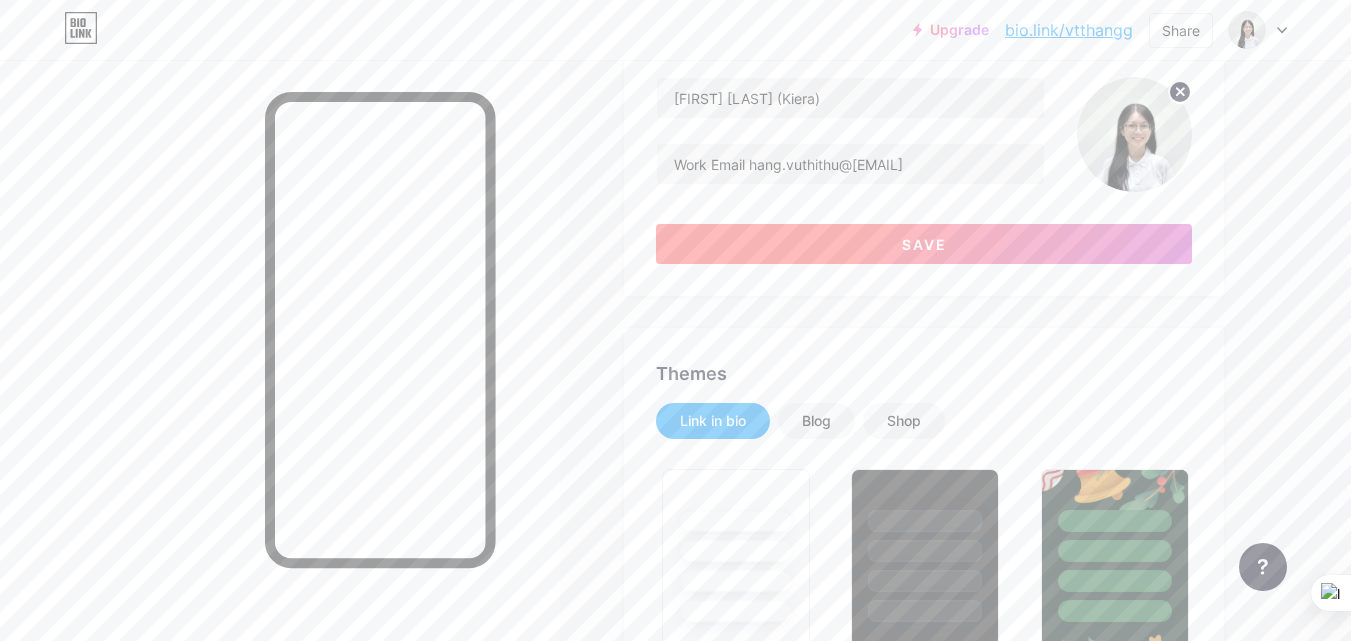 click on "Save" at bounding box center (924, 244) 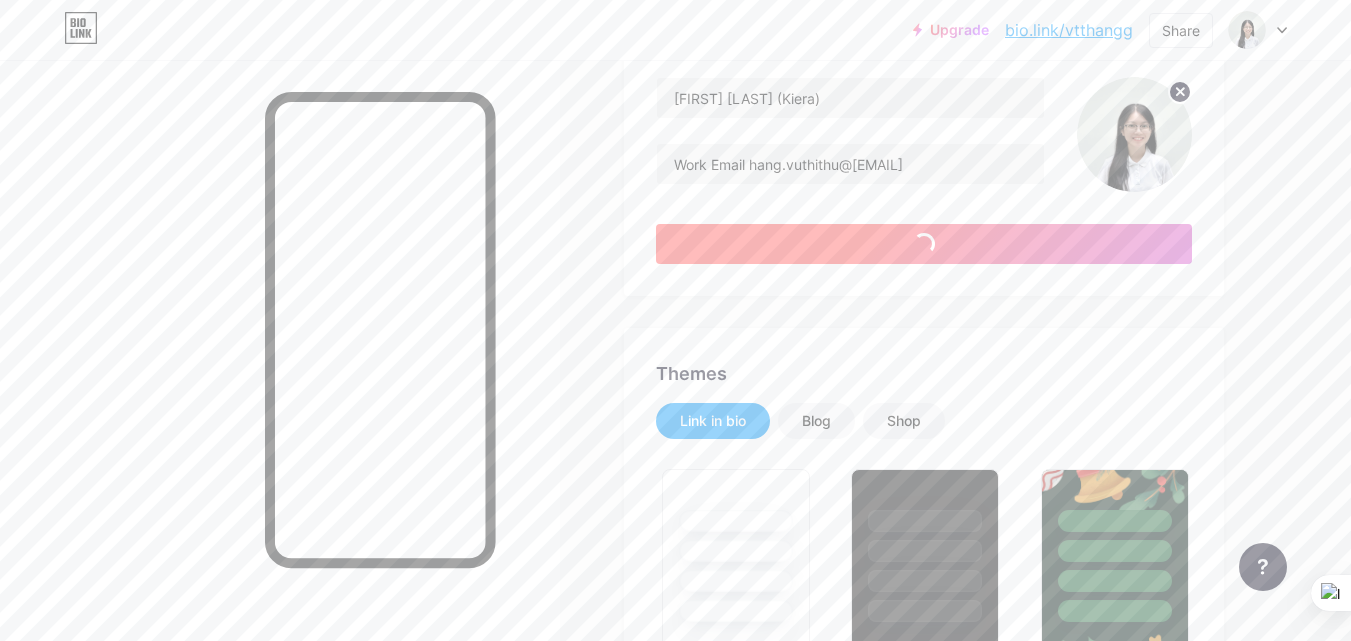 type on "#ffffff" 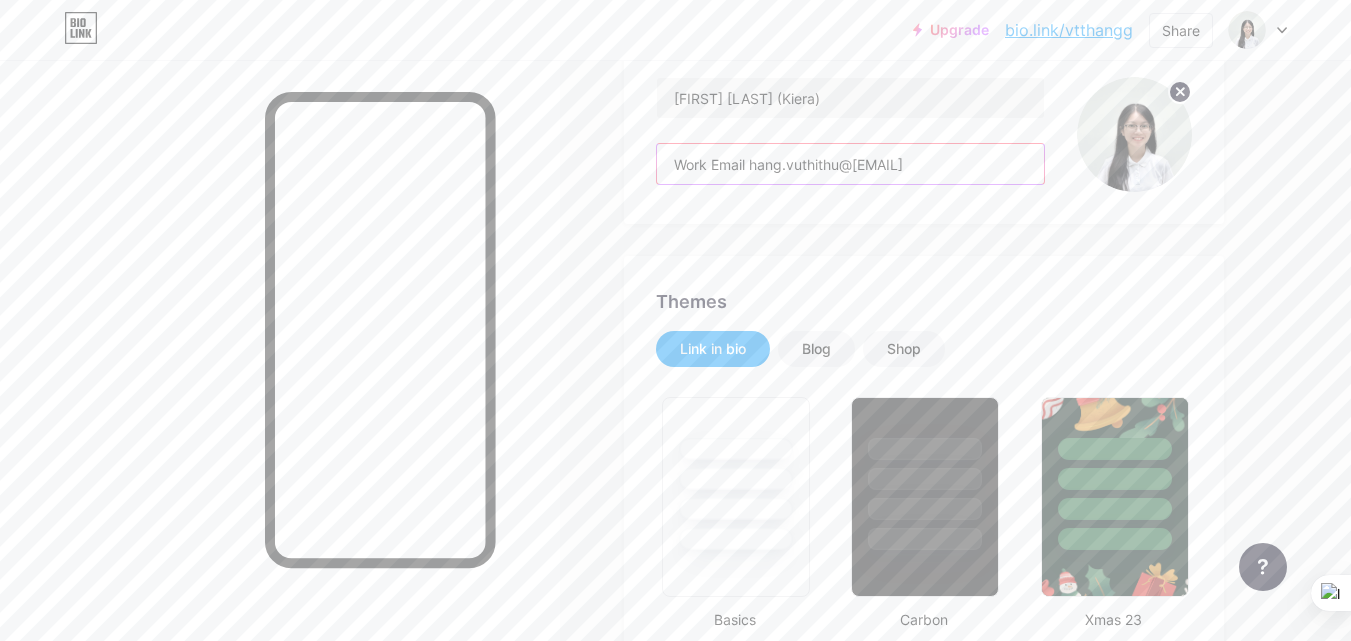 click on "Work Email hang.vuthithu@[EMAIL]" at bounding box center (850, 164) 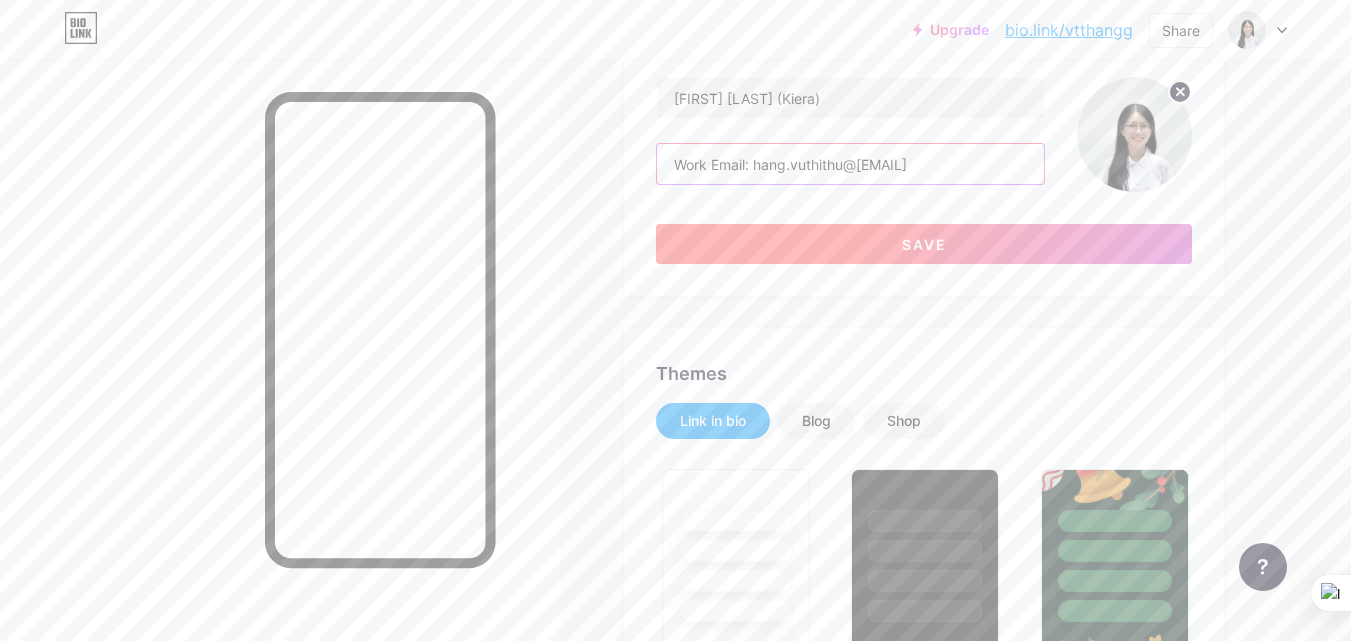 type on "Work Email: hang.vuthithu@[EMAIL]" 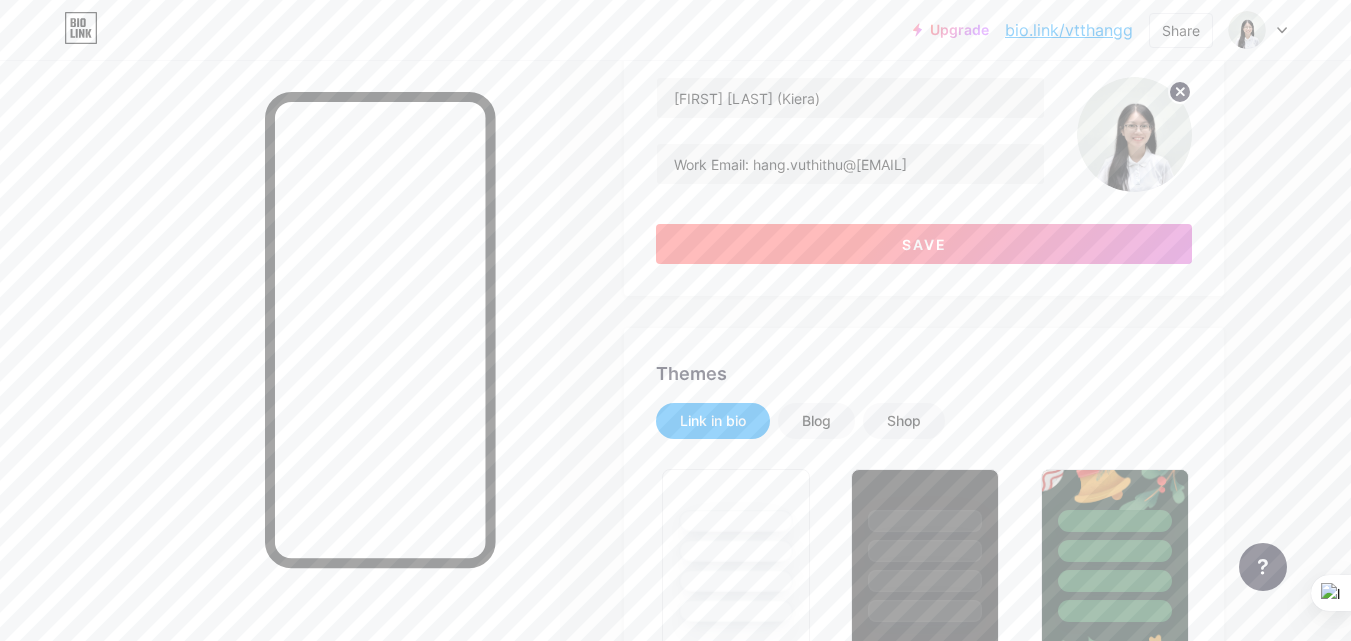 click on "Save" at bounding box center [924, 244] 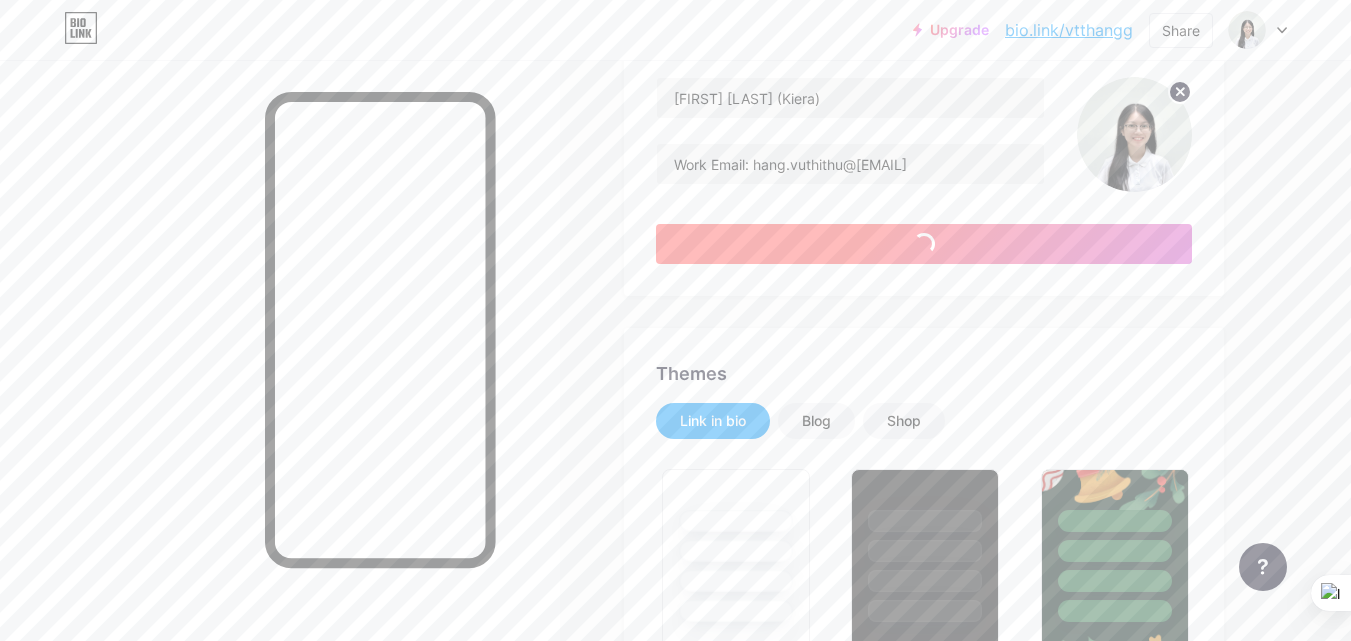 type on "#ffffff" 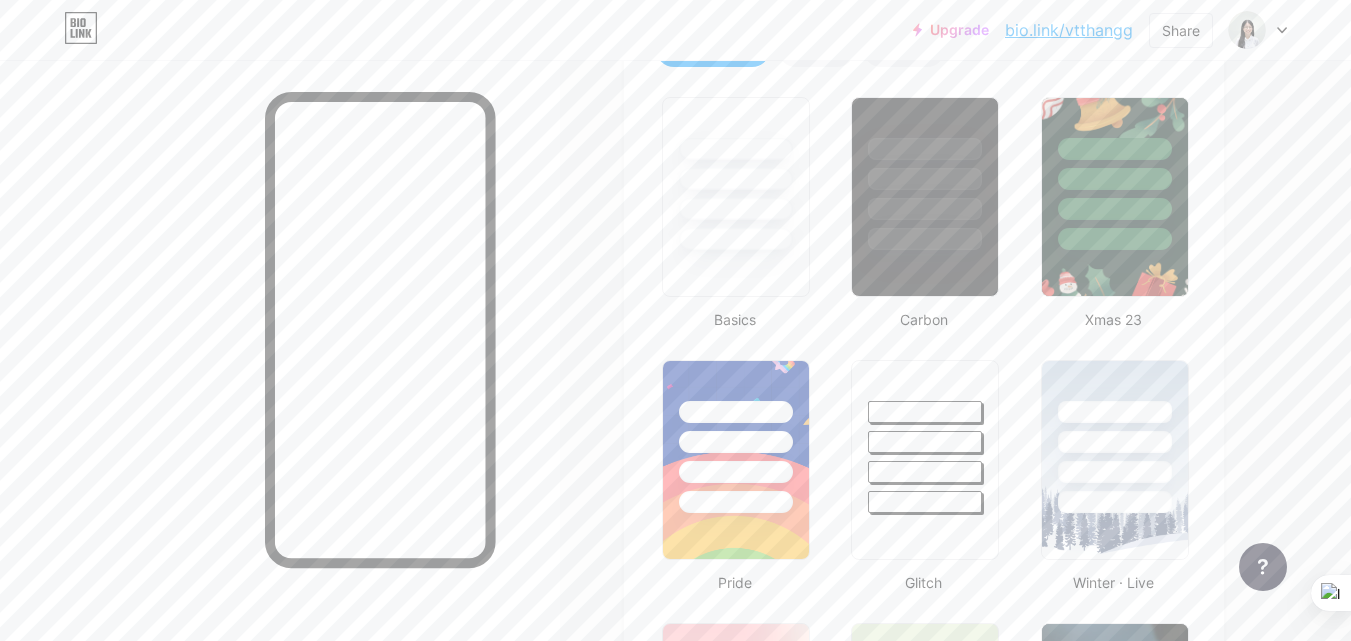 scroll, scrollTop: 0, scrollLeft: 0, axis: both 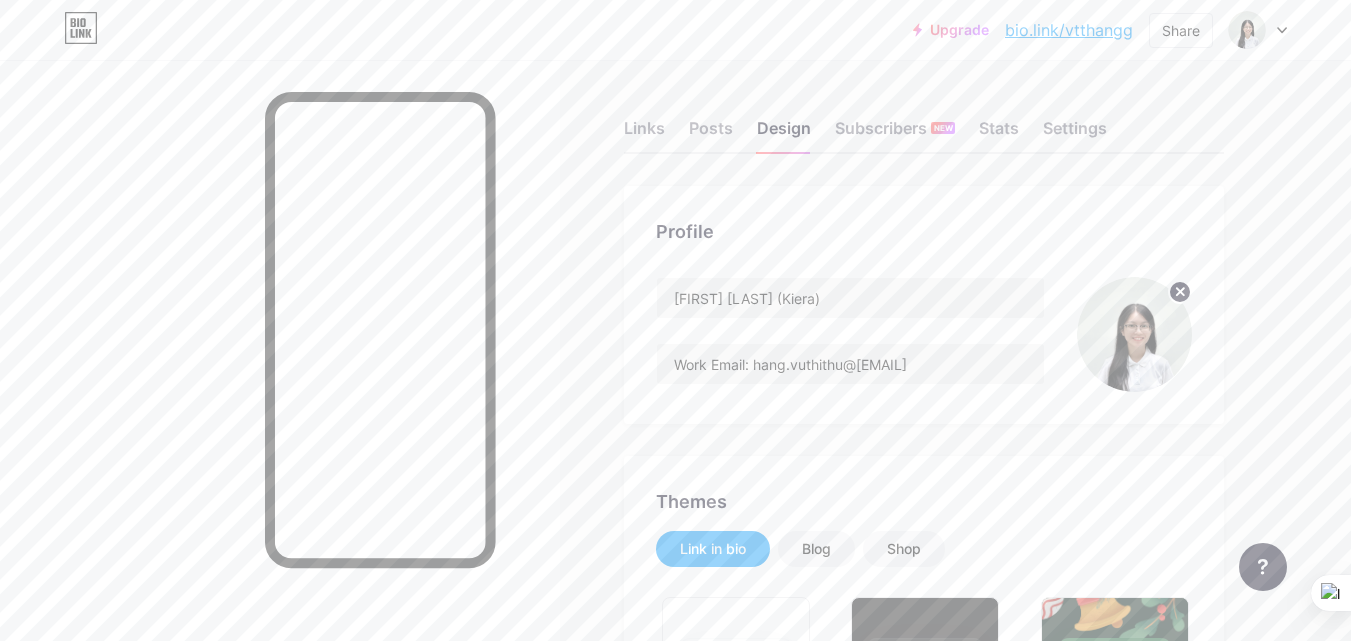 click on "bio.link/vtthangg" at bounding box center (1069, 30) 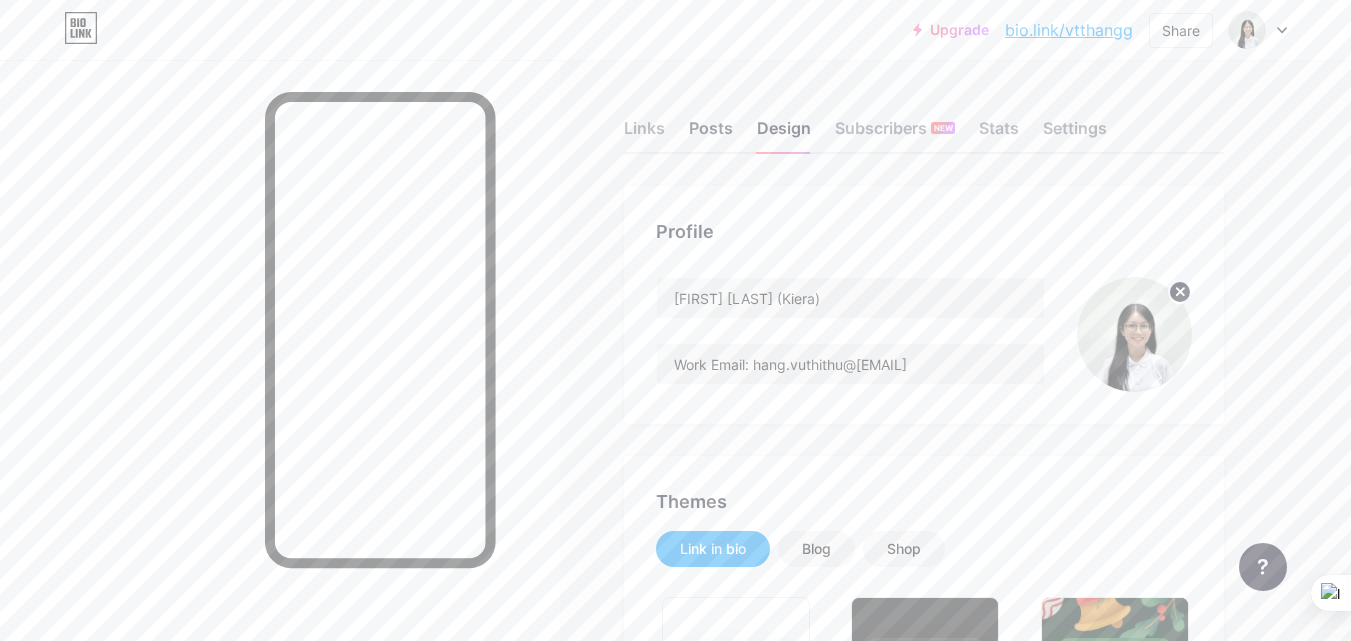 click on "Posts" at bounding box center (711, 134) 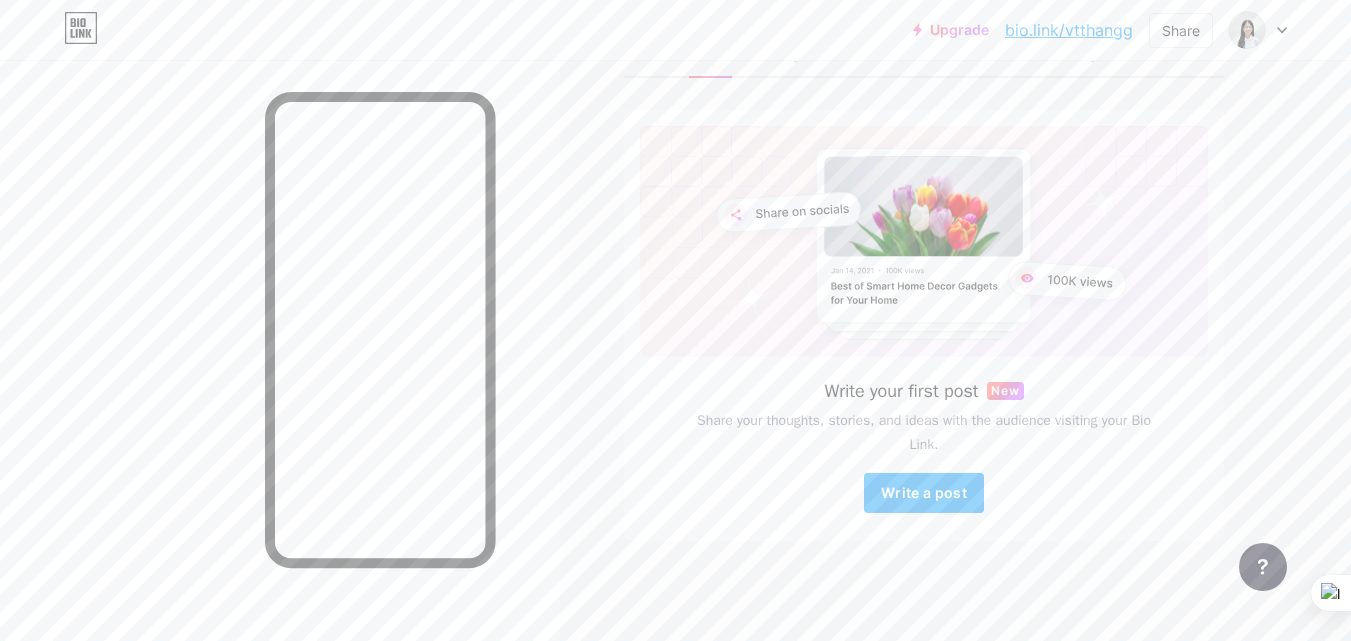 scroll, scrollTop: 0, scrollLeft: 0, axis: both 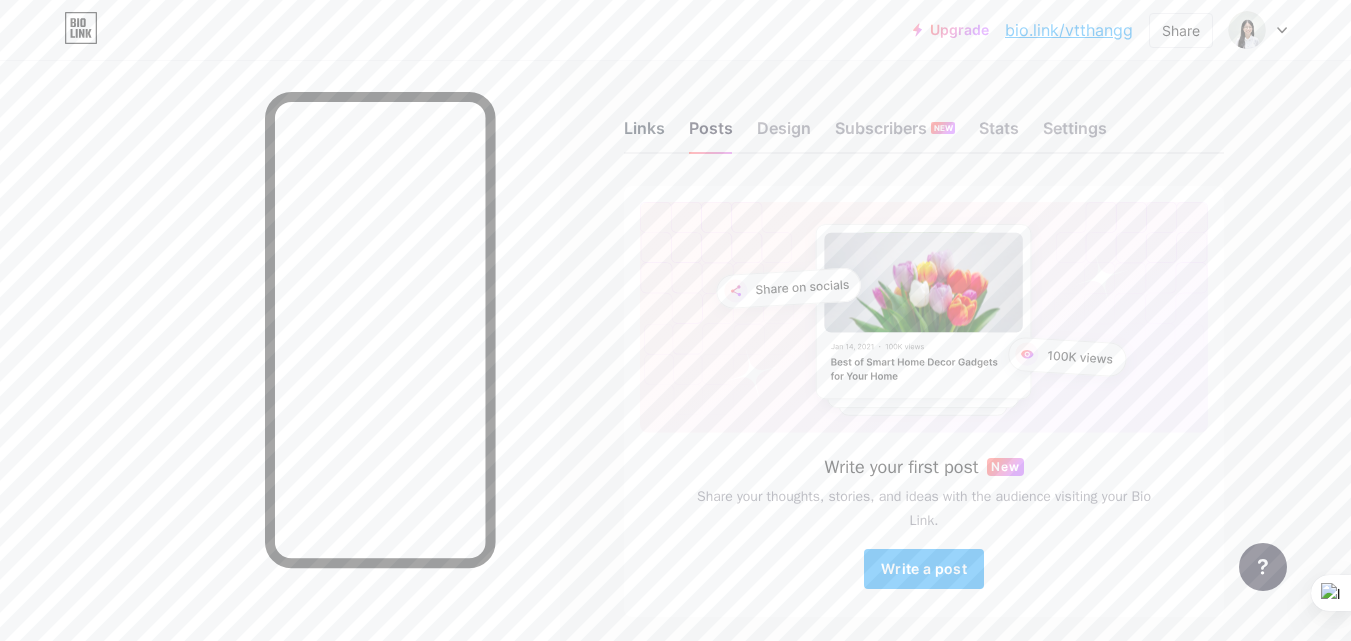 click on "Links" at bounding box center (644, 134) 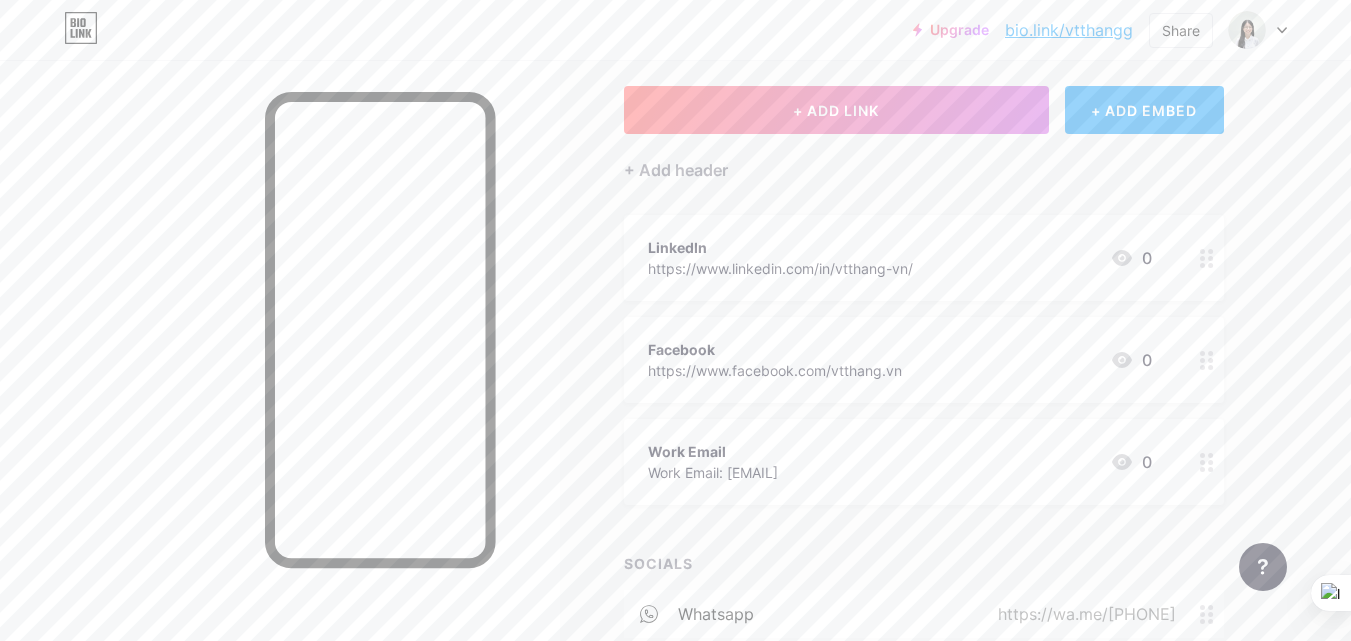 scroll, scrollTop: 200, scrollLeft: 0, axis: vertical 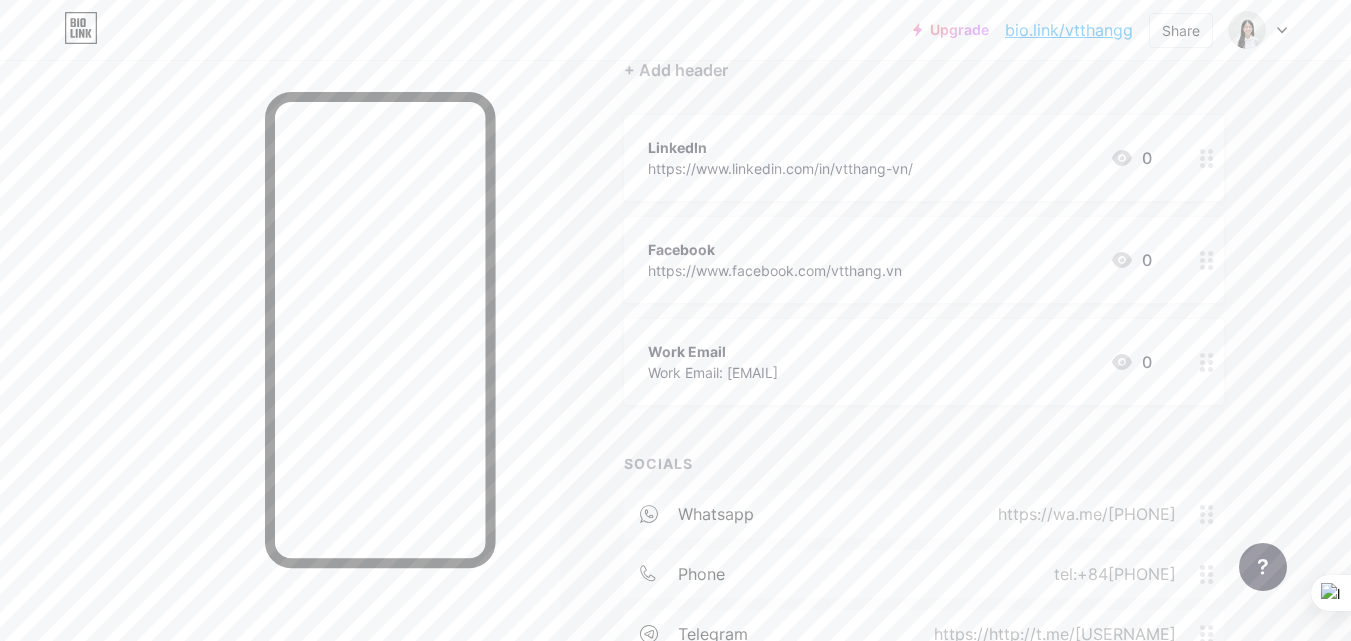 click on "Work Email" at bounding box center [713, 351] 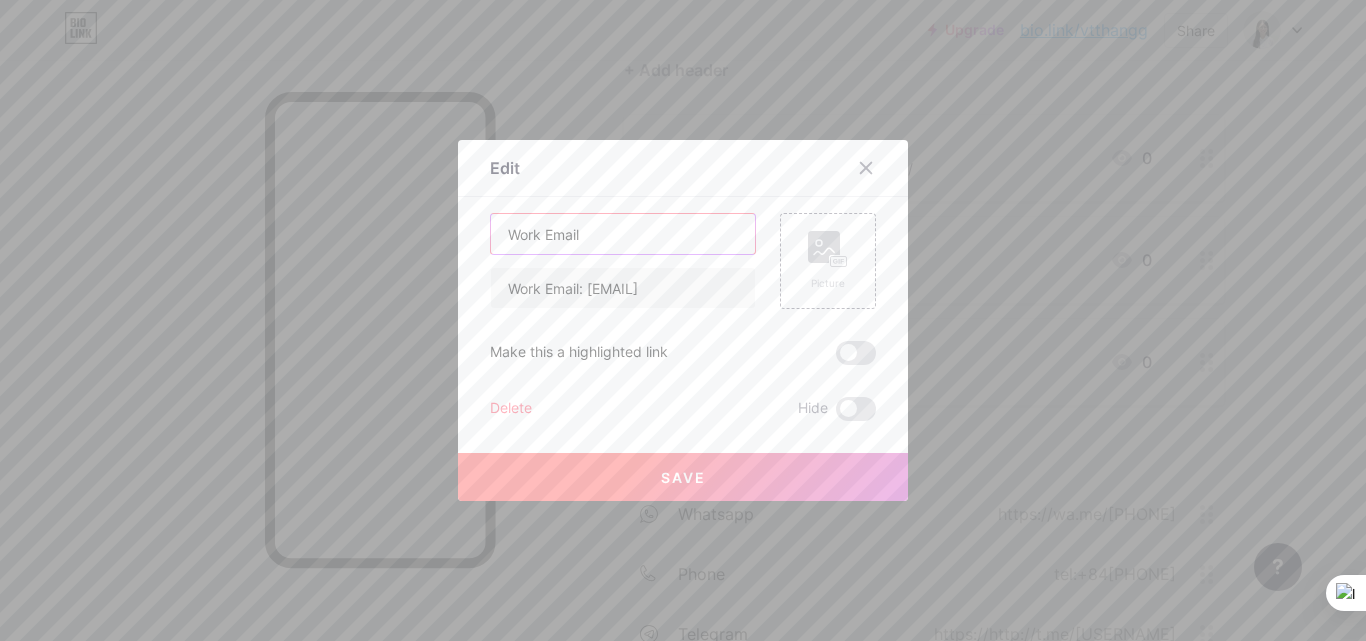 drag, startPoint x: 600, startPoint y: 243, endPoint x: 483, endPoint y: 247, distance: 117.06836 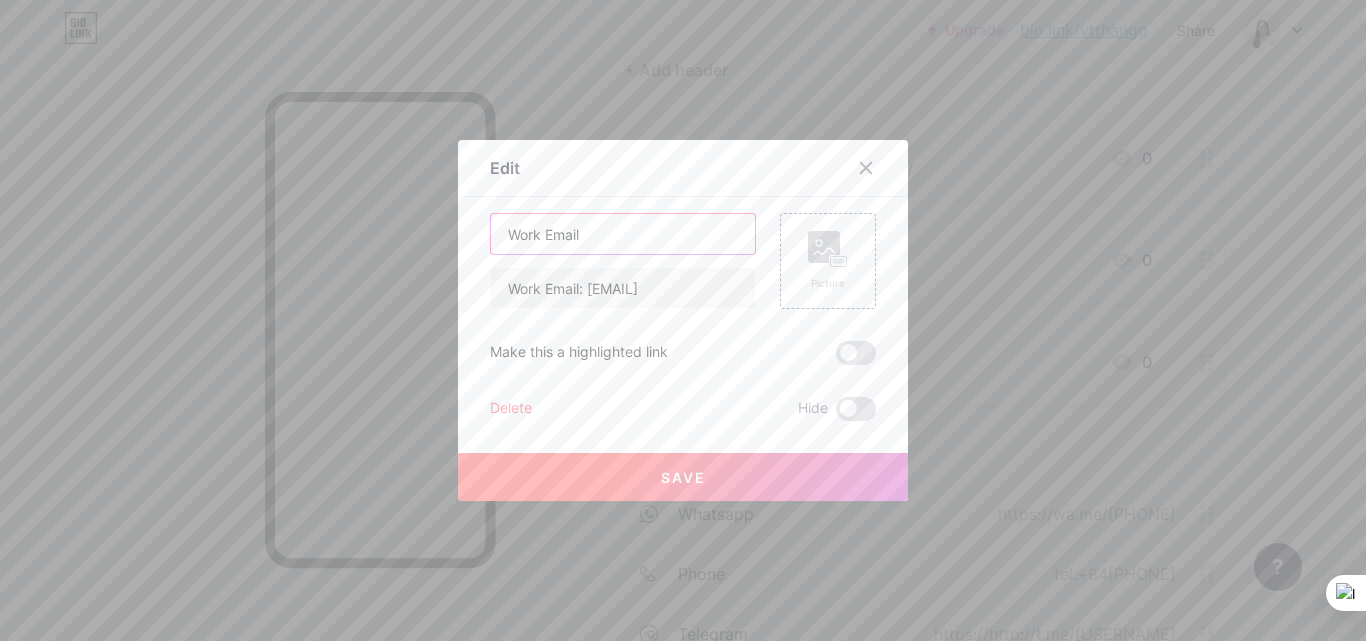 click on "Work Email" at bounding box center [623, 234] 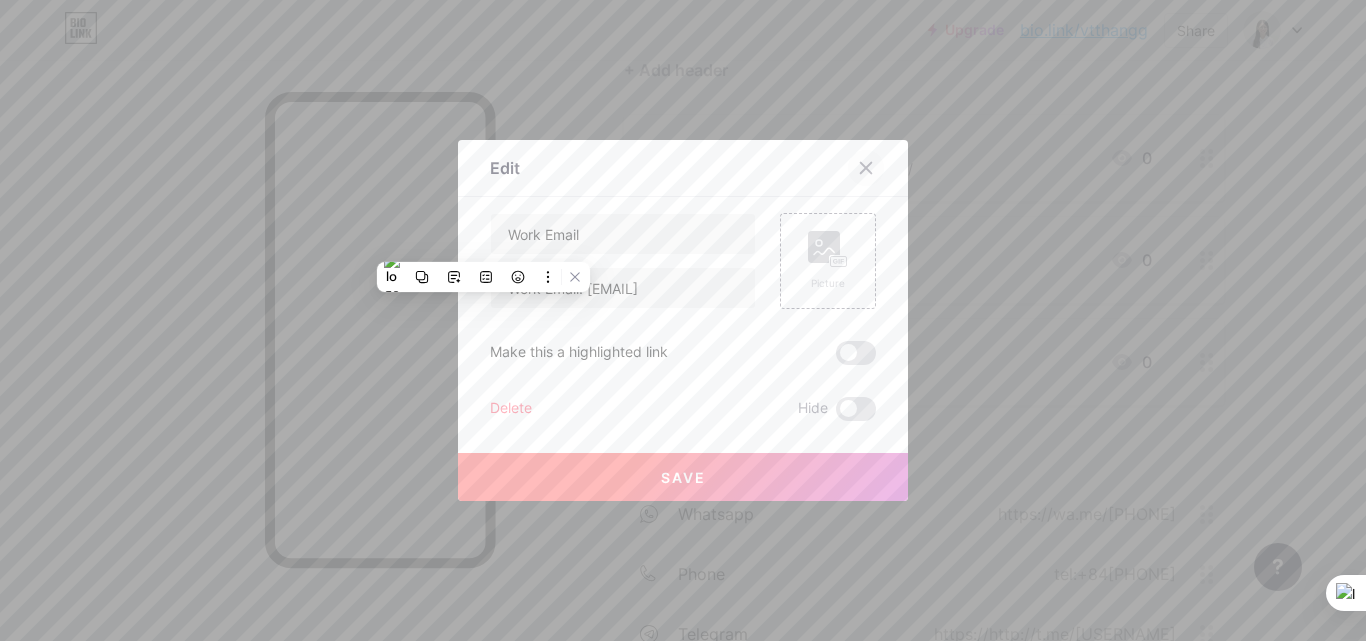 click 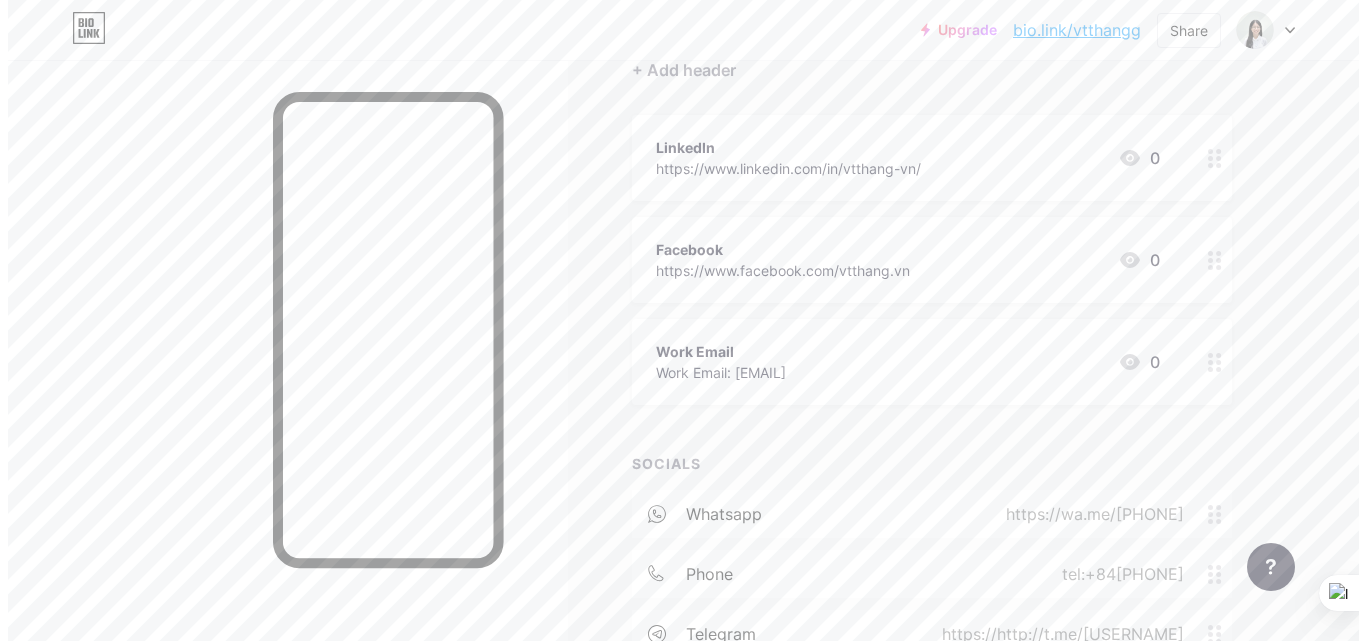 scroll, scrollTop: 376, scrollLeft: 0, axis: vertical 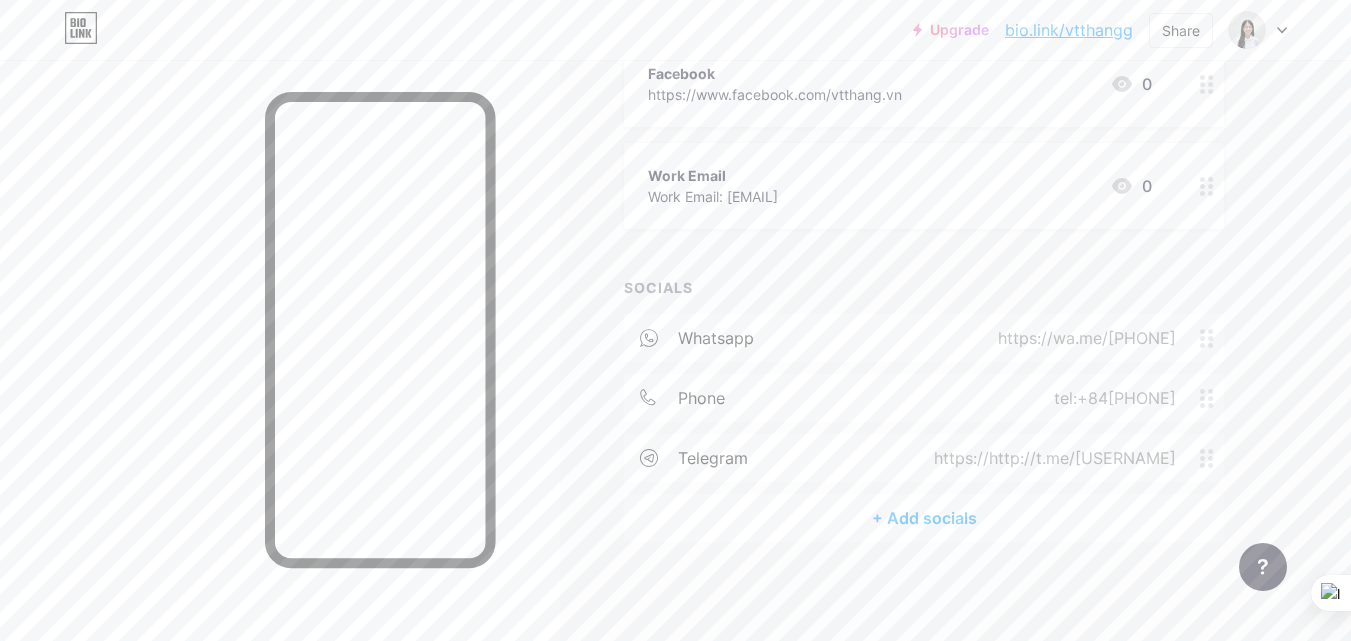 click on "+ Add socials" at bounding box center [924, 518] 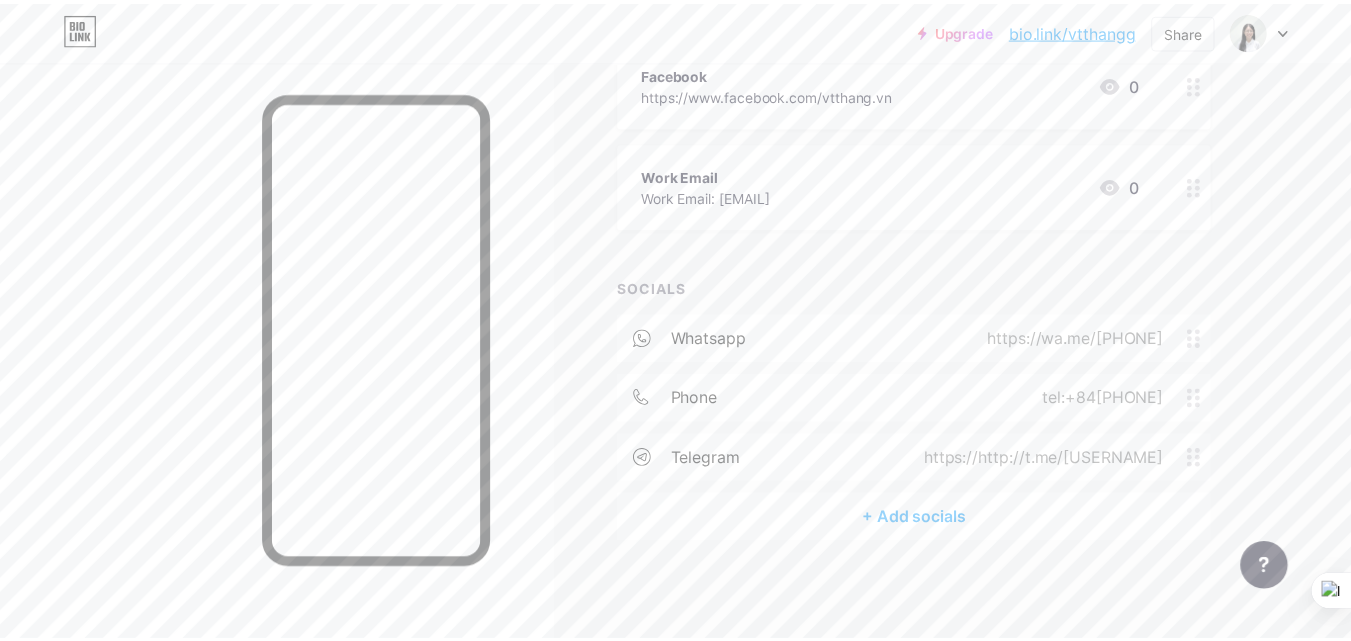 scroll, scrollTop: 1804, scrollLeft: 0, axis: vertical 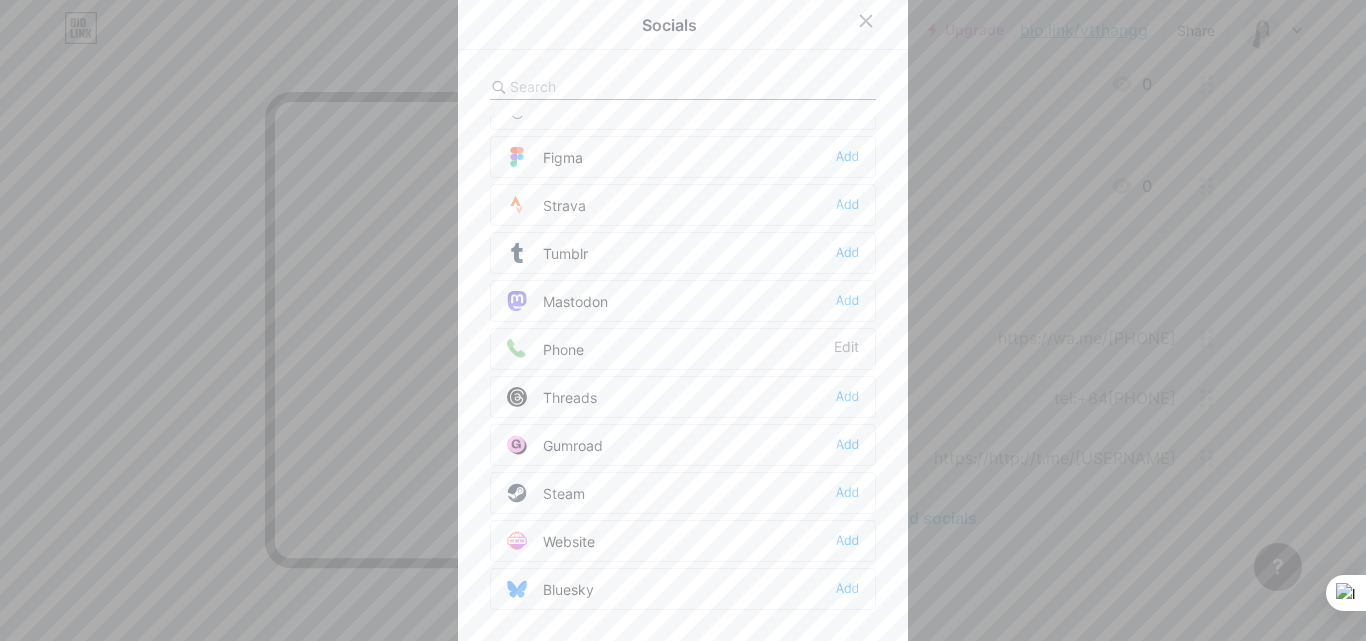 click on "Website" at bounding box center (551, 541) 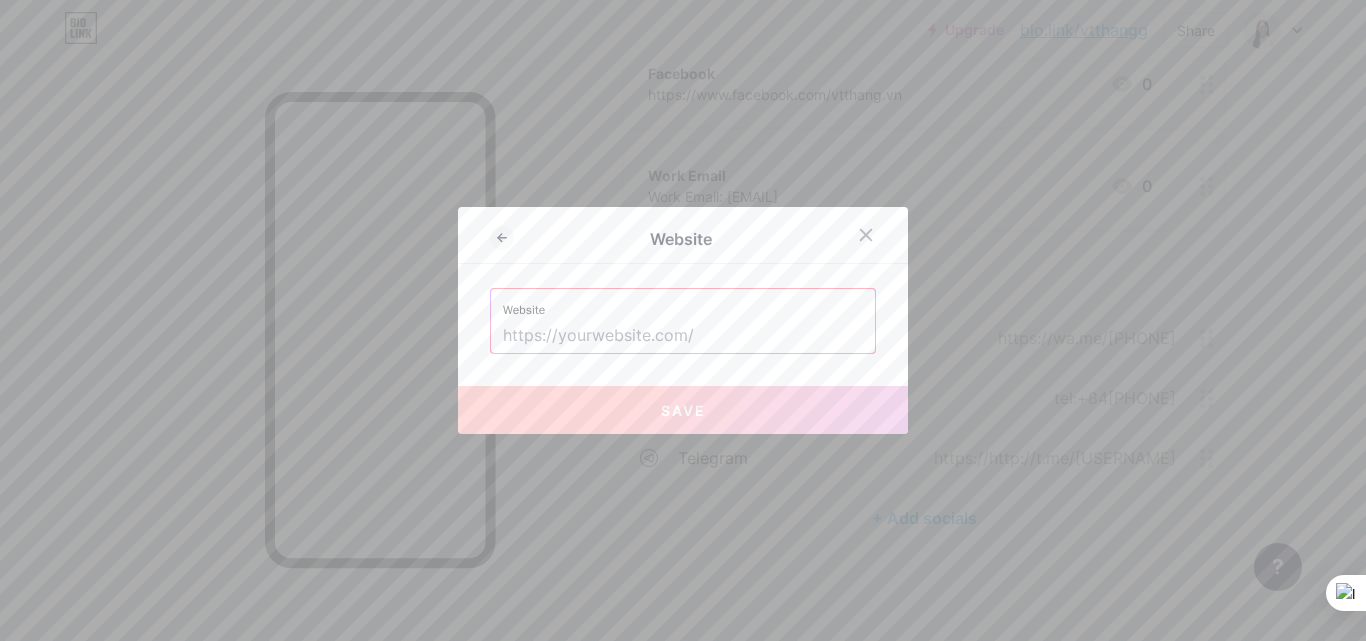 click at bounding box center (683, 336) 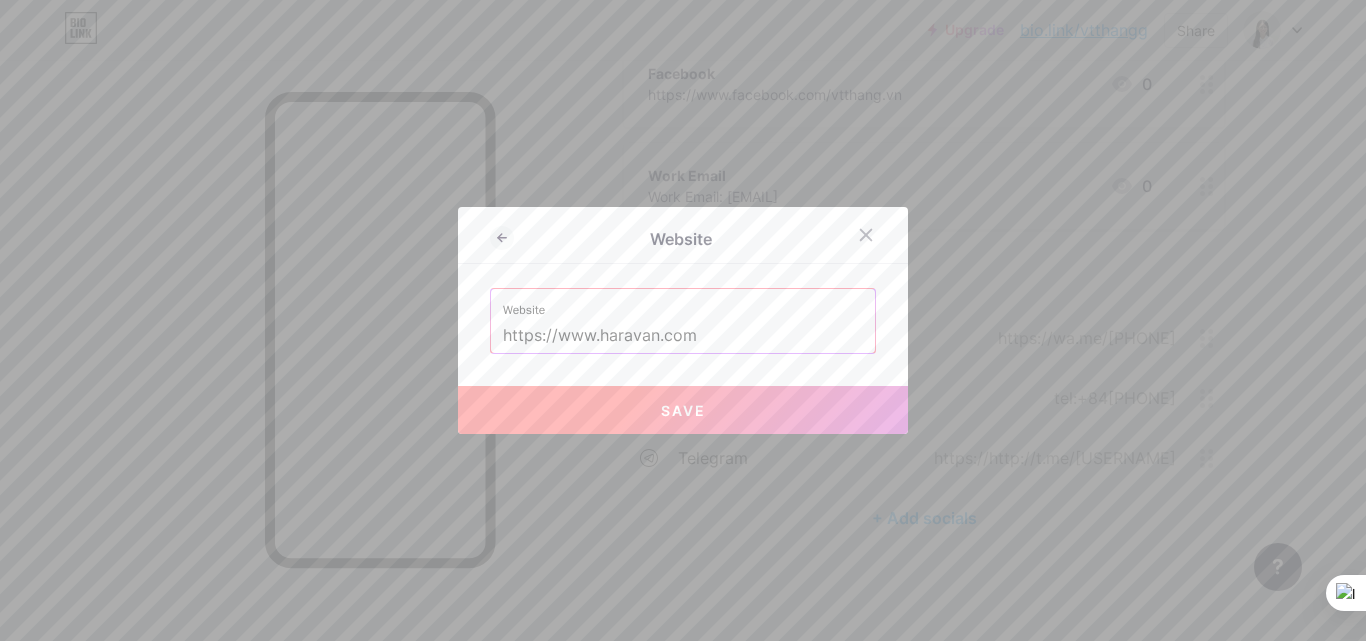 type on "https://www.haravan.com" 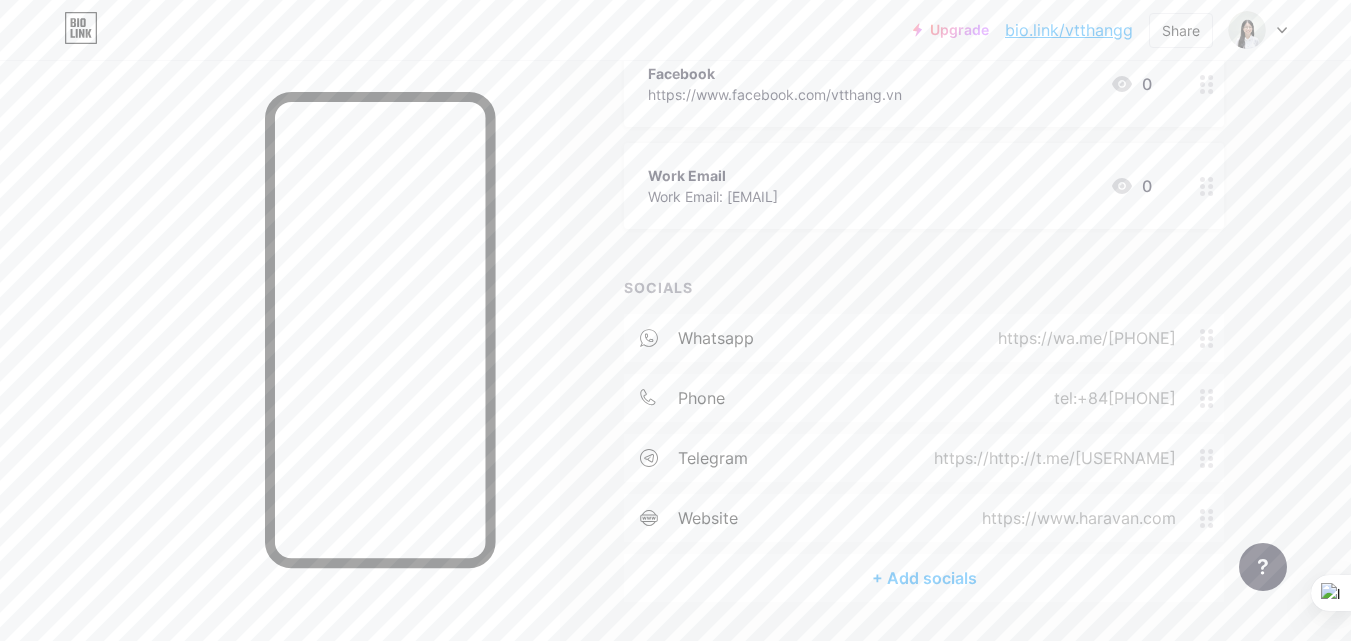 scroll, scrollTop: 276, scrollLeft: 0, axis: vertical 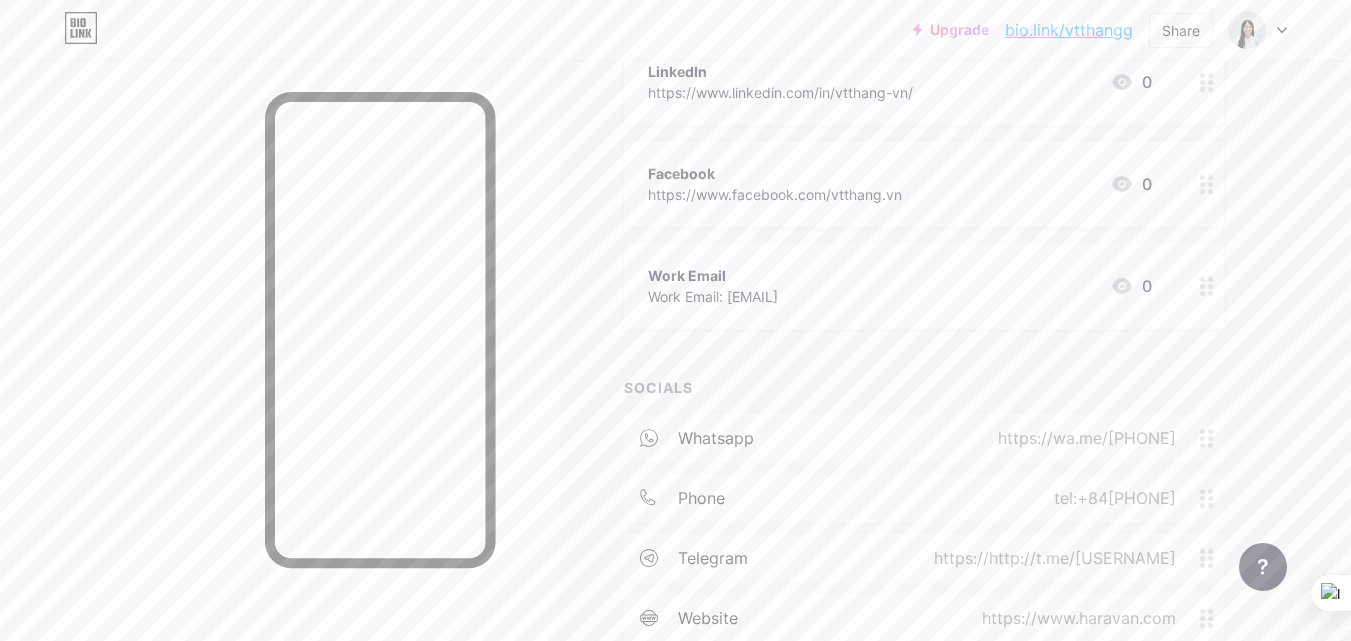 click 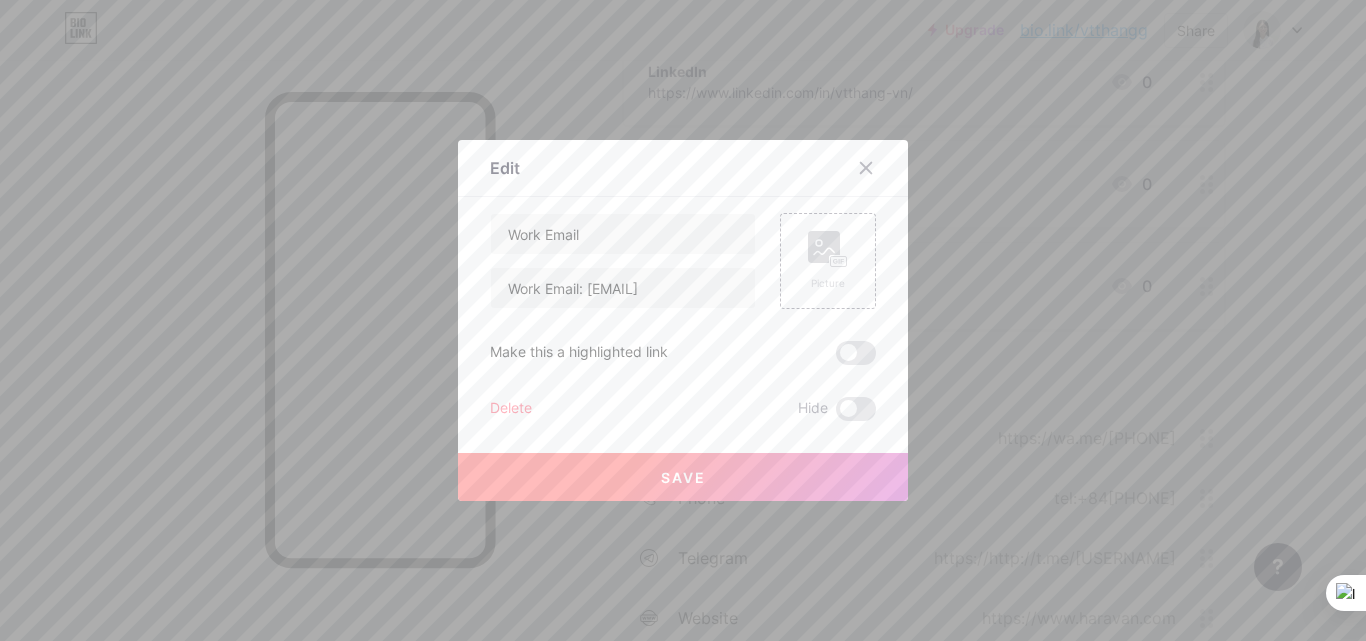 click on "Delete" at bounding box center [511, 409] 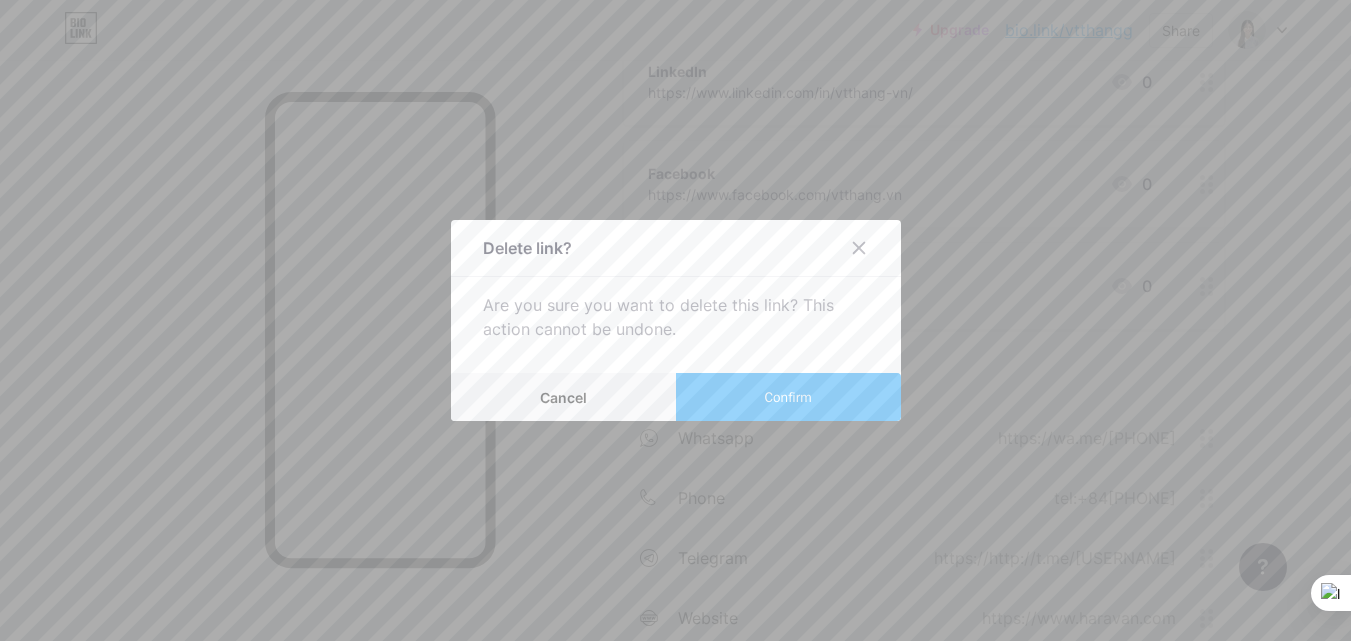 click on "Confirm" at bounding box center (788, 397) 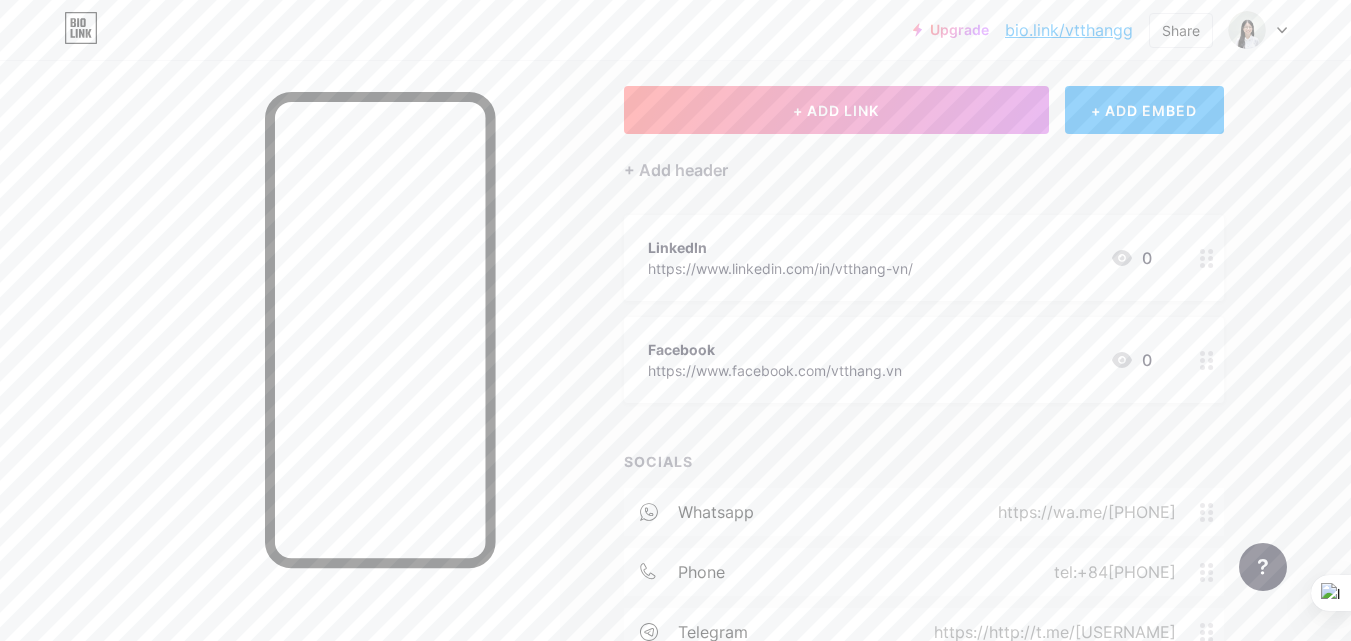 scroll, scrollTop: 300, scrollLeft: 0, axis: vertical 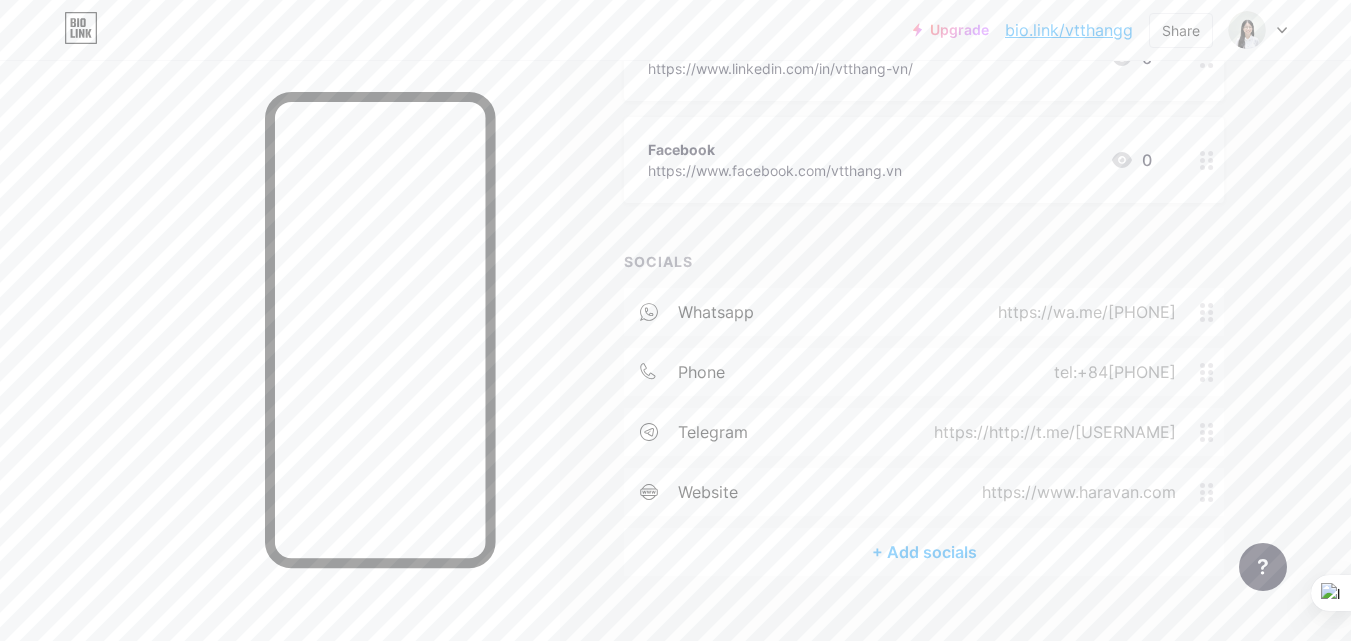 click 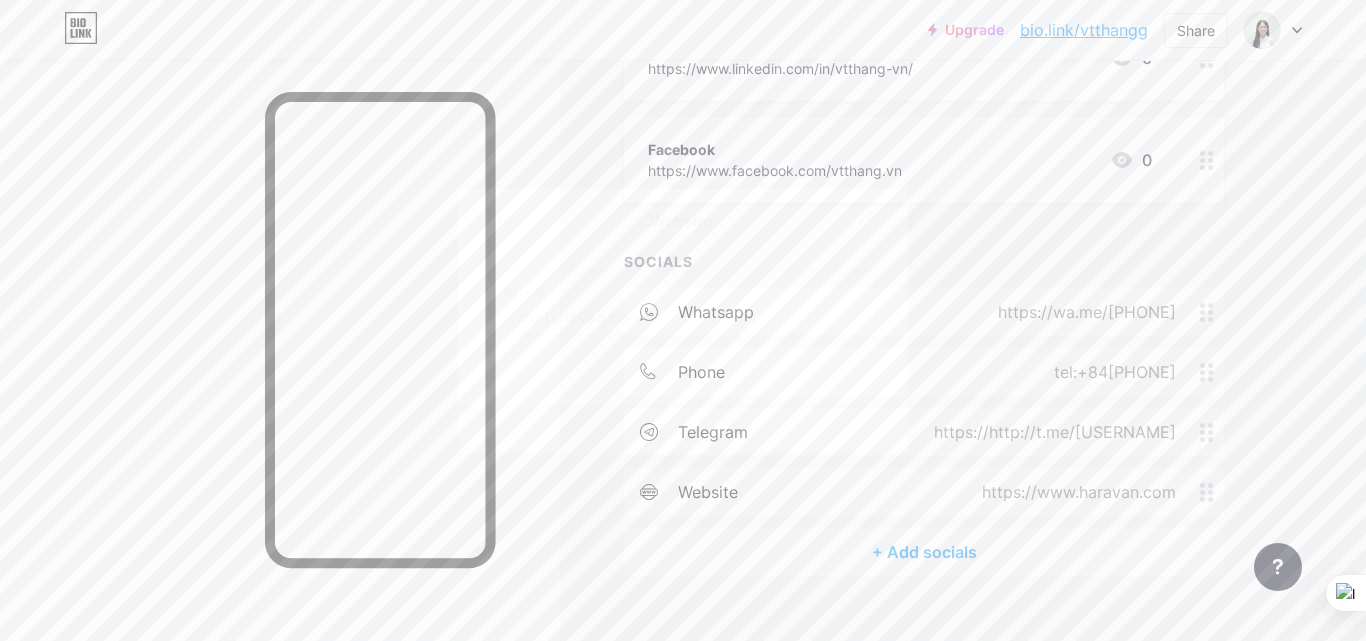 click 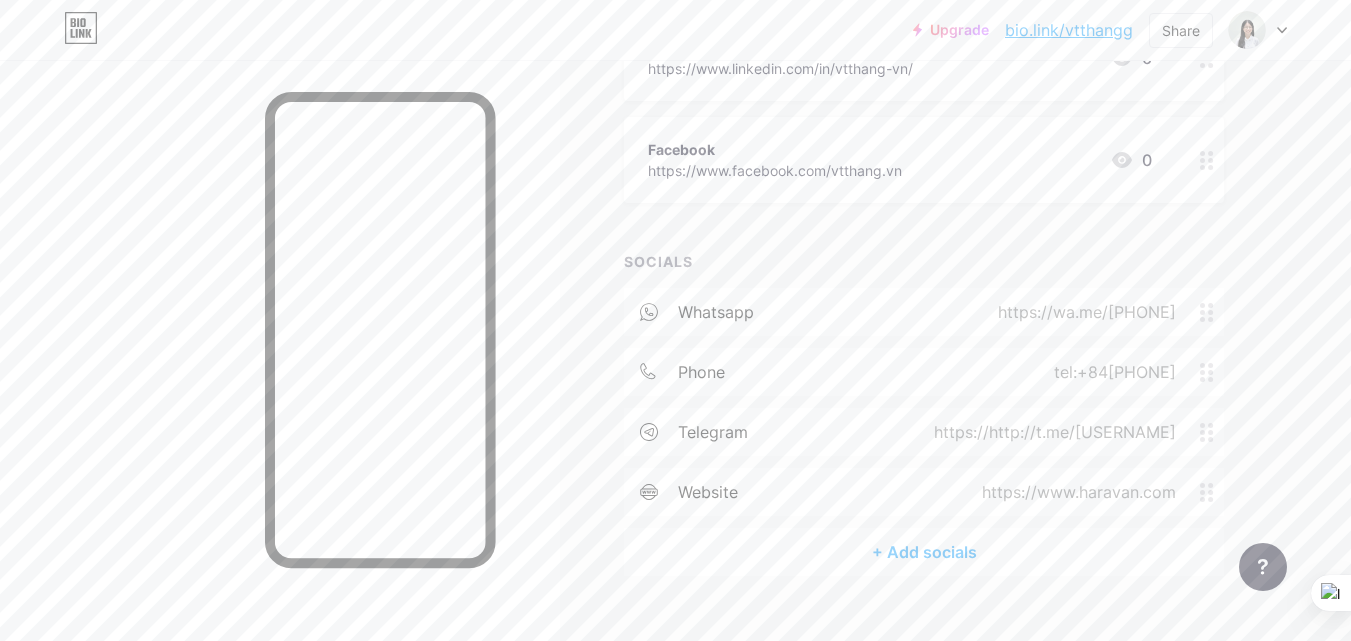 click on "website" at bounding box center [708, 492] 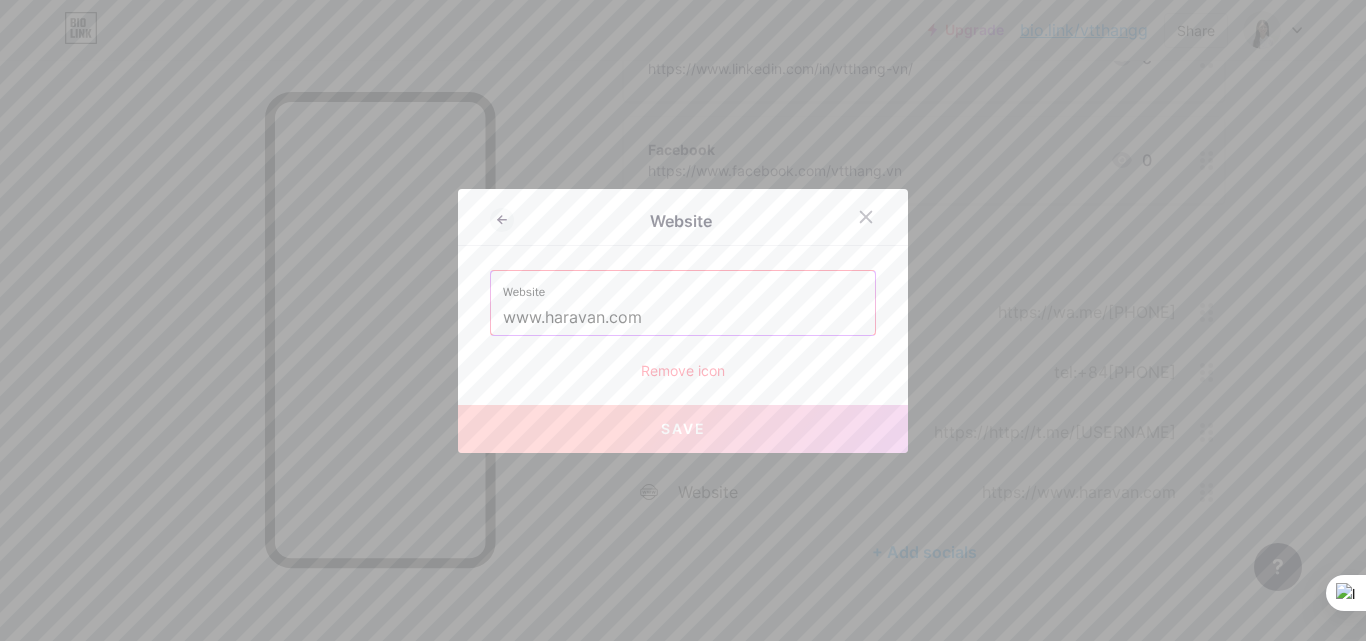 drag, startPoint x: 677, startPoint y: 315, endPoint x: 450, endPoint y: 316, distance: 227.0022 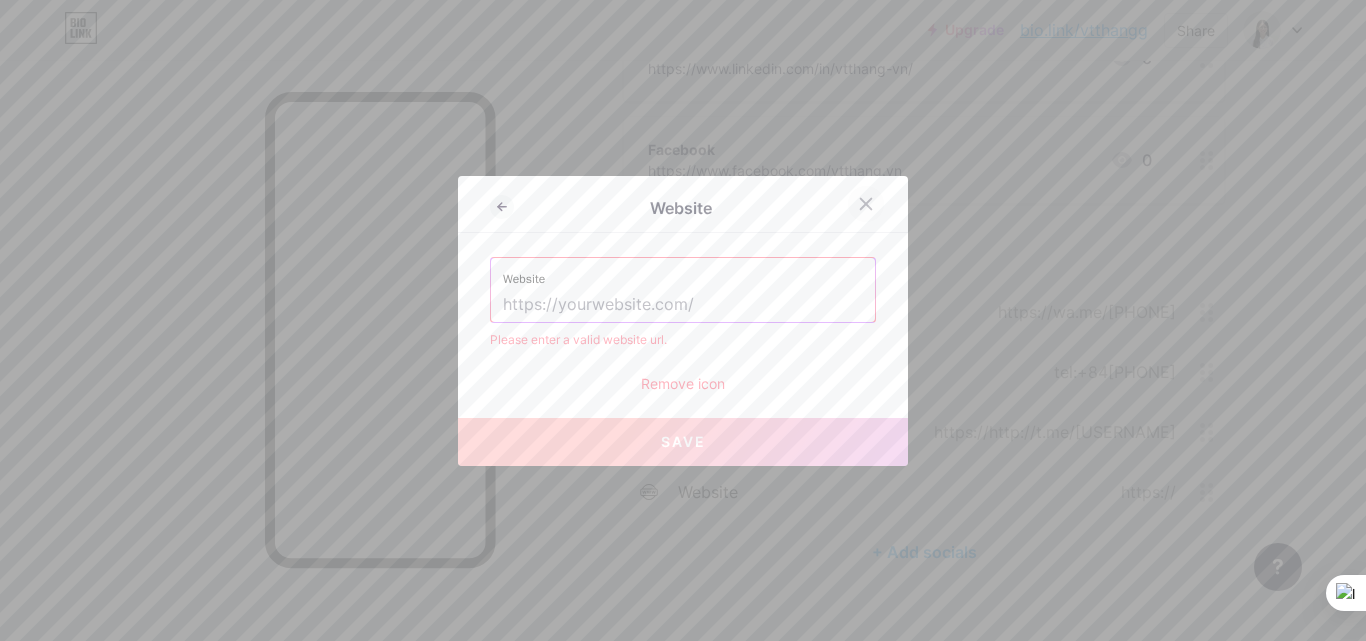 type 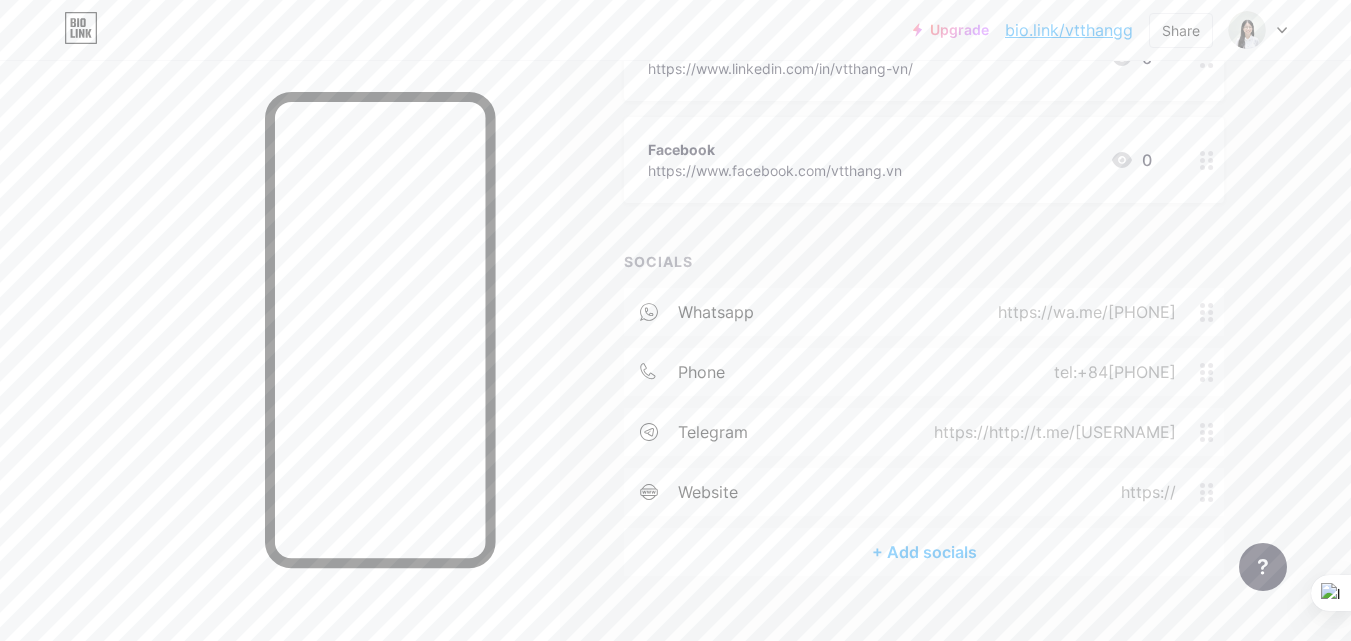 click at bounding box center [651, 492] 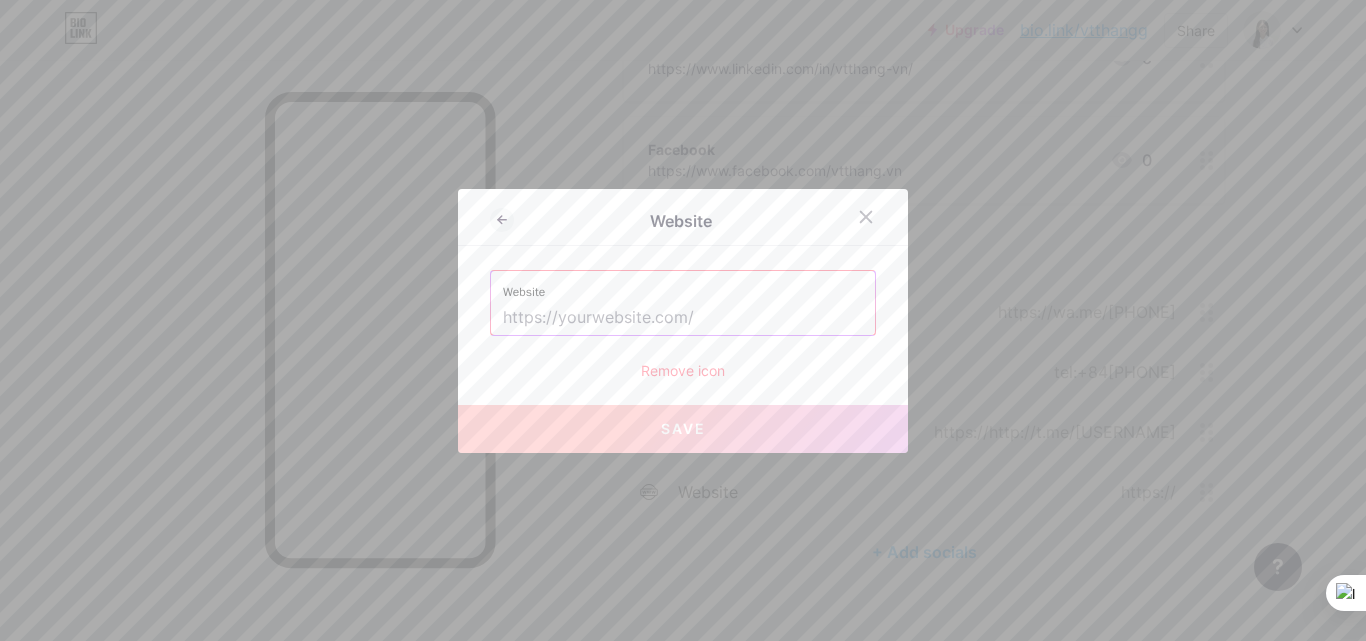 click on "Remove icon" at bounding box center (683, 370) 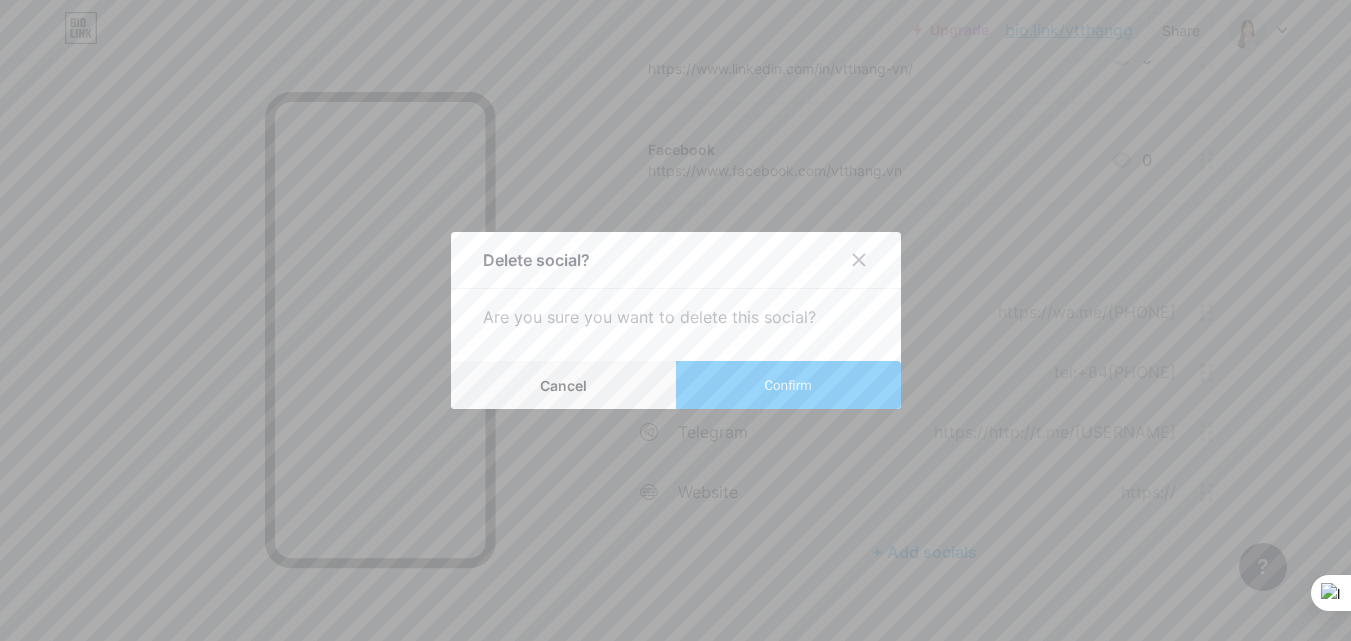 click on "Confirm" at bounding box center [788, 385] 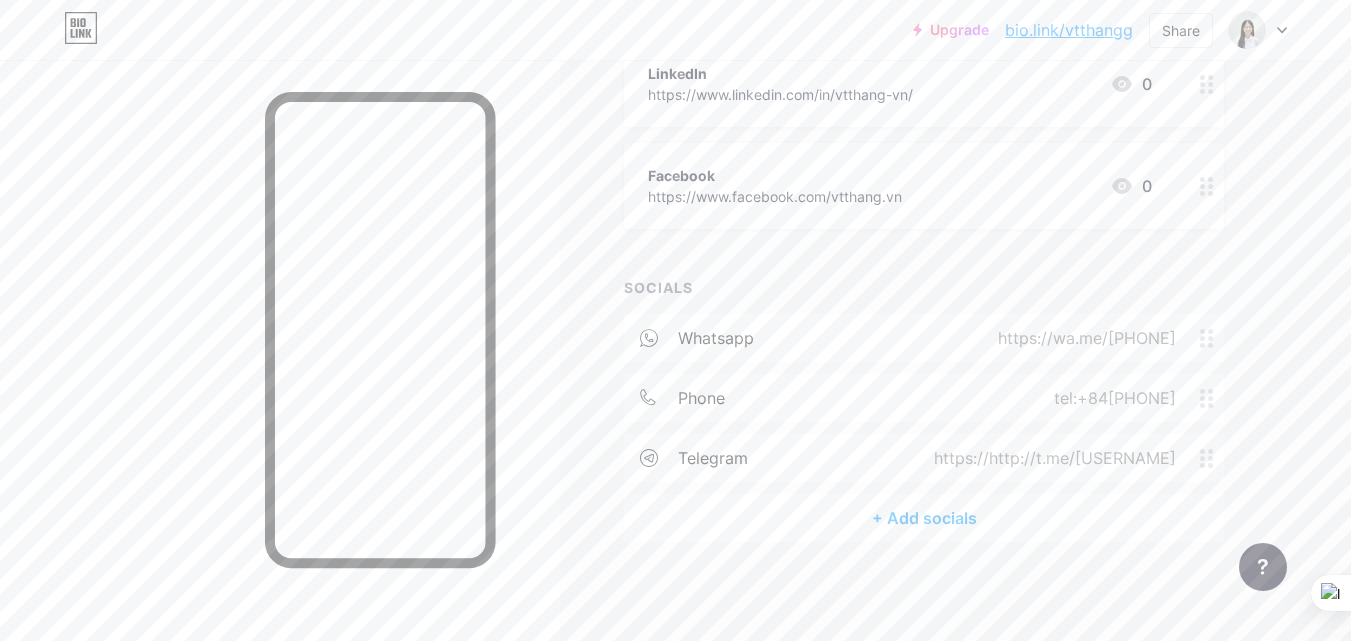 scroll, scrollTop: 174, scrollLeft: 0, axis: vertical 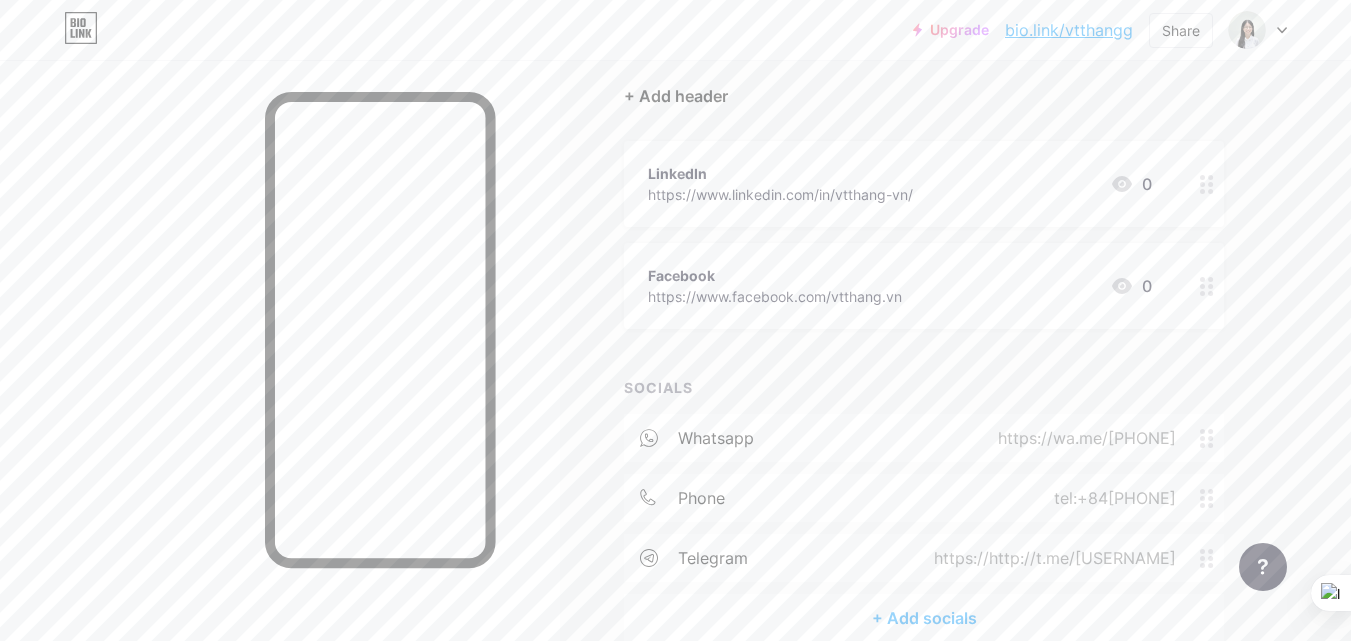 click on "+ Add header" at bounding box center (676, 96) 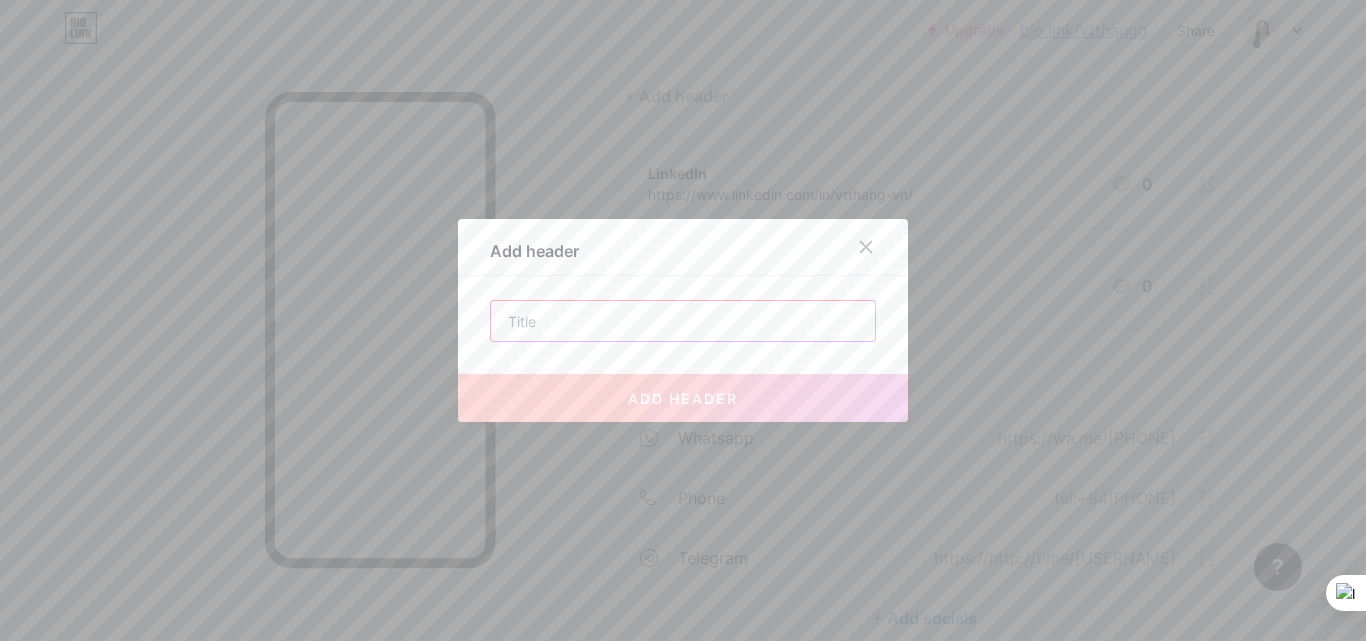 click at bounding box center (683, 321) 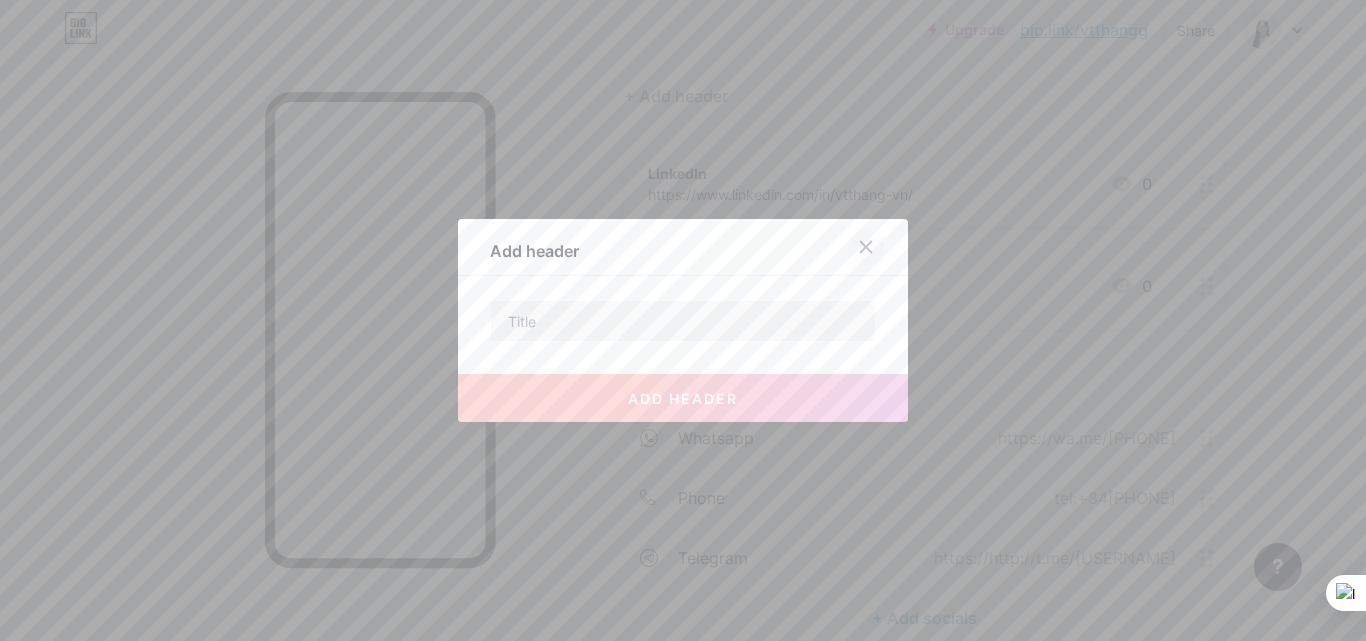 click at bounding box center (866, 247) 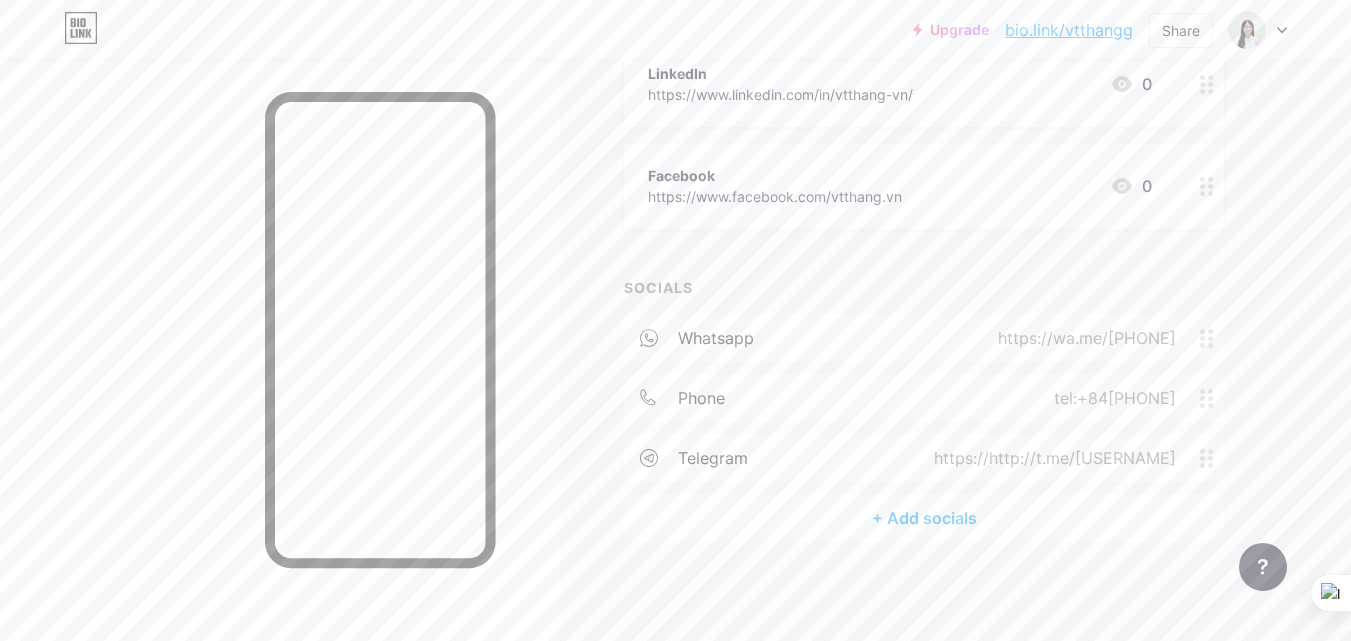 scroll, scrollTop: 174, scrollLeft: 0, axis: vertical 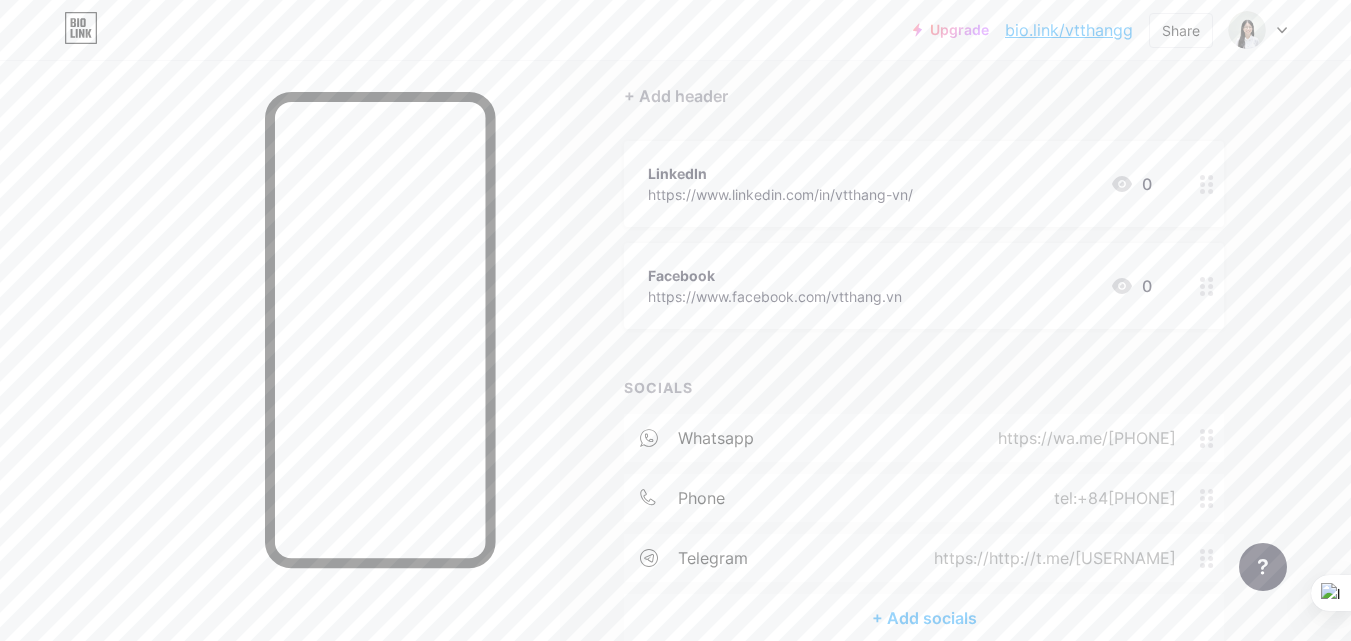 click at bounding box center (1207, 286) 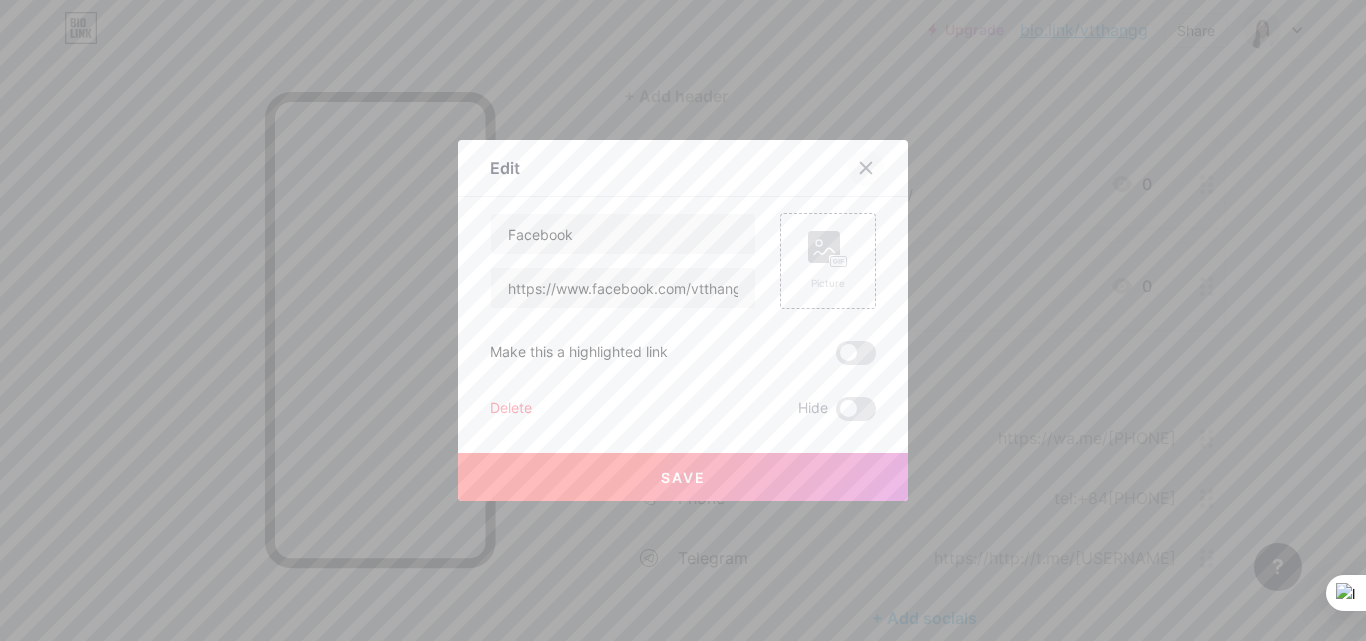 click at bounding box center (866, 168) 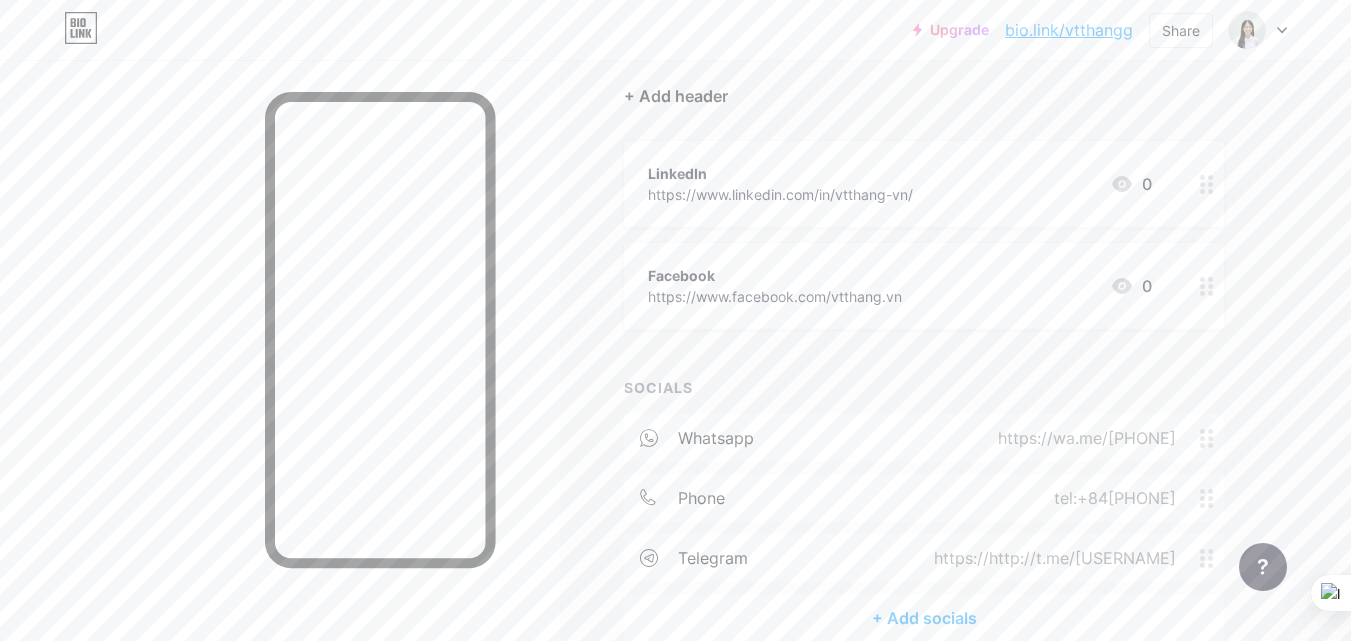 click on "+ Add header" at bounding box center [676, 96] 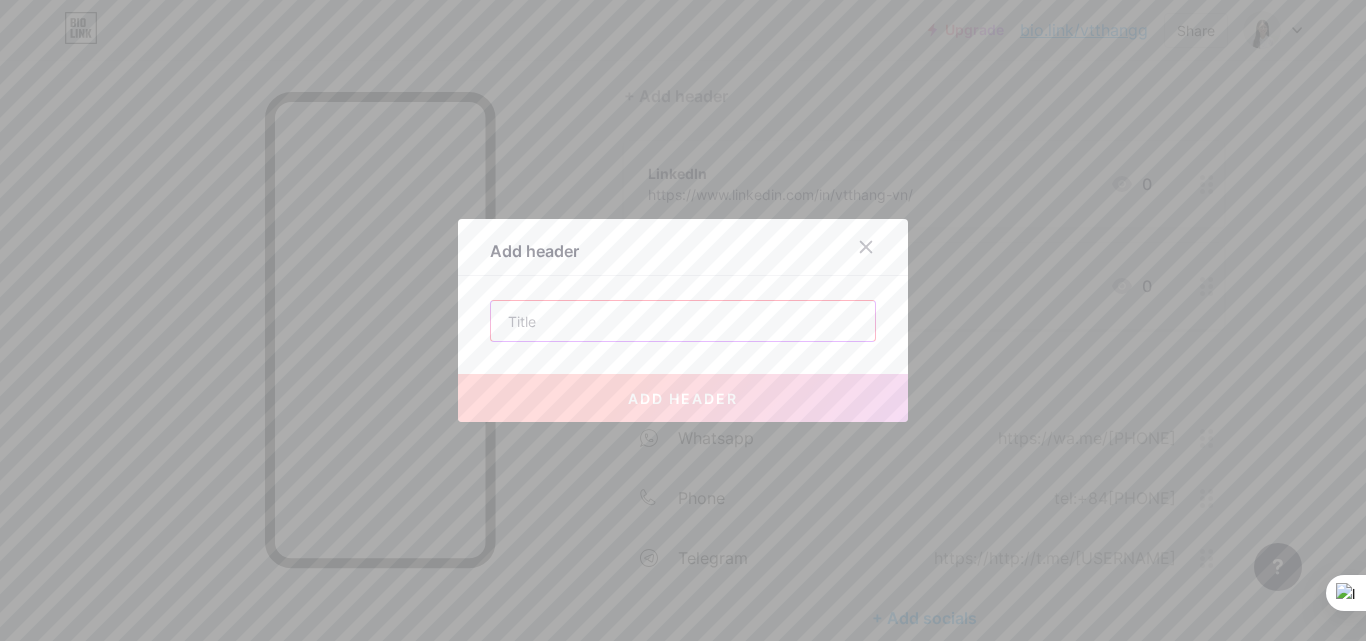 click at bounding box center [683, 321] 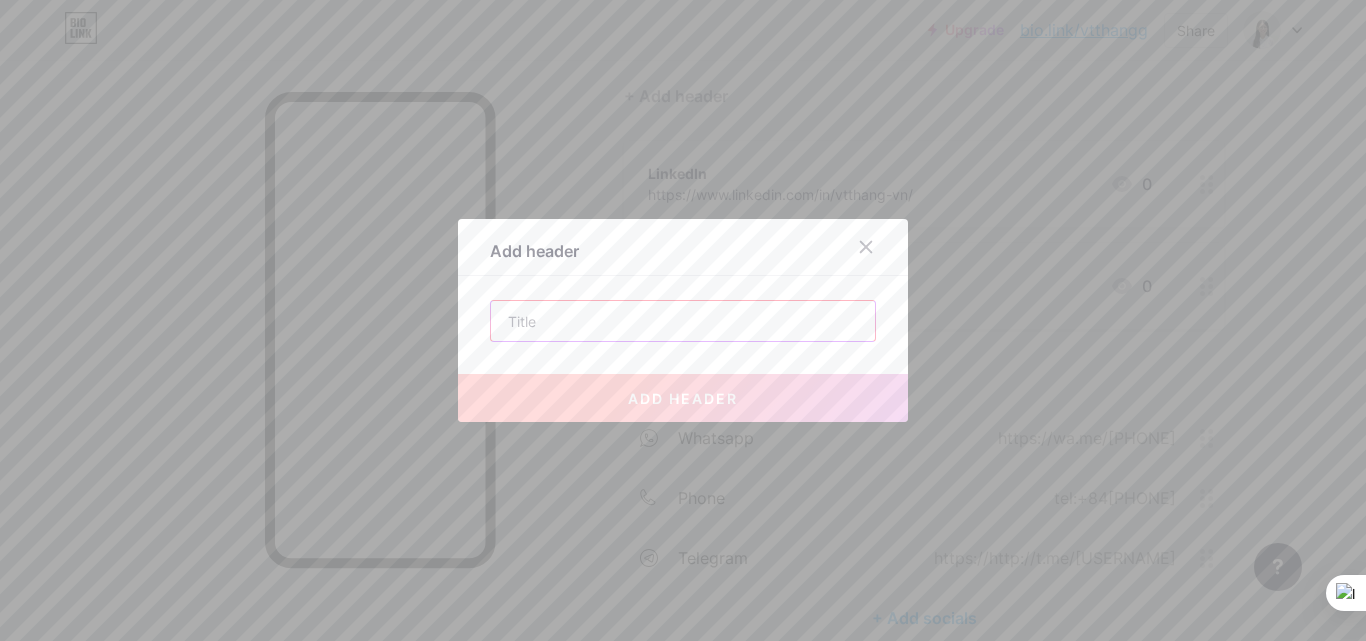 type on "Ư" 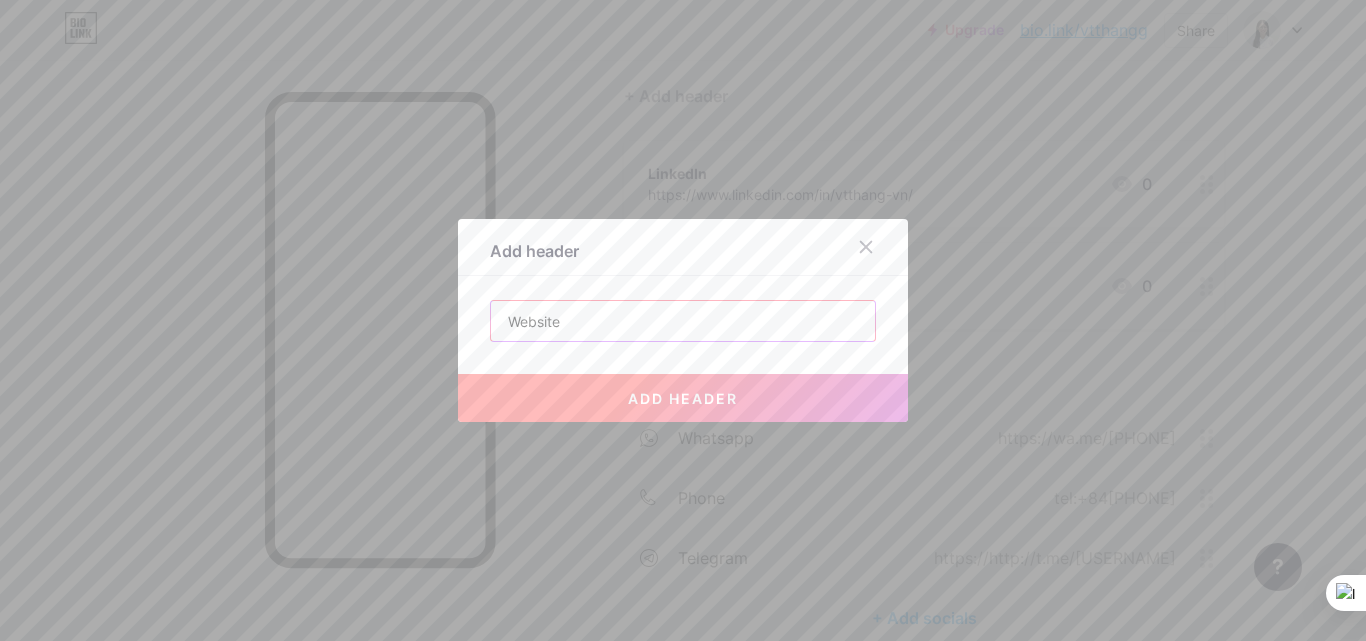 type on "Website" 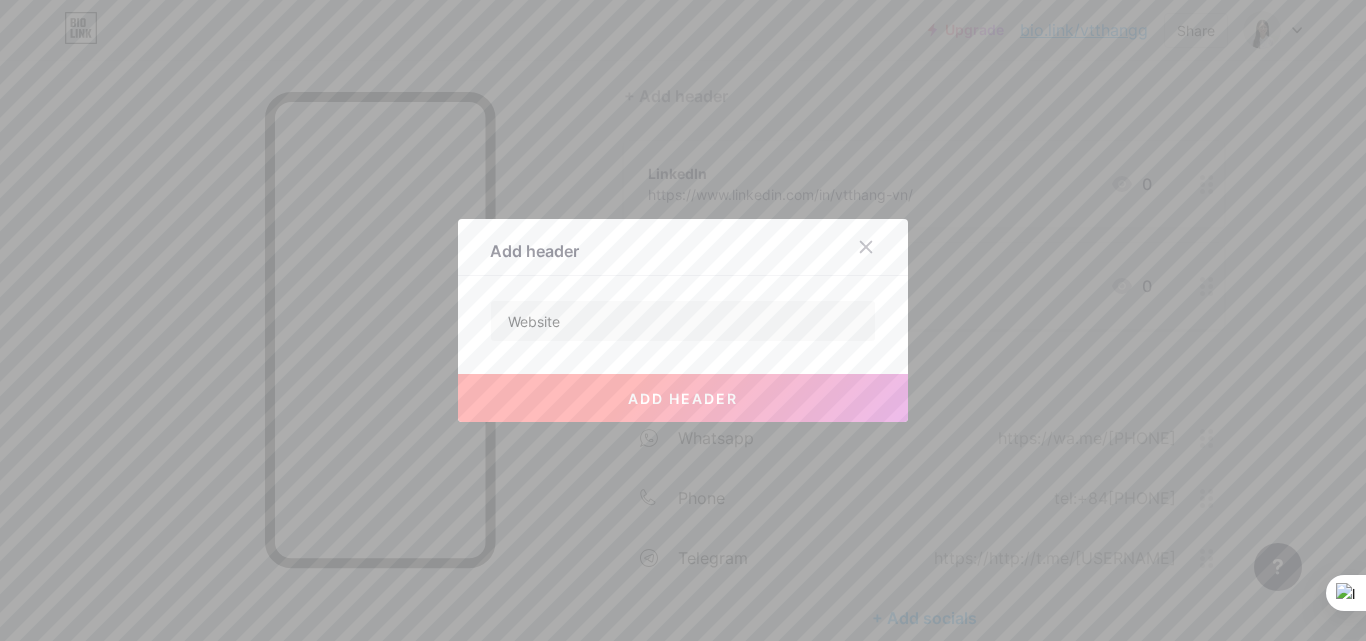 click on "add header" at bounding box center [683, 398] 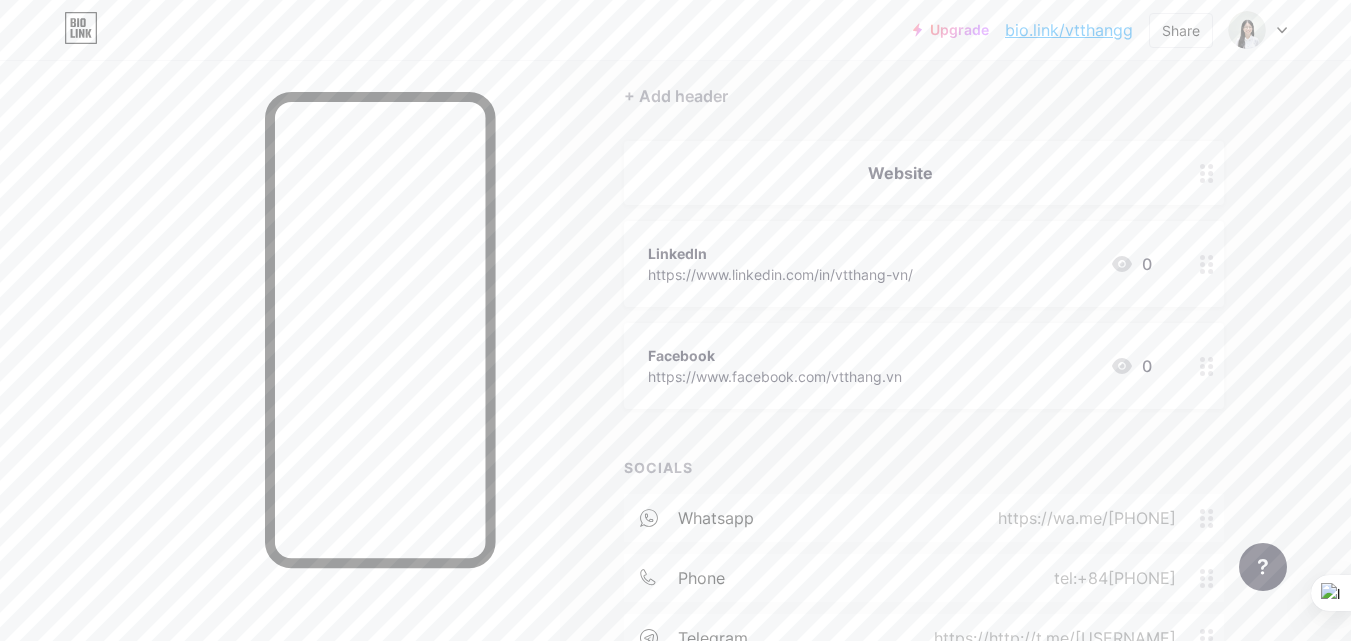 click 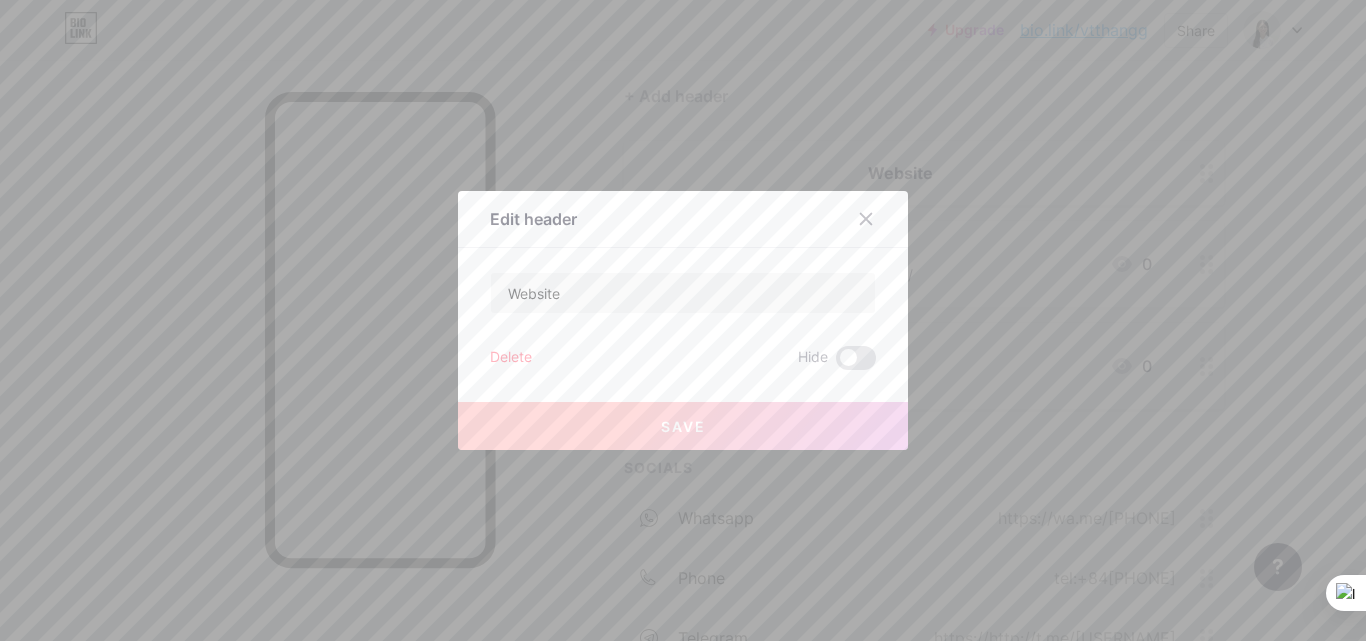 click on "Delete" at bounding box center [511, 358] 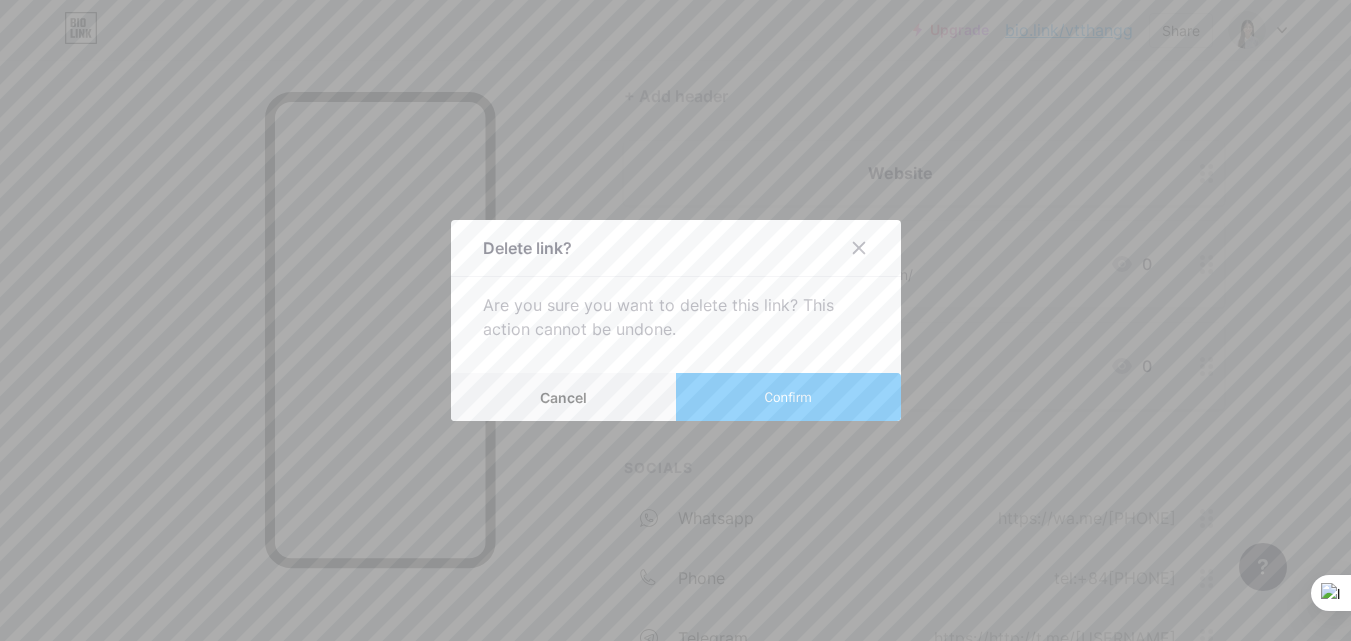 click on "Confirm" at bounding box center (788, 397) 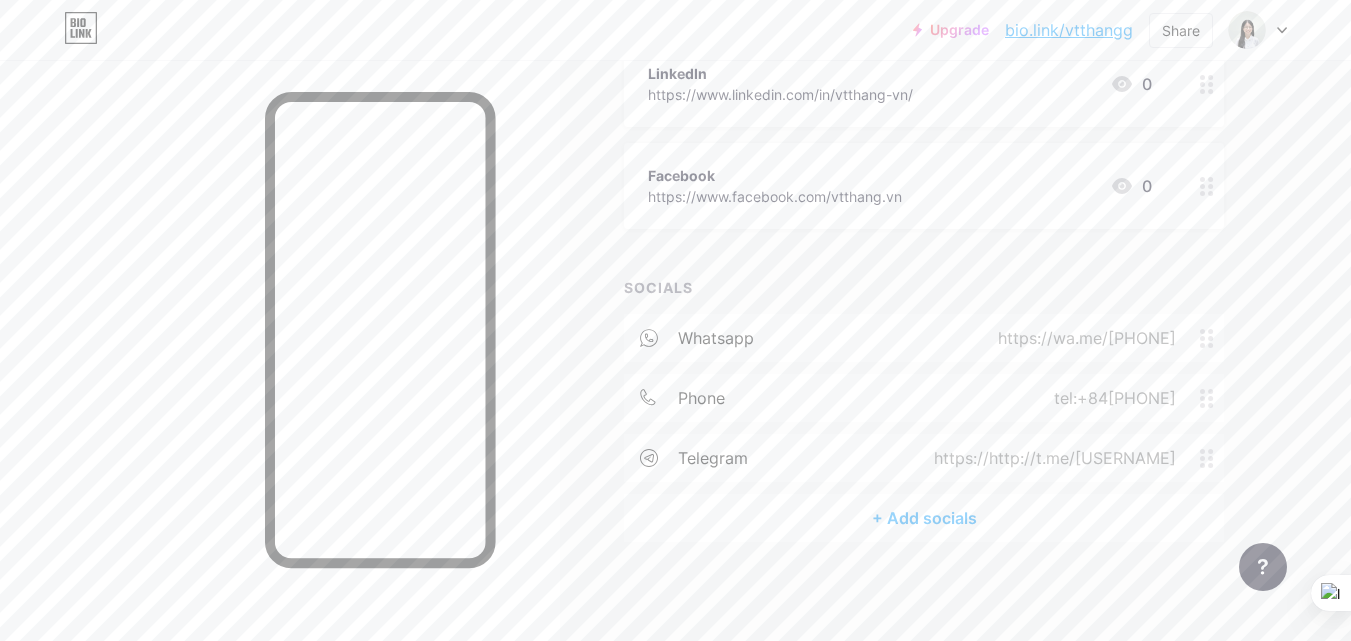 scroll, scrollTop: 0, scrollLeft: 0, axis: both 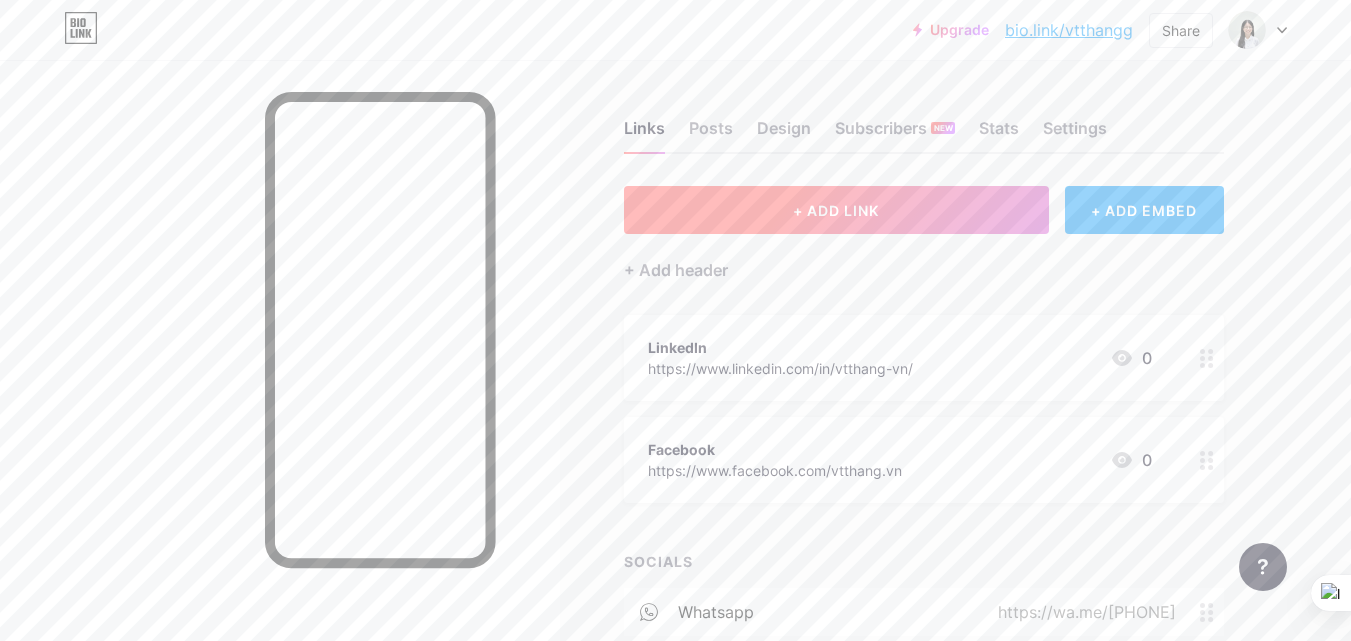click on "+ ADD LINK" at bounding box center (836, 210) 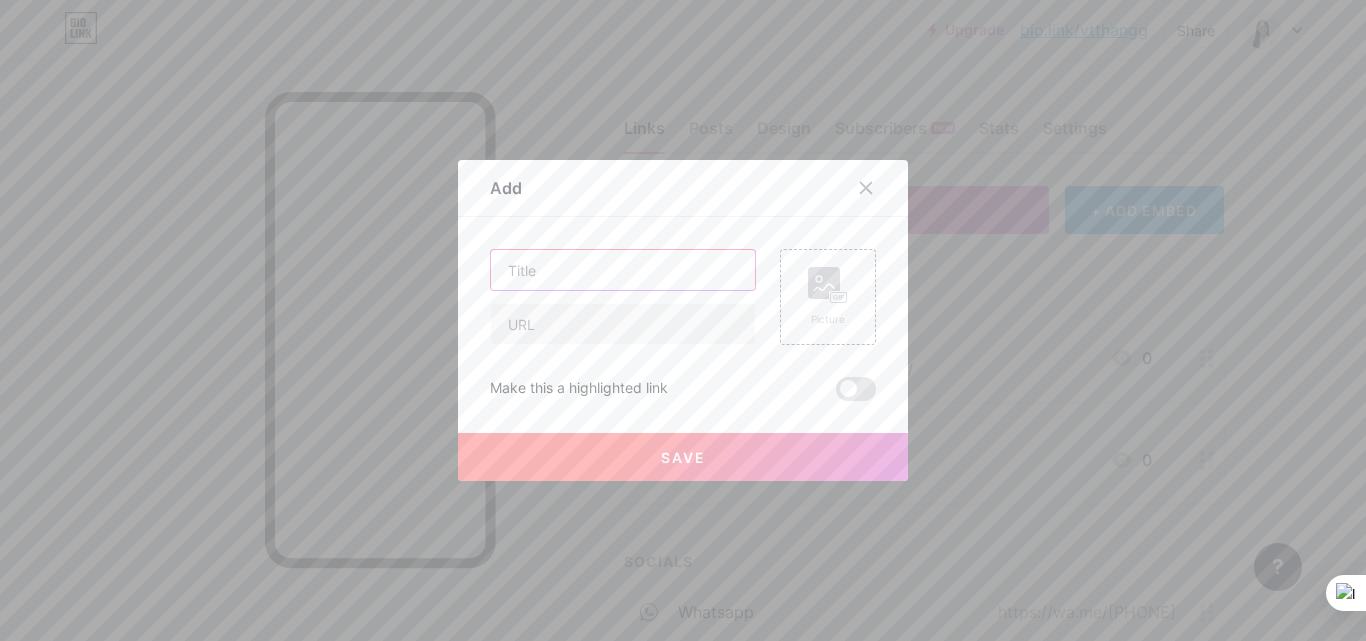 click at bounding box center [623, 270] 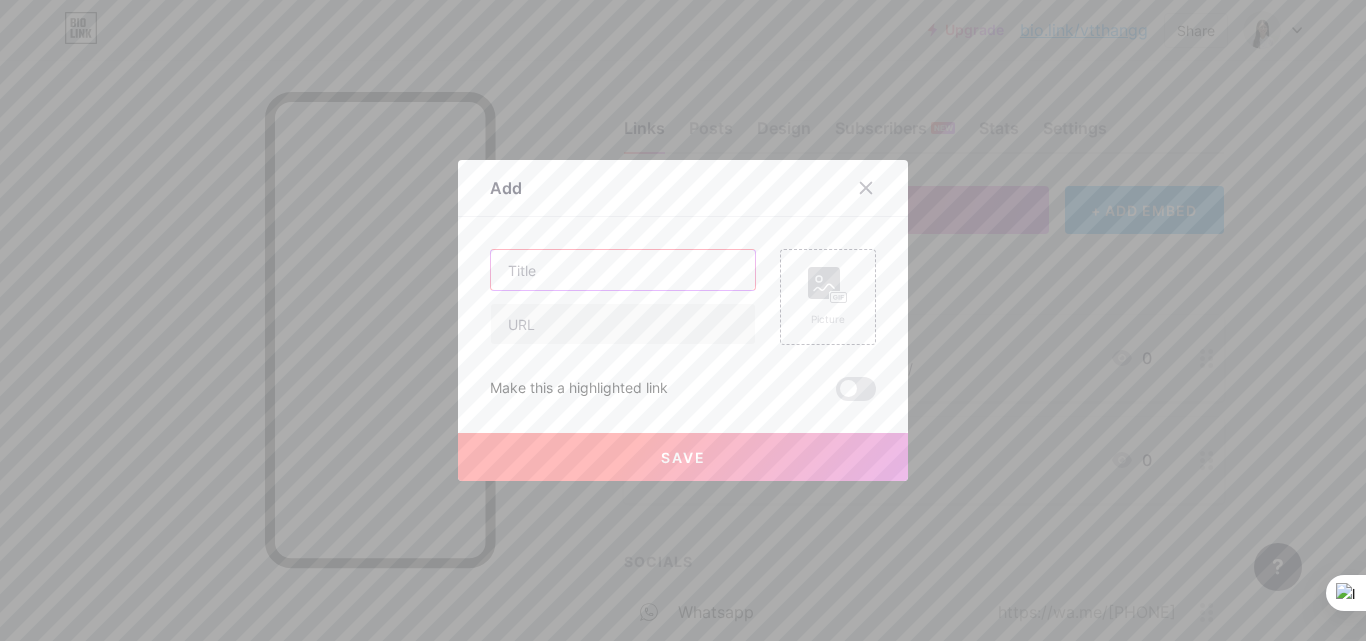 type on "Ư" 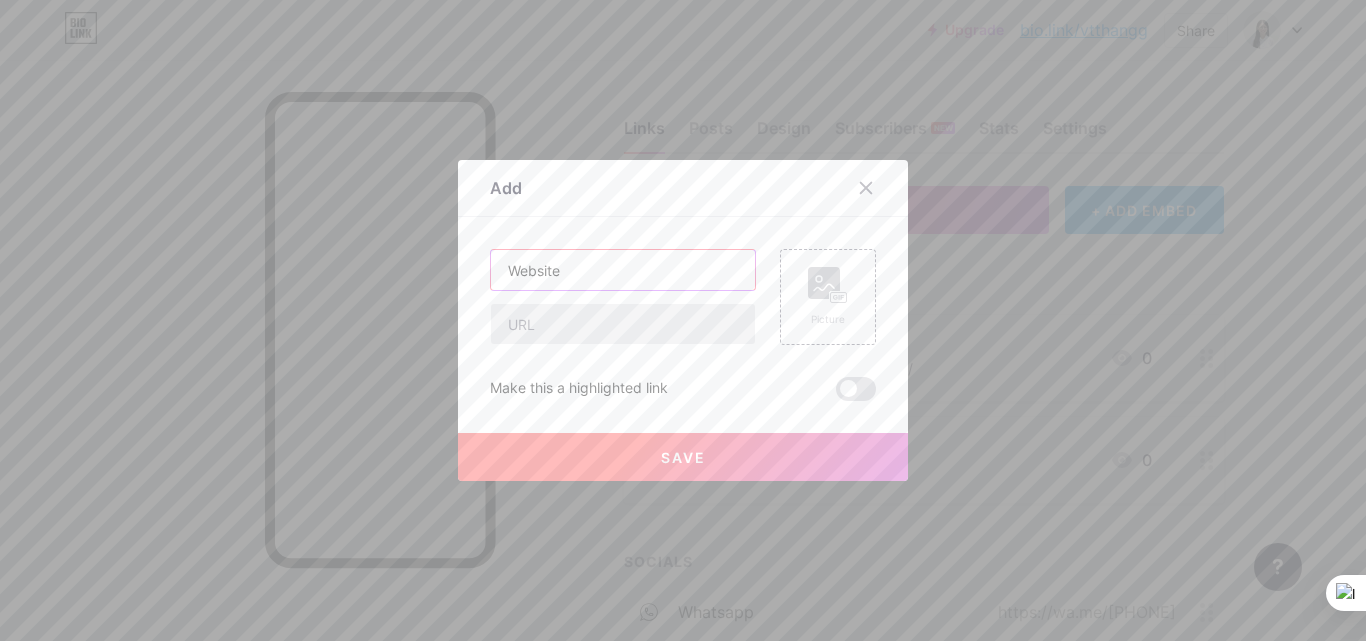 type on "Website" 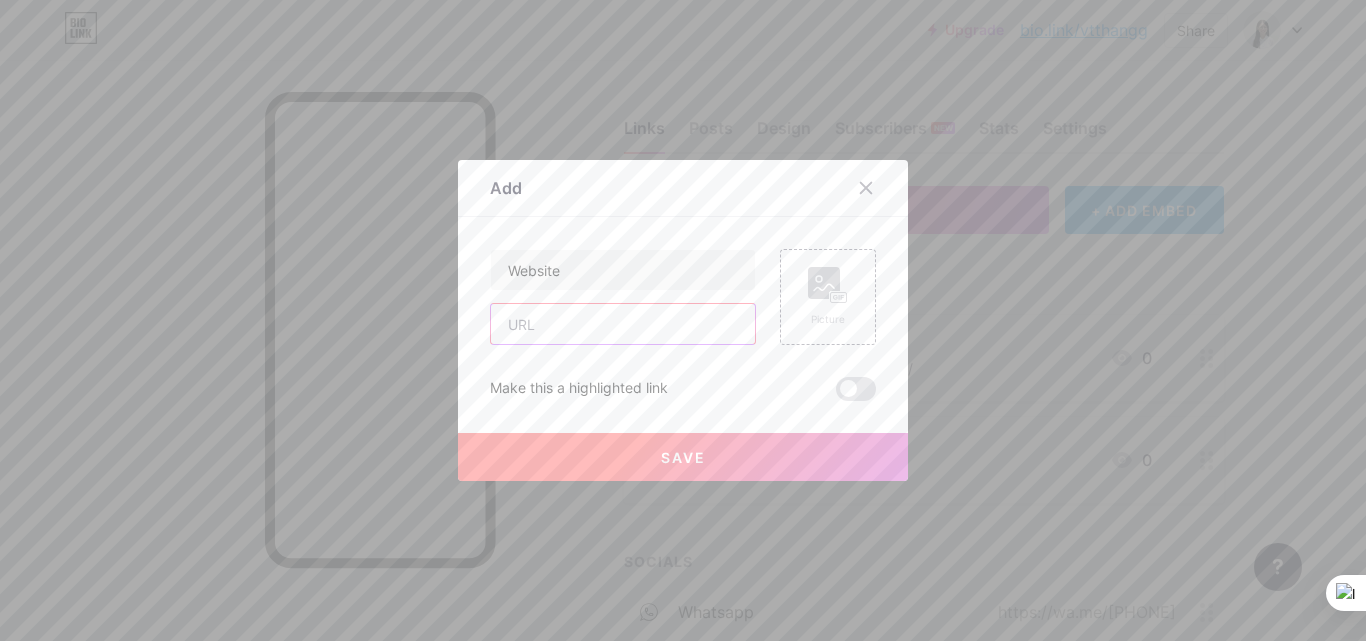 click at bounding box center [623, 324] 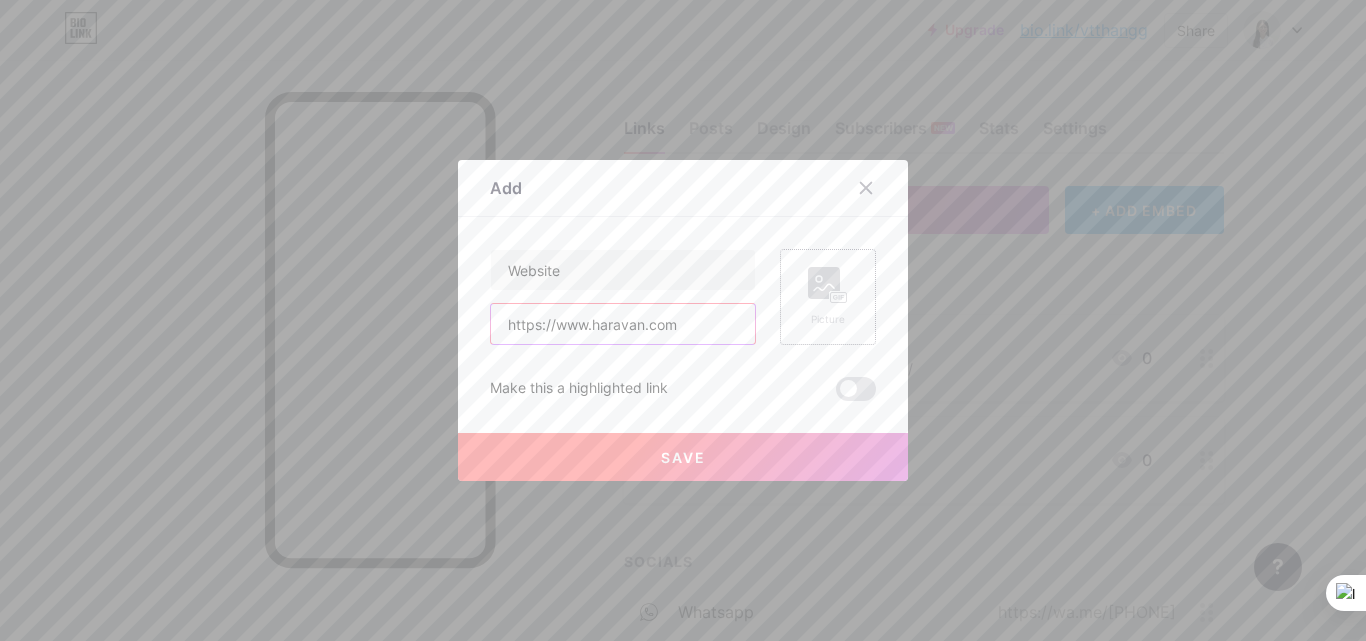 type on "https://www.haravan.com" 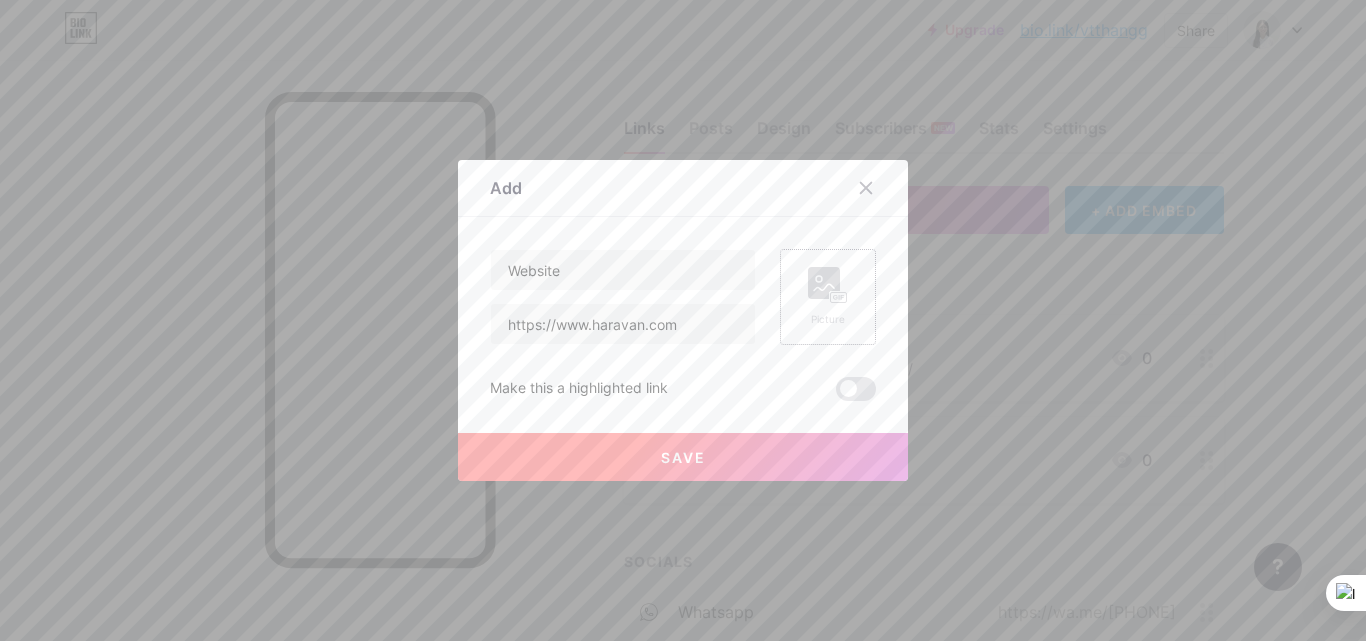 click 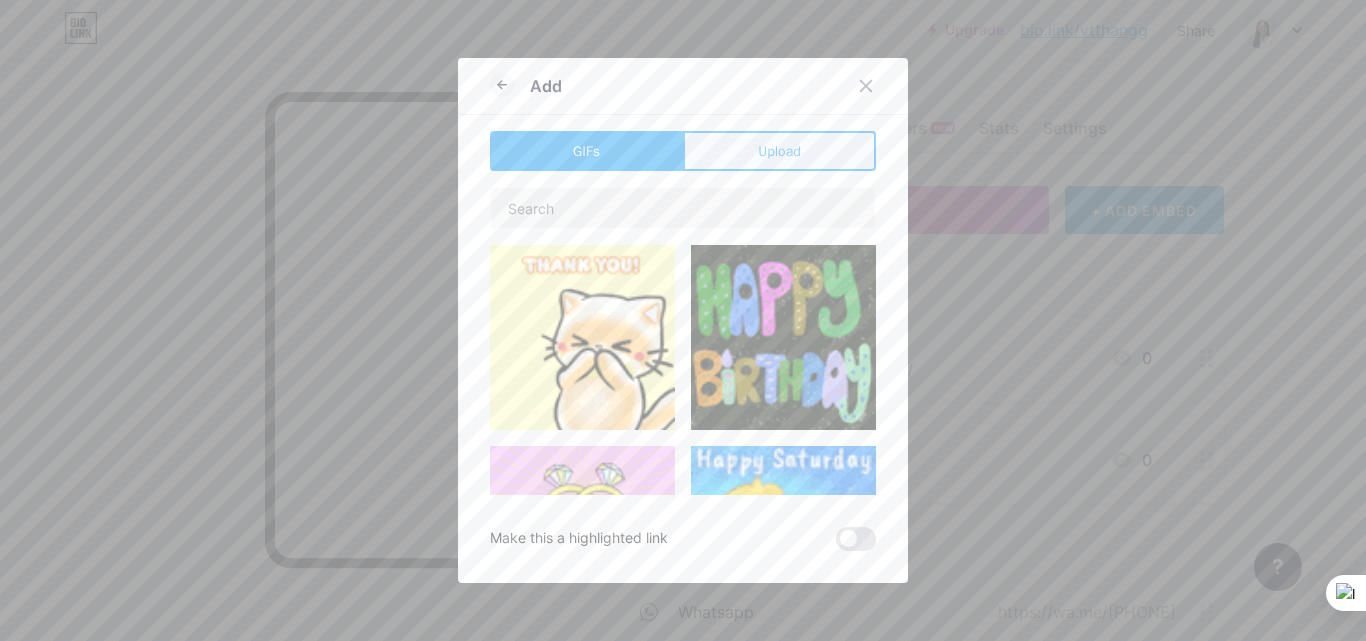 click on "Upload" at bounding box center [779, 151] 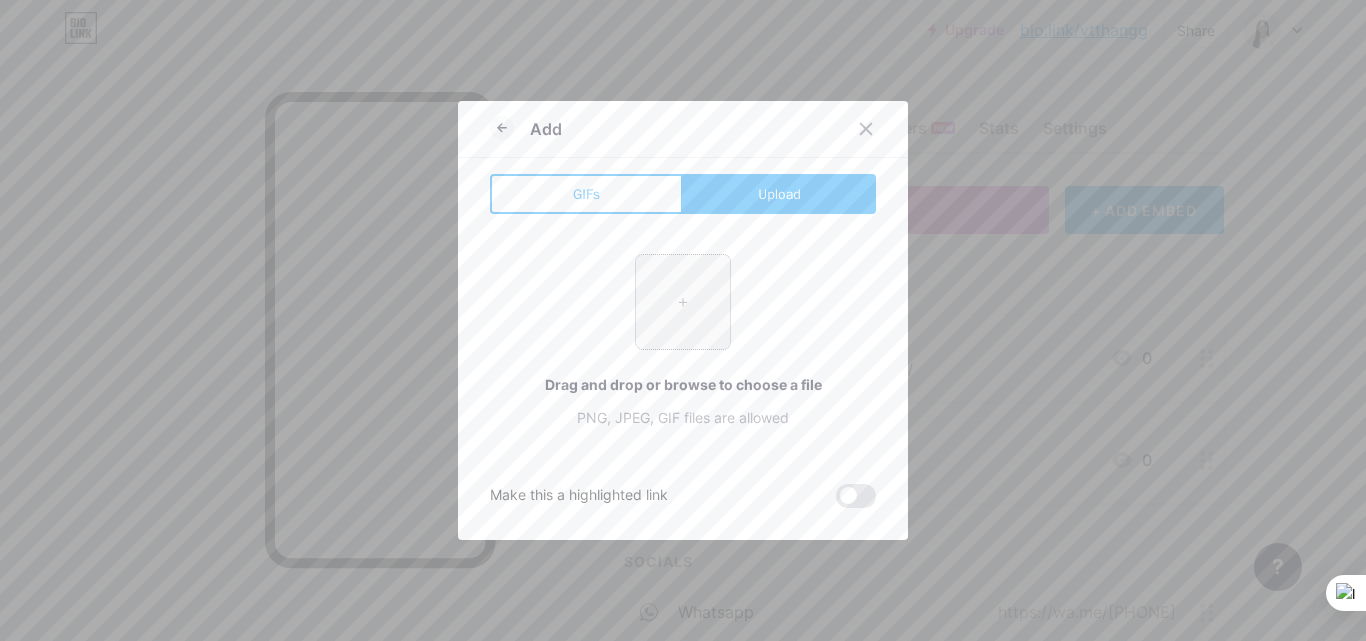 click at bounding box center (683, 302) 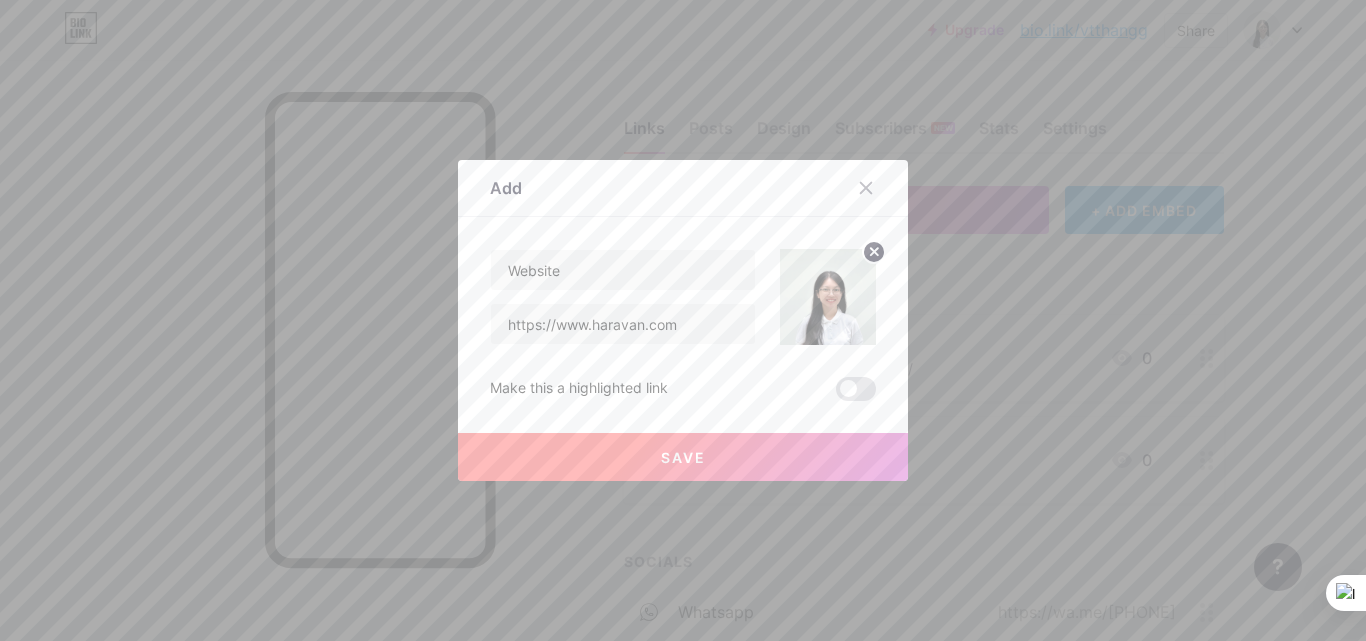 click at bounding box center (828, 297) 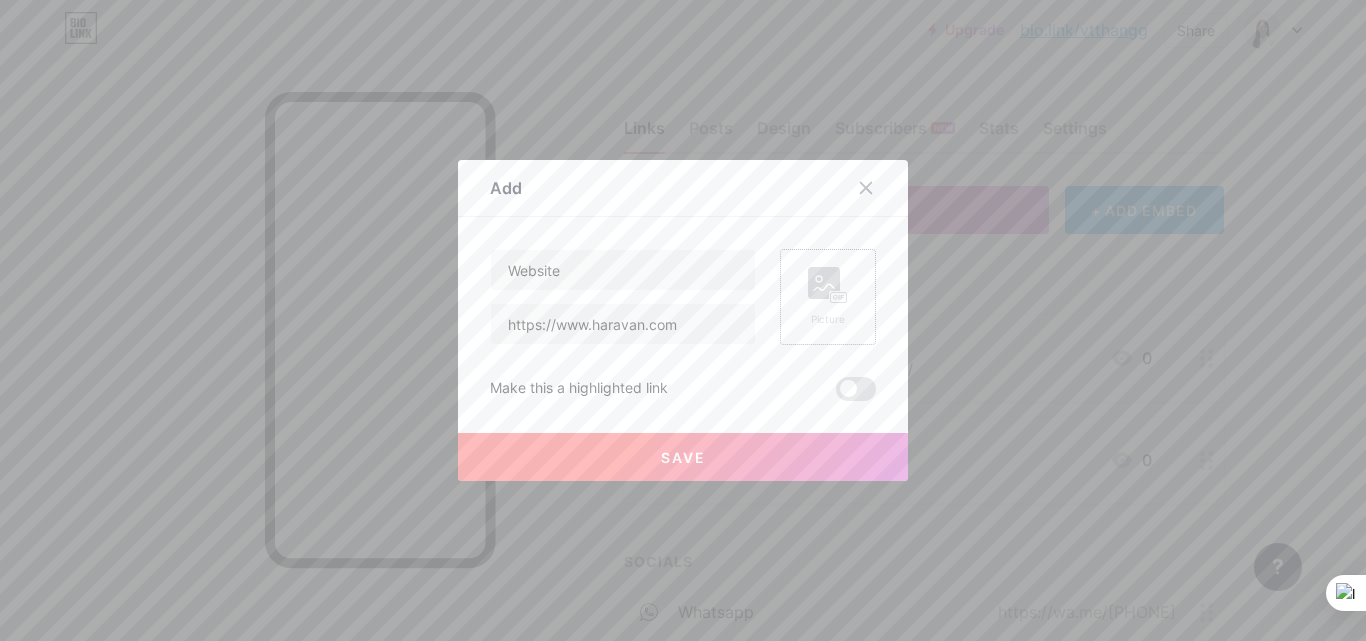 click 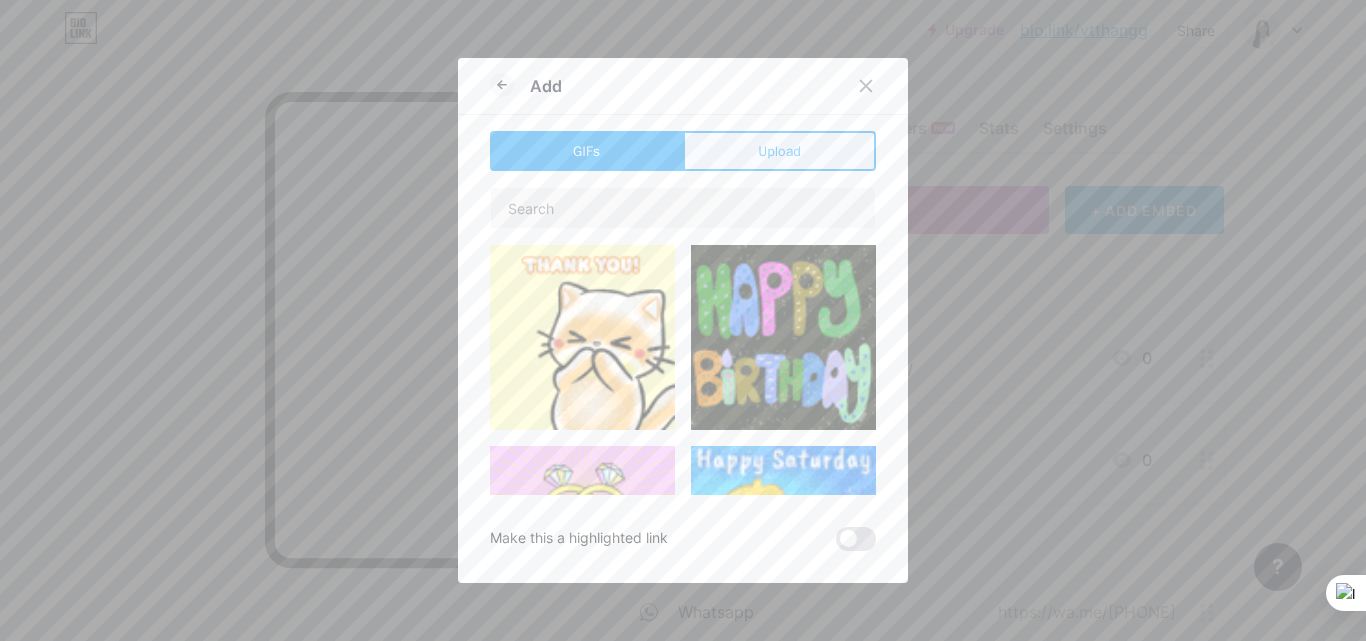 click on "Upload" at bounding box center (779, 151) 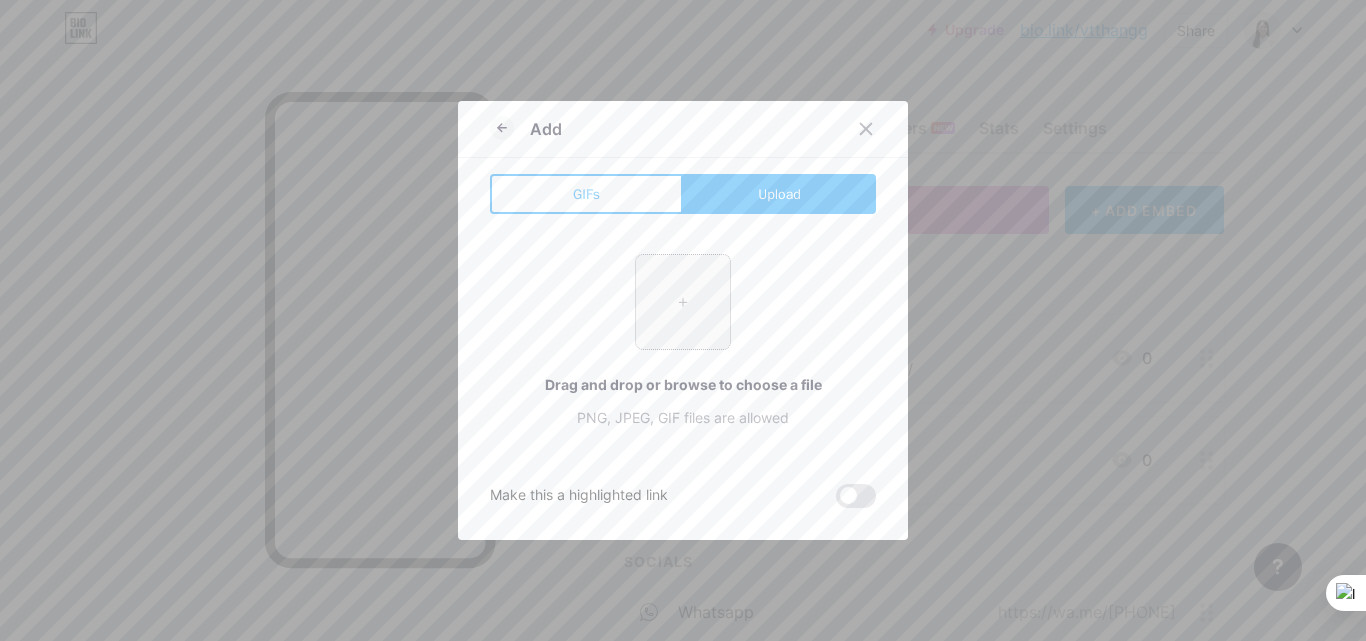 click at bounding box center (683, 302) 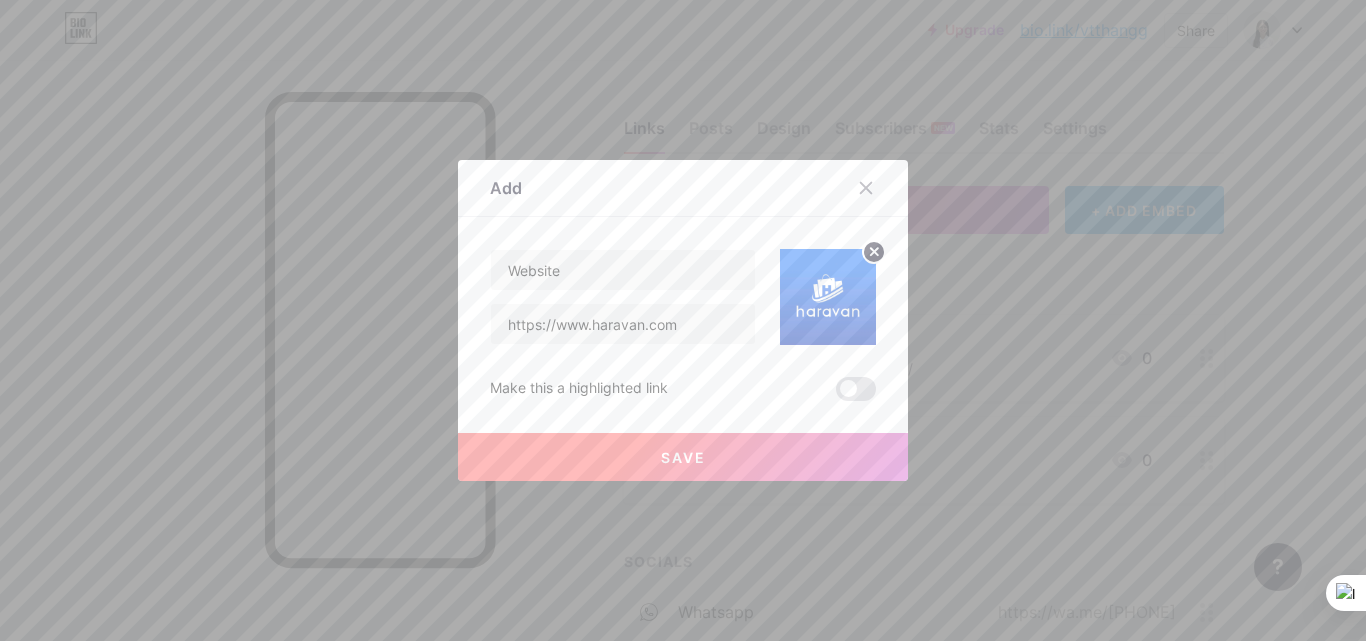 click on "Save" at bounding box center (683, 457) 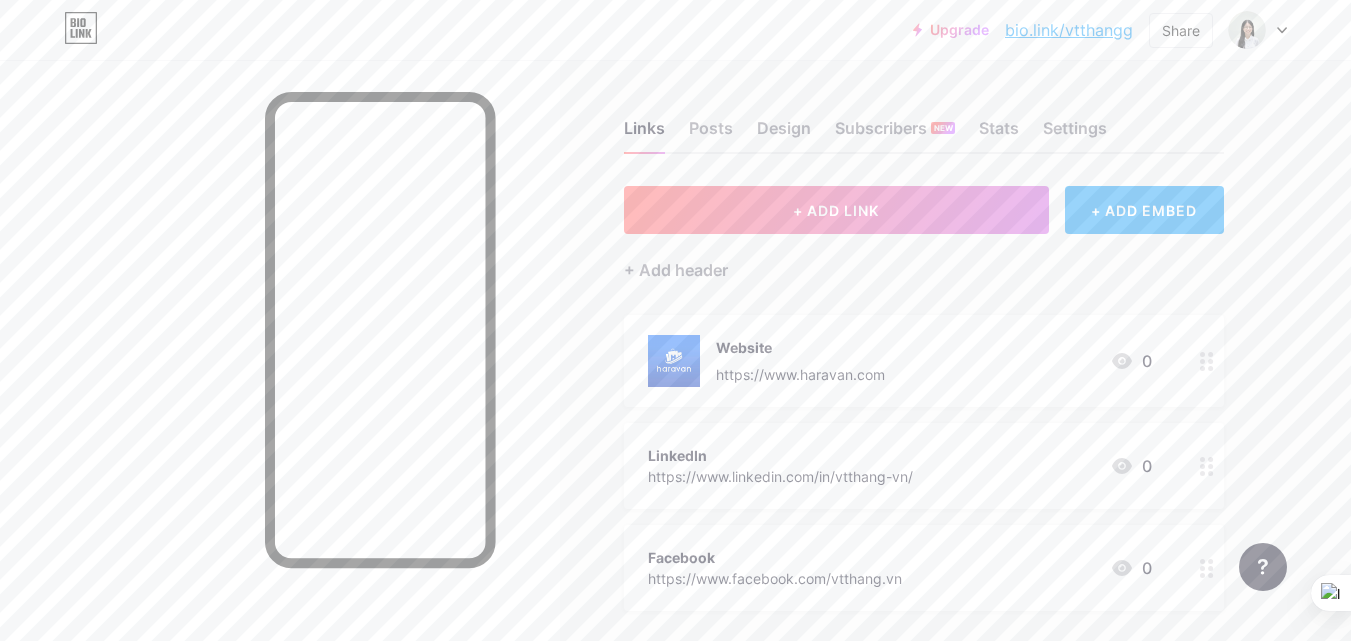 drag, startPoint x: 834, startPoint y: 370, endPoint x: 834, endPoint y: 476, distance: 106 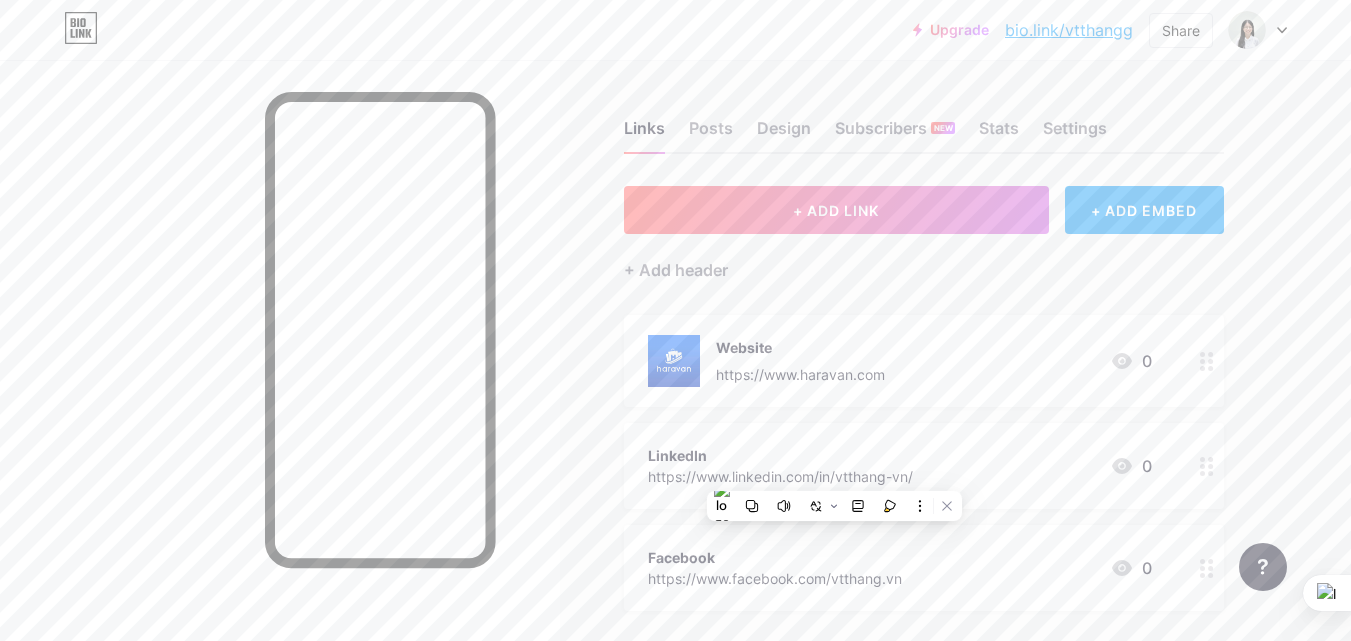 drag, startPoint x: 720, startPoint y: 333, endPoint x: 745, endPoint y: 398, distance: 69.641945 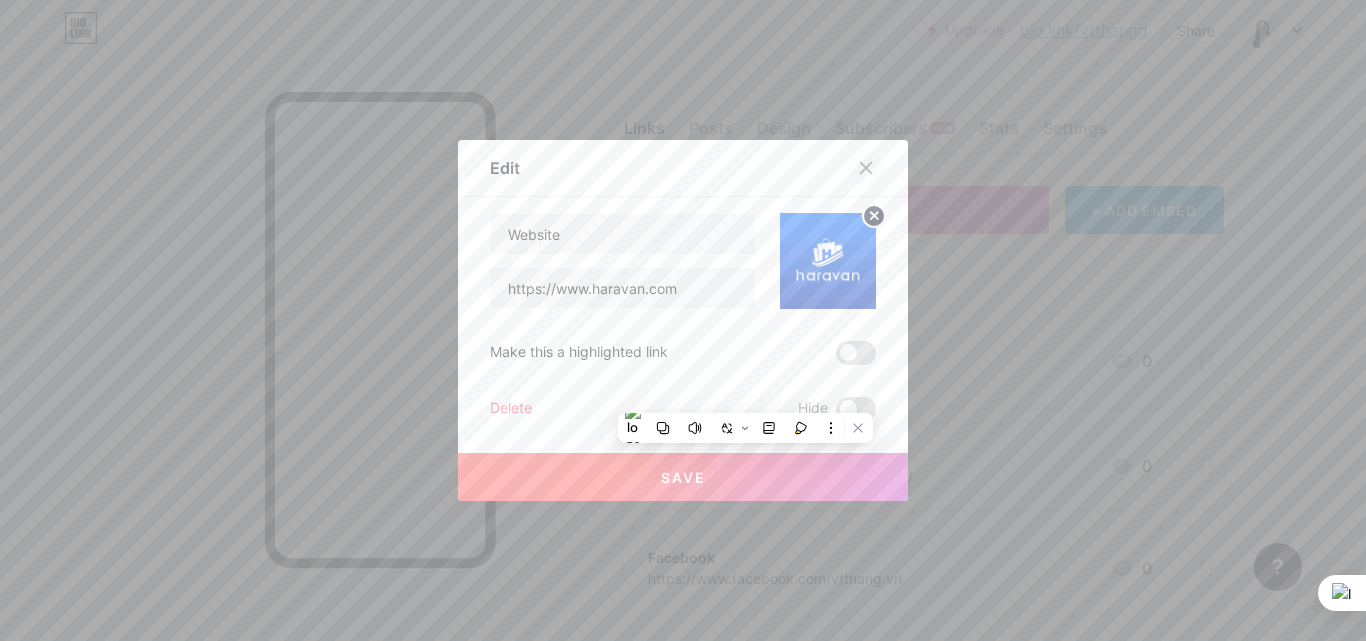 click 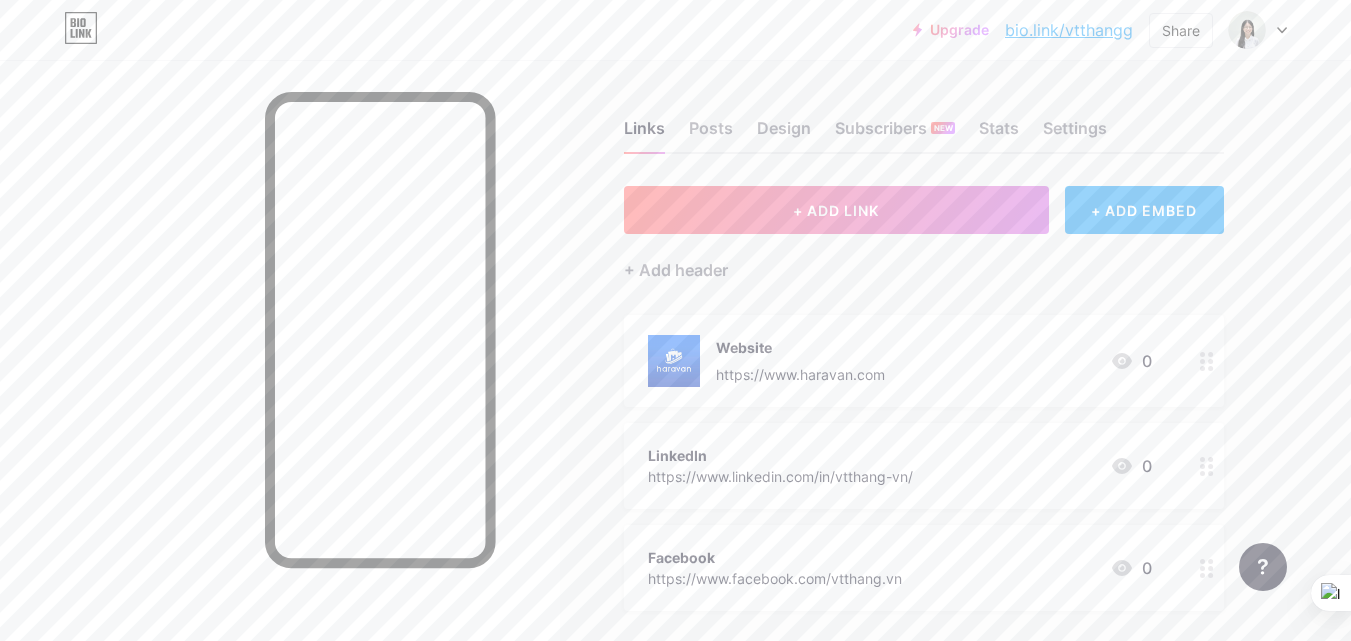 drag, startPoint x: 770, startPoint y: 335, endPoint x: 773, endPoint y: 418, distance: 83.0542 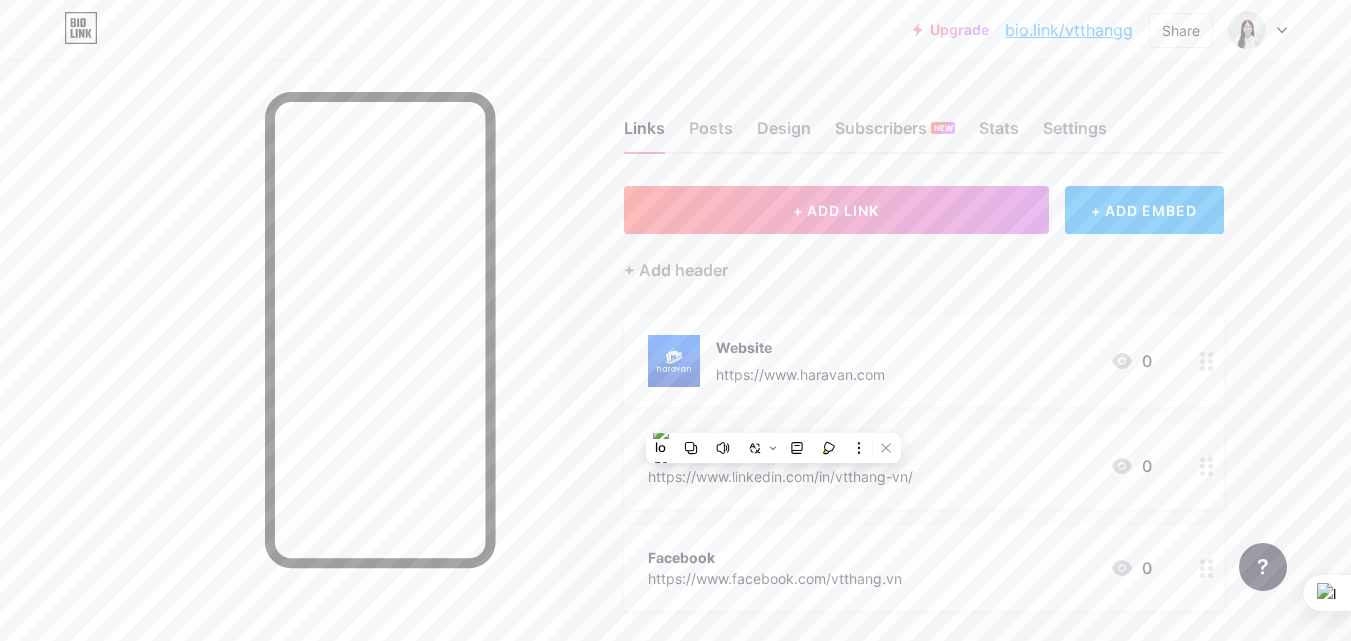 click on "Website" at bounding box center (800, 347) 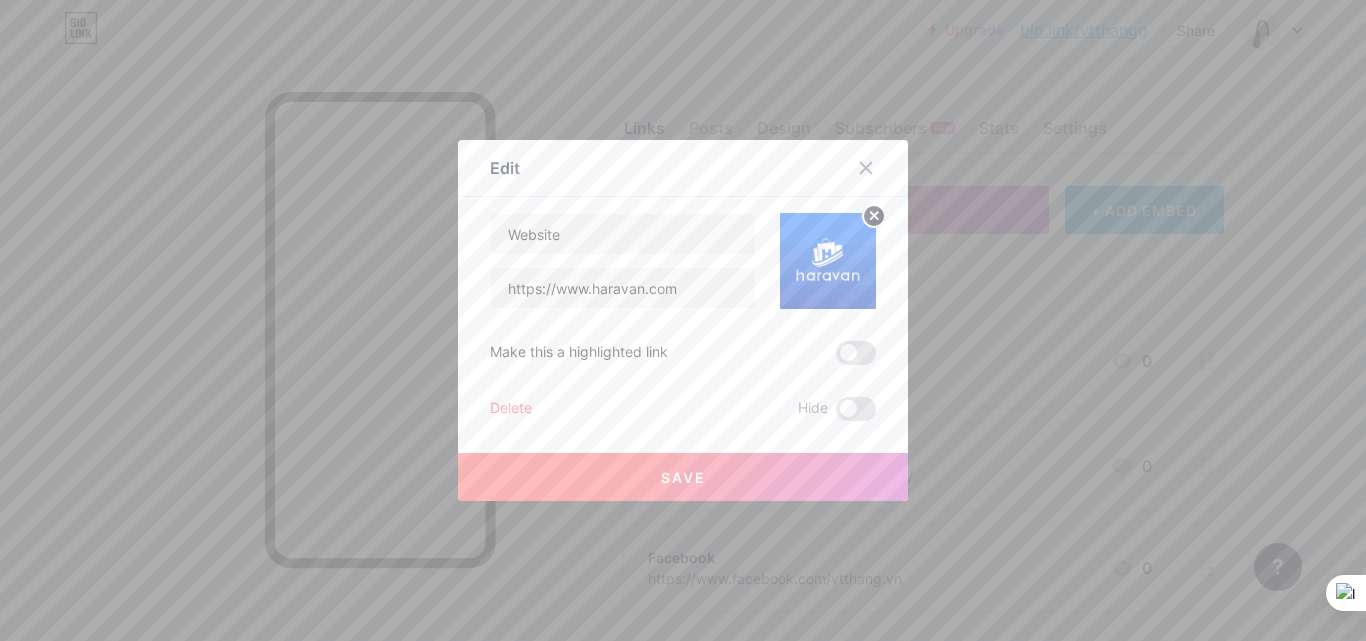 click 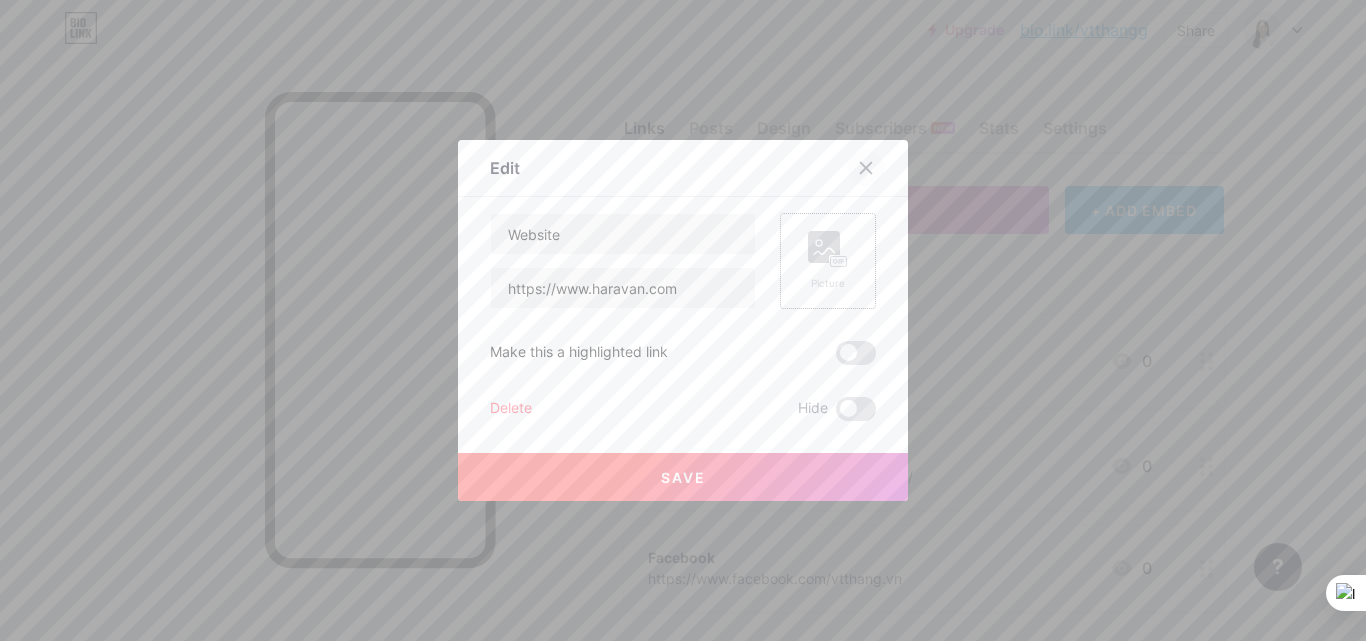 click 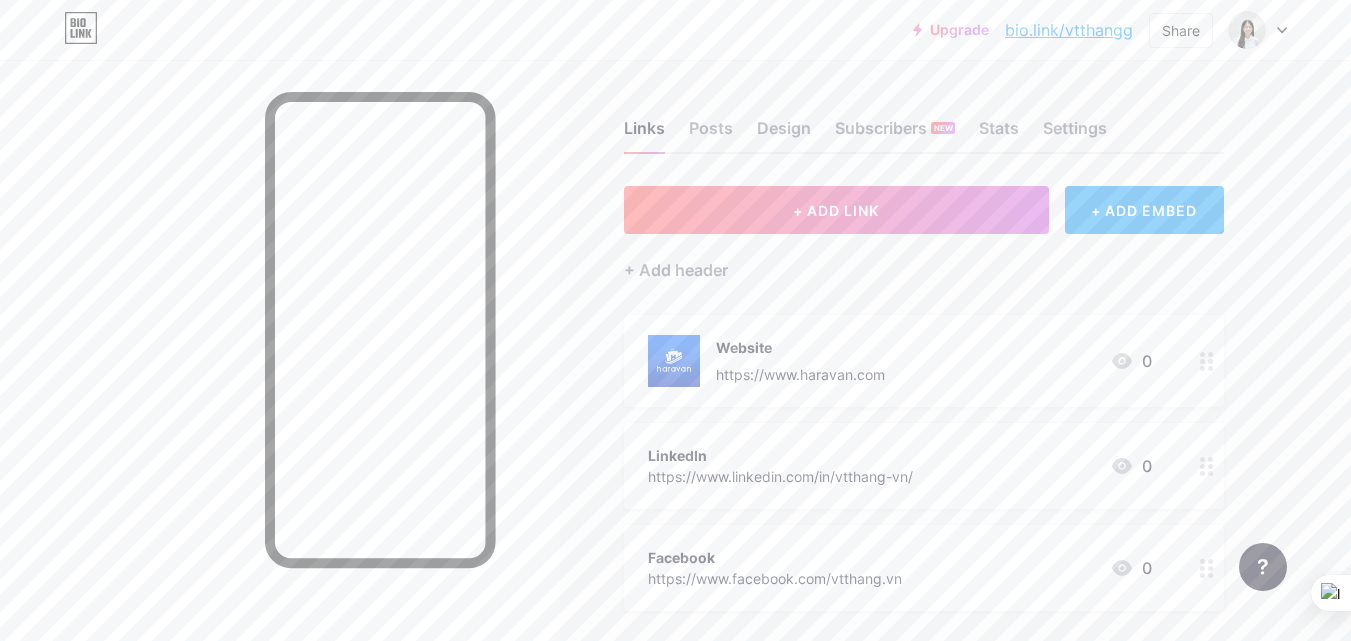 click on "Website" at bounding box center [800, 347] 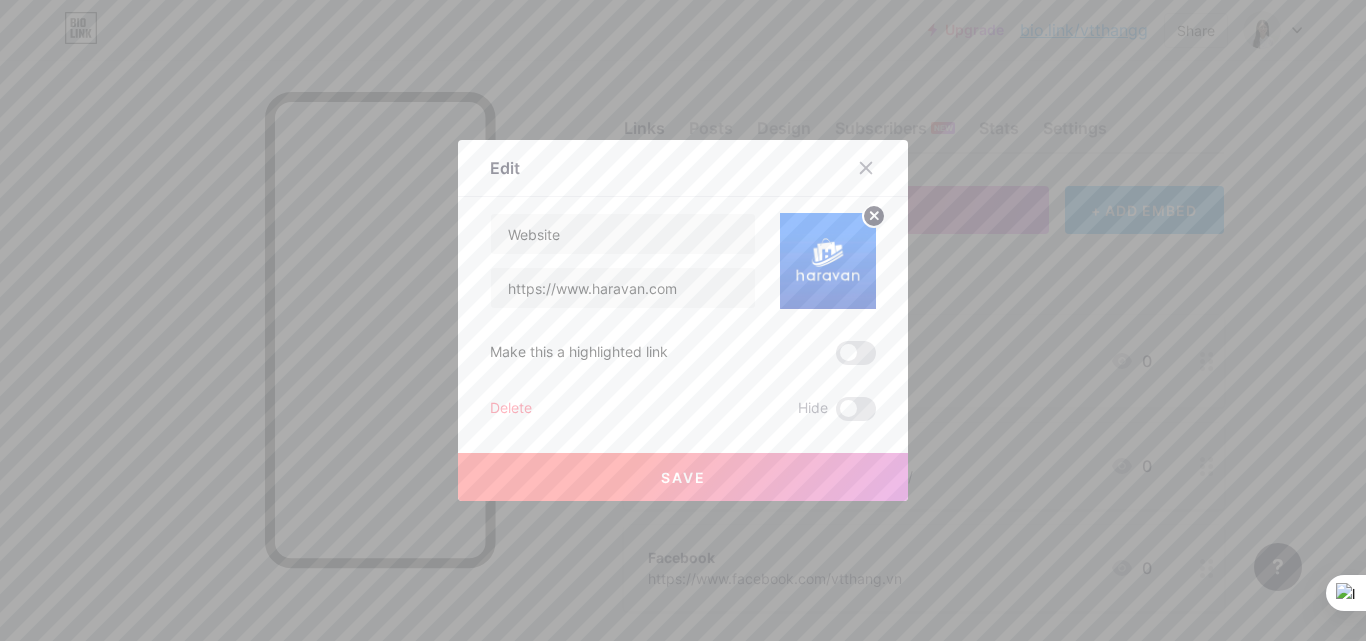 click 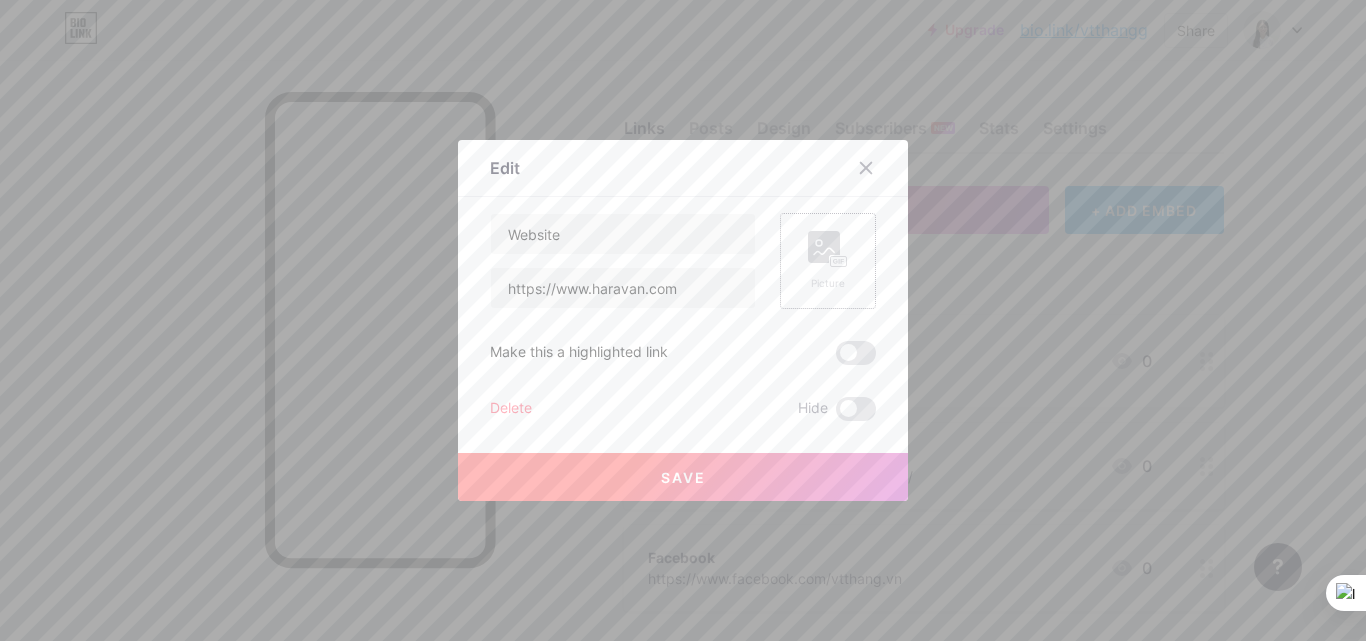 click on "Save" at bounding box center (683, 477) 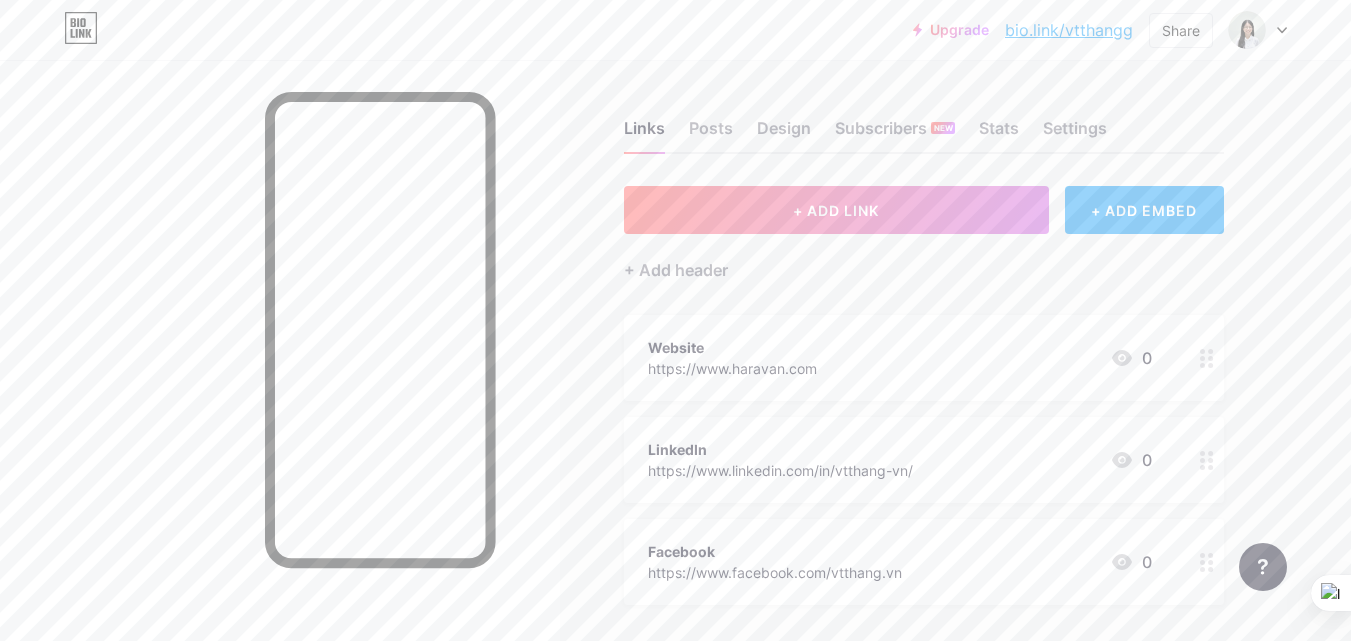 click on "Website" at bounding box center [732, 347] 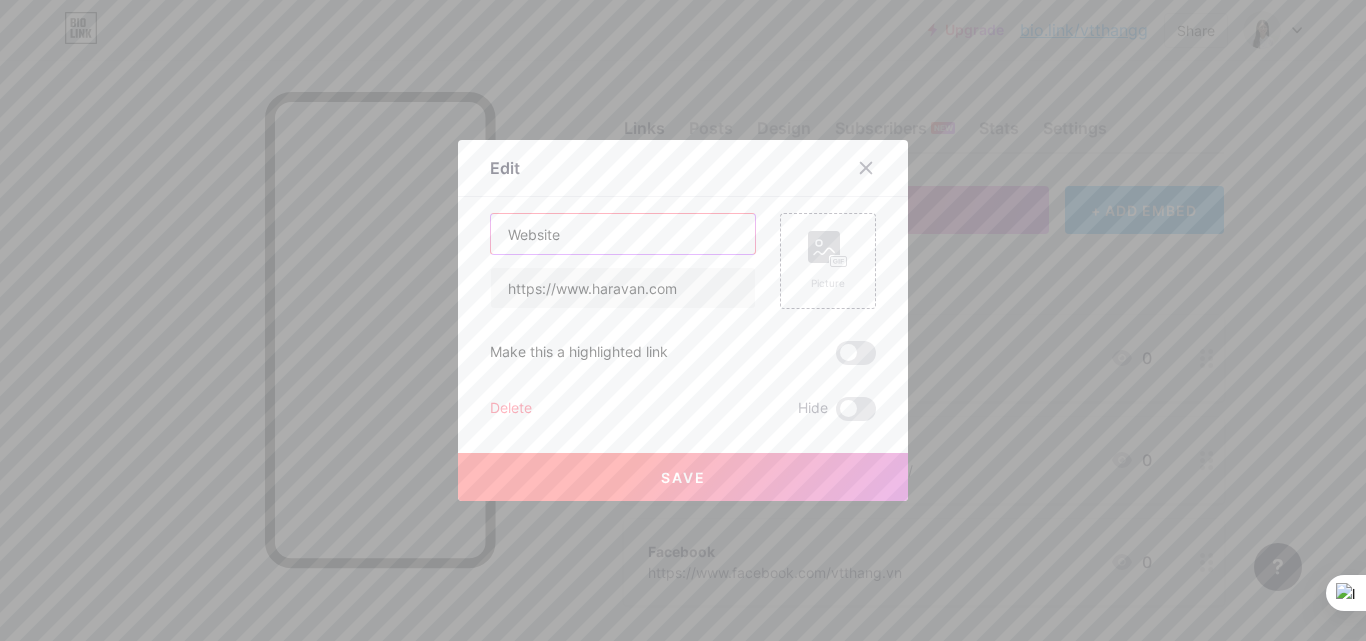 click on "Website" at bounding box center [623, 234] 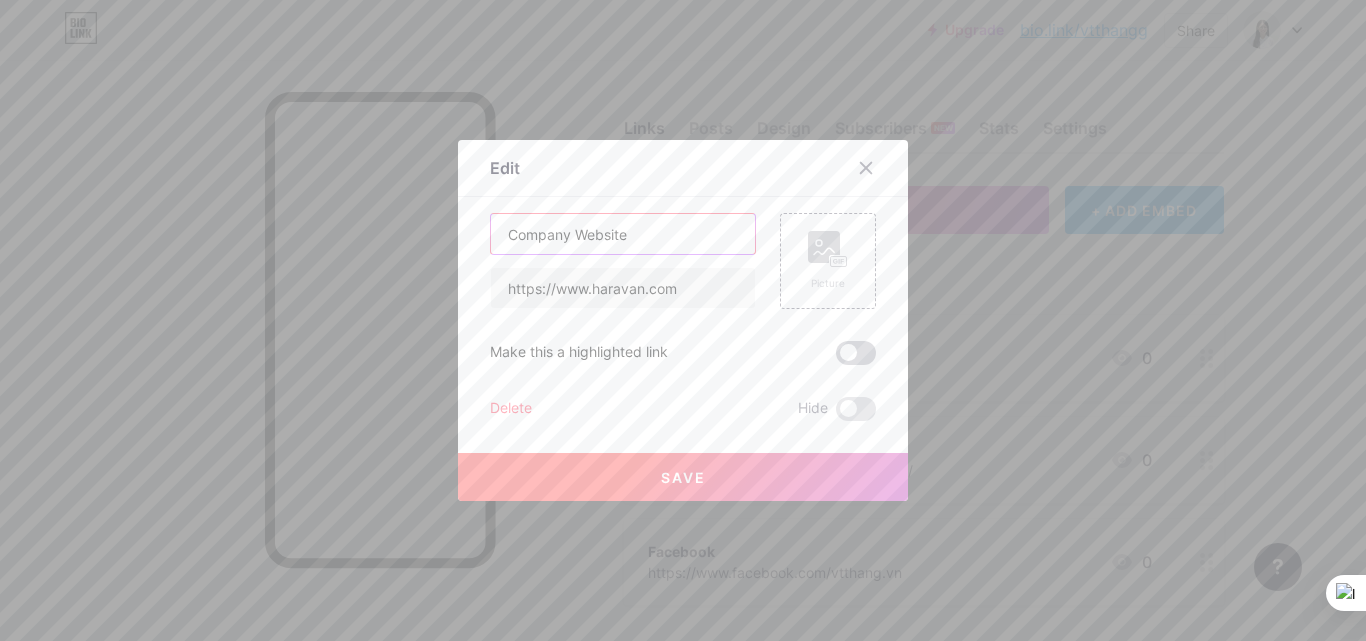 type on "Company Website" 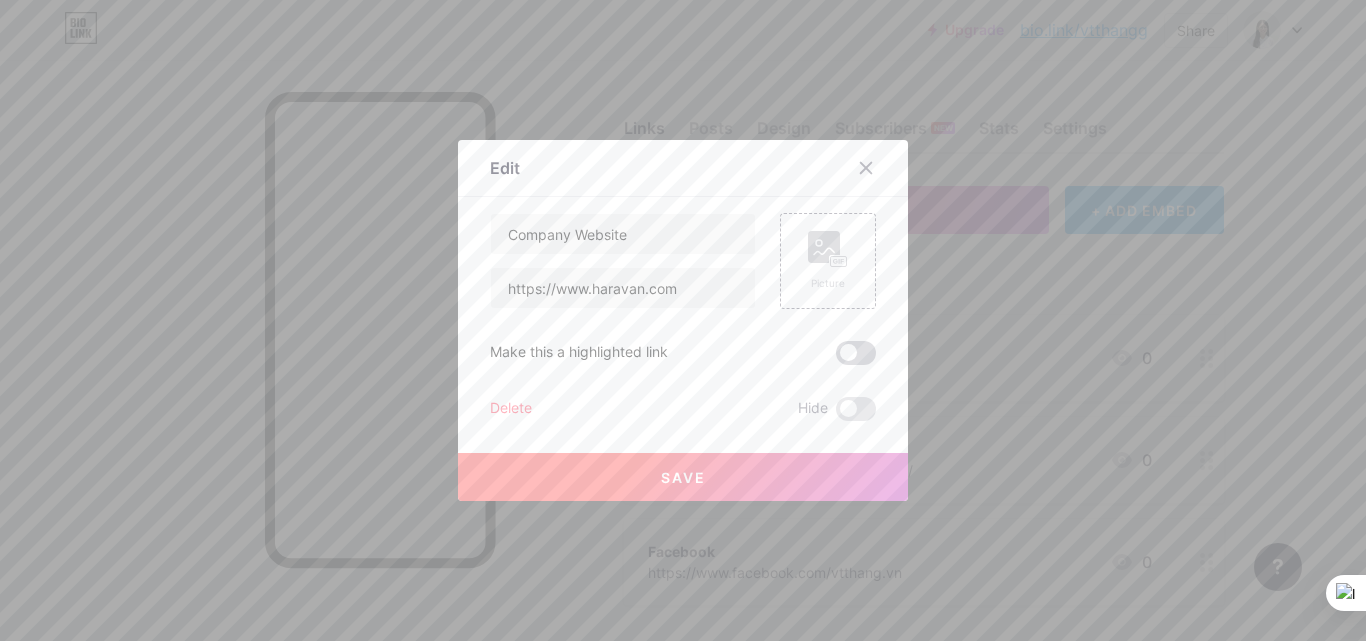 click at bounding box center [856, 353] 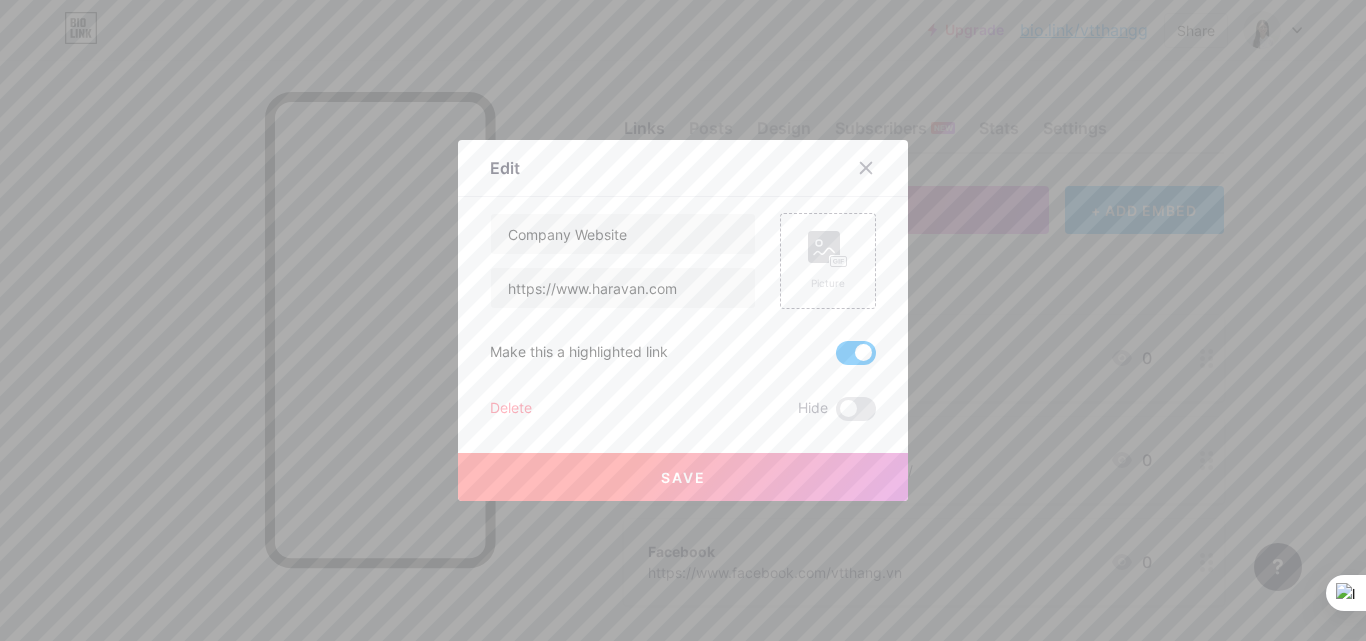 click on "Save" at bounding box center [683, 477] 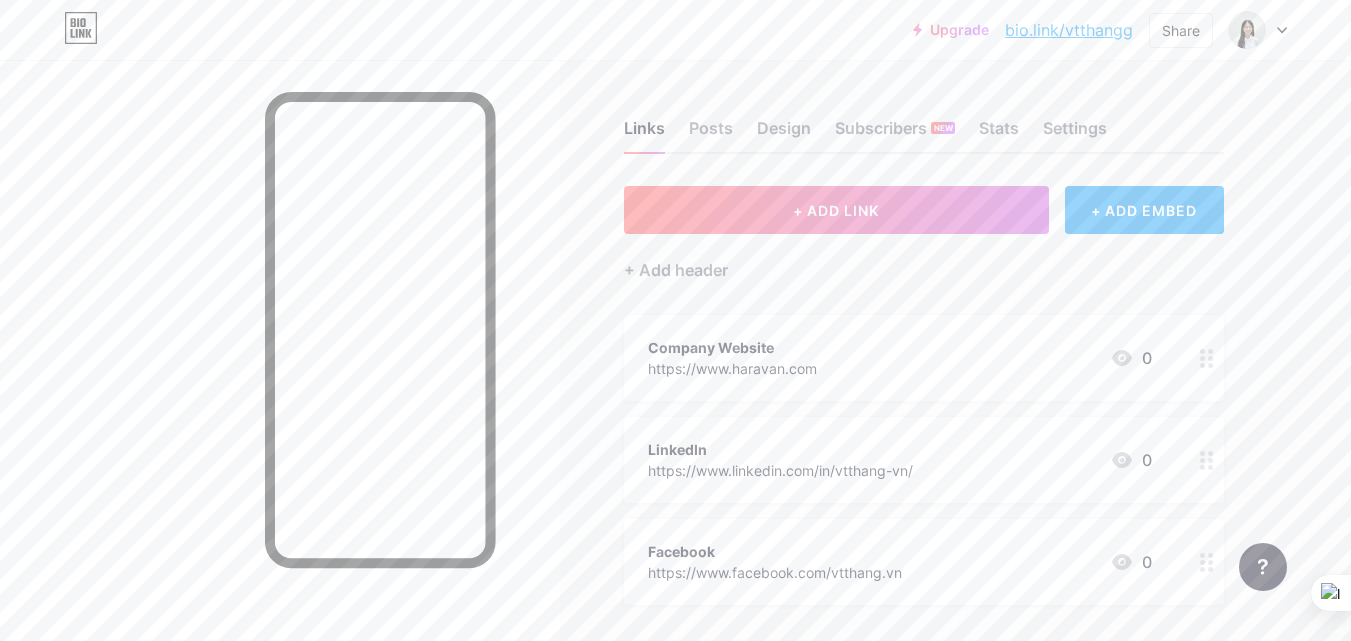 click on "Company Website
https://www.haravan.com" at bounding box center (732, 358) 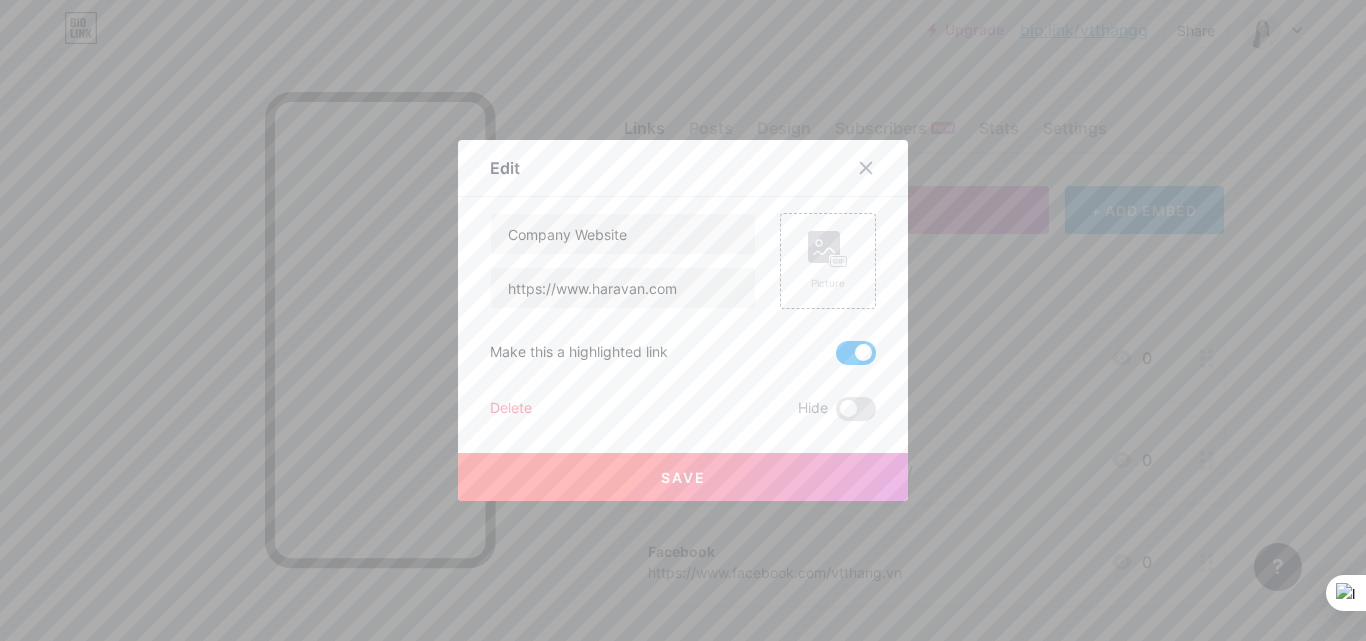 click at bounding box center (856, 353) 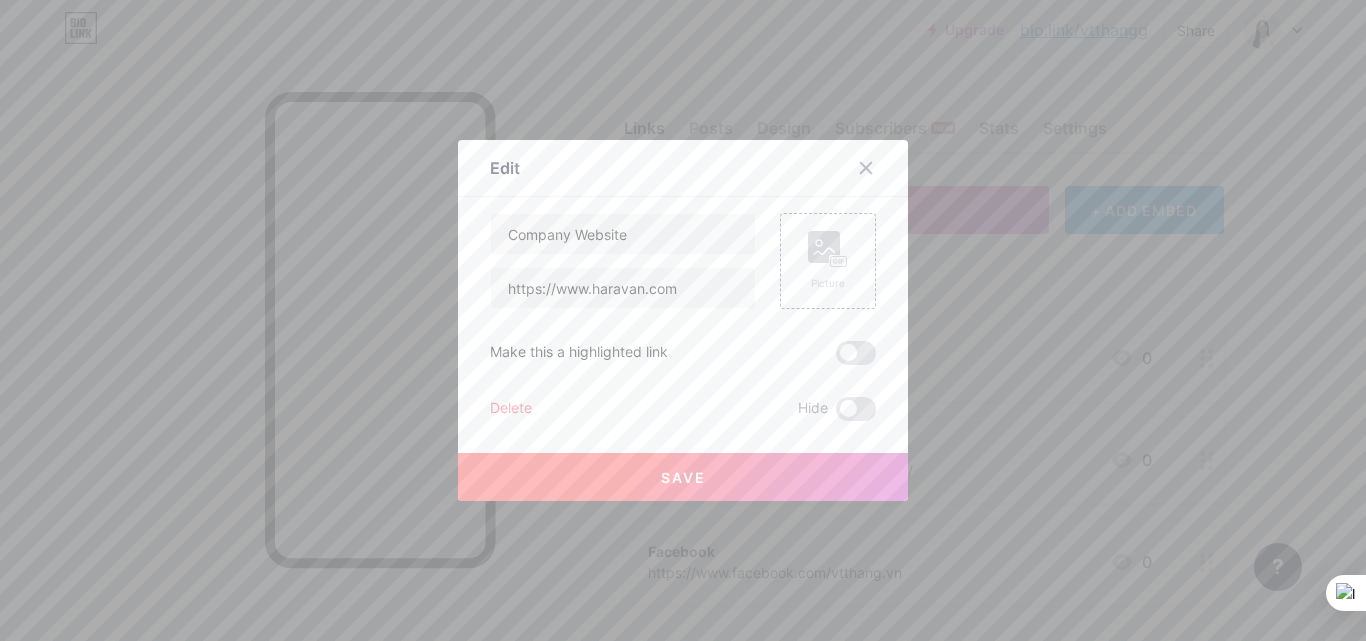 click on "Save" at bounding box center (683, 477) 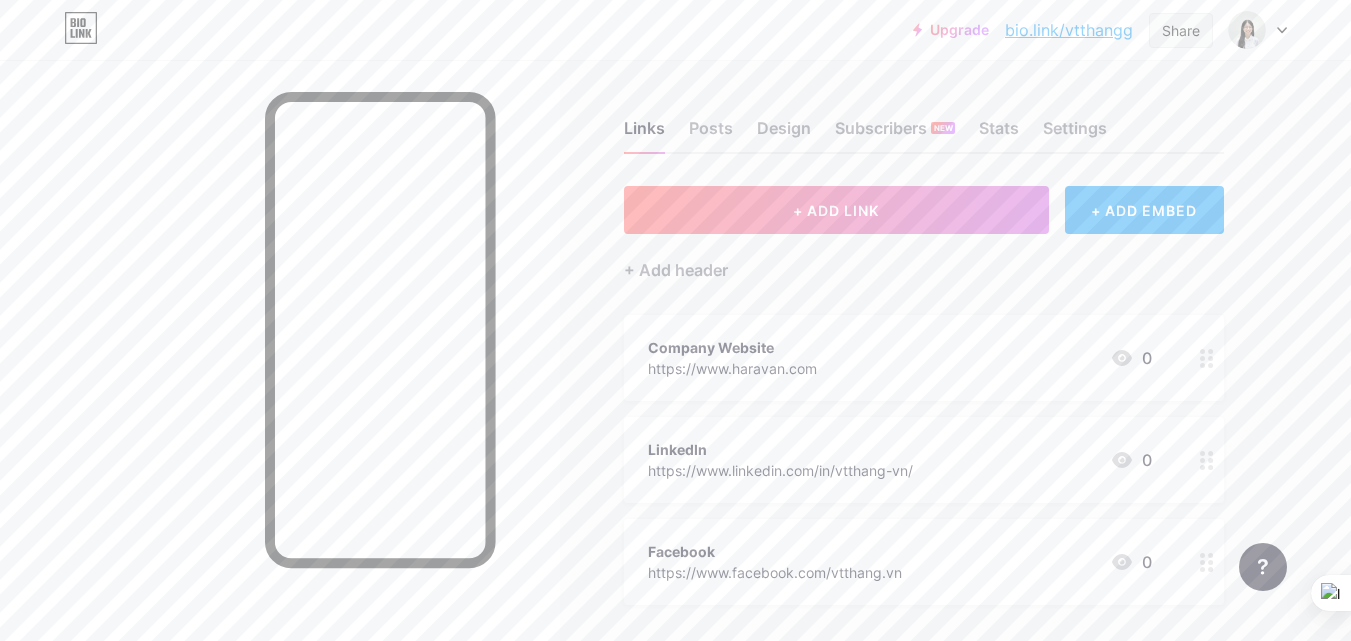 click on "Share" at bounding box center [1181, 30] 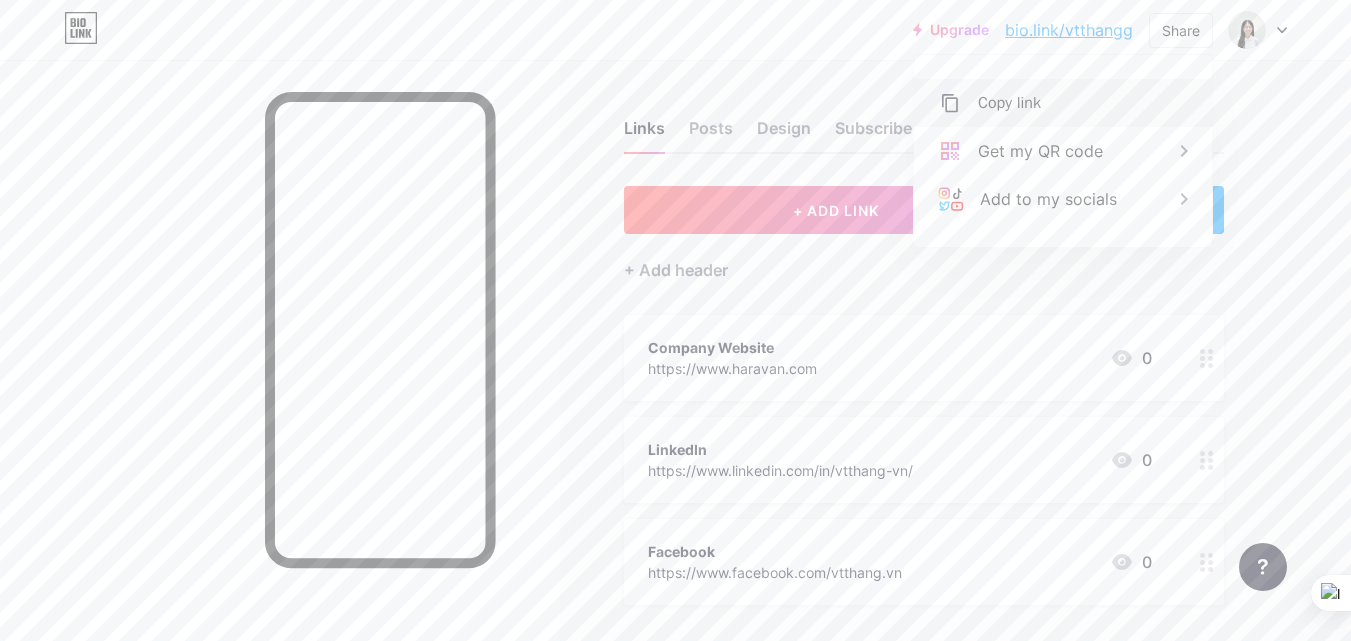 click on "Copy link" at bounding box center (1009, 103) 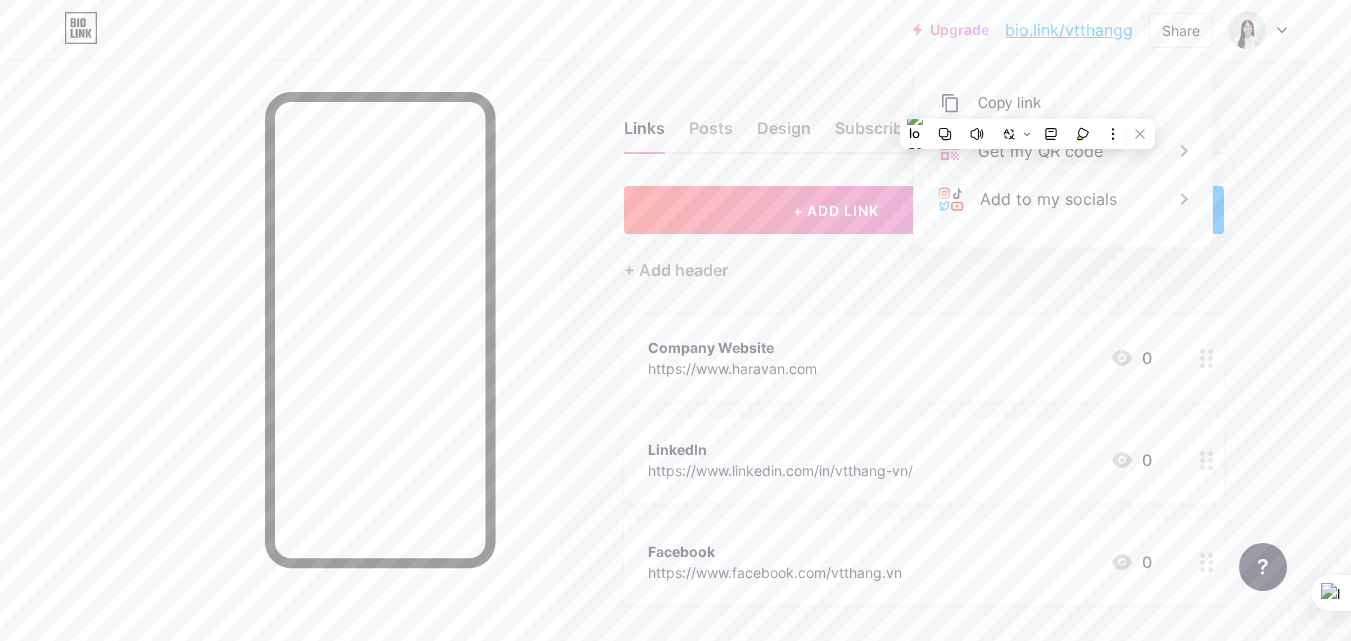 click on "Links
Posts
Design
Subscribers
NEW
Stats
Settings       + ADD LINK     + ADD EMBED
+ Add header
Company Website
https://www.haravan.com
0
LinkedIn
https://www.linkedin.com/in/vtthang-vn/
0
Facebook
https://www.facebook.com/vtthang.vn
0
SOCIALS
whatsapp
https://wa.me/[PHONE]               phone
tel:[PHONE]
telegram
https://http://t.me/[USERNAME]               + Add socials                       Feature requests             Help center         Contact support" at bounding box center (654, 539) 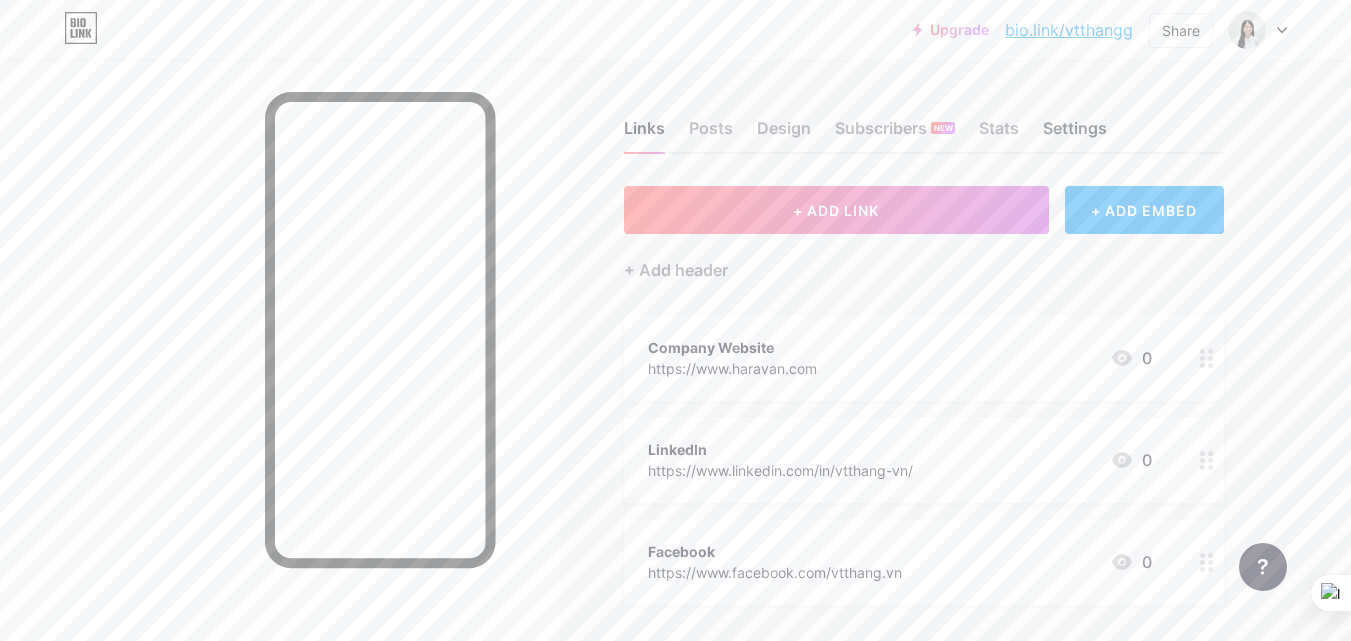click on "Settings" at bounding box center (1075, 134) 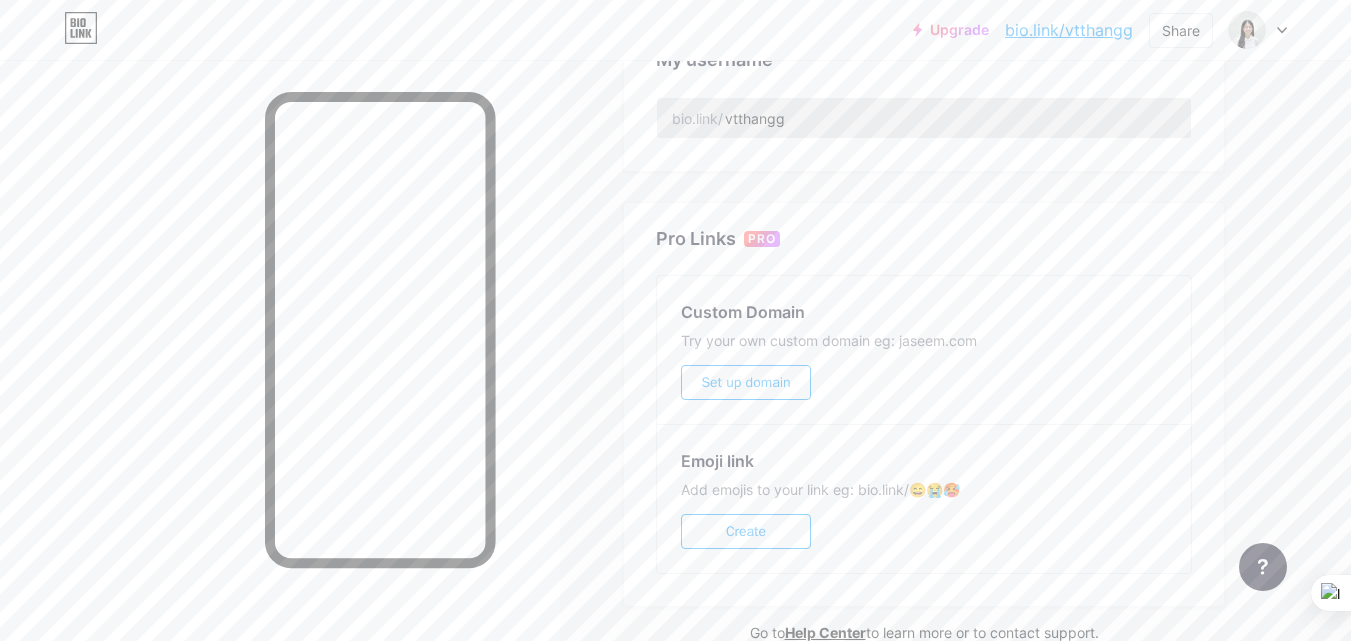 scroll, scrollTop: 623, scrollLeft: 0, axis: vertical 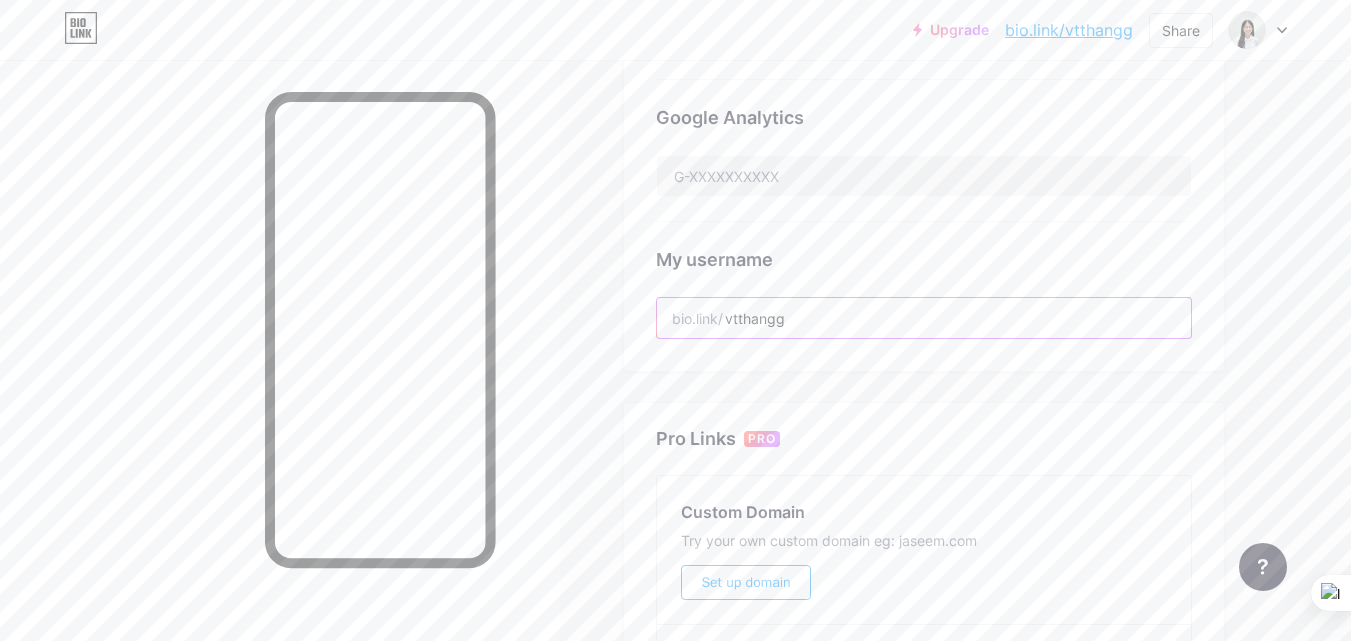 click on "vtthangg" at bounding box center (924, 318) 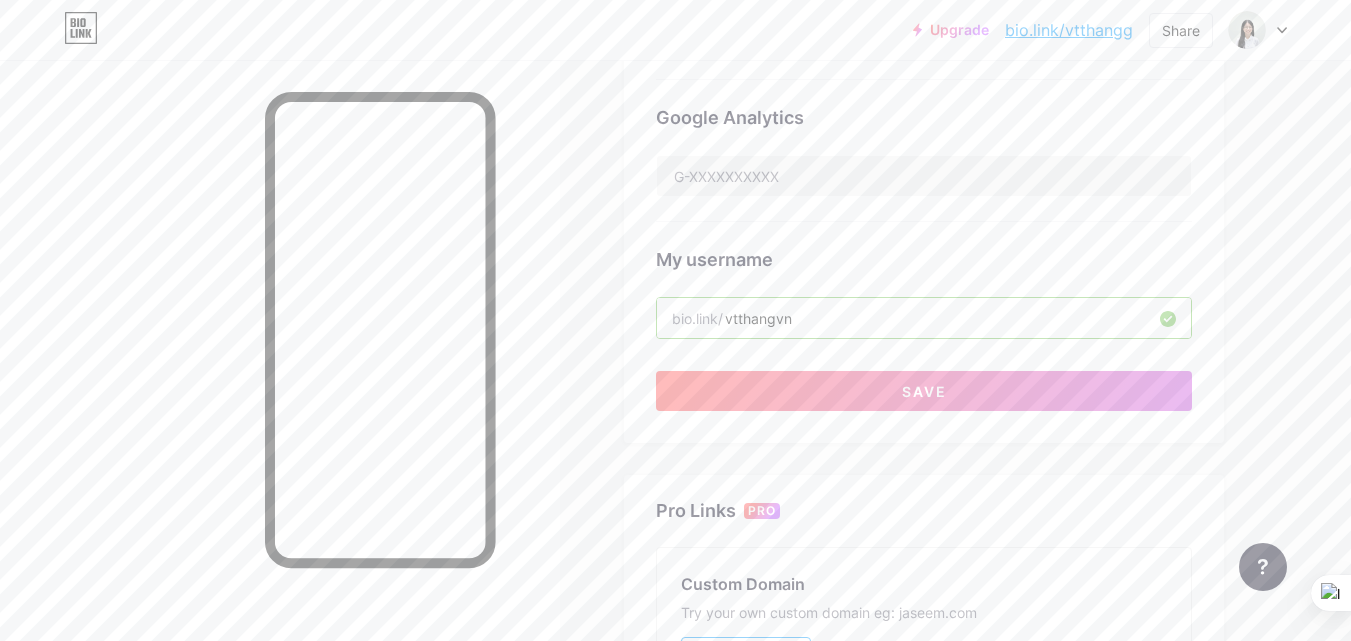 click on "vtthangvn" at bounding box center [924, 318] 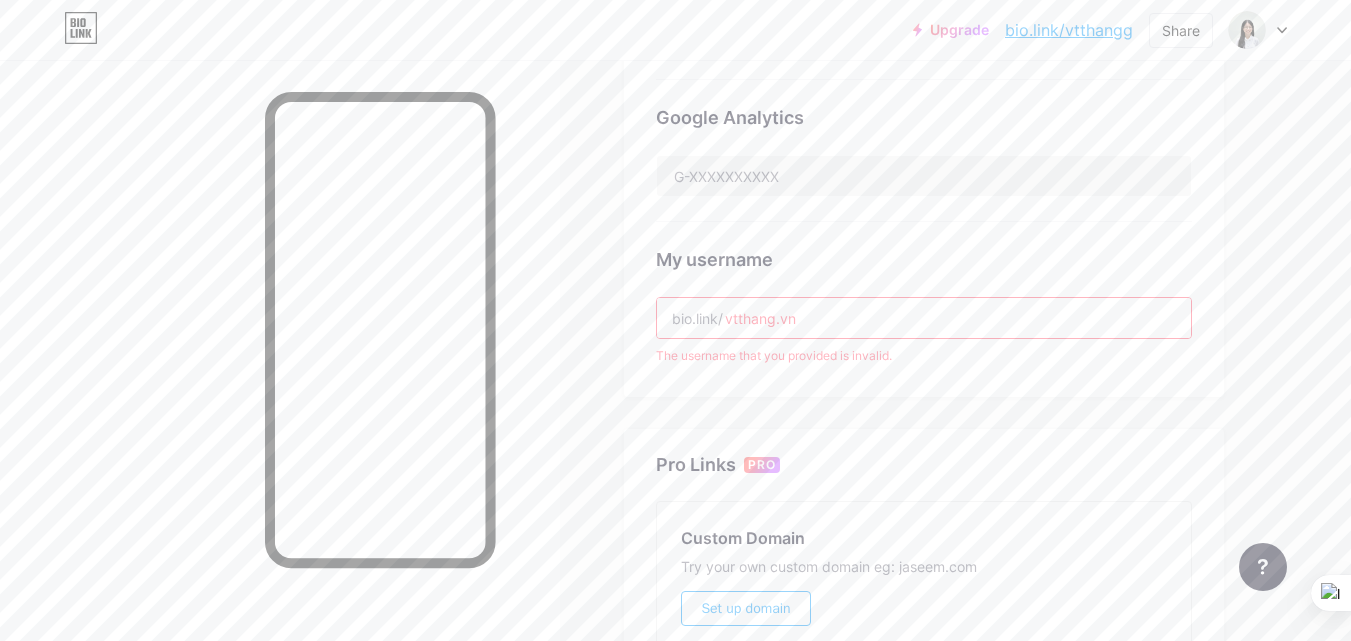click on "vtthang.vn" at bounding box center [924, 318] 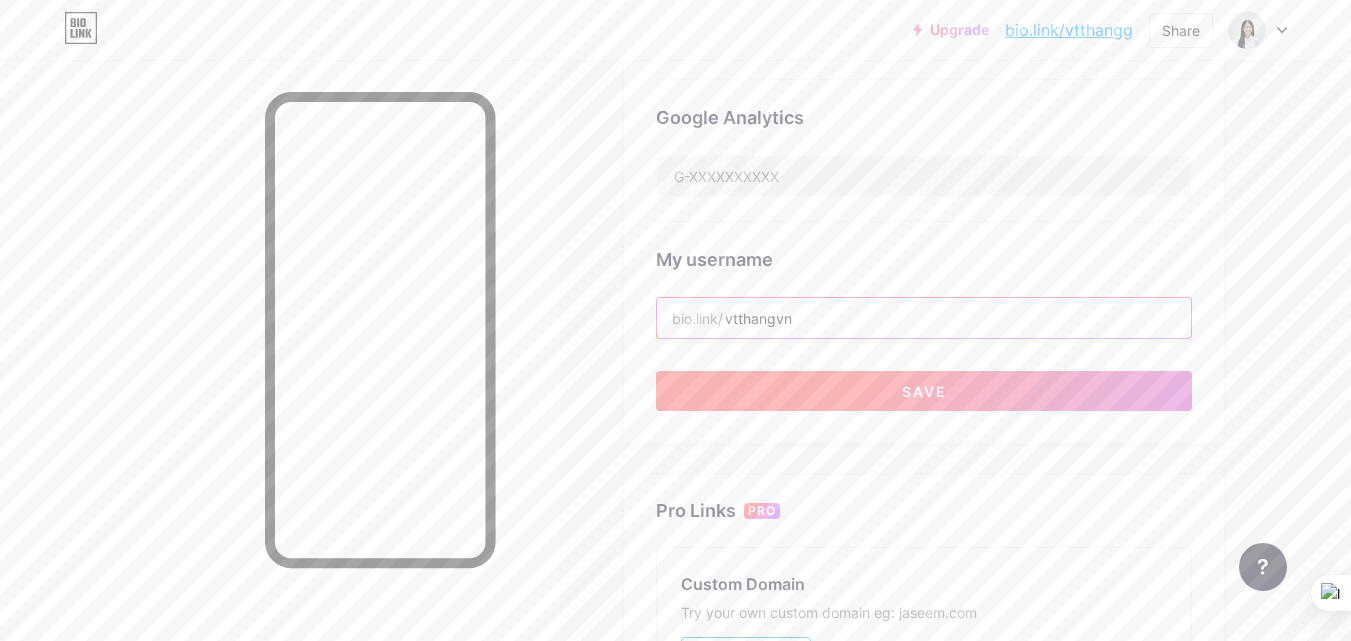 type on "vtthangvn" 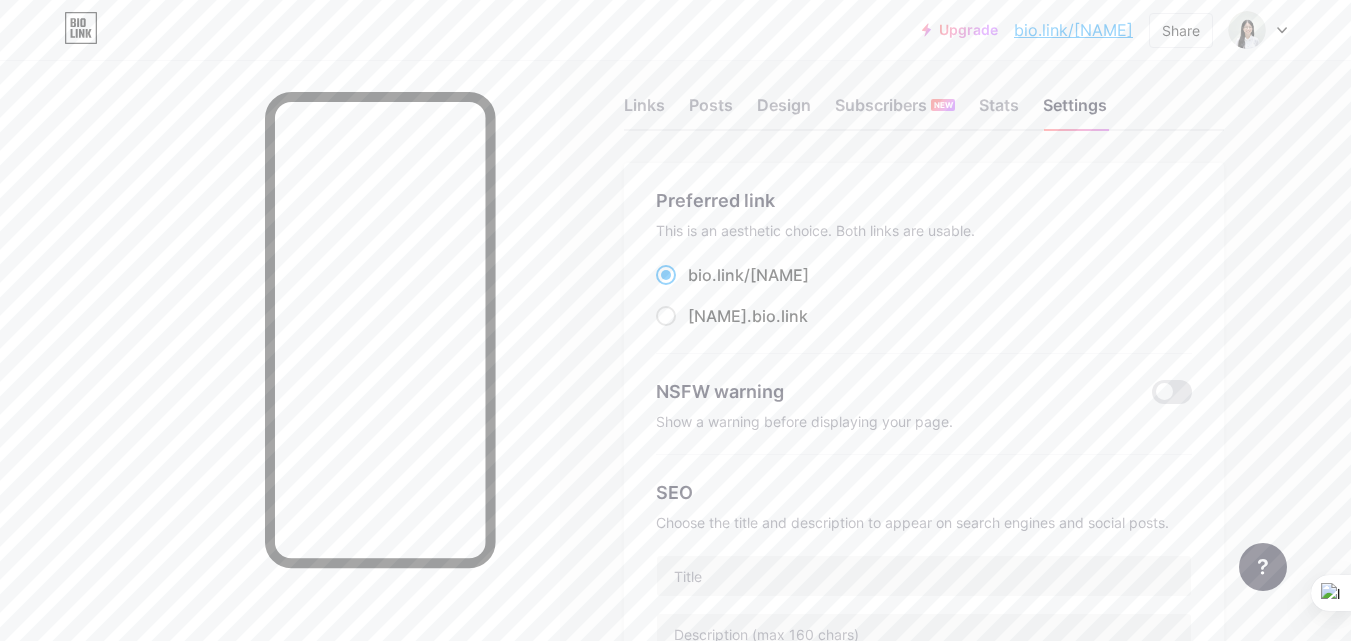 scroll, scrollTop: 0, scrollLeft: 0, axis: both 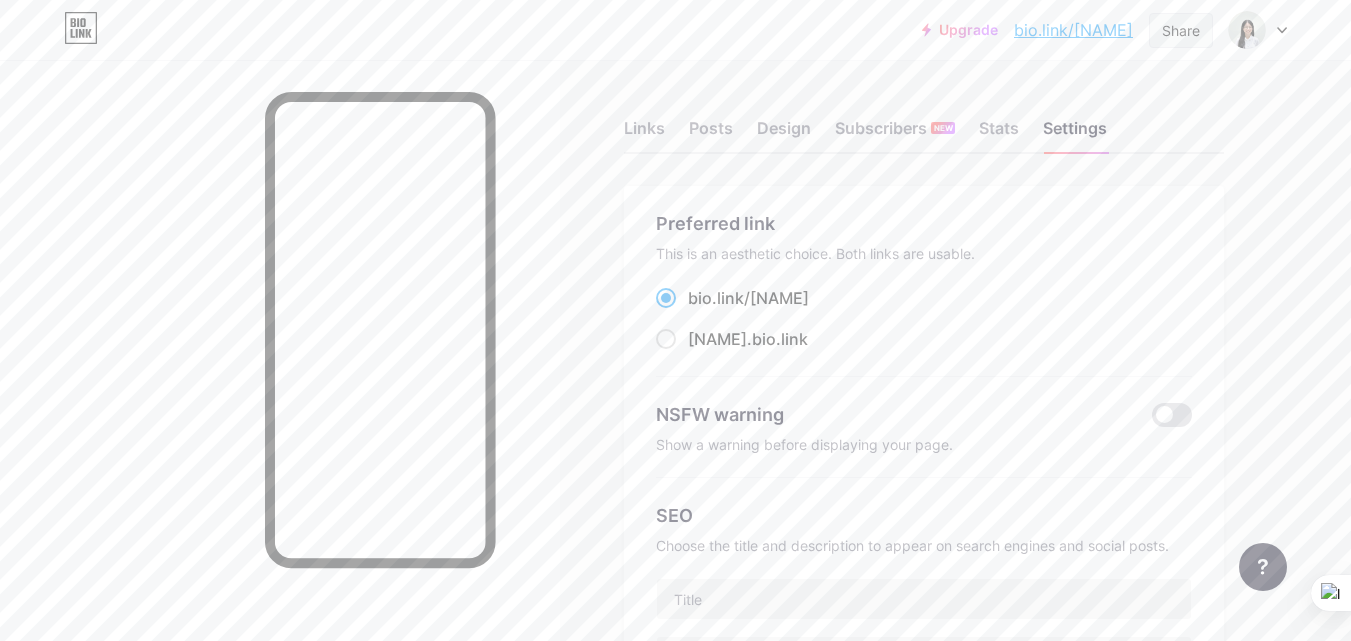 click on "Share" at bounding box center [1181, 30] 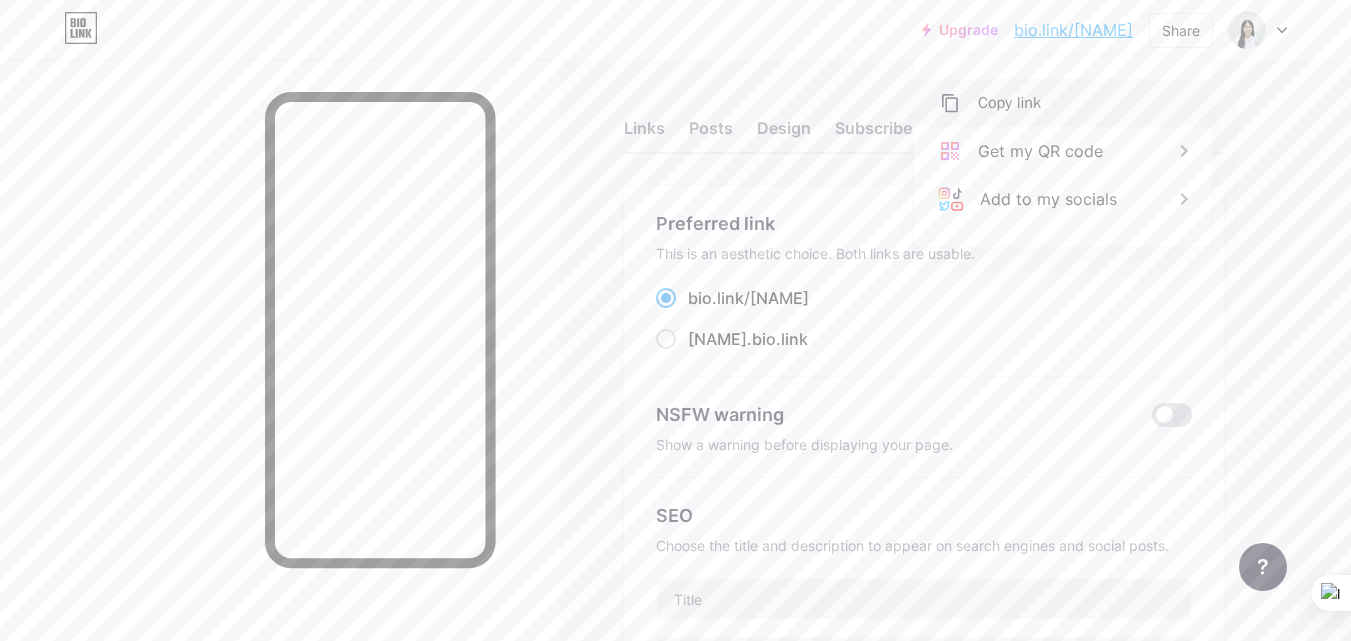 click on "Copy link" at bounding box center (1063, 103) 